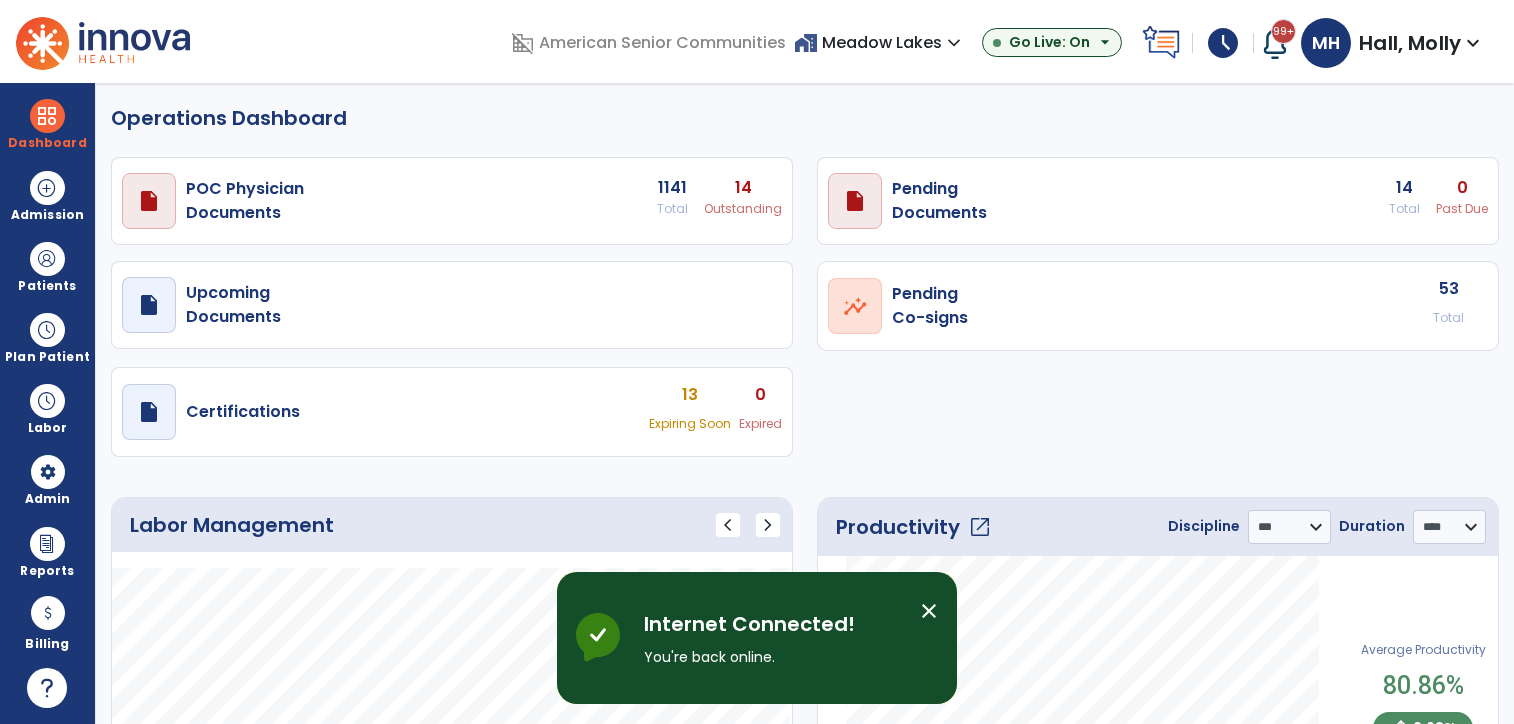 select on "***" 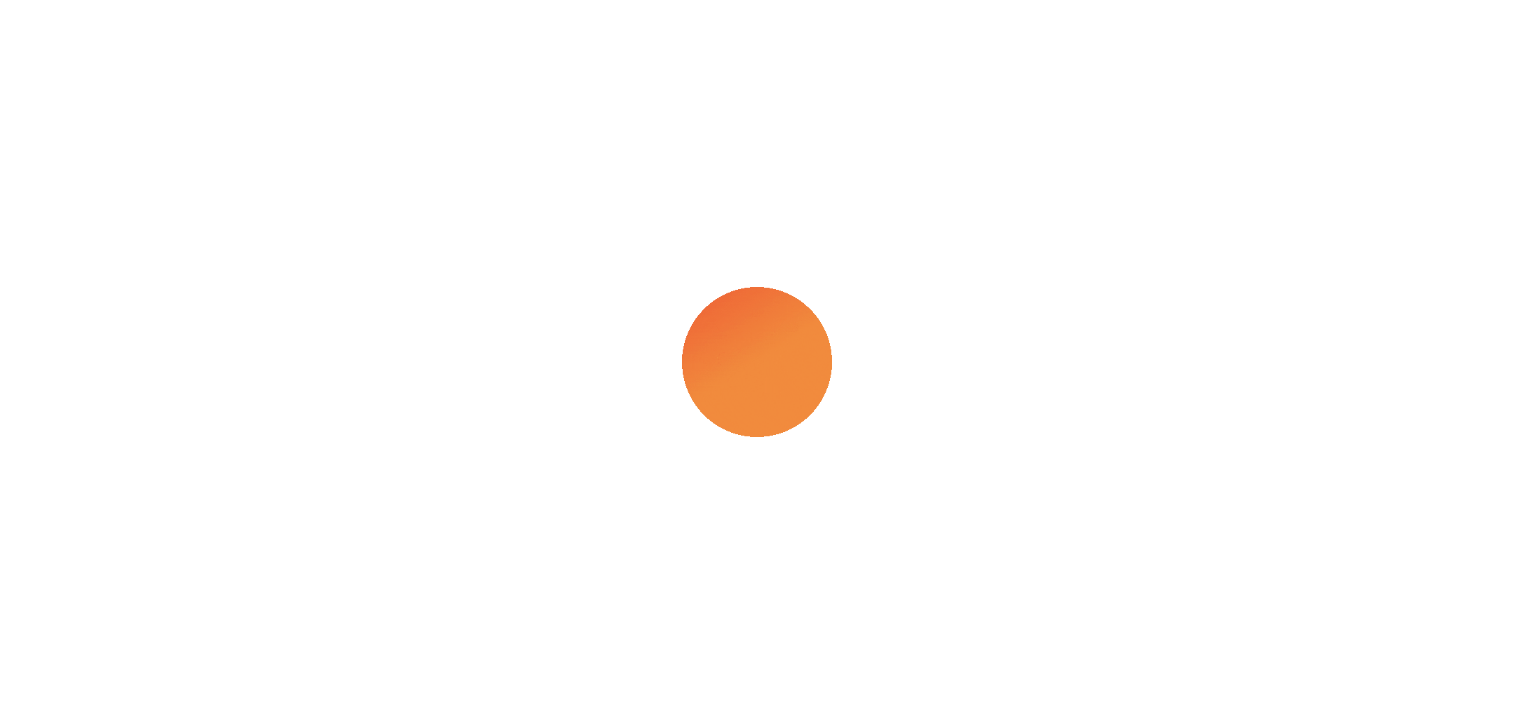 scroll, scrollTop: 0, scrollLeft: 0, axis: both 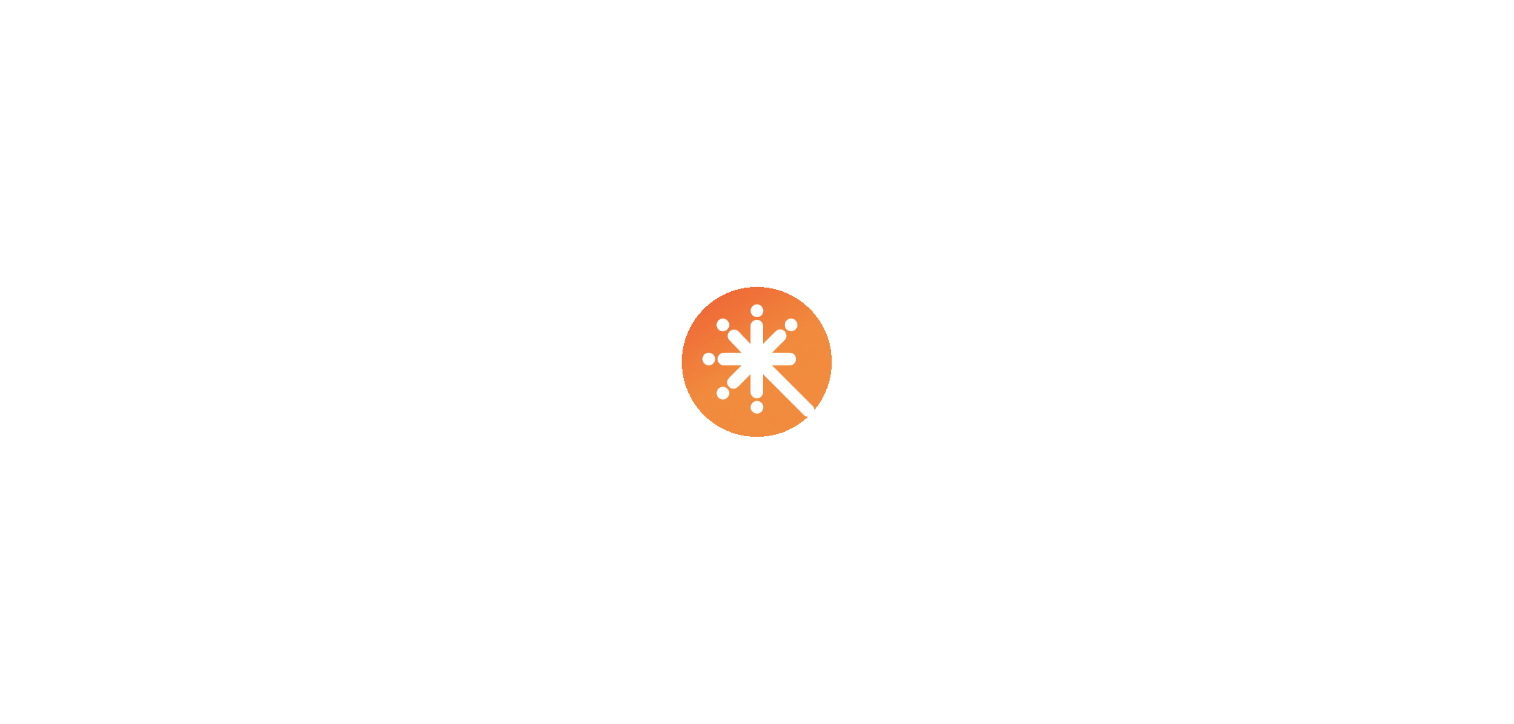 select on "***" 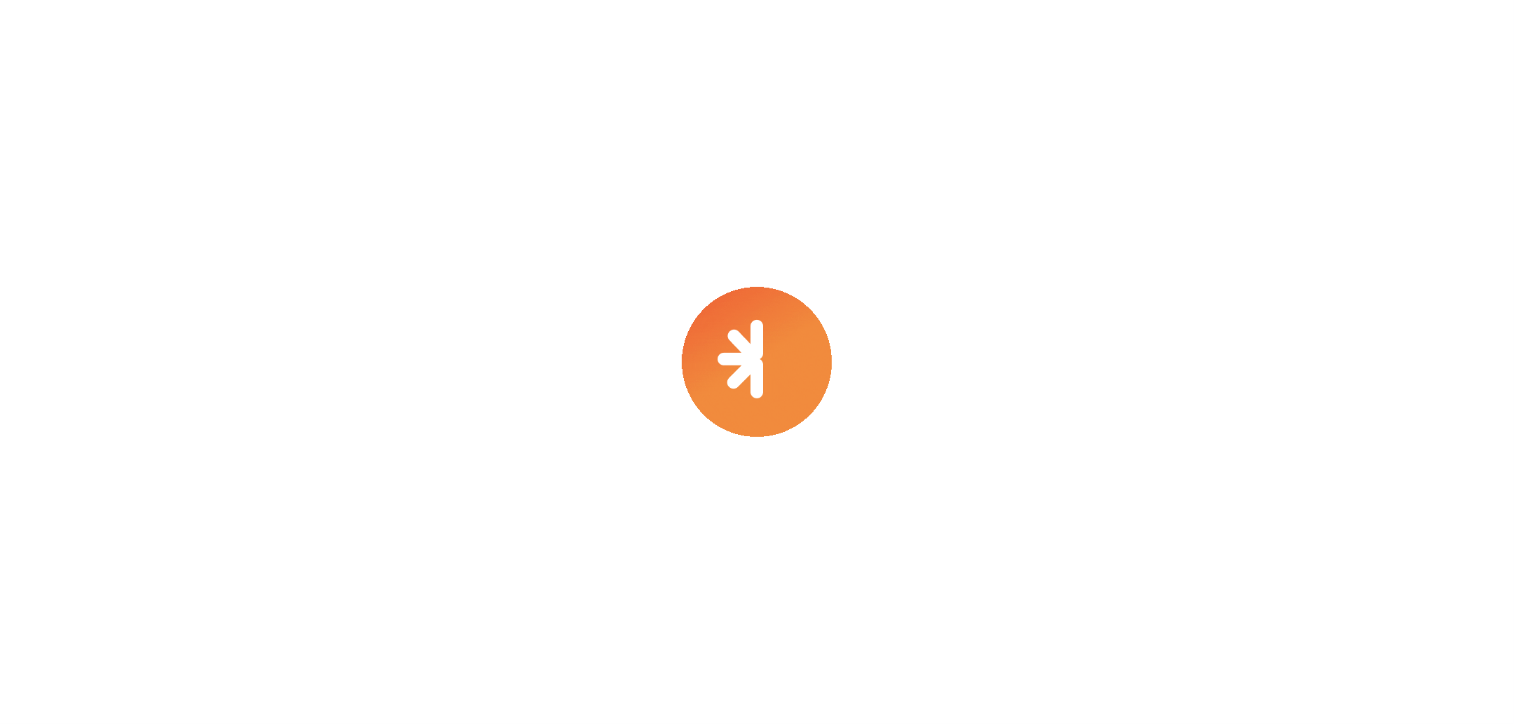 select on "****" 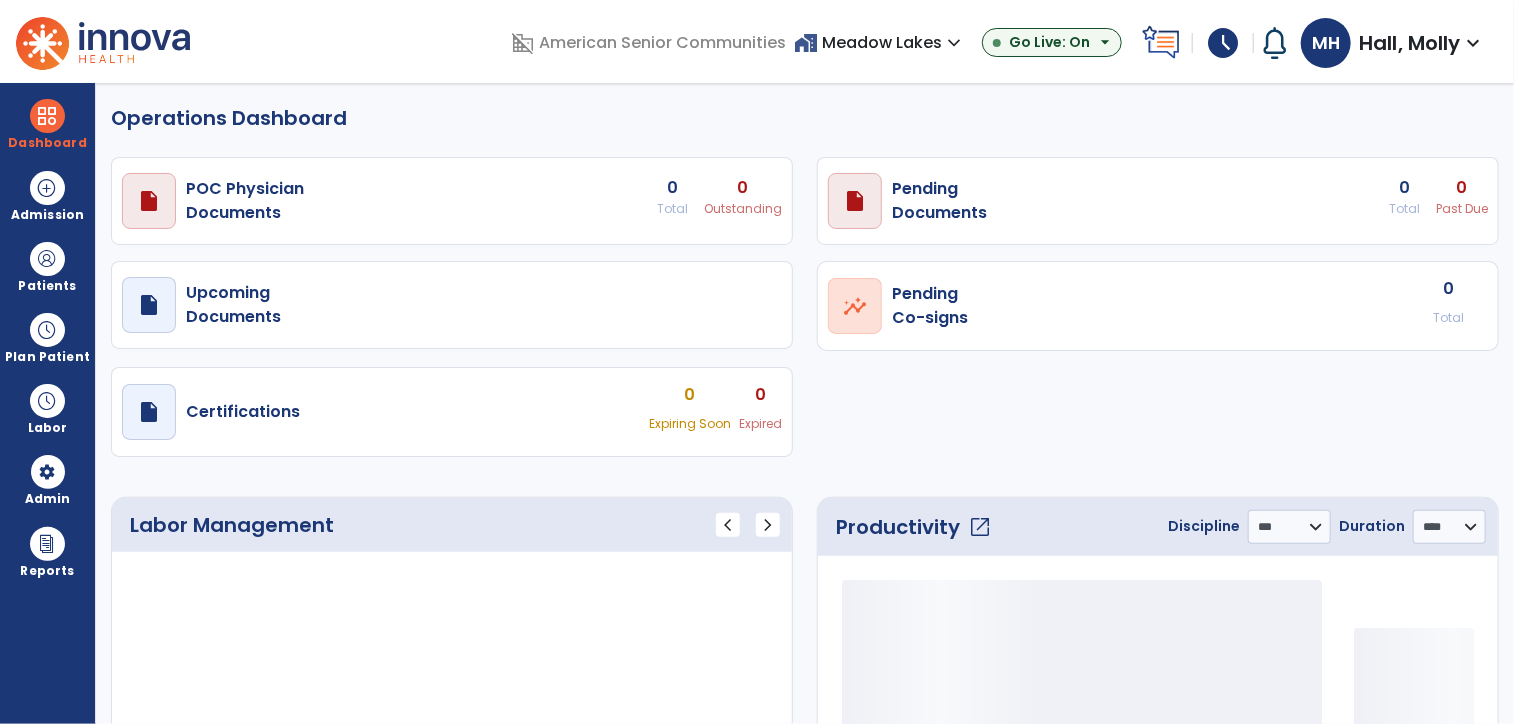 select on "***" 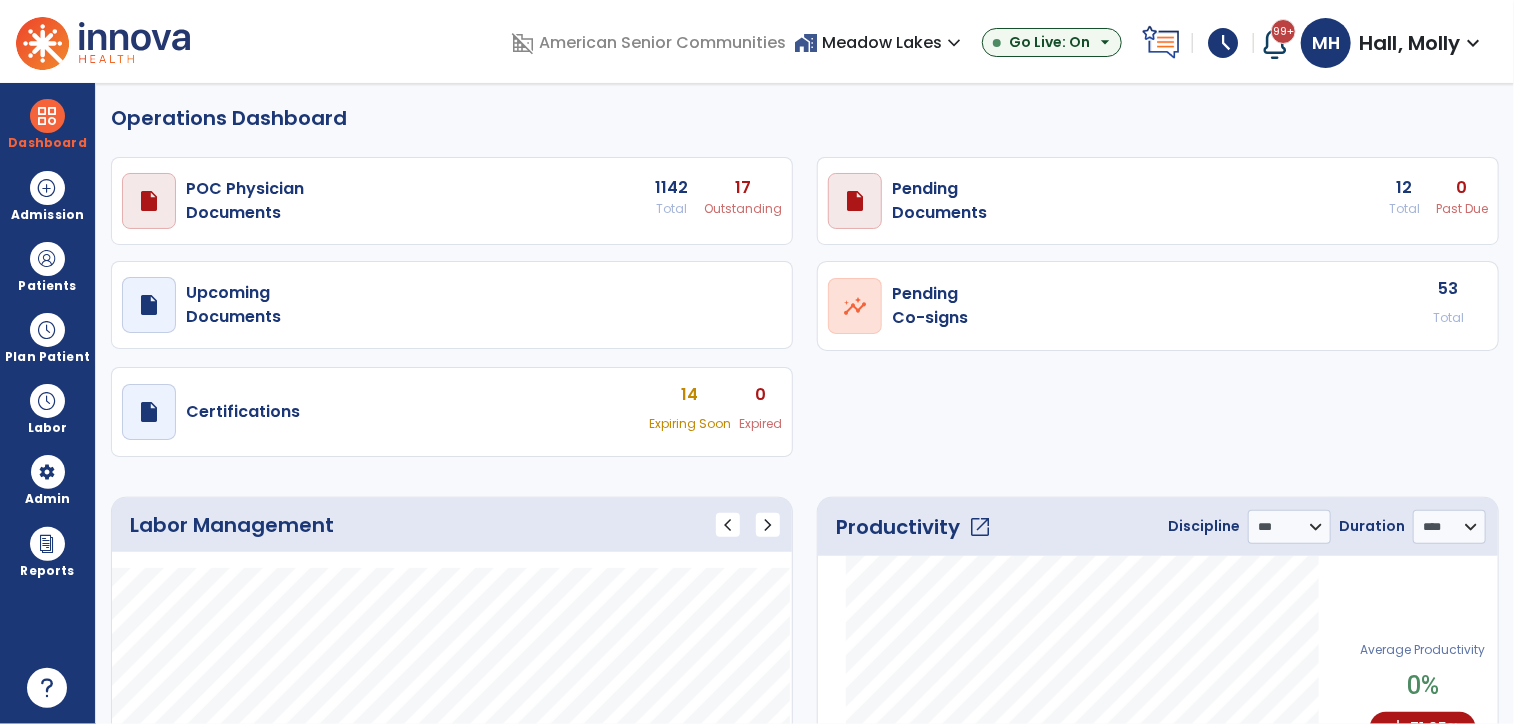 click on "home_work   Meadow Lakes   expand_more" at bounding box center (880, 42) 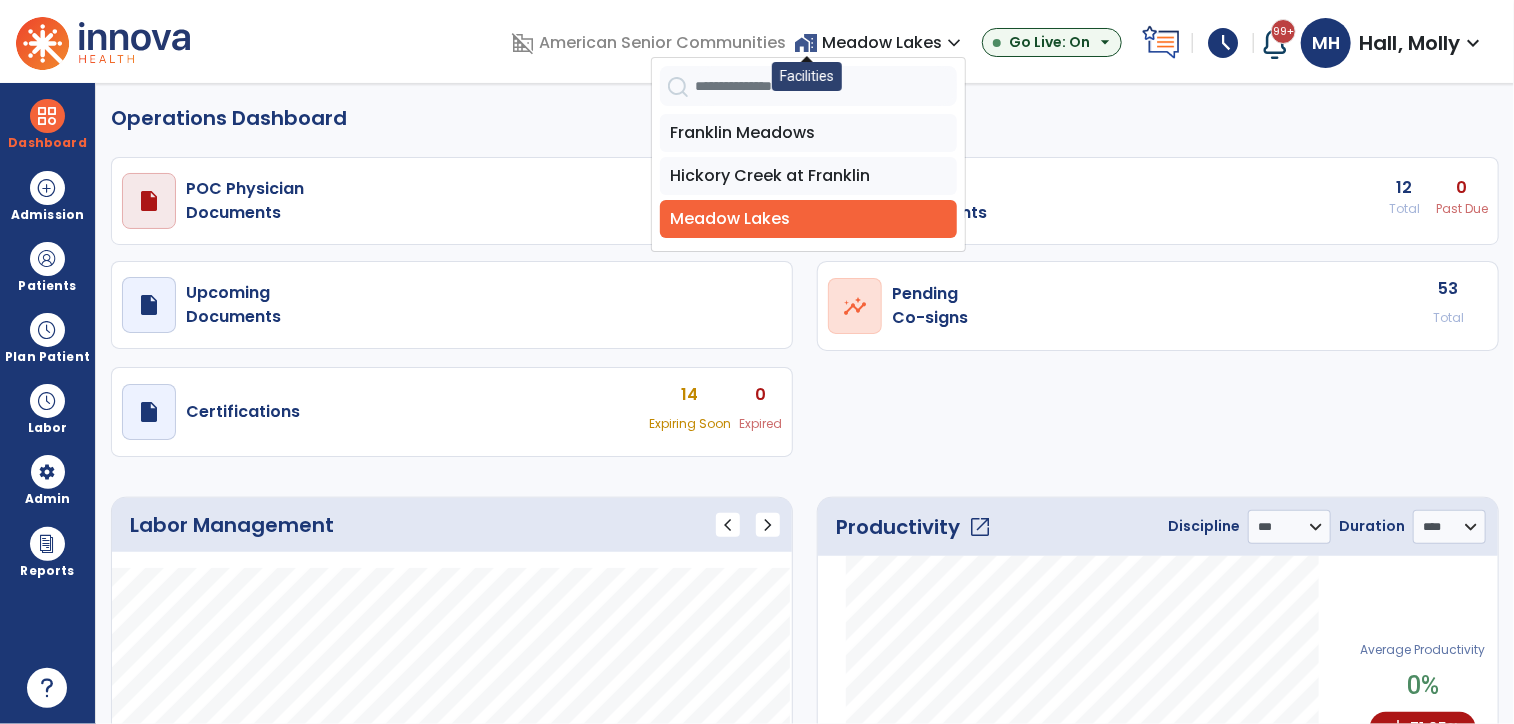 click on "home_work" at bounding box center (806, 43) 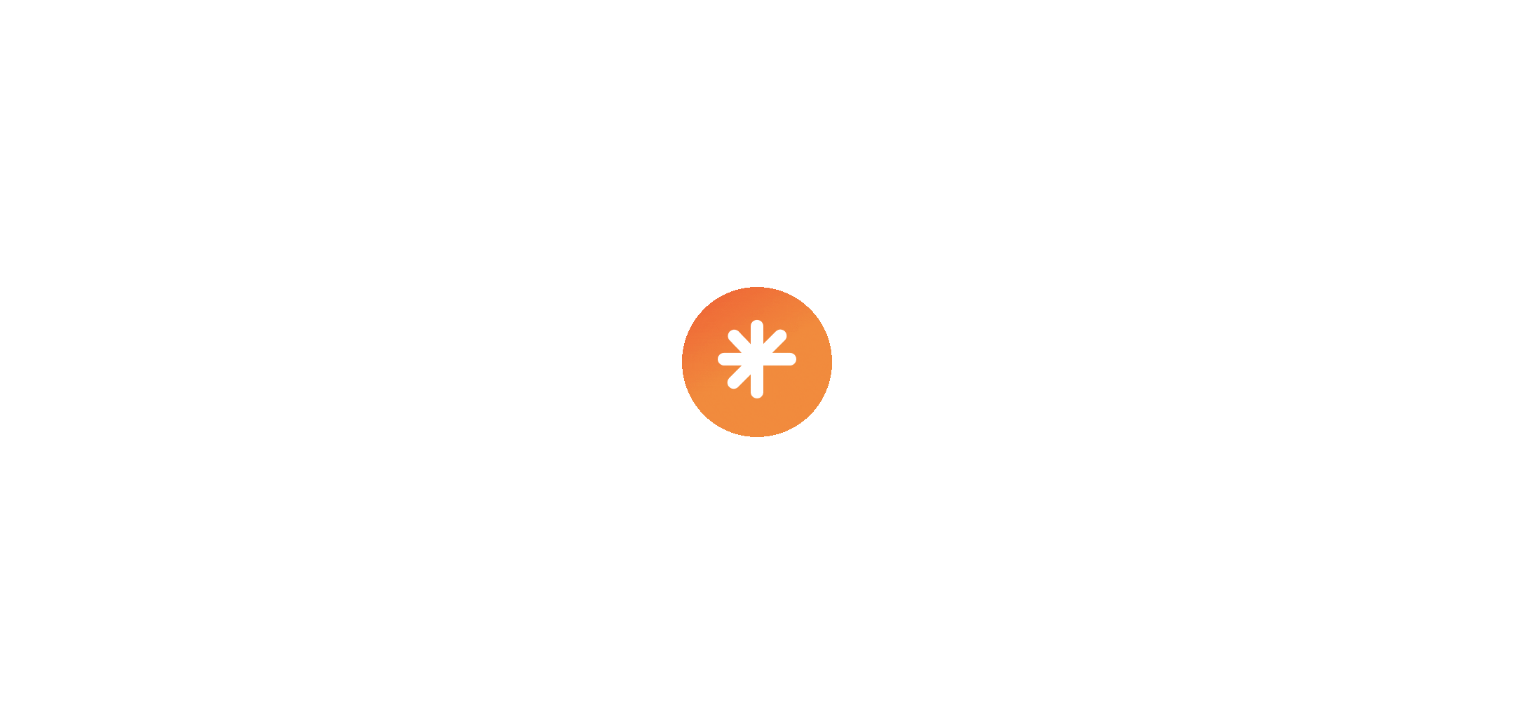 scroll, scrollTop: 0, scrollLeft: 0, axis: both 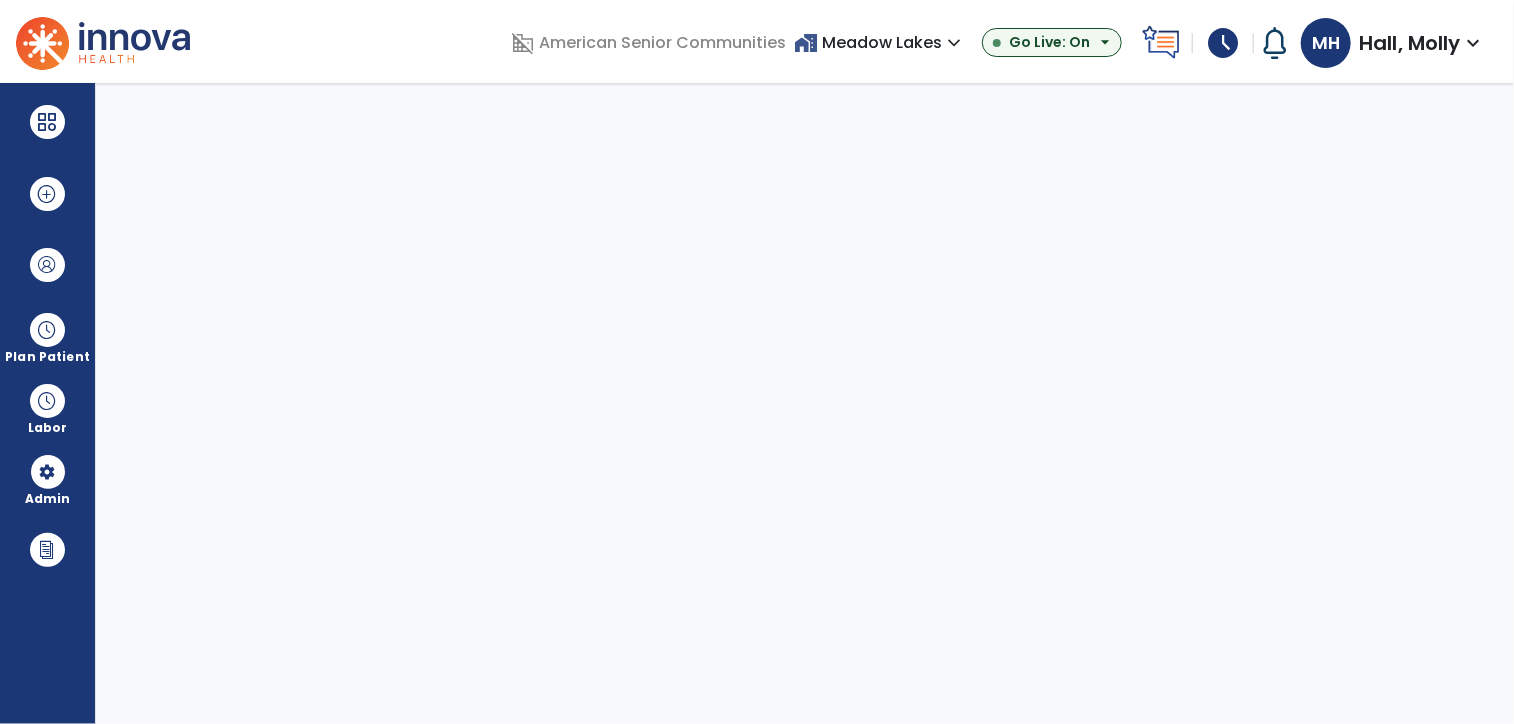 select on "***" 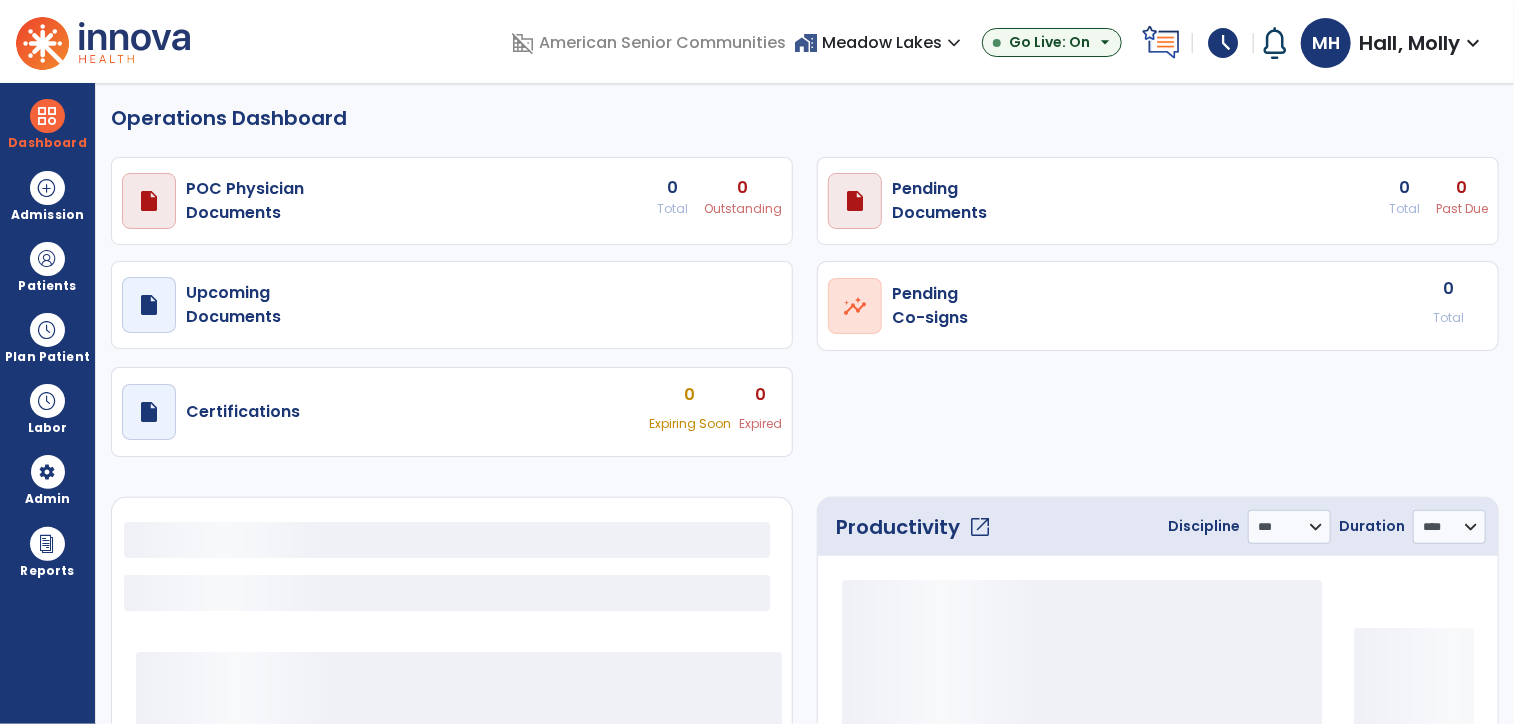 select on "***" 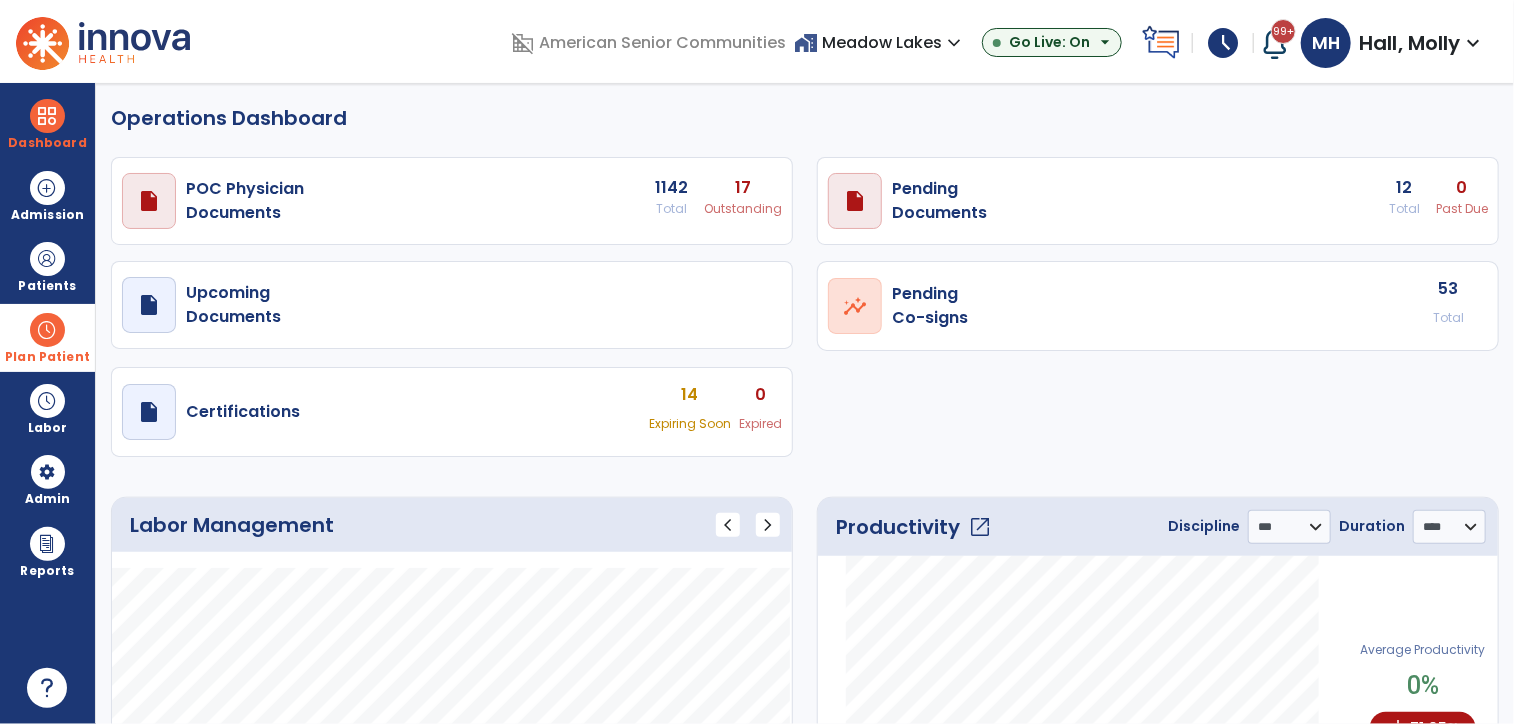 click at bounding box center [47, 330] 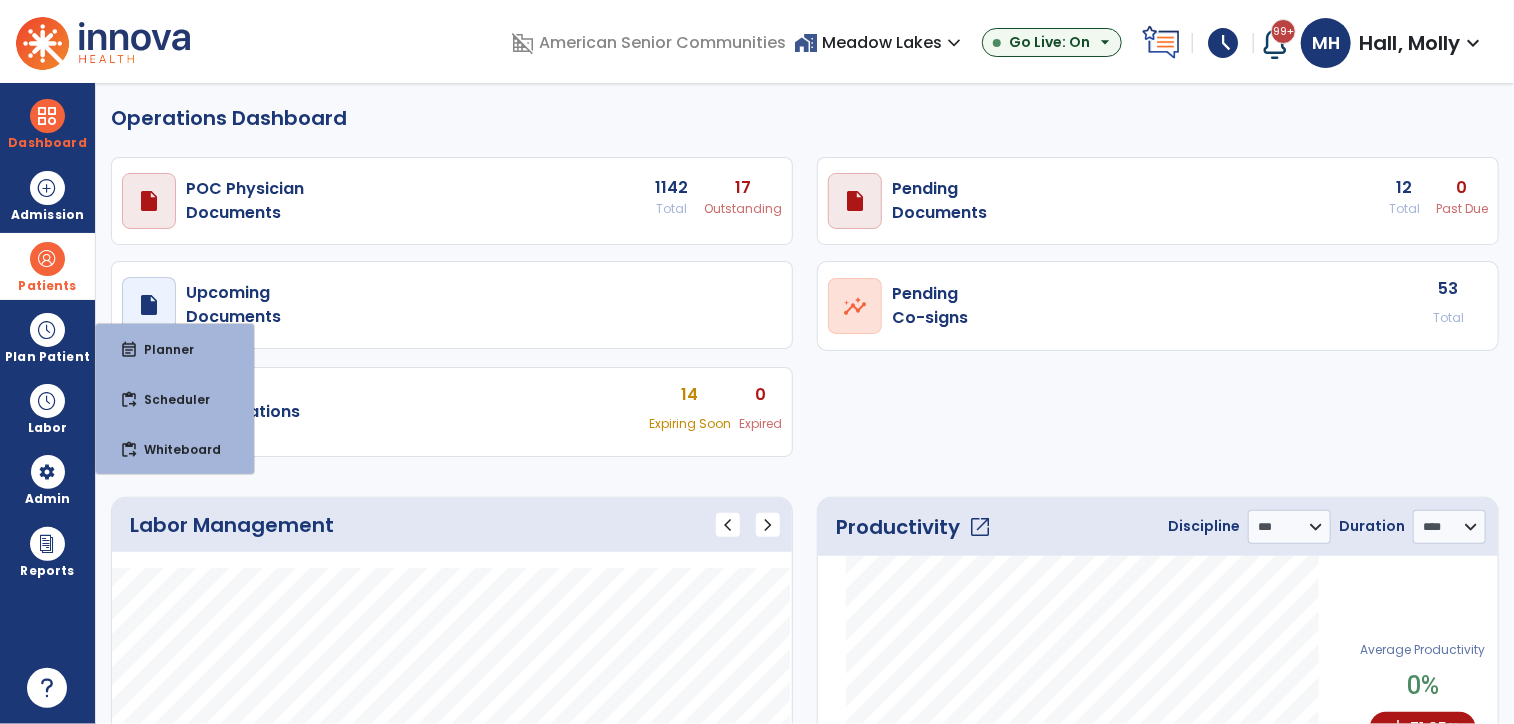 click at bounding box center [47, 259] 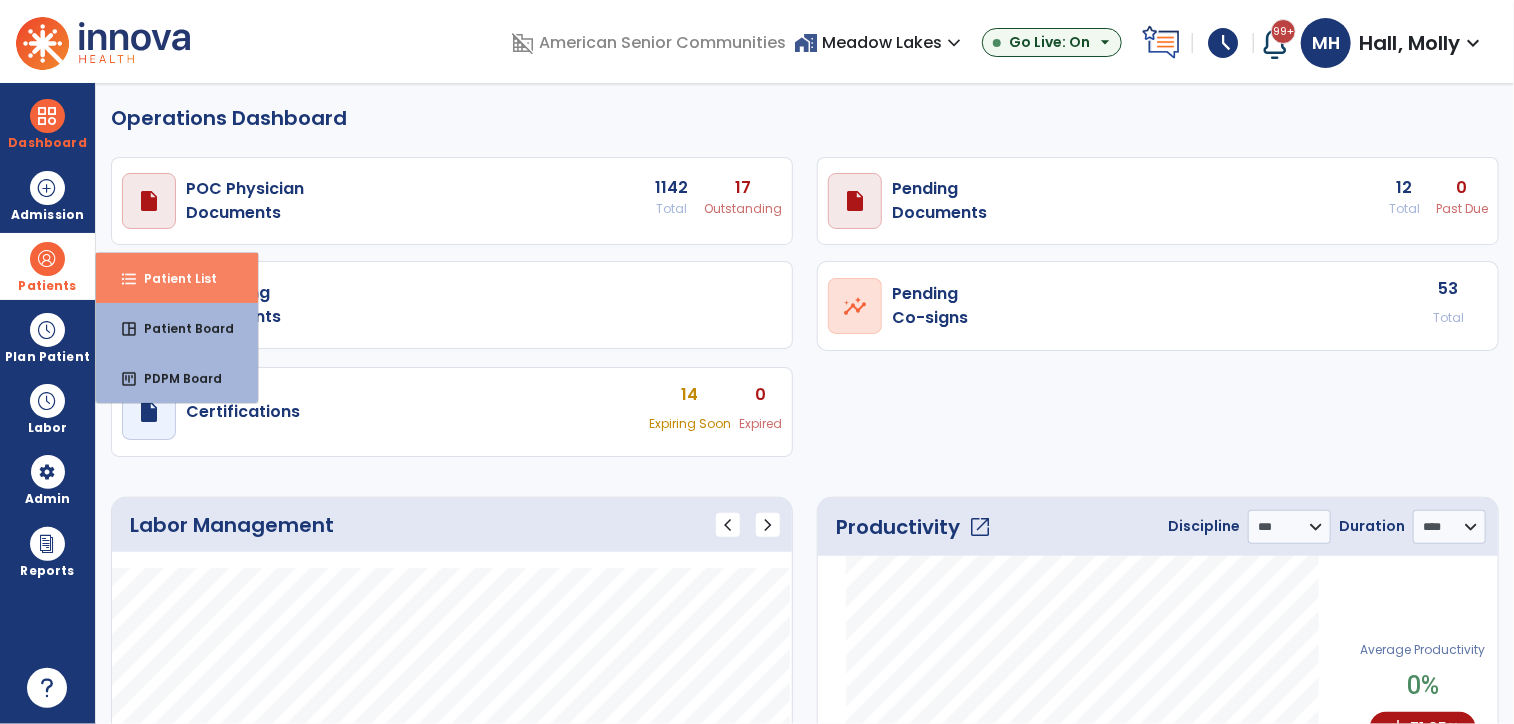 click on "Patient List" at bounding box center [172, 278] 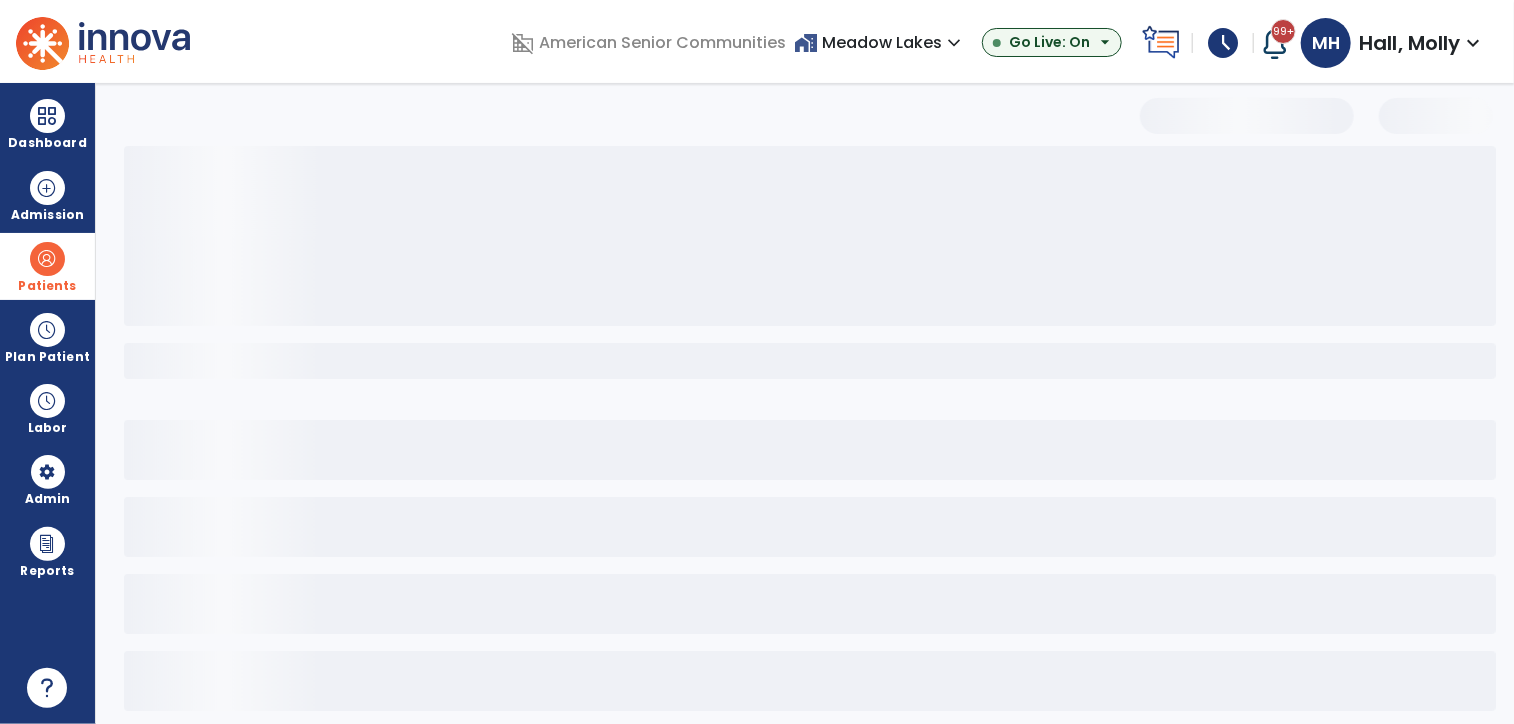 select on "***" 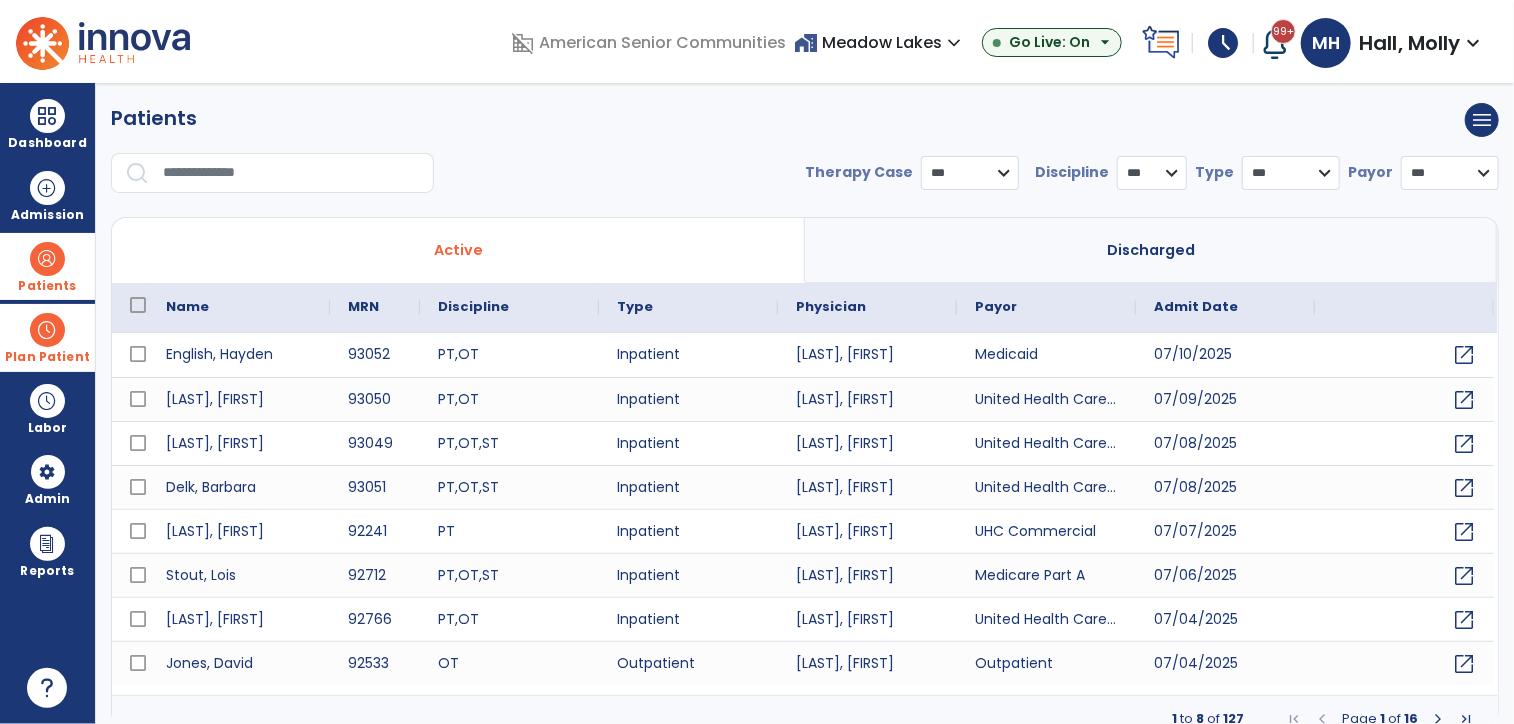 click at bounding box center (47, 330) 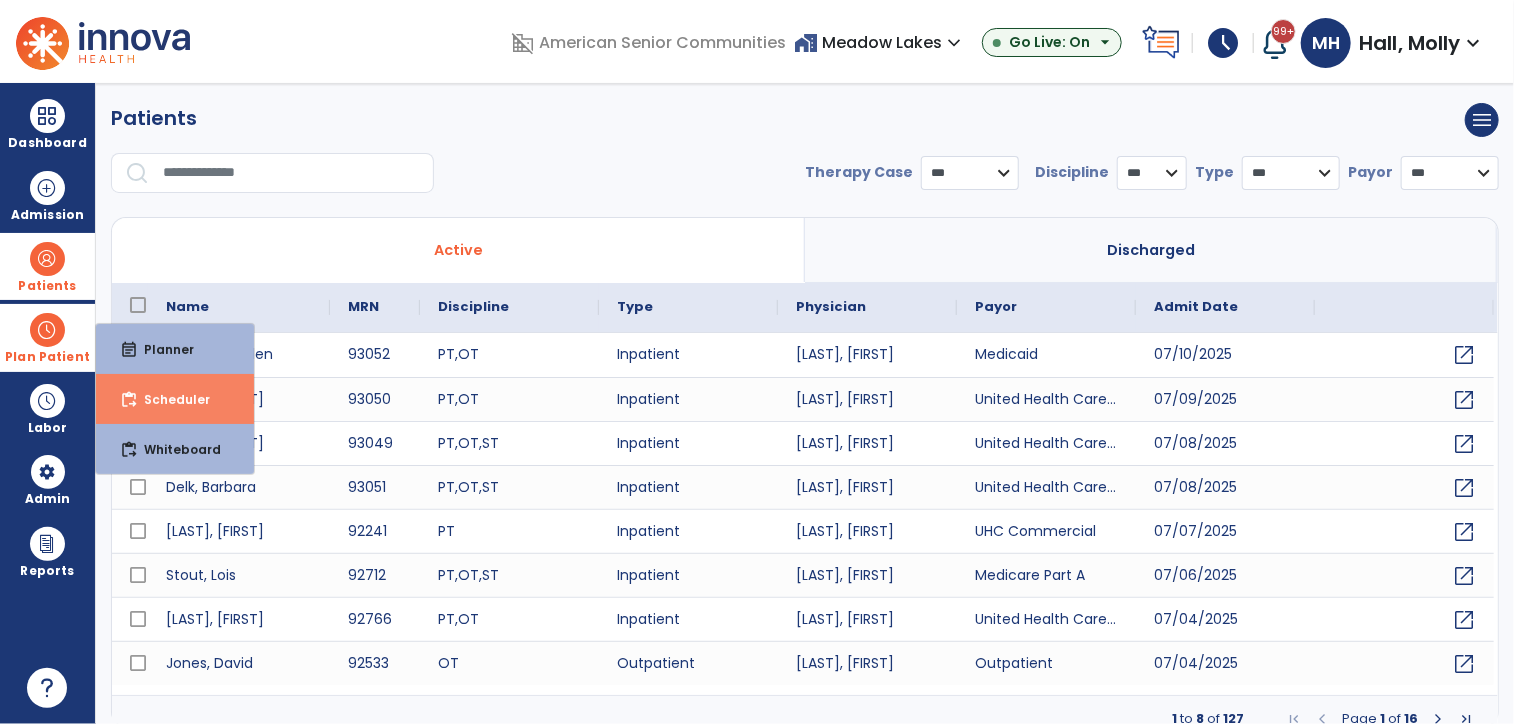 click on "Scheduler" at bounding box center [169, 399] 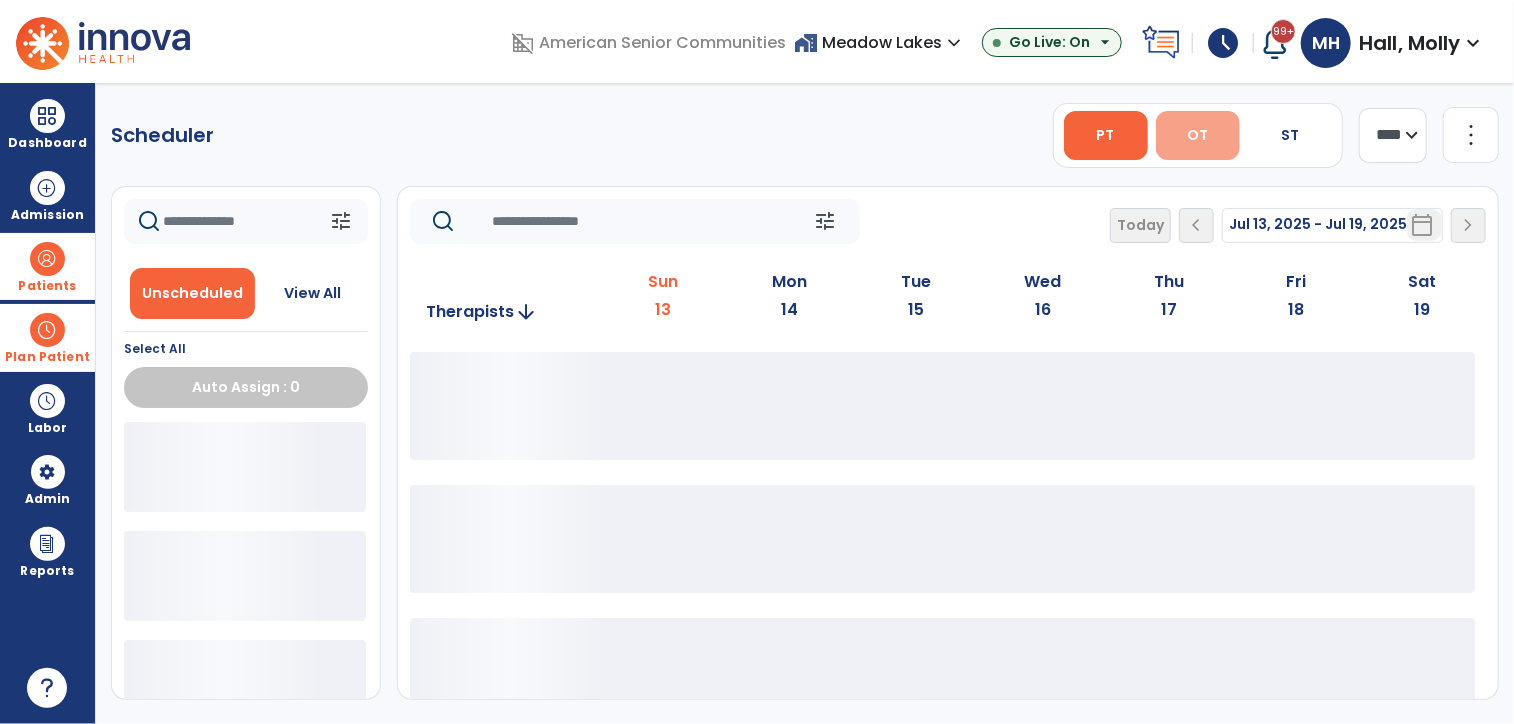 click on "OT" at bounding box center [1198, 135] 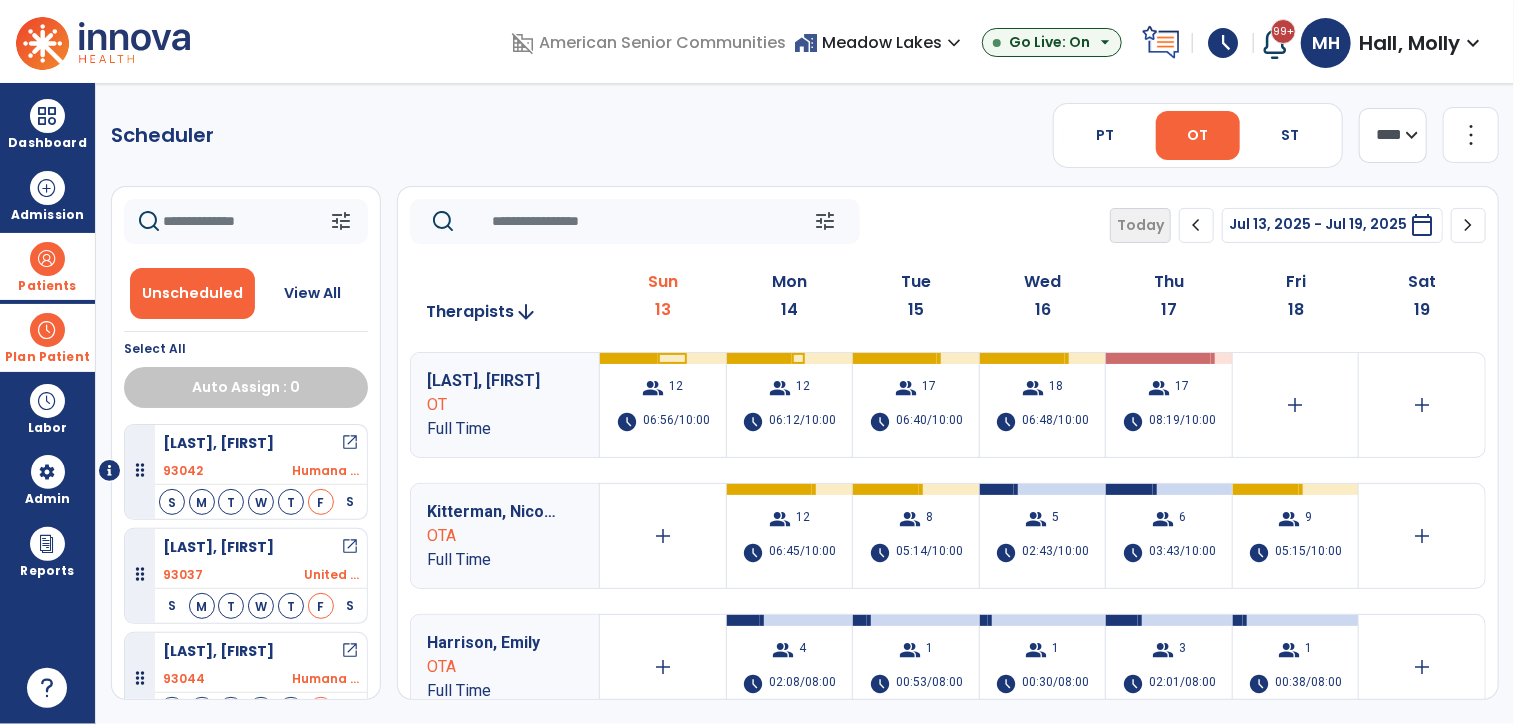 click on "Scheduler   PT   OT   ST  **** *** more_vert  Manage Labor   View All Therapists   Print" 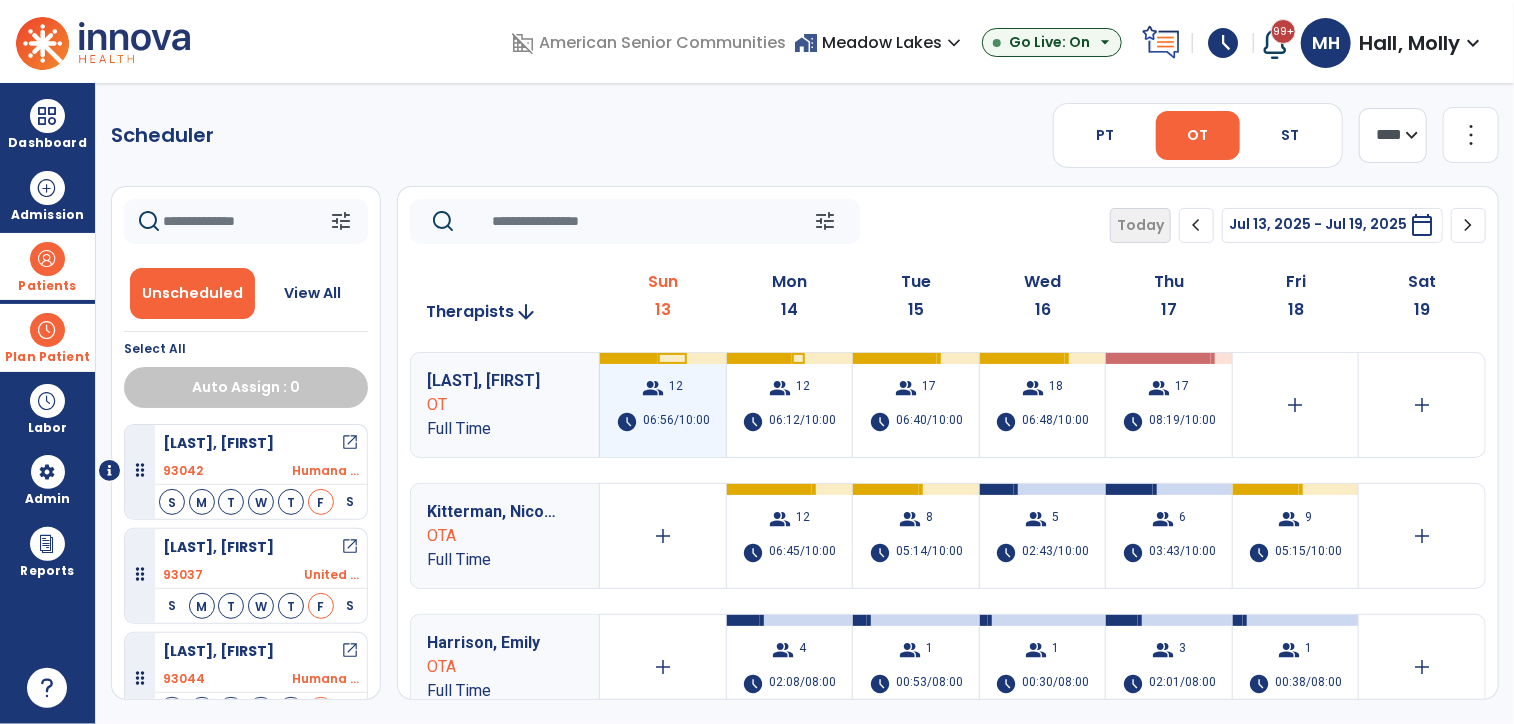 click on "group  12  schedule  06:56/10:00" at bounding box center [663, 405] 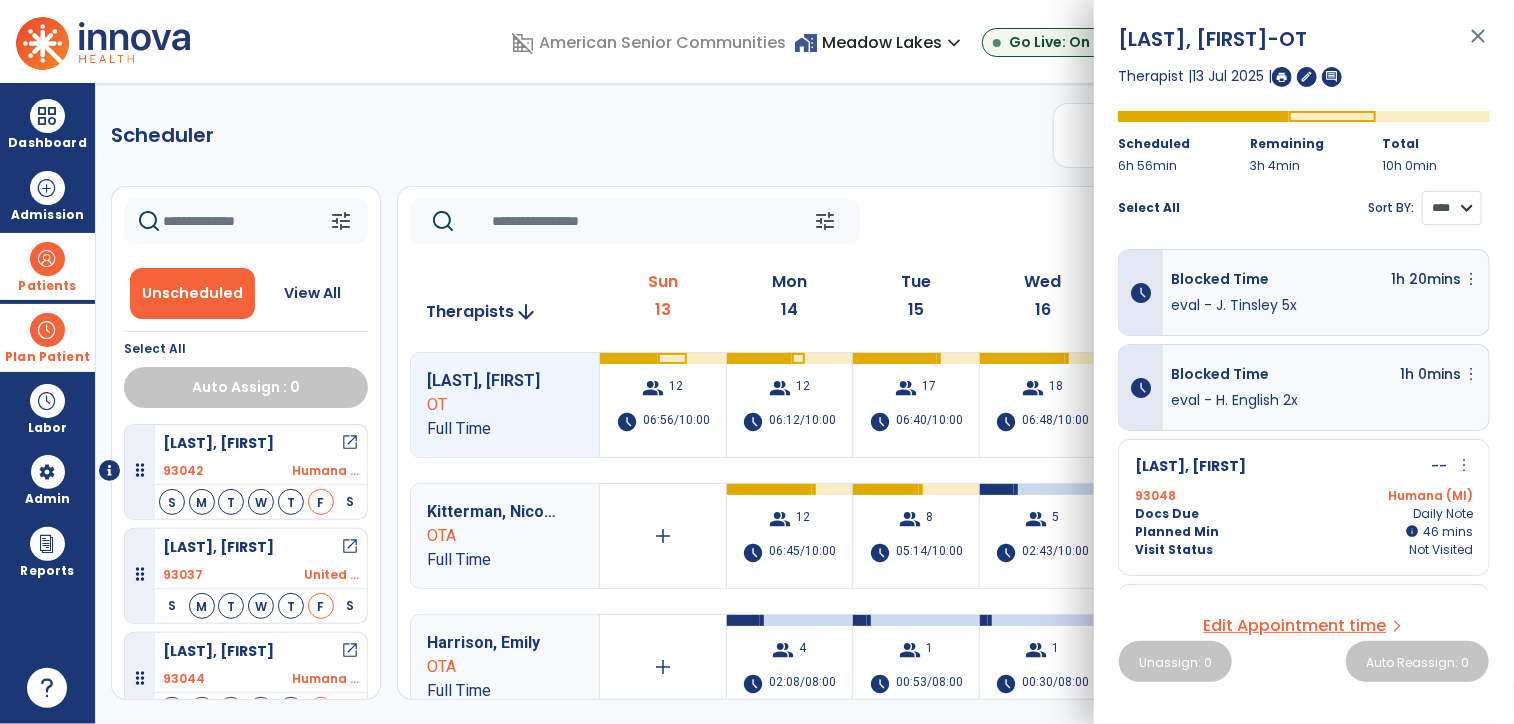 click on "**** ****" at bounding box center (1452, 208) 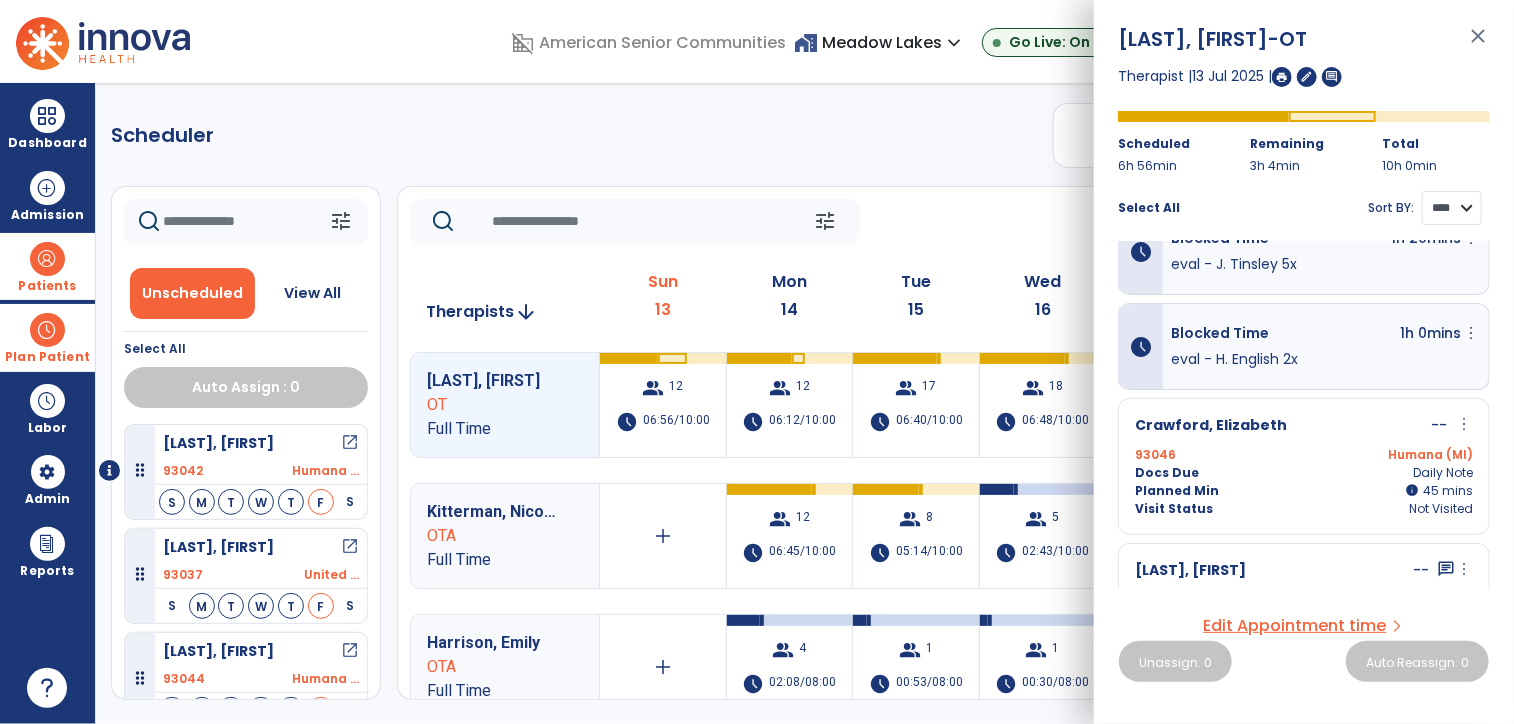 scroll, scrollTop: 0, scrollLeft: 0, axis: both 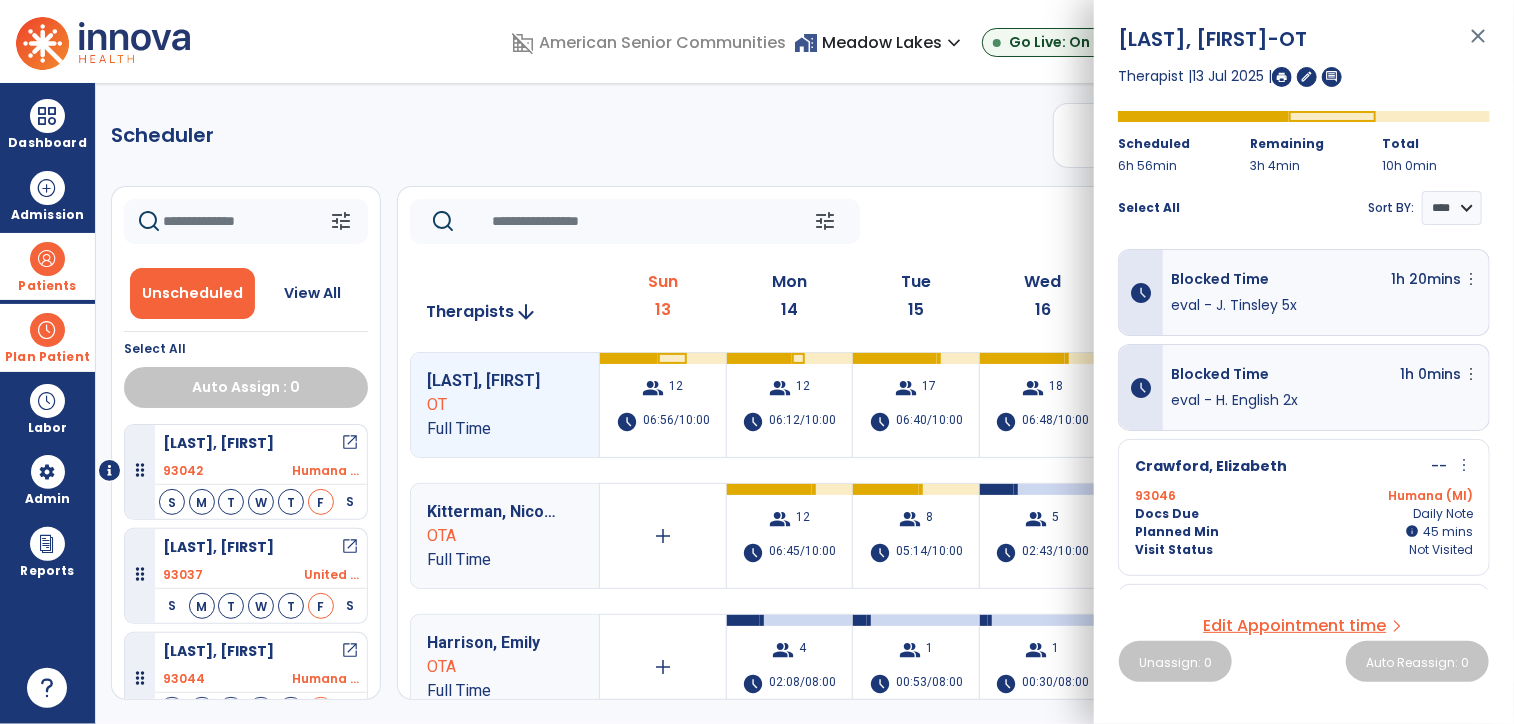 drag, startPoint x: 704, startPoint y: 142, endPoint x: 655, endPoint y: 151, distance: 49.819675 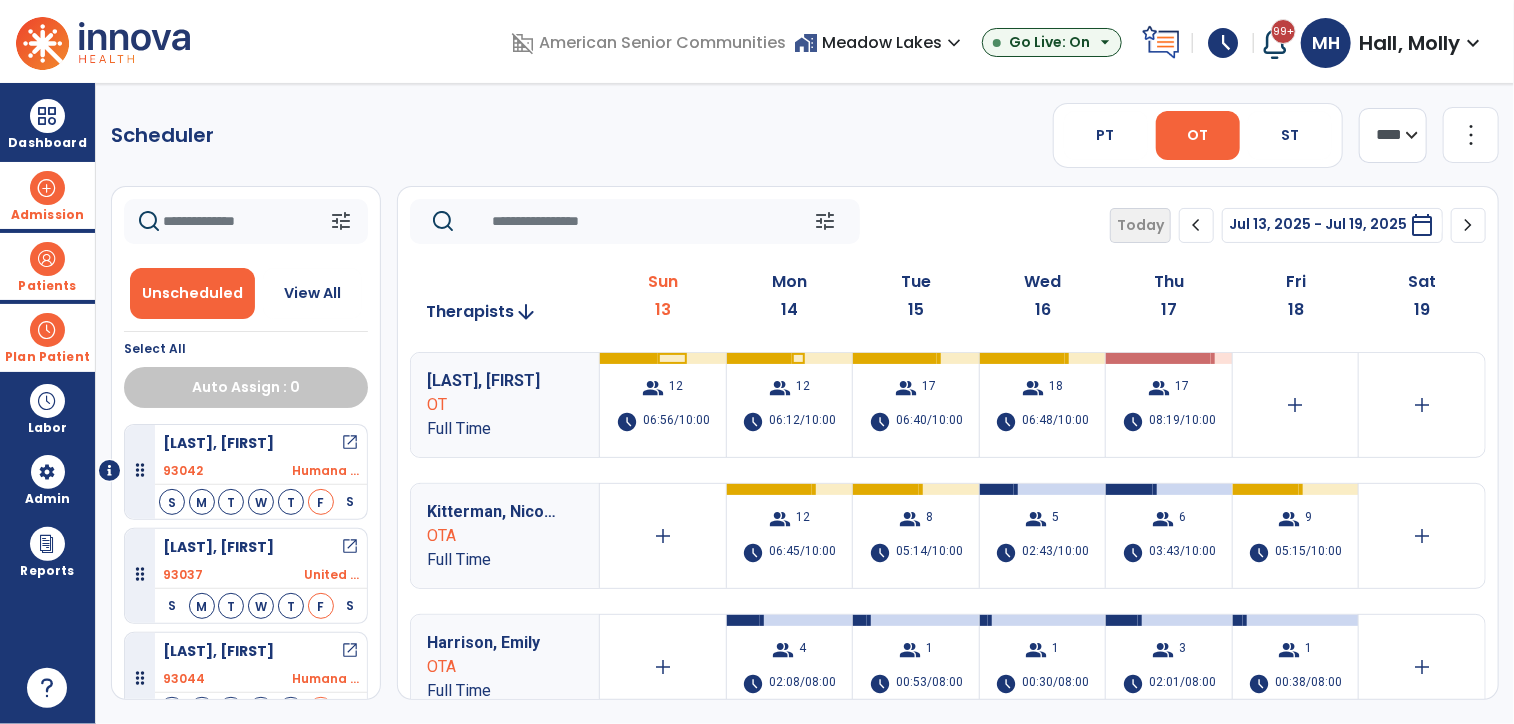 click on "Admission" at bounding box center [47, 195] 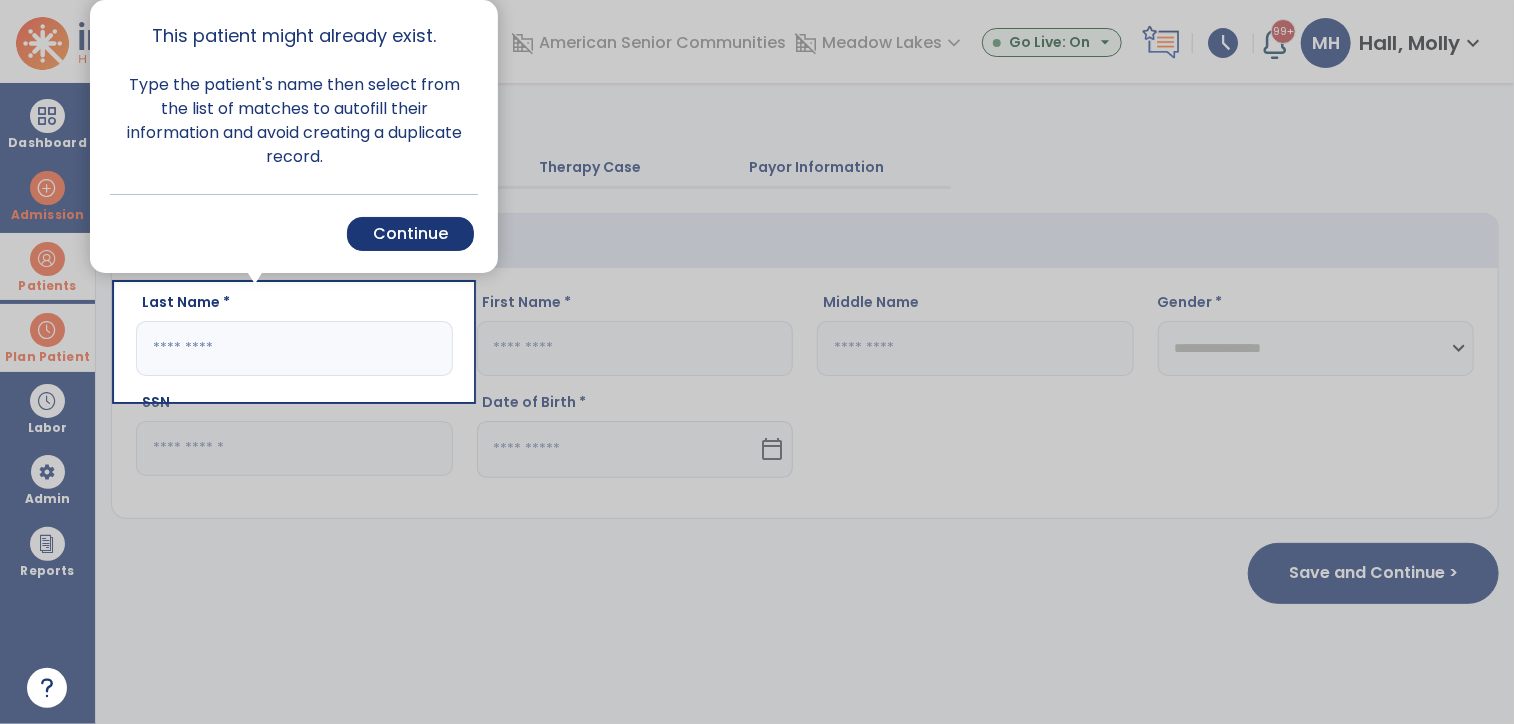 click on "Cancel
Back
Continue" at bounding box center [294, 233] 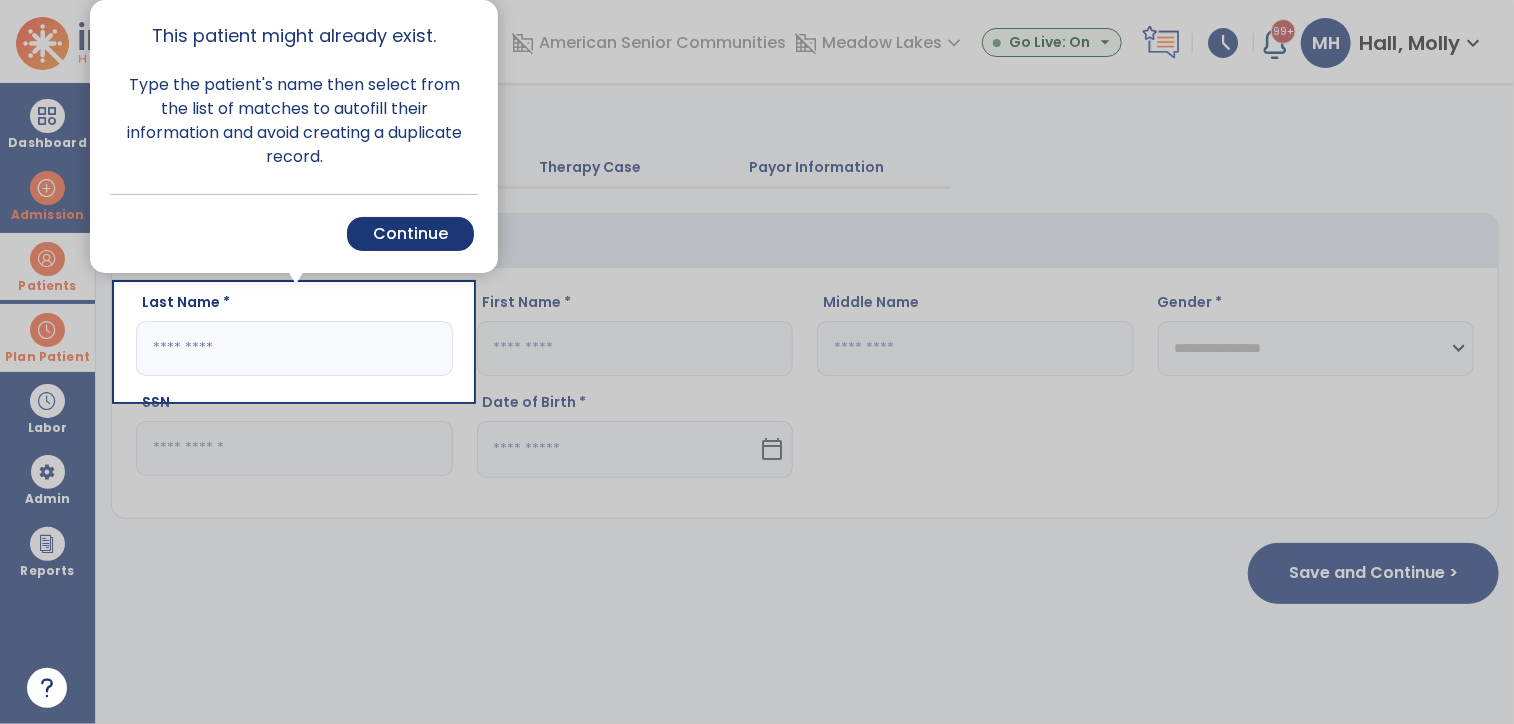 click 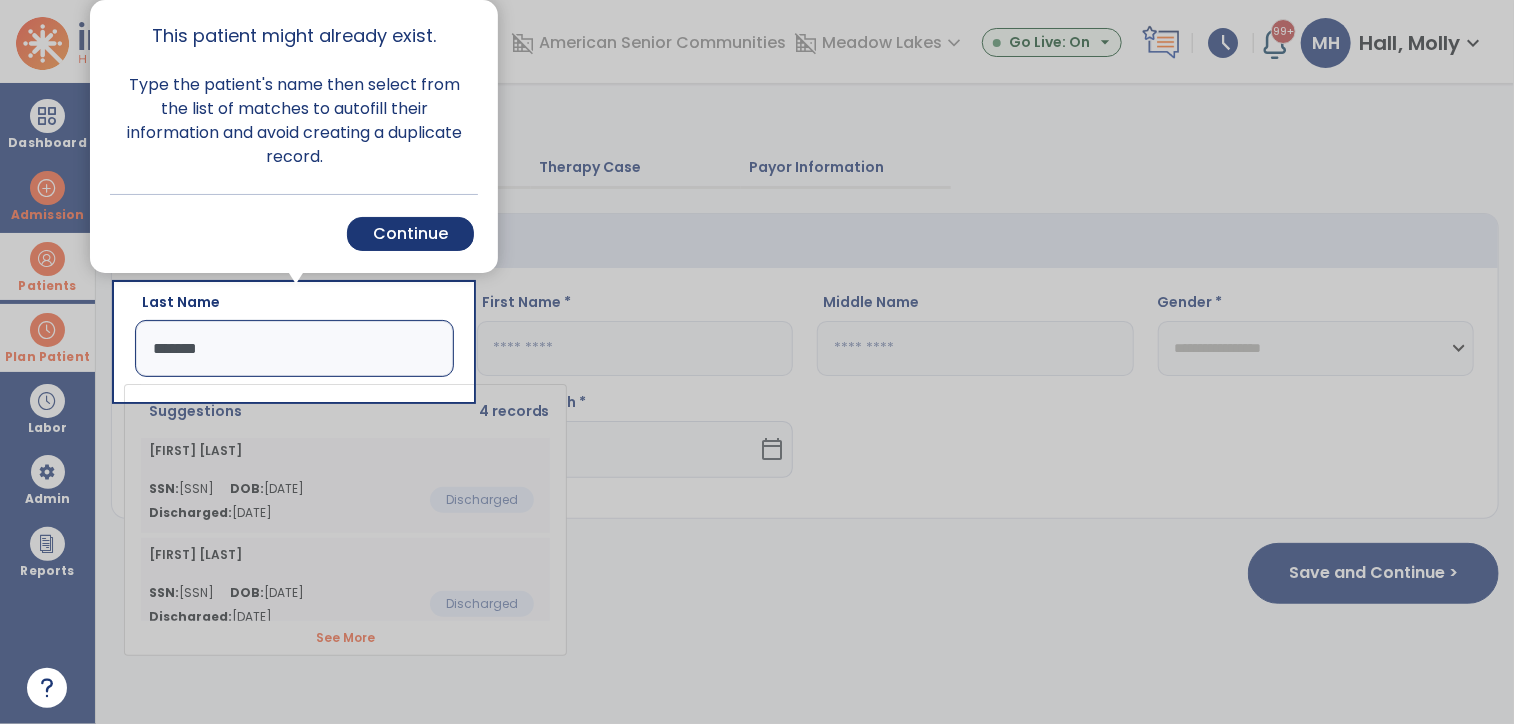 type on "*******" 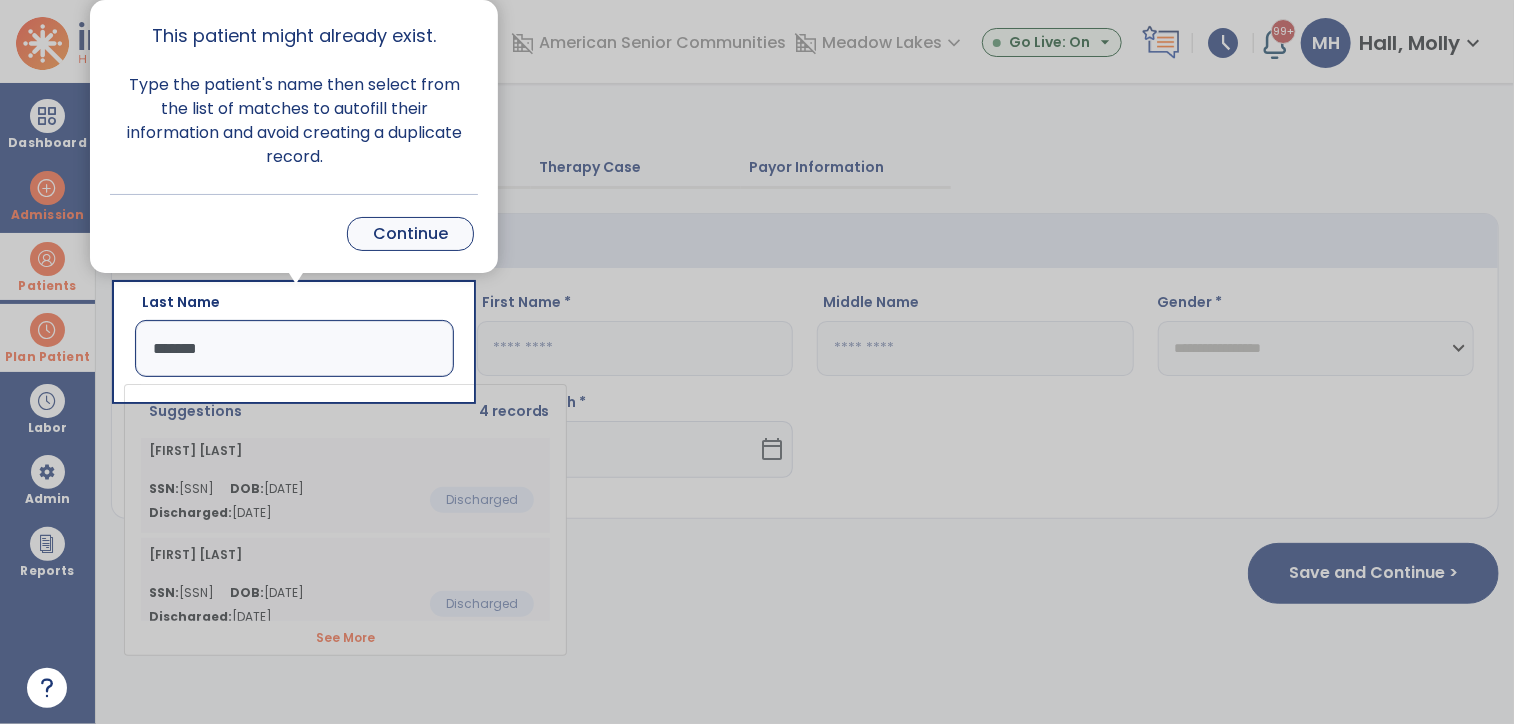 click on "Continue" at bounding box center [410, 234] 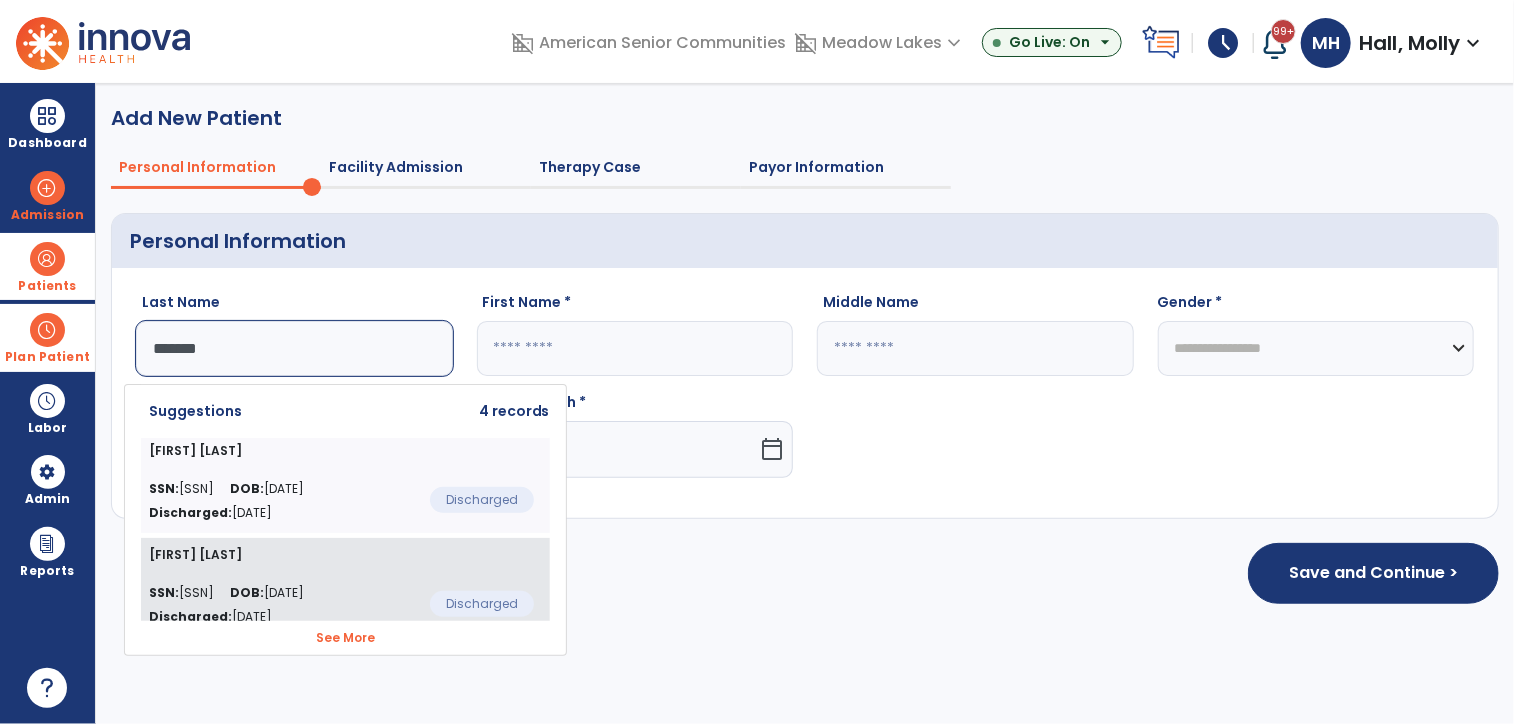 click on "SSN:  [SSN] DOB:  [DATE] Discharged:  [DATE]  Discharged" 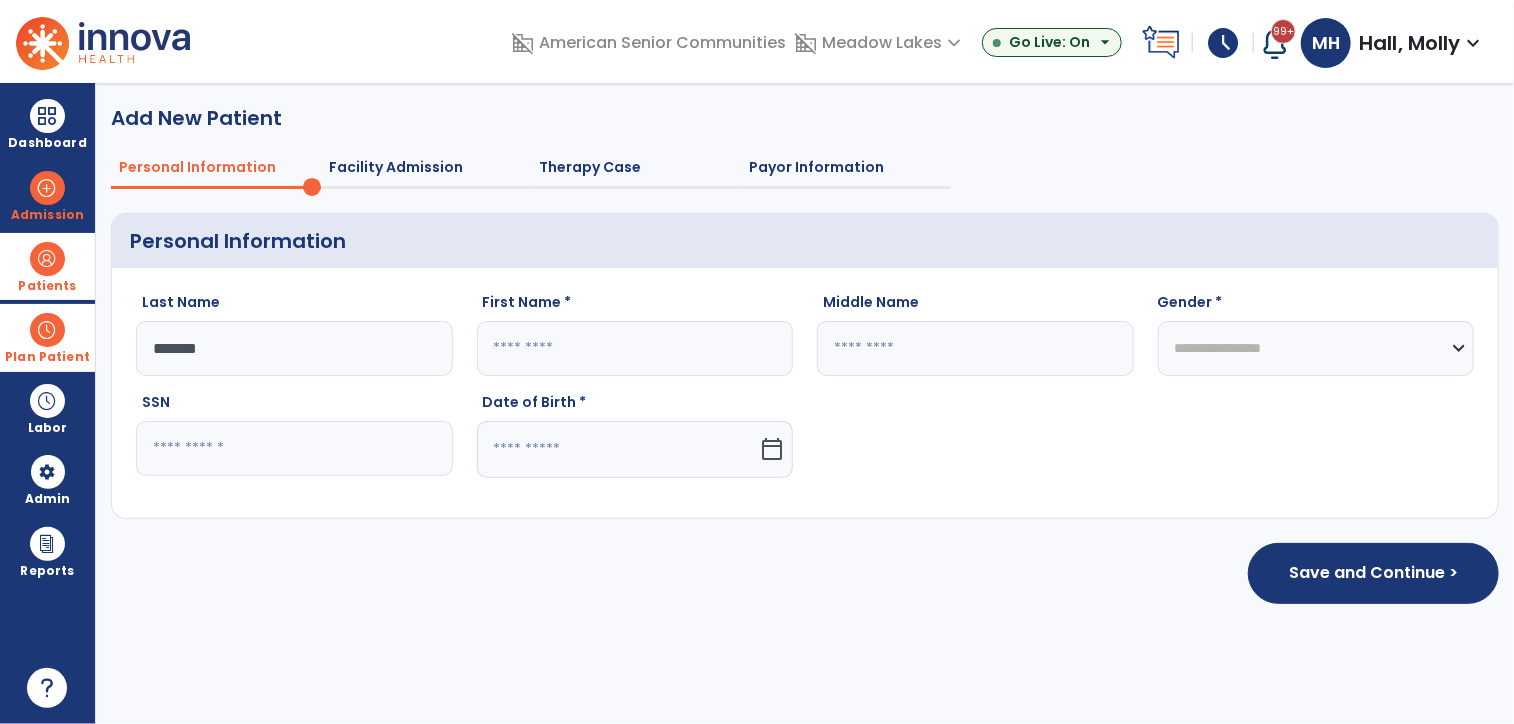type on "**" 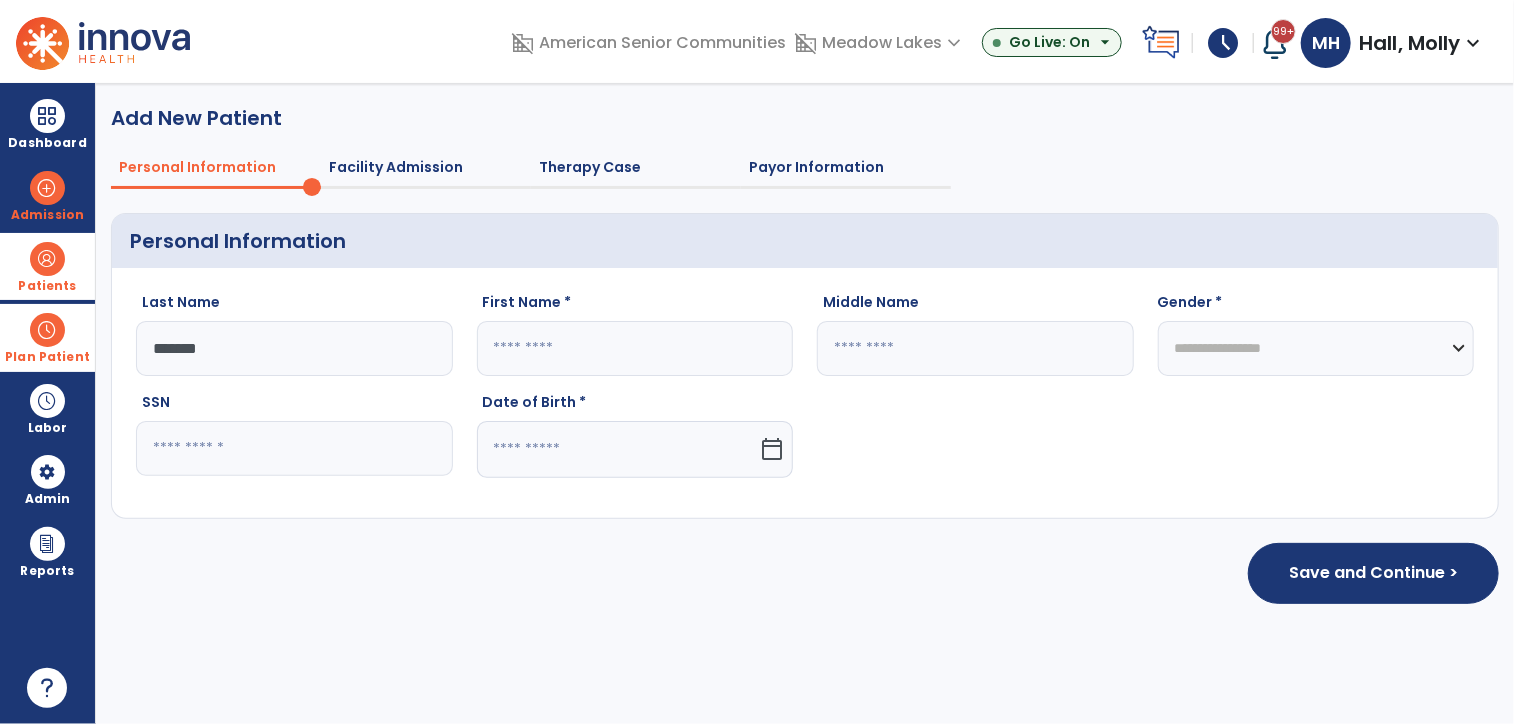 type on "***" 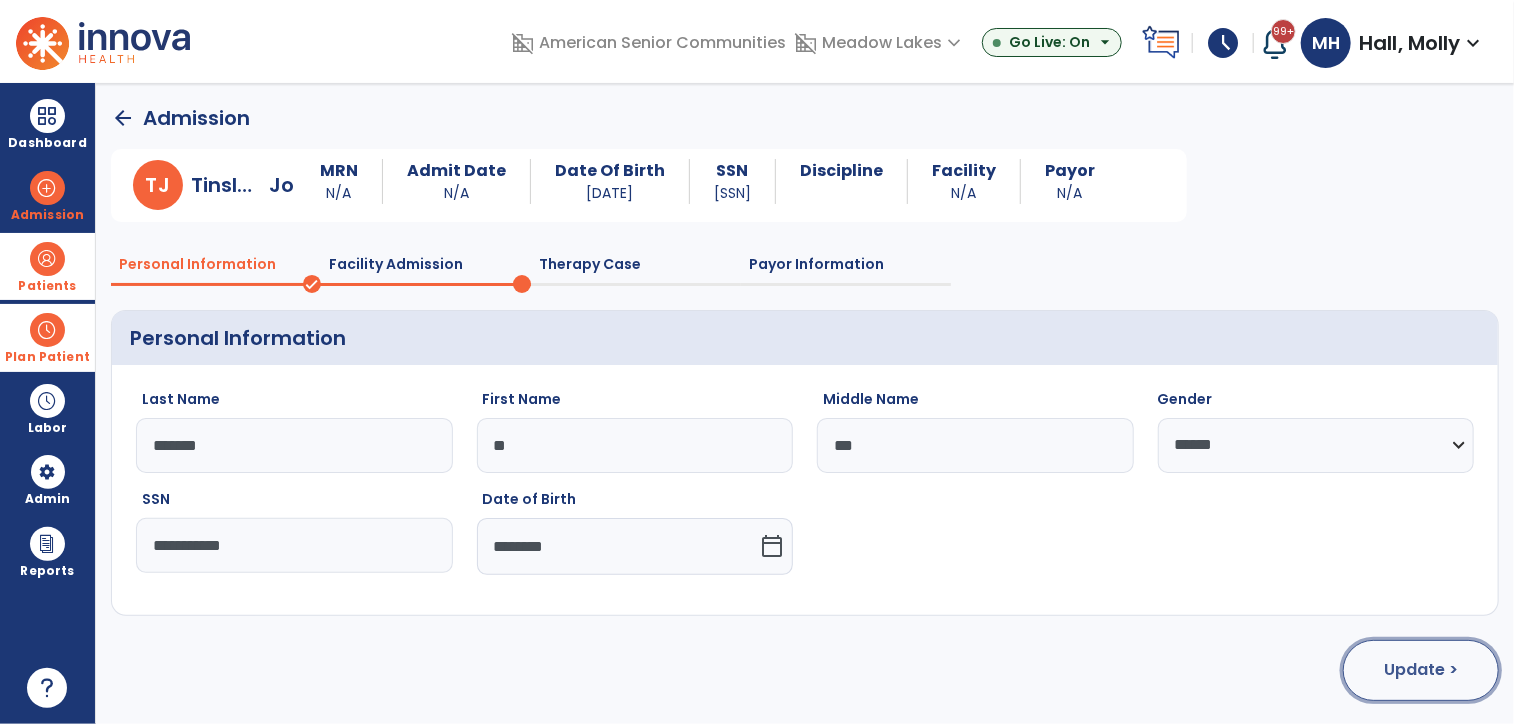 click on "Update >" 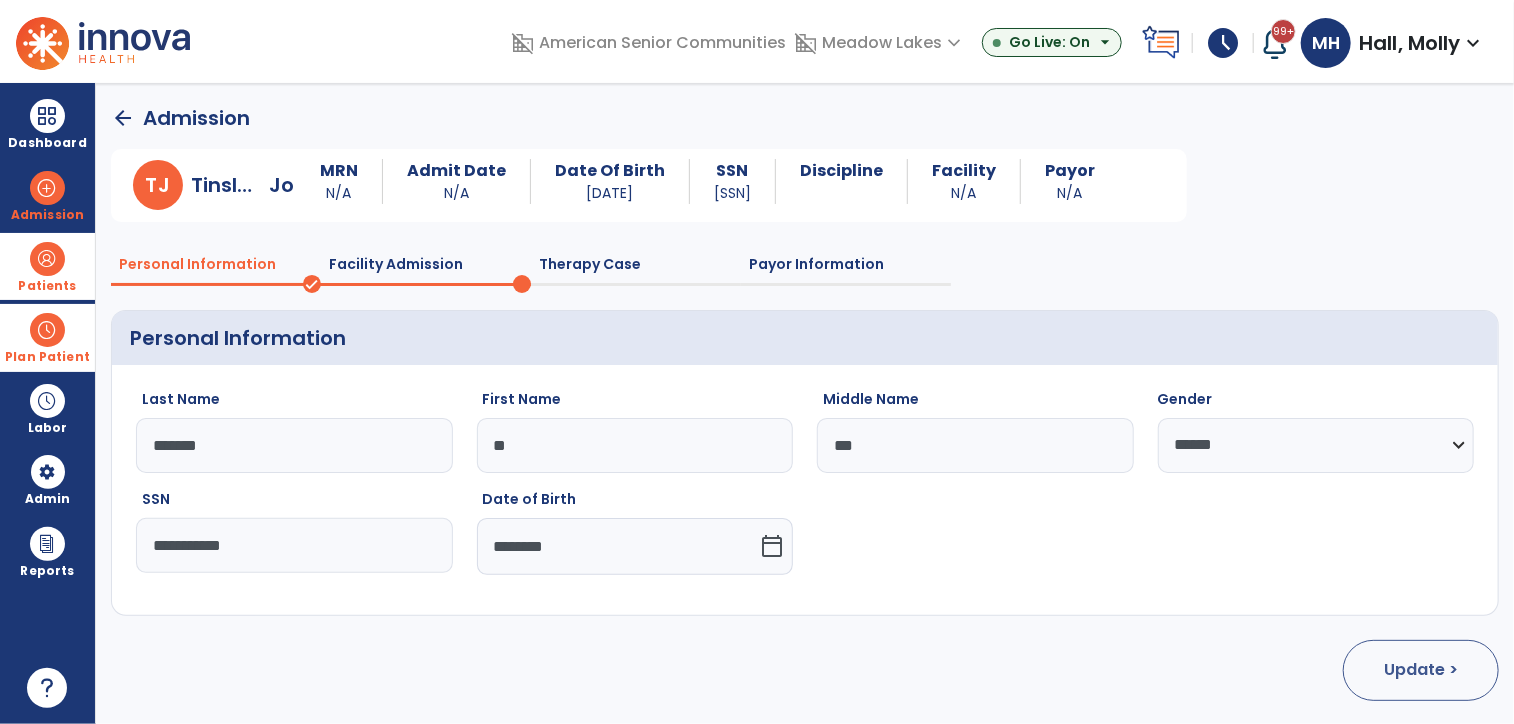 select on "**********" 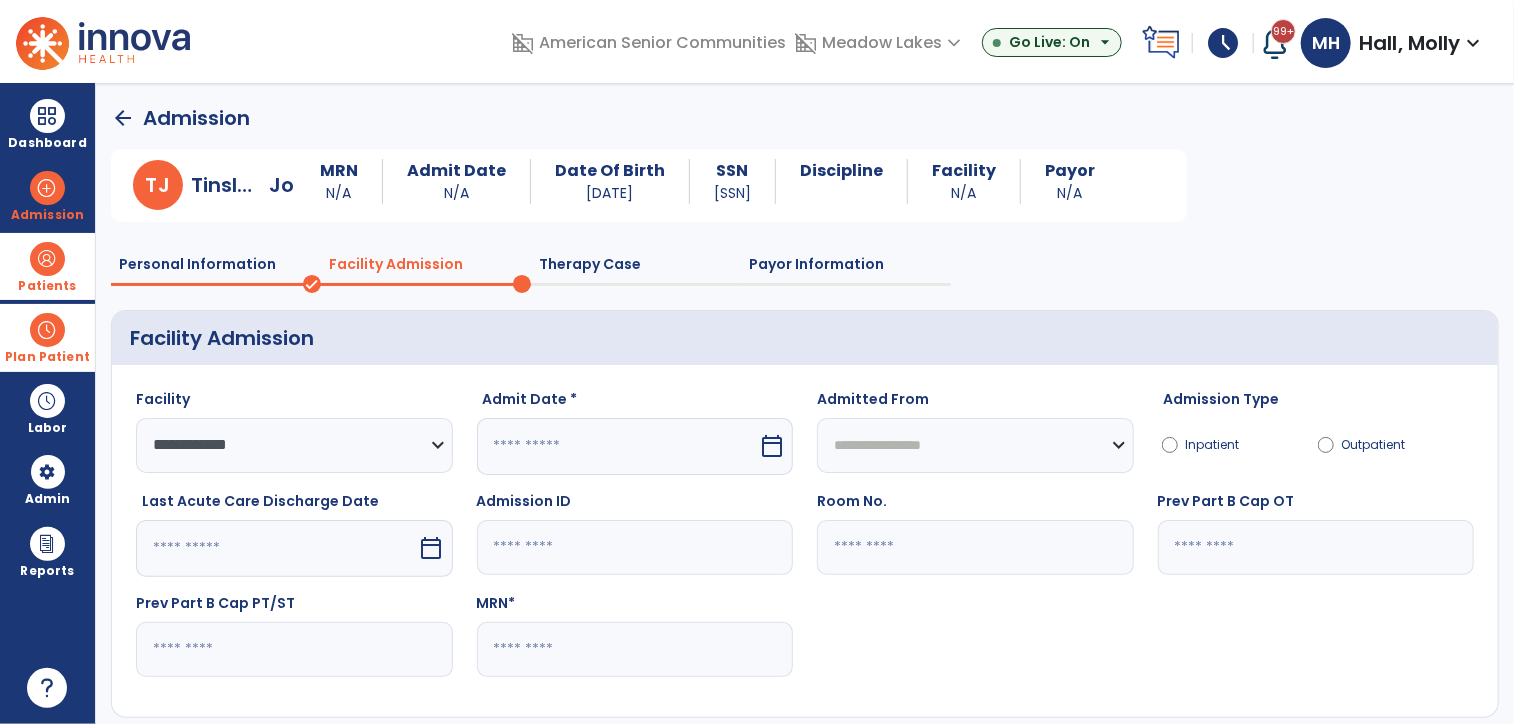 click at bounding box center [618, 446] 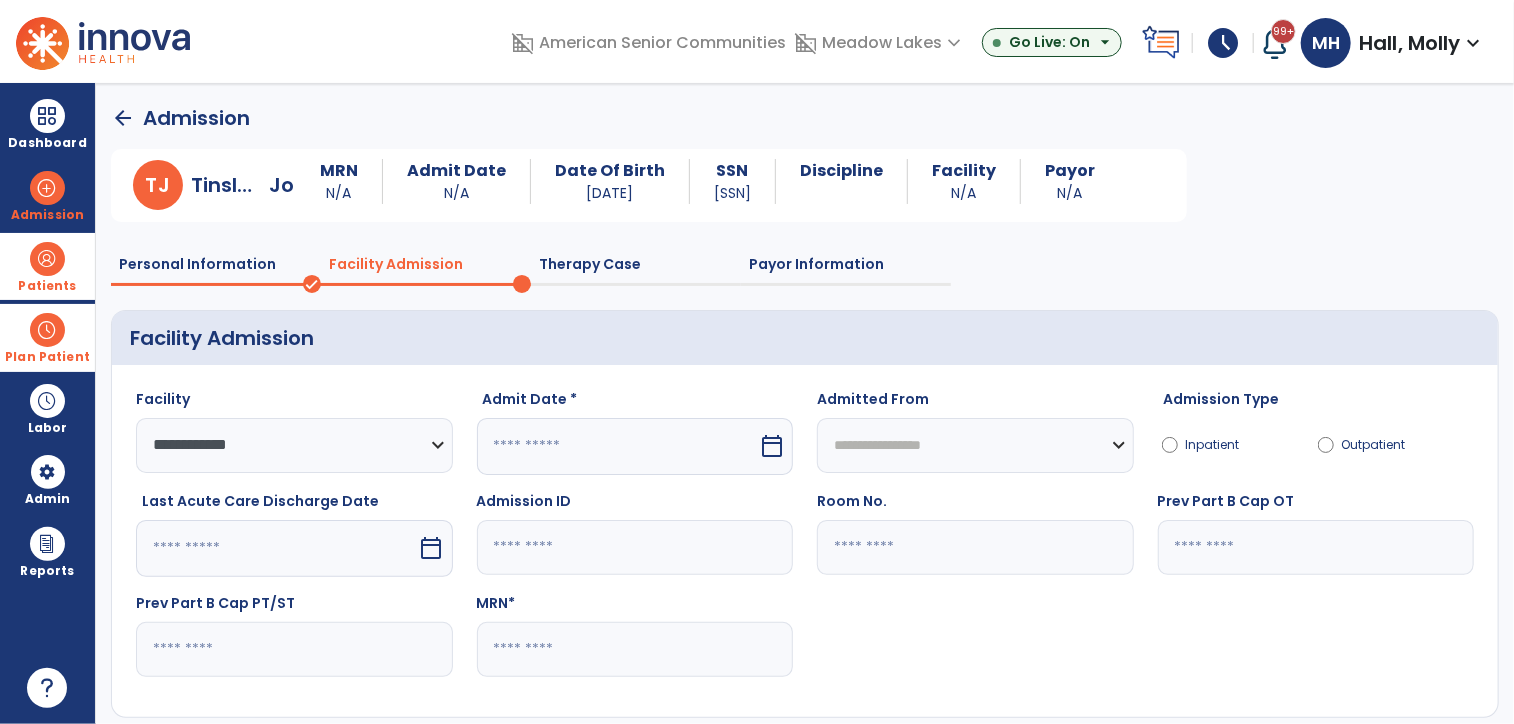select on "*" 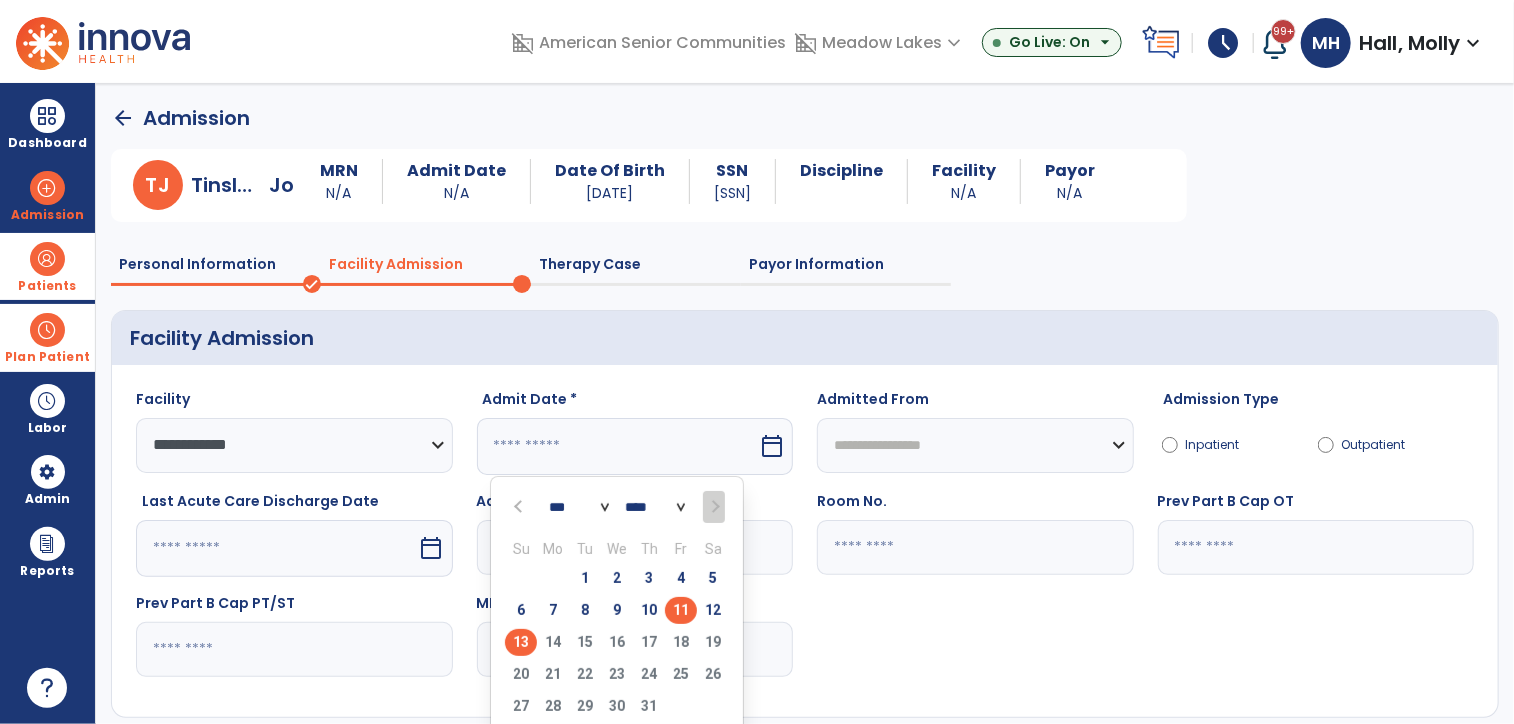 click on "11" at bounding box center (681, 610) 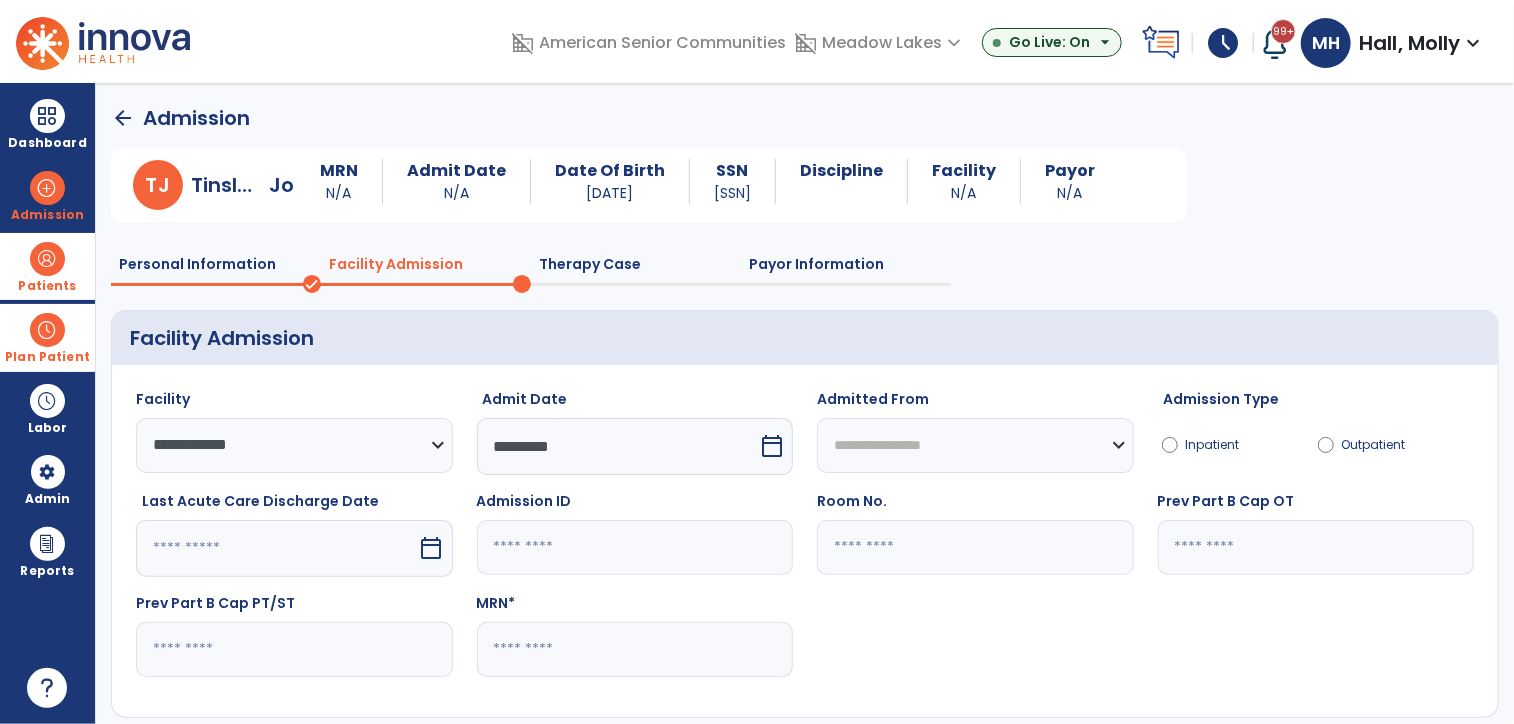 click 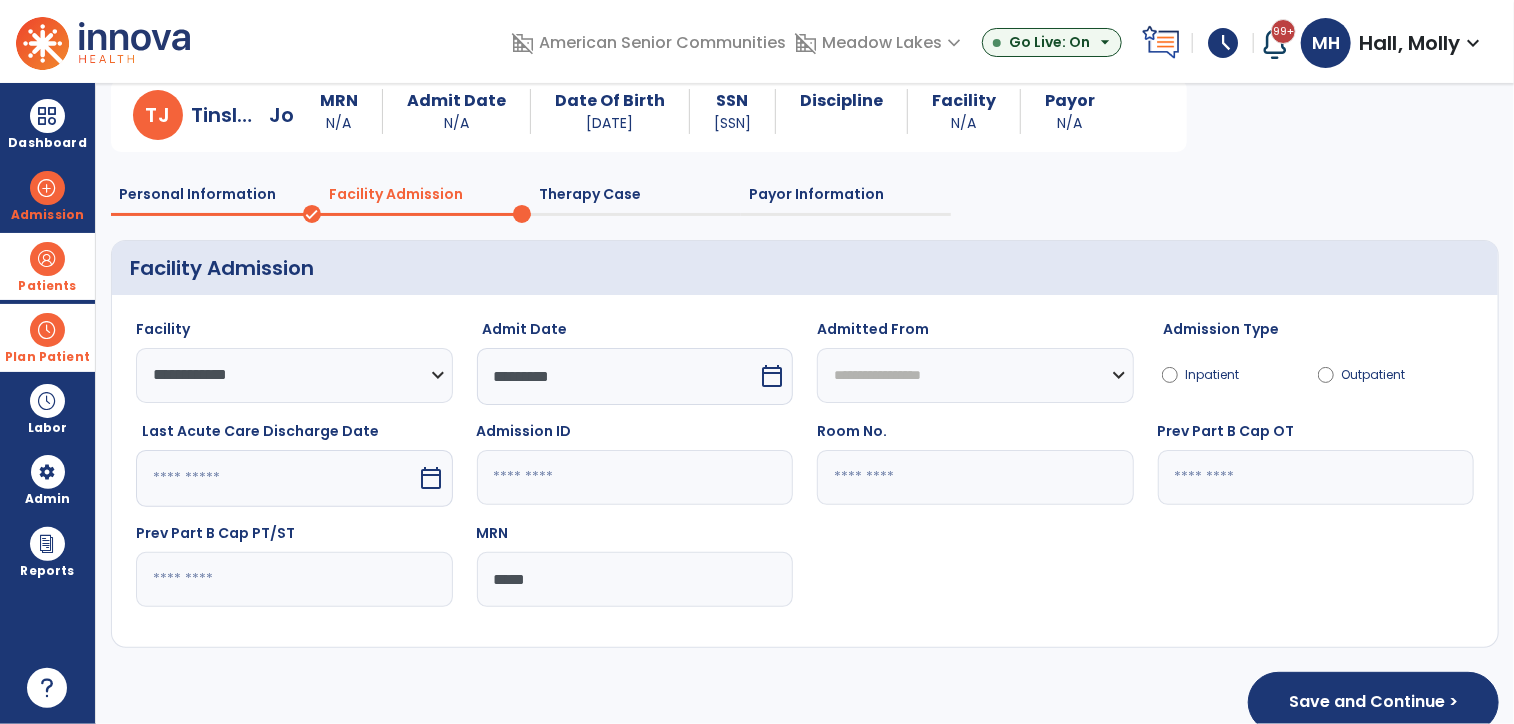 scroll, scrollTop: 101, scrollLeft: 0, axis: vertical 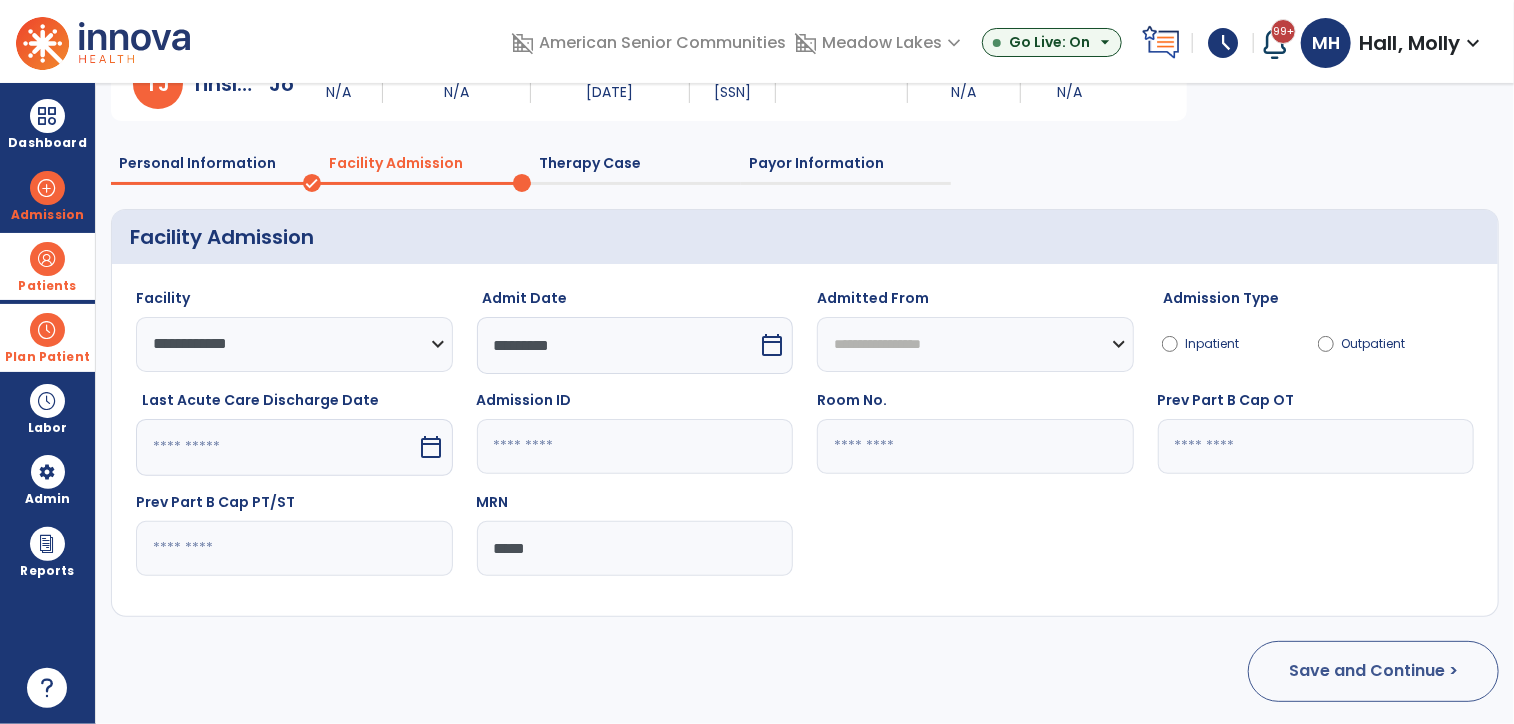 type on "*****" 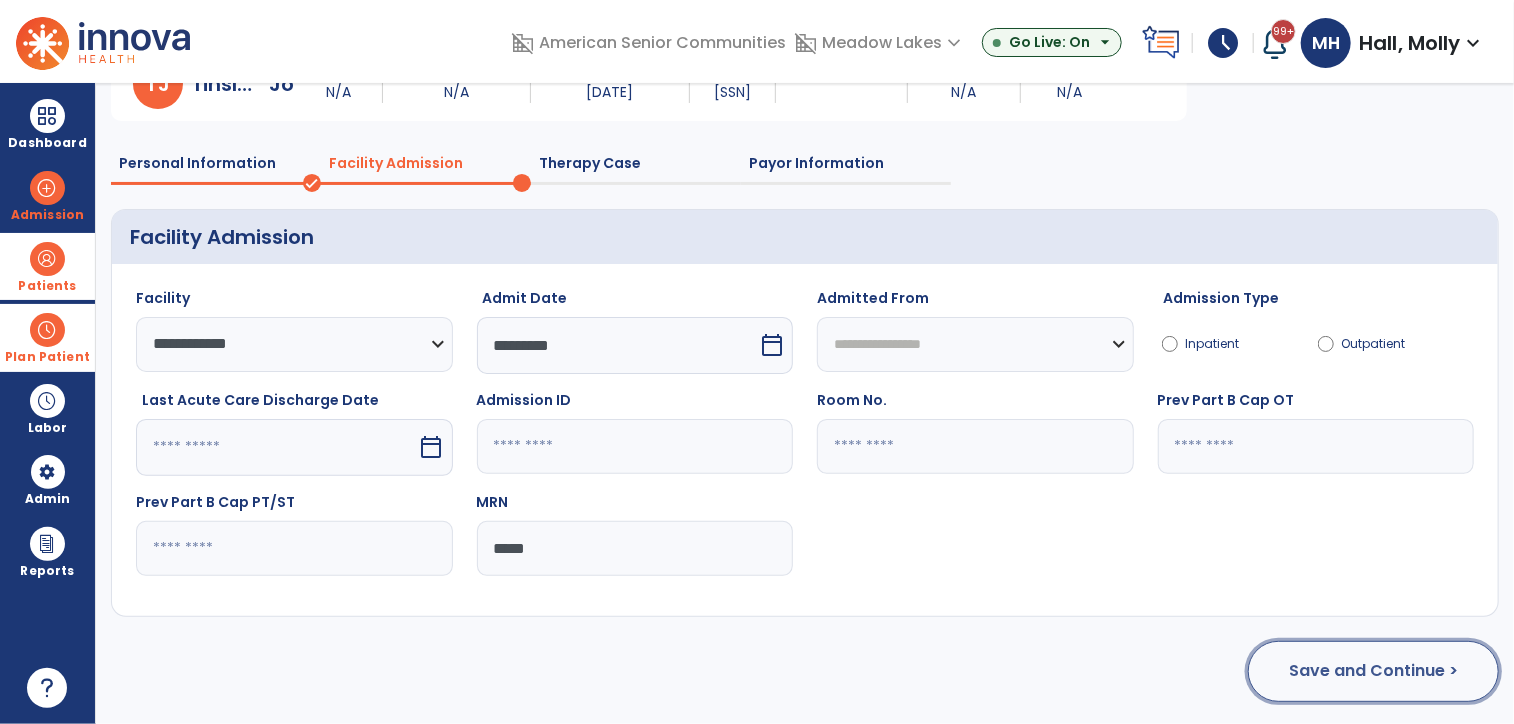 click on "Save and Continue >" 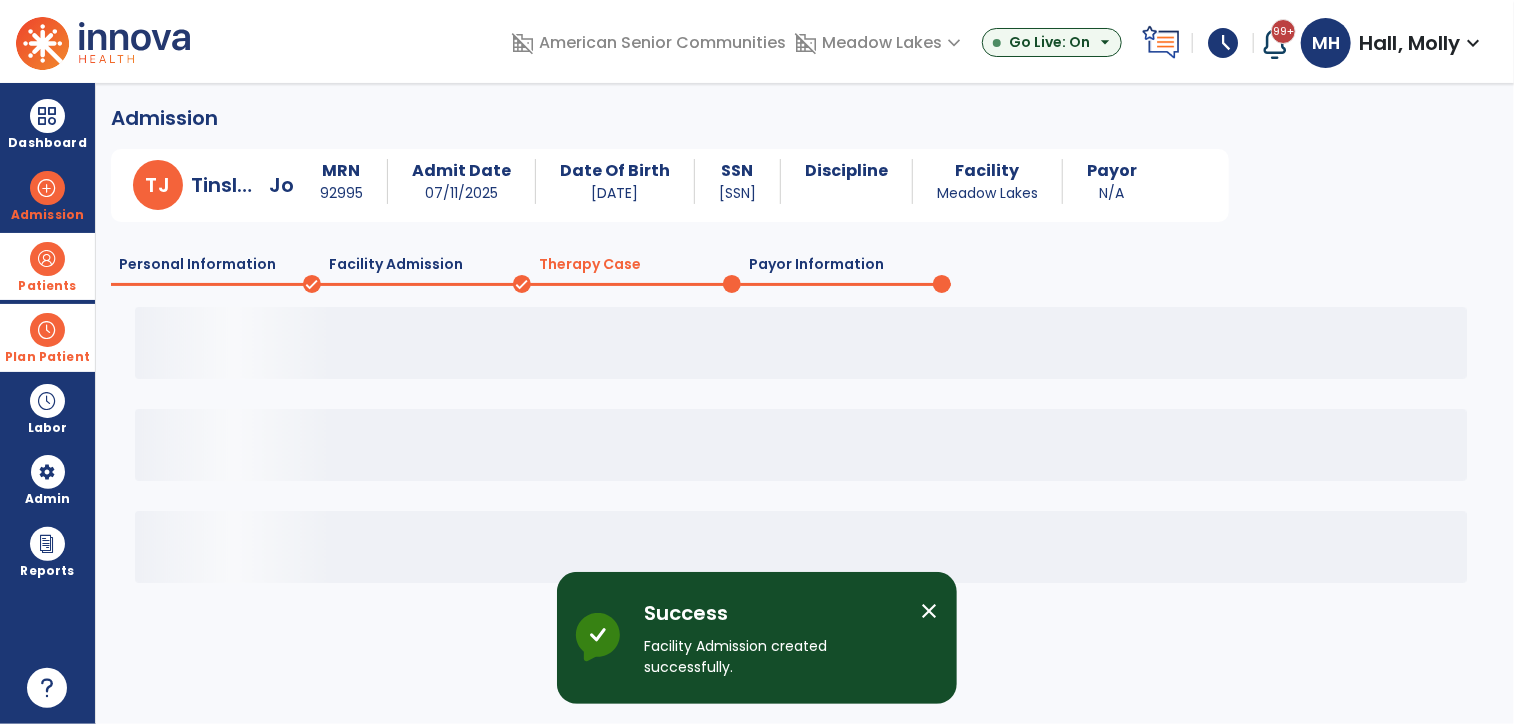 scroll, scrollTop: 0, scrollLeft: 0, axis: both 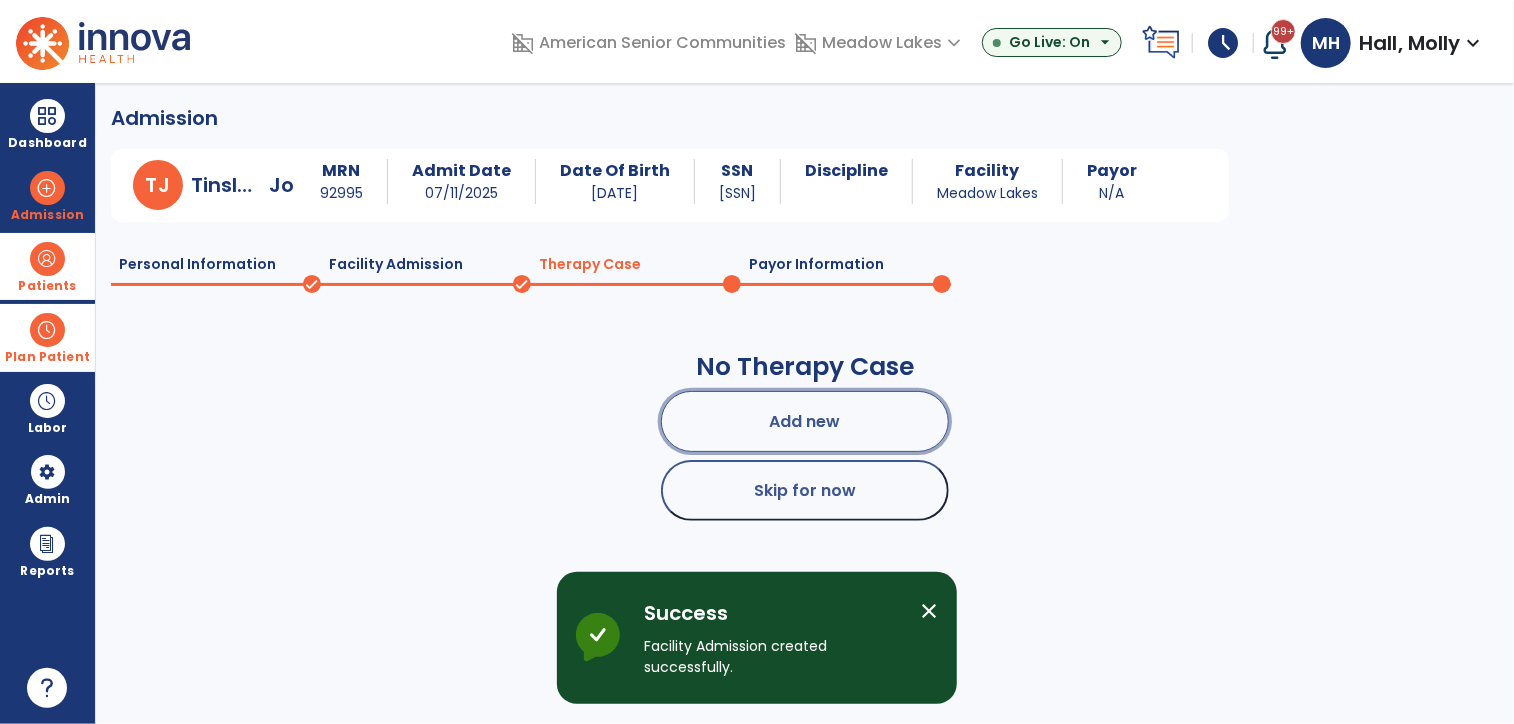 click on "Add new" at bounding box center [805, 421] 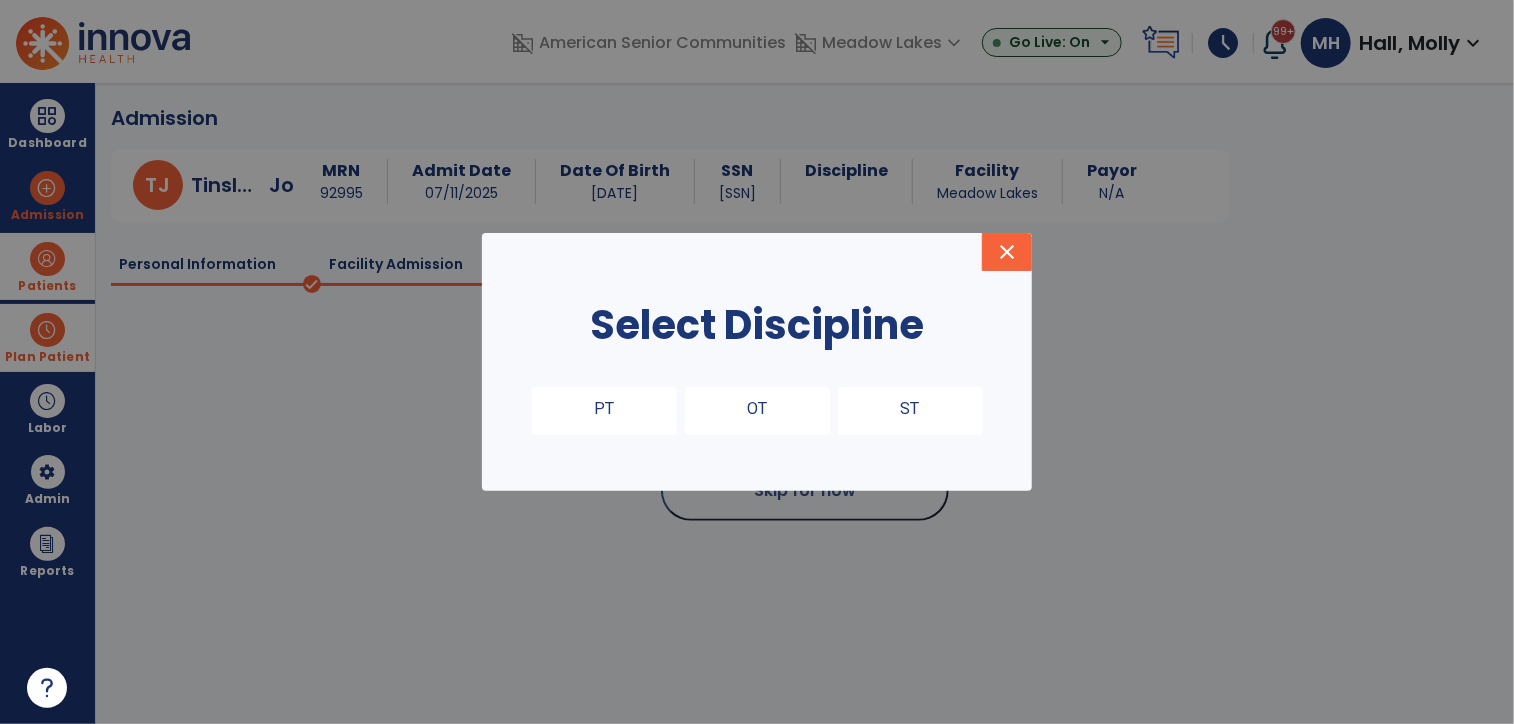 click on "OT" at bounding box center [757, 411] 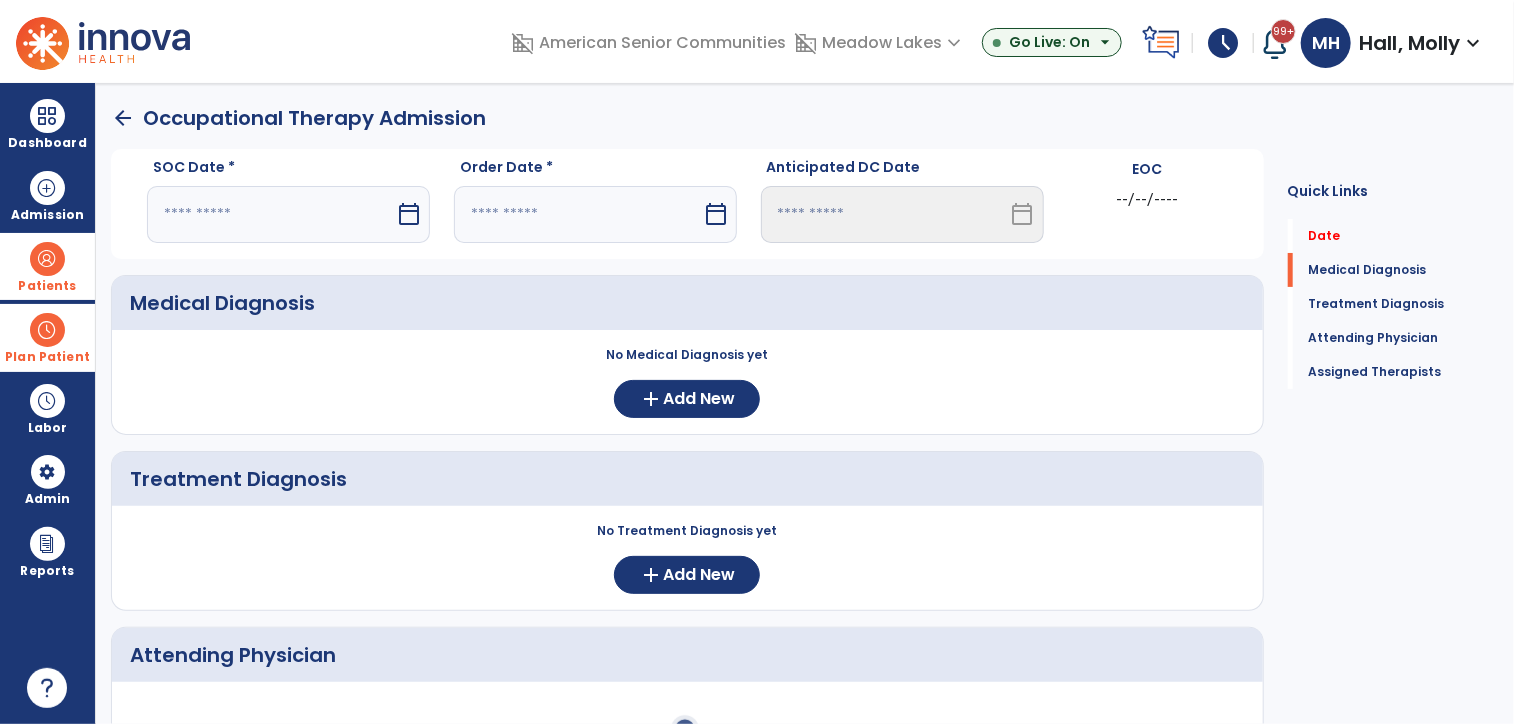 click at bounding box center [271, 214] 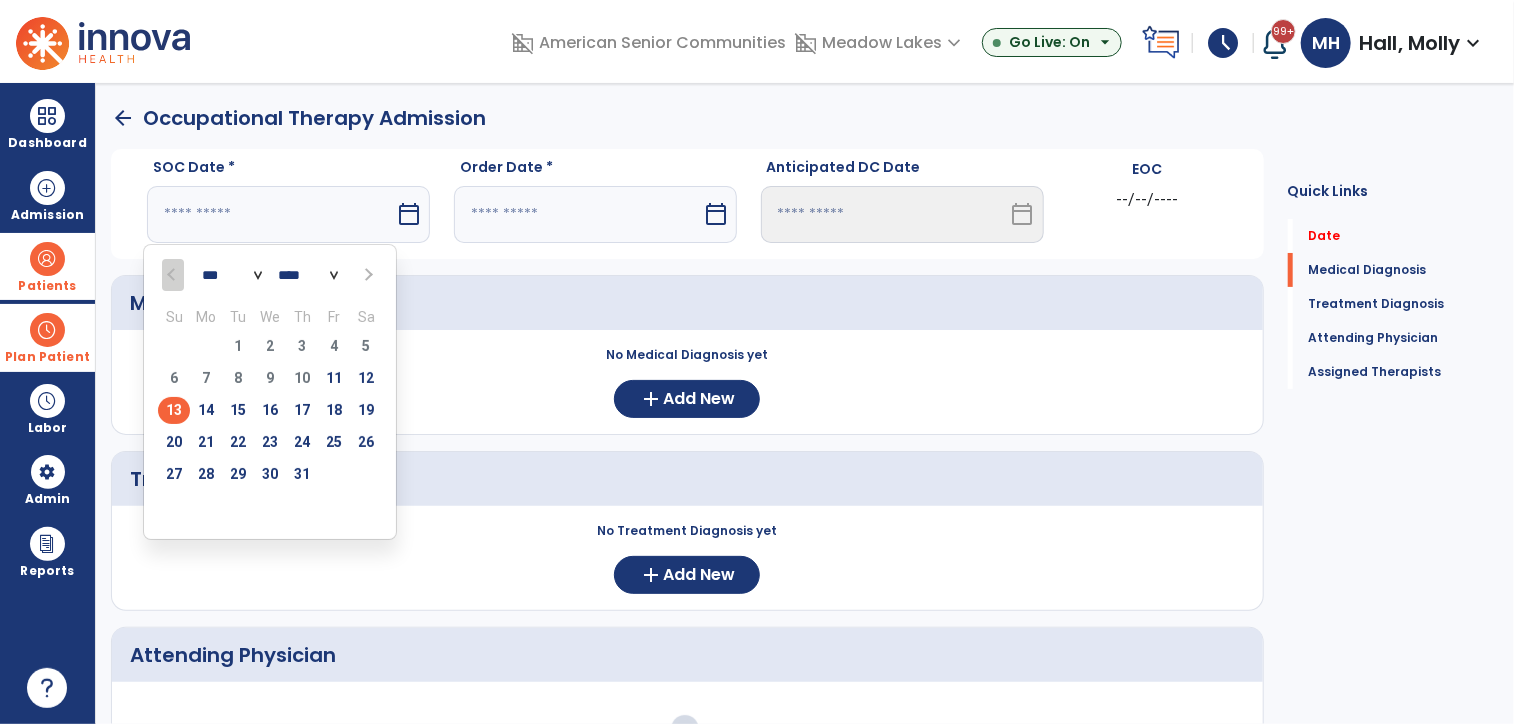 click on "13" at bounding box center (174, 410) 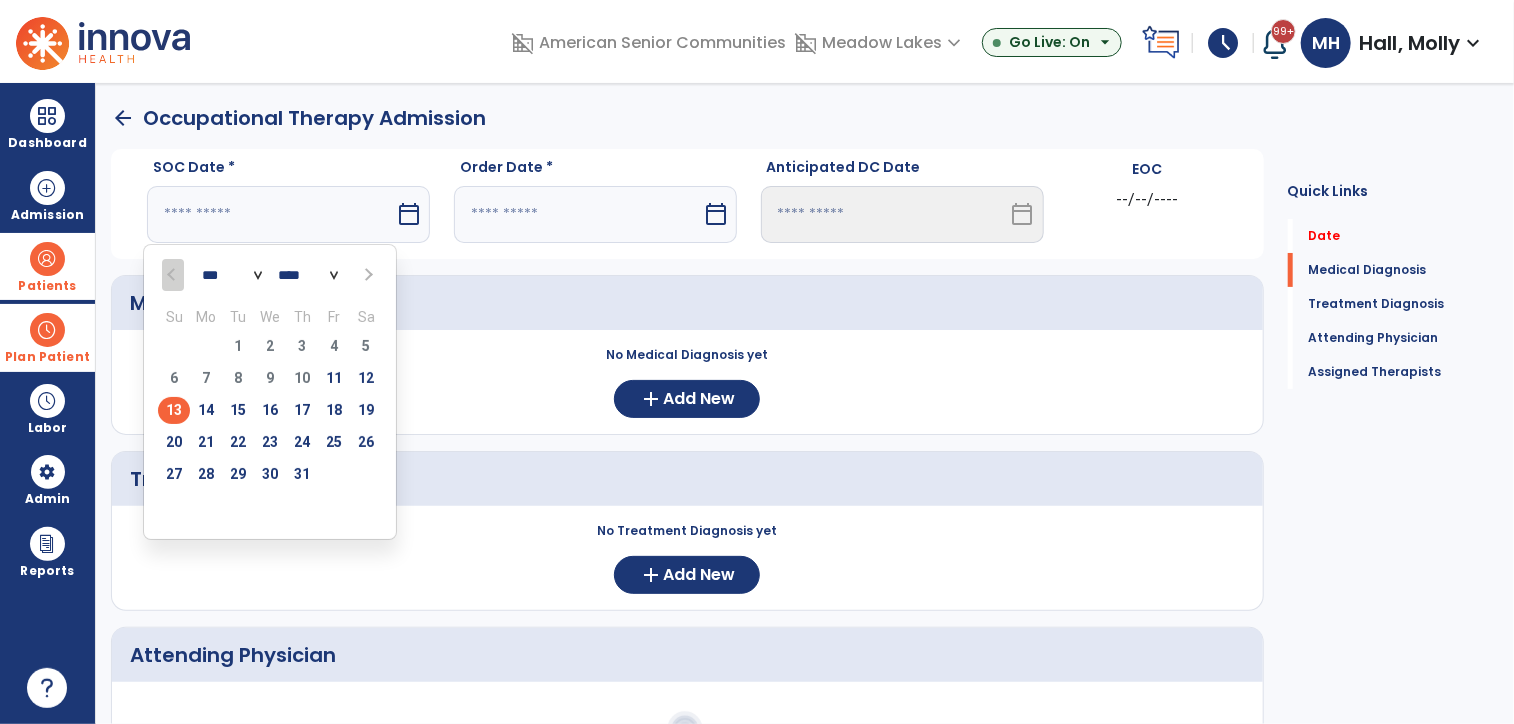 type on "*********" 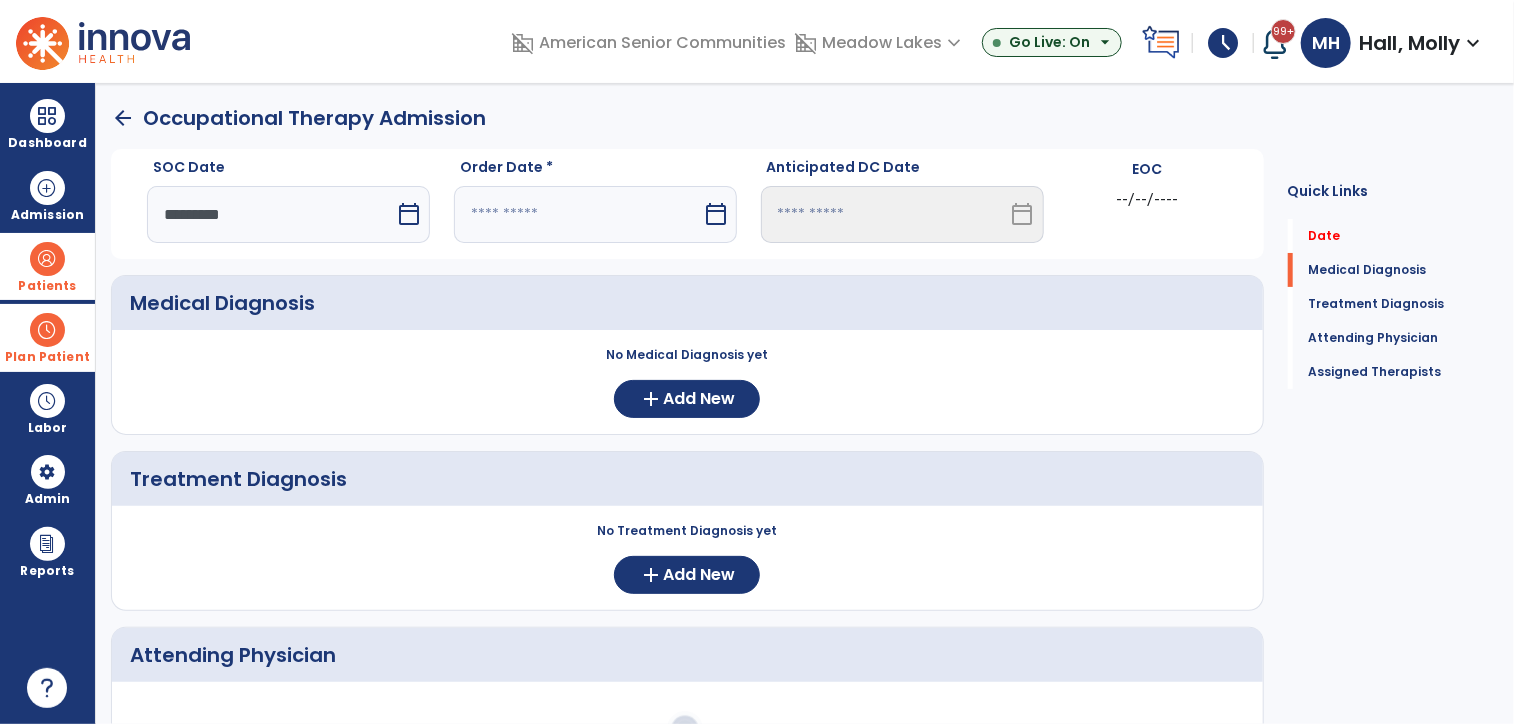 click at bounding box center [578, 214] 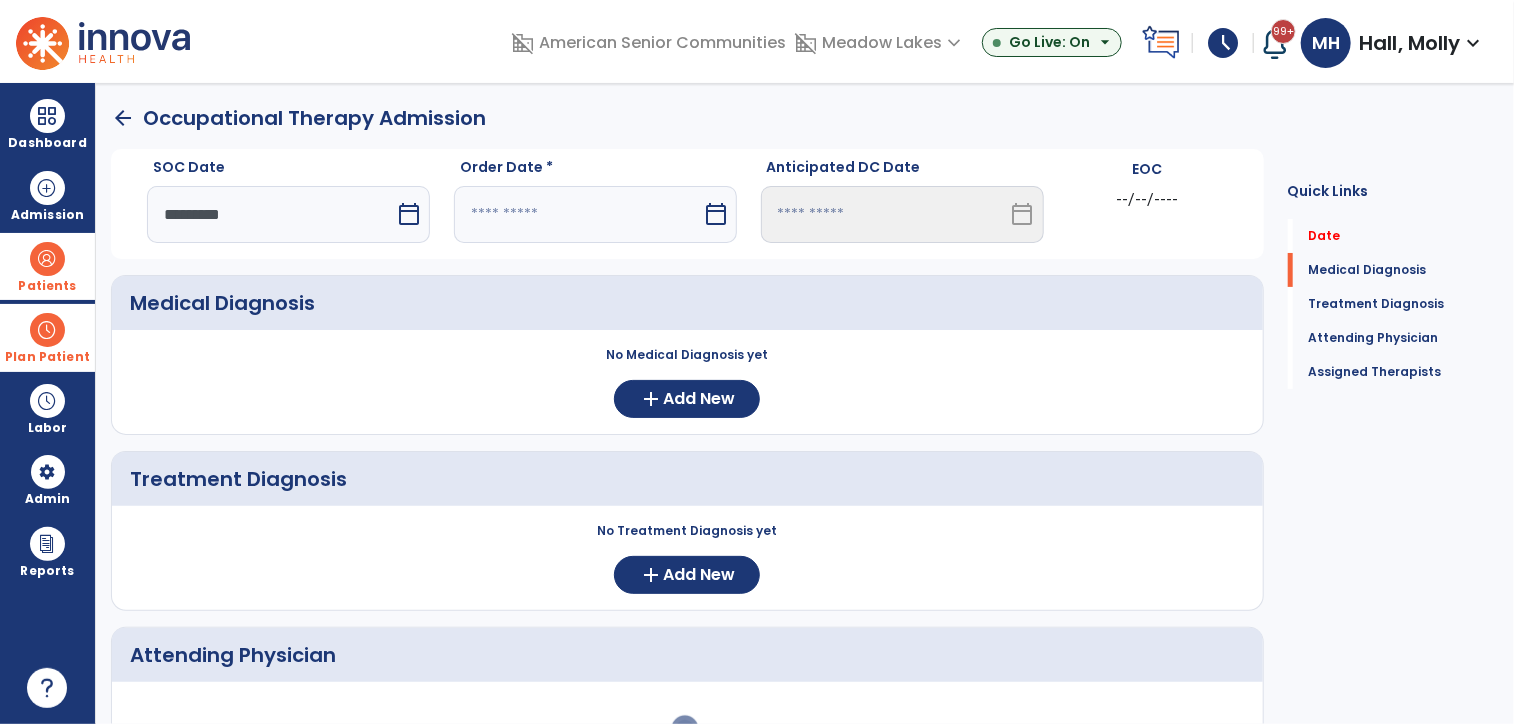 select on "*" 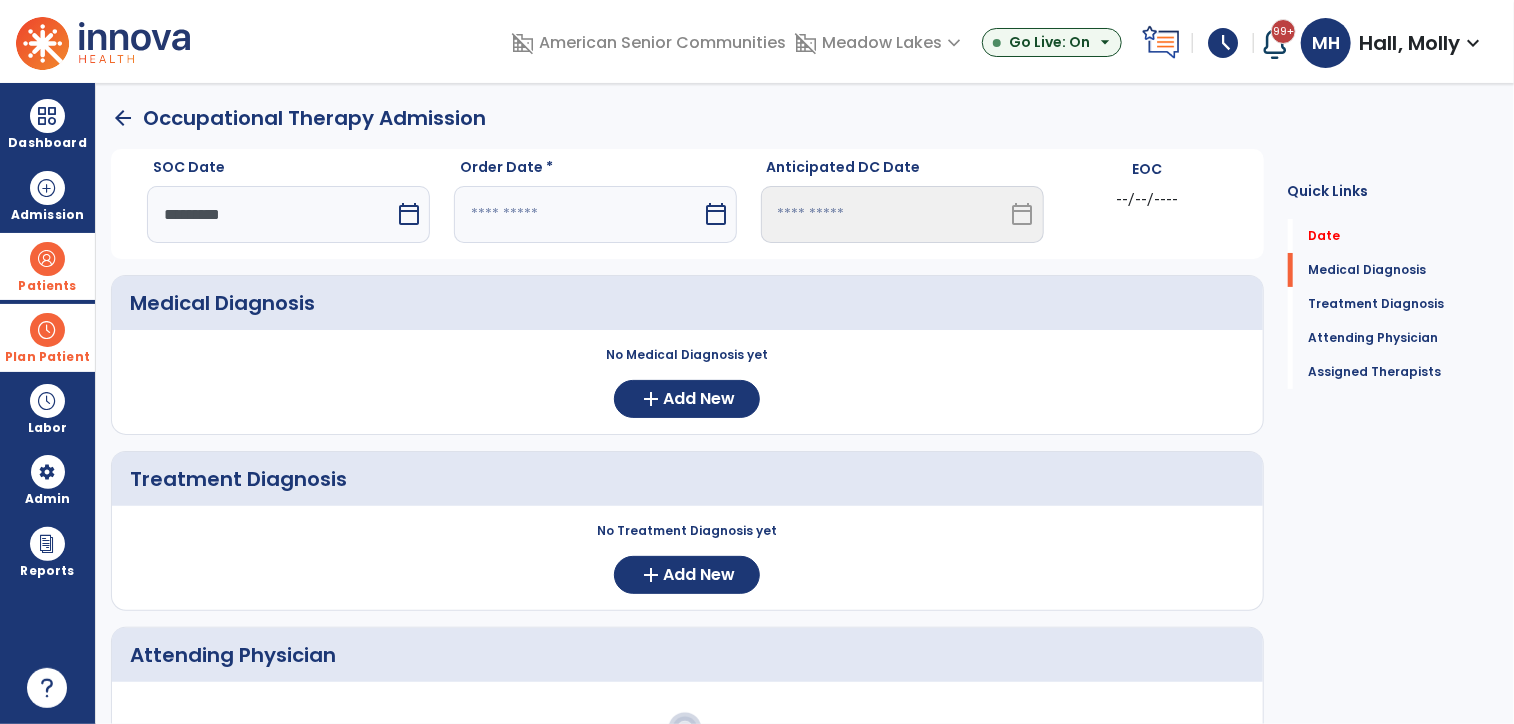 select on "****" 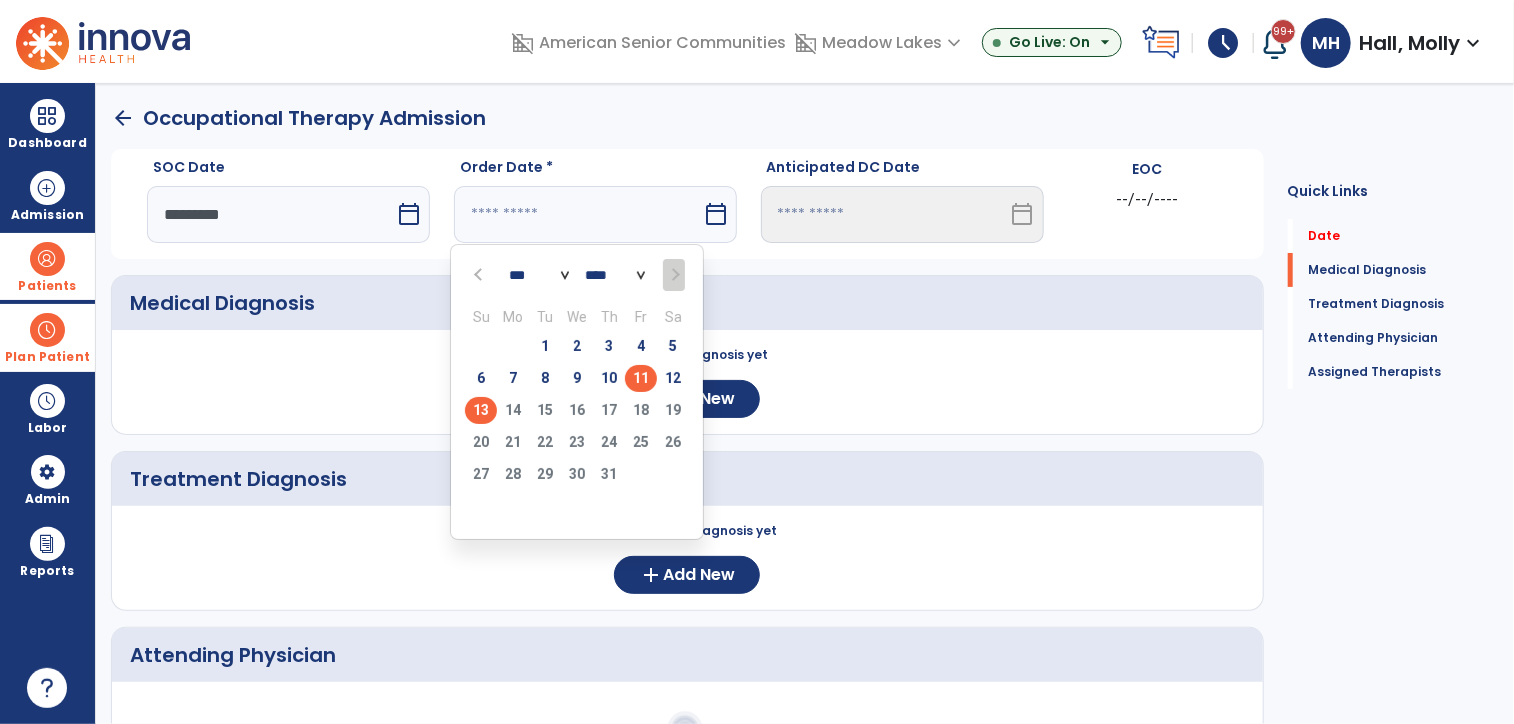 click on "11" at bounding box center (641, 378) 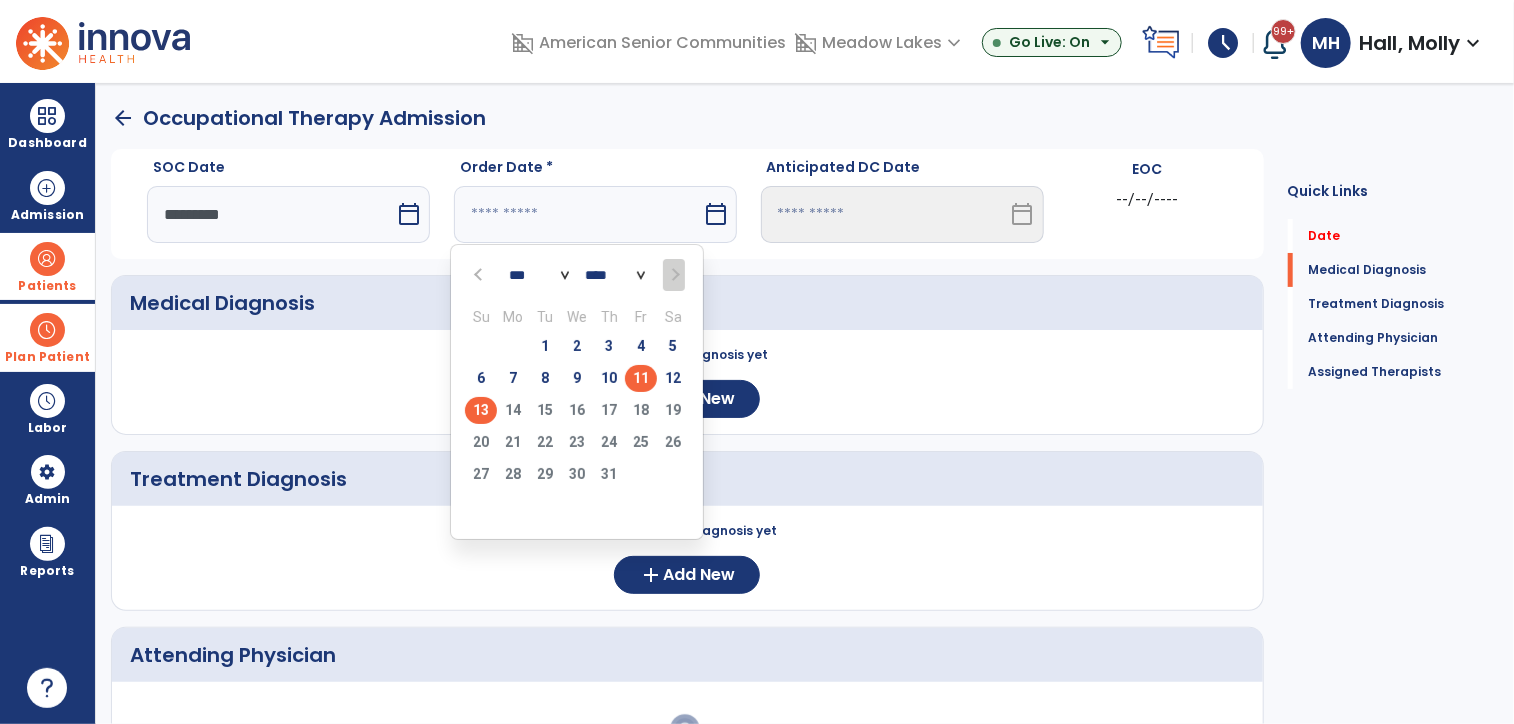 type on "*********" 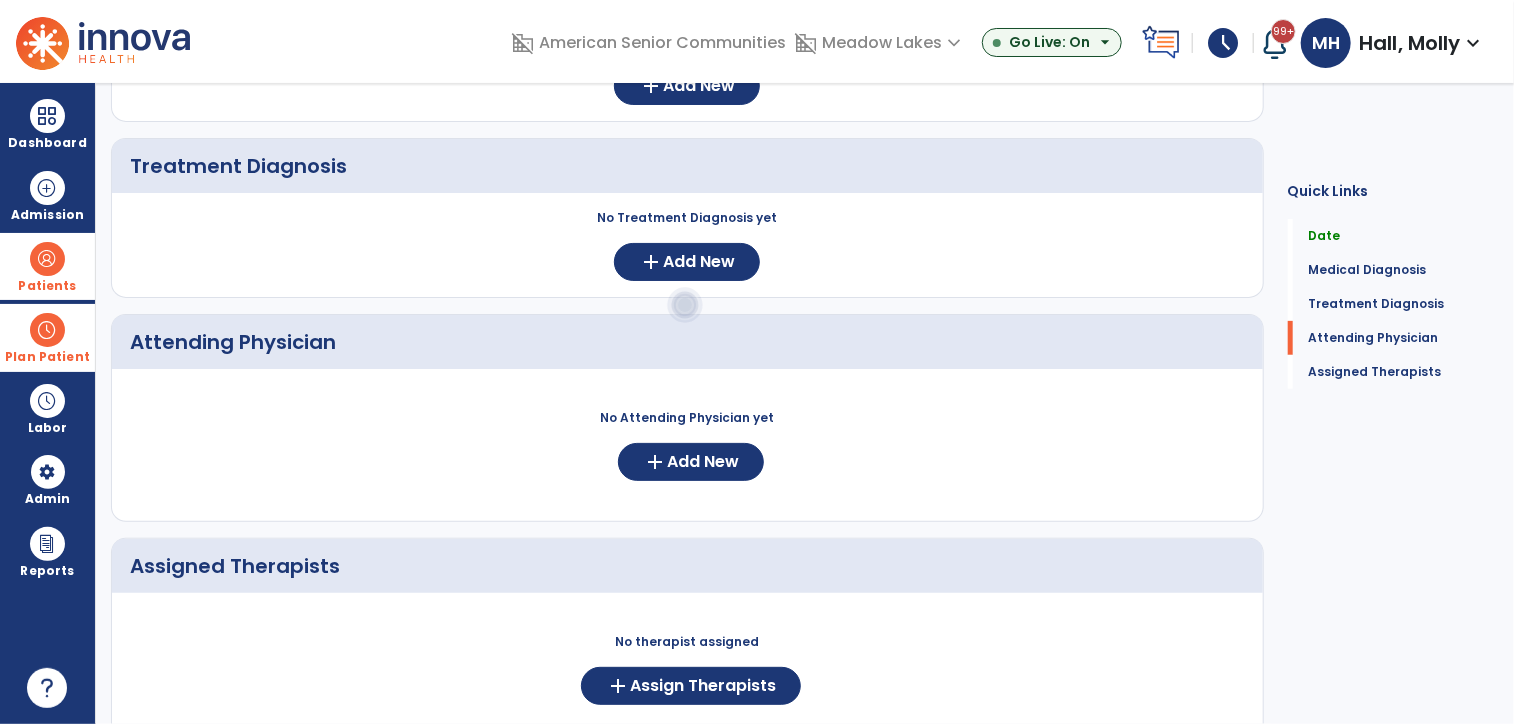 scroll, scrollTop: 424, scrollLeft: 0, axis: vertical 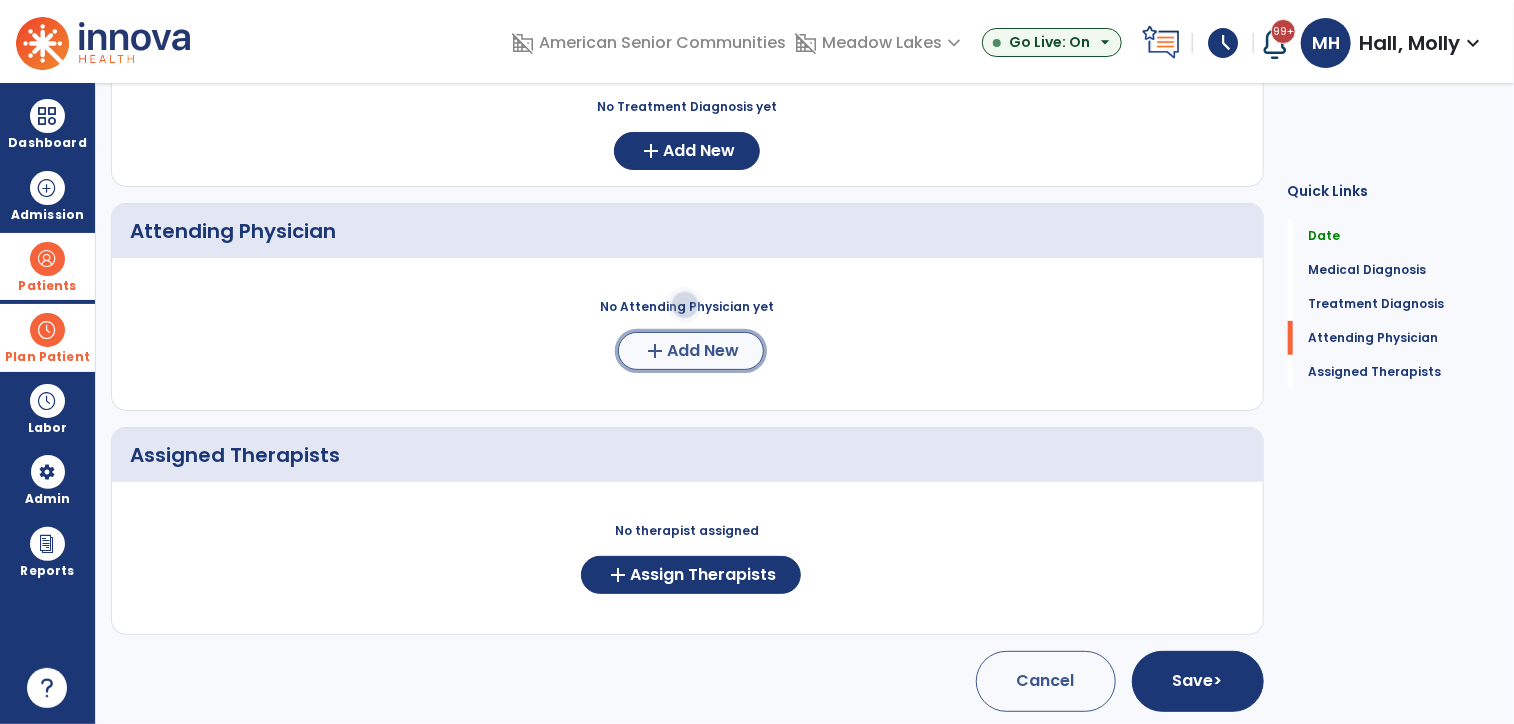 click on "Add New" 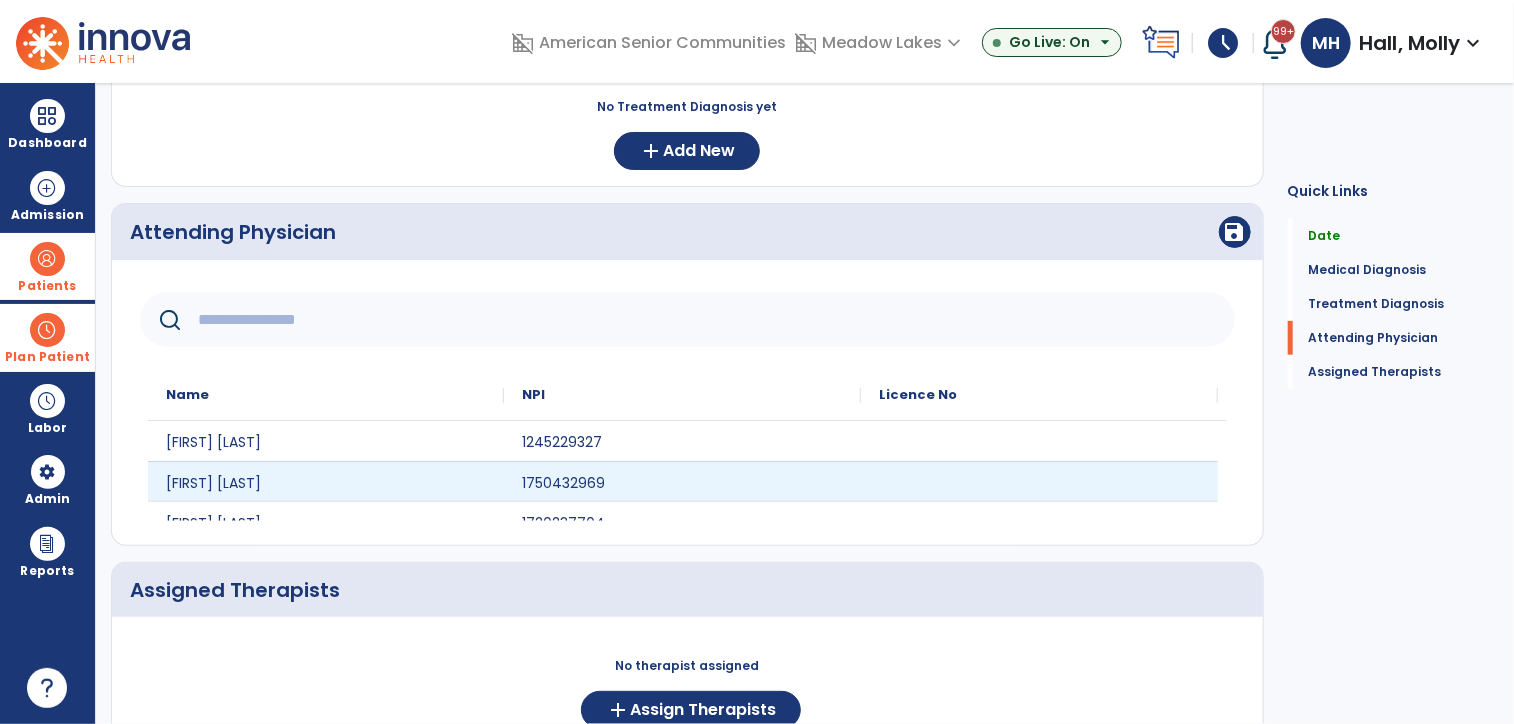 scroll, scrollTop: 100, scrollLeft: 0, axis: vertical 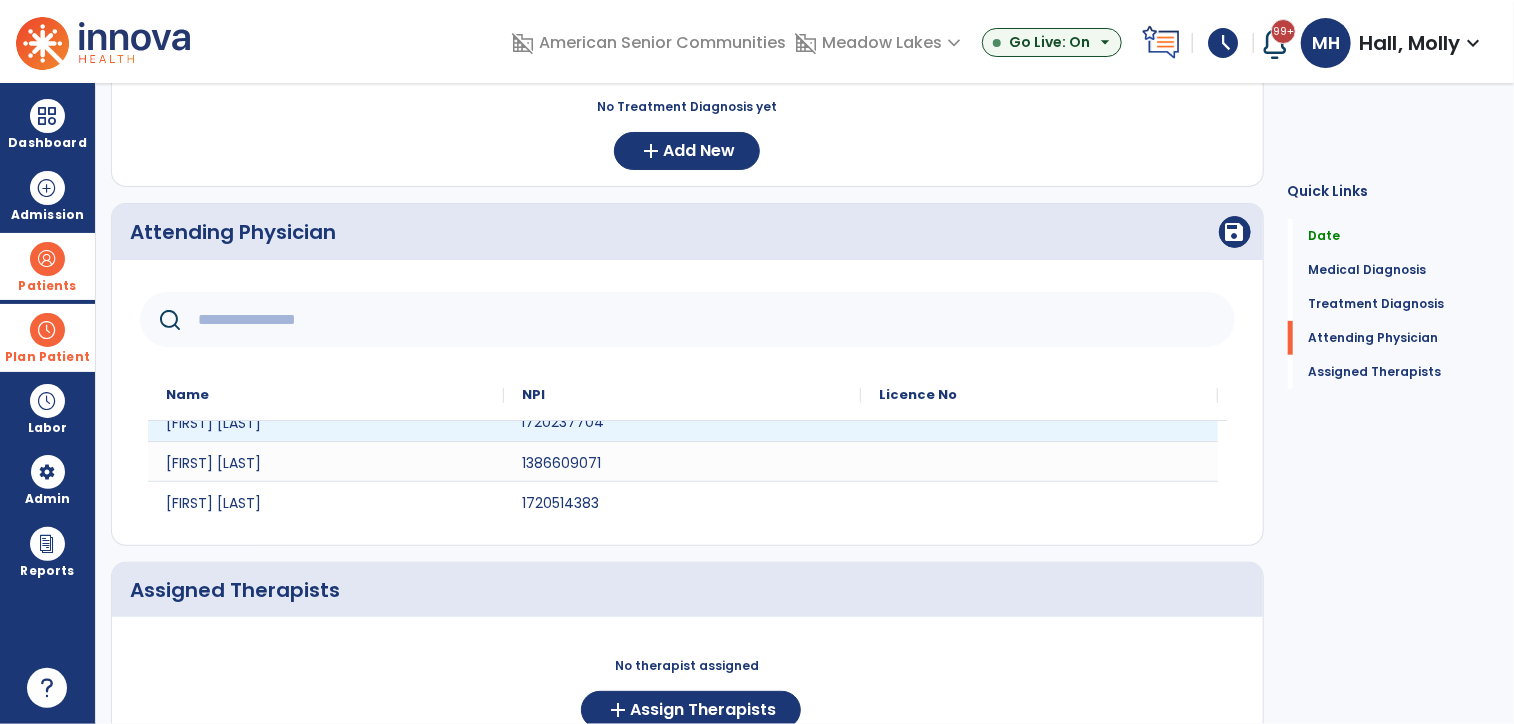 click on "1720237704" 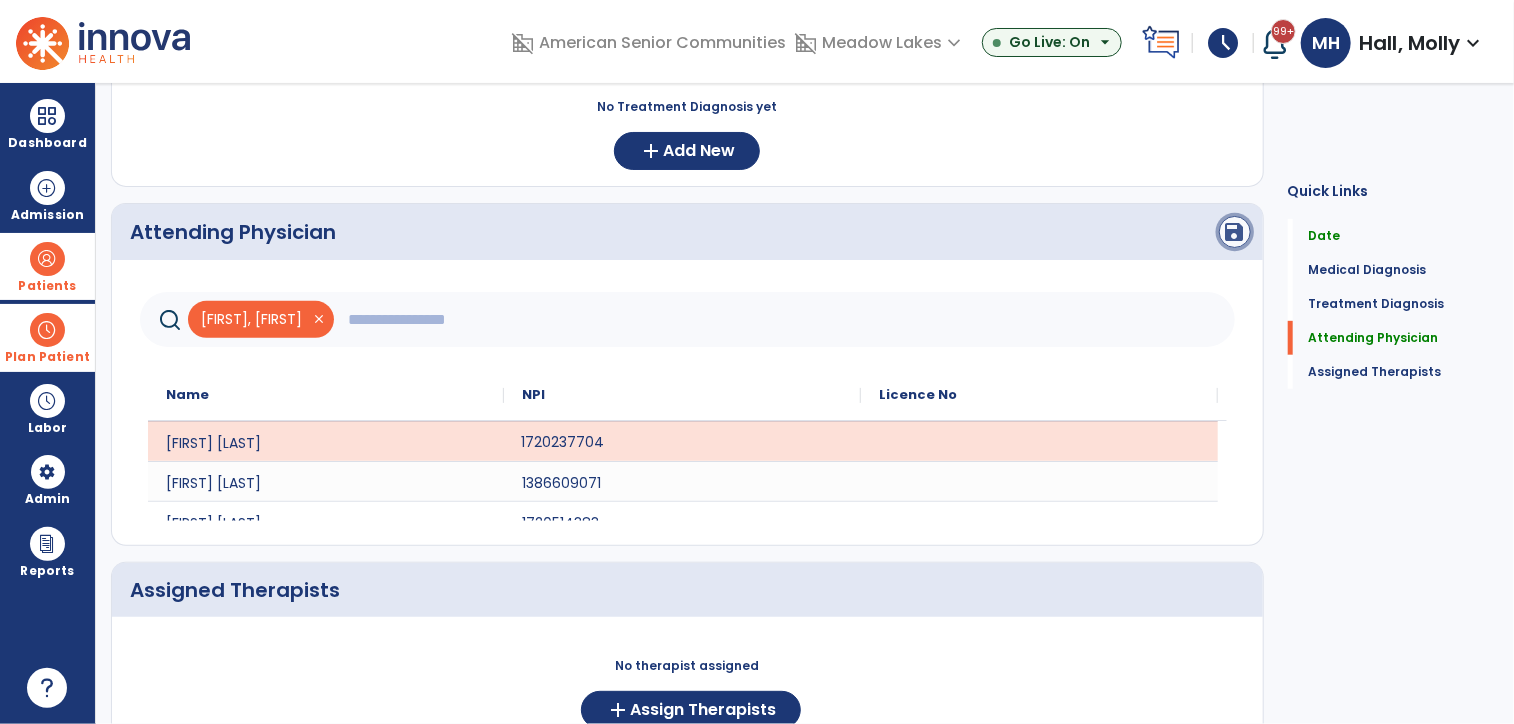 click on "save" 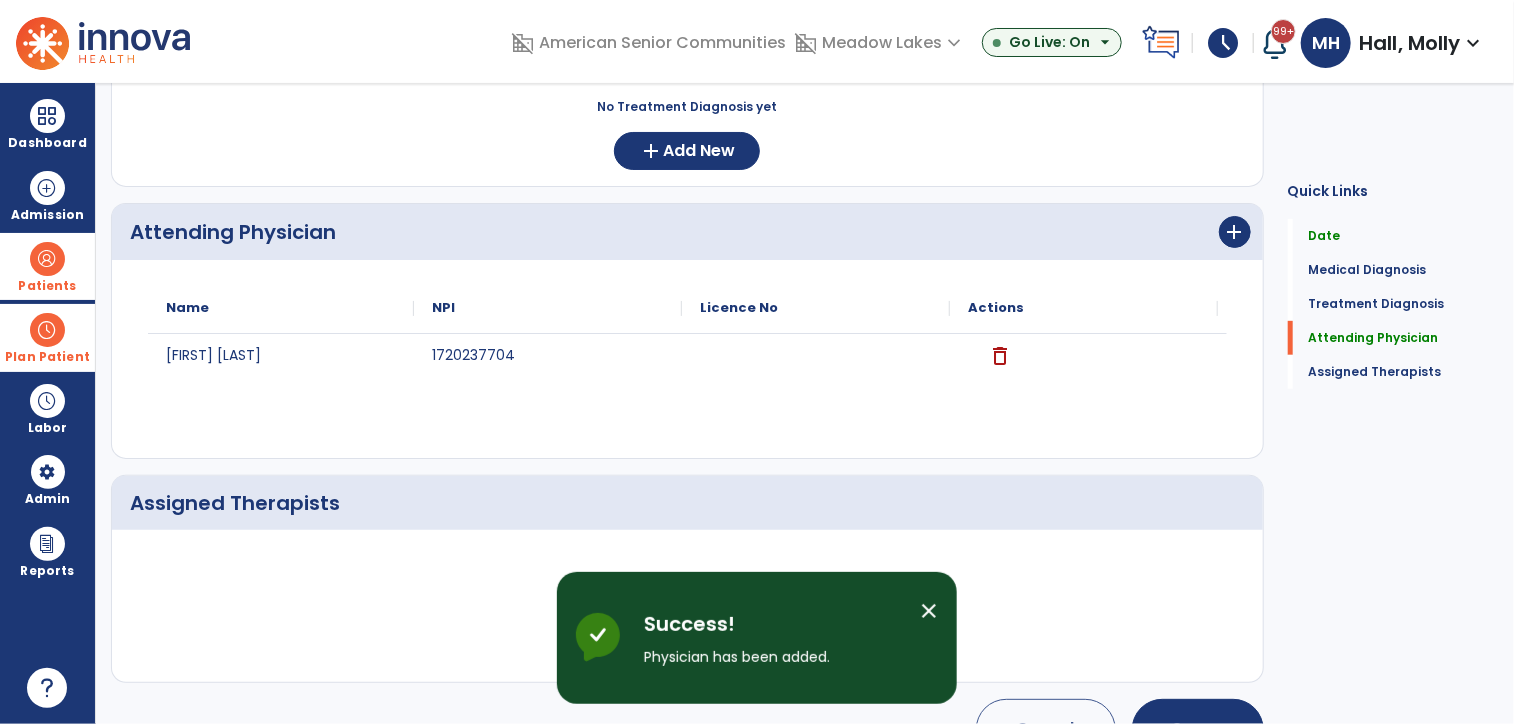 scroll, scrollTop: 0, scrollLeft: 0, axis: both 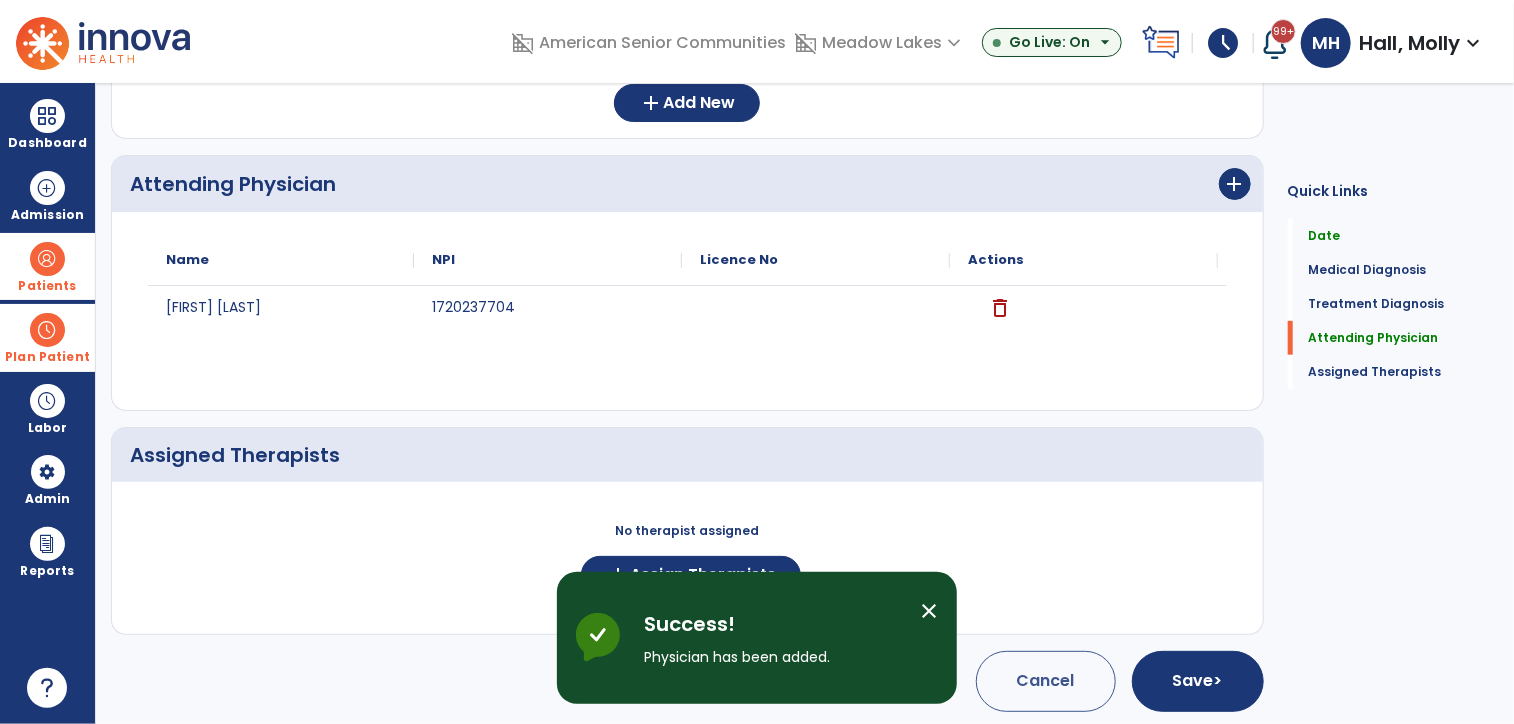 click on "Success! Physician  has been added." at bounding box center [774, 638] 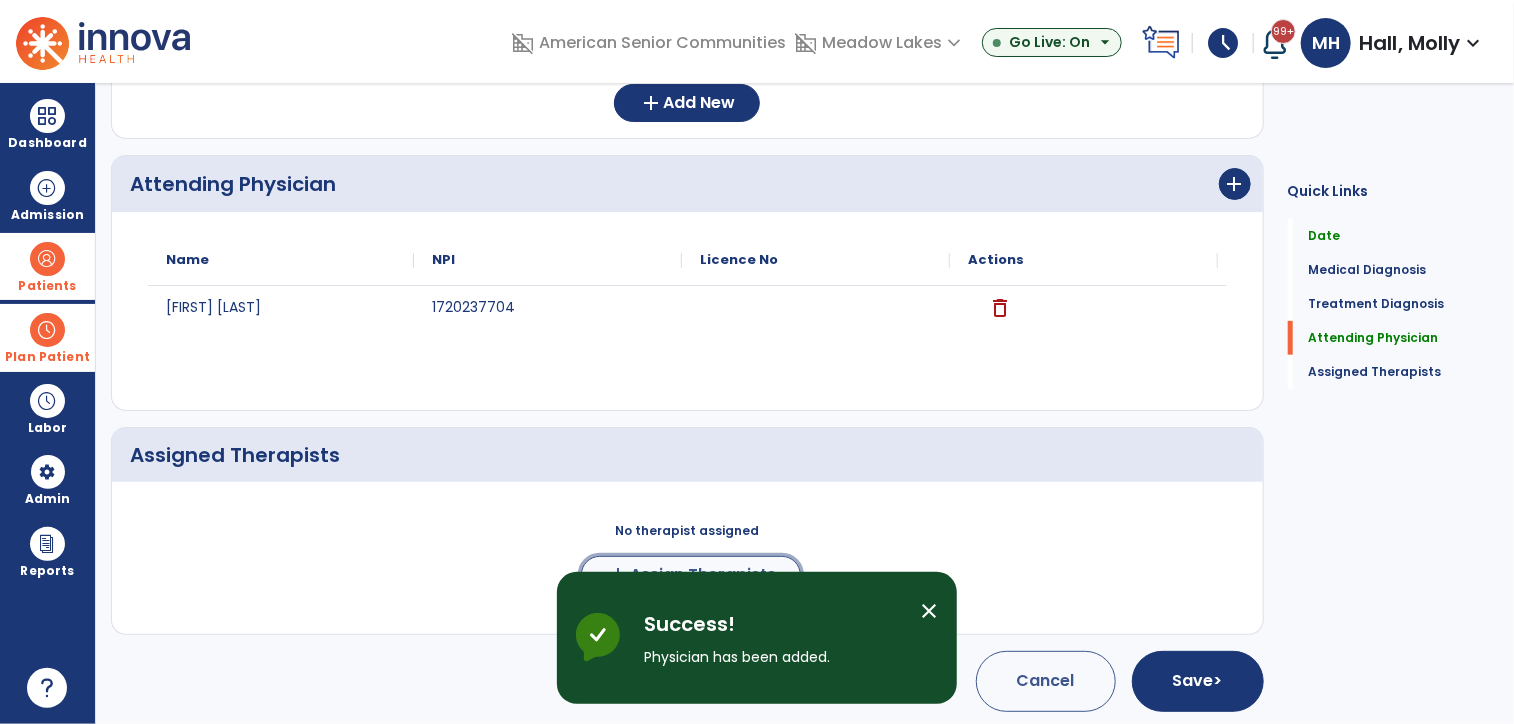 click on "Assign Therapists" 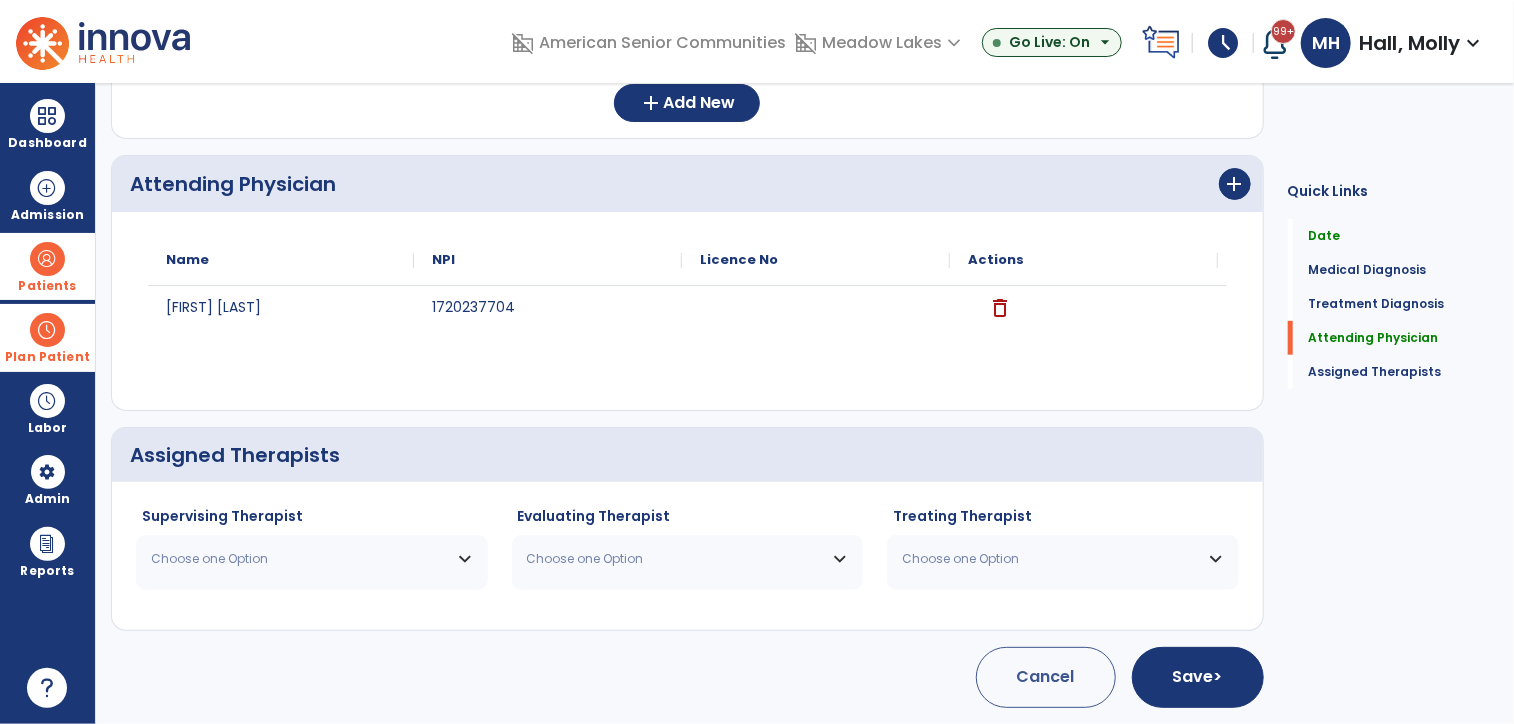 scroll, scrollTop: 468, scrollLeft: 0, axis: vertical 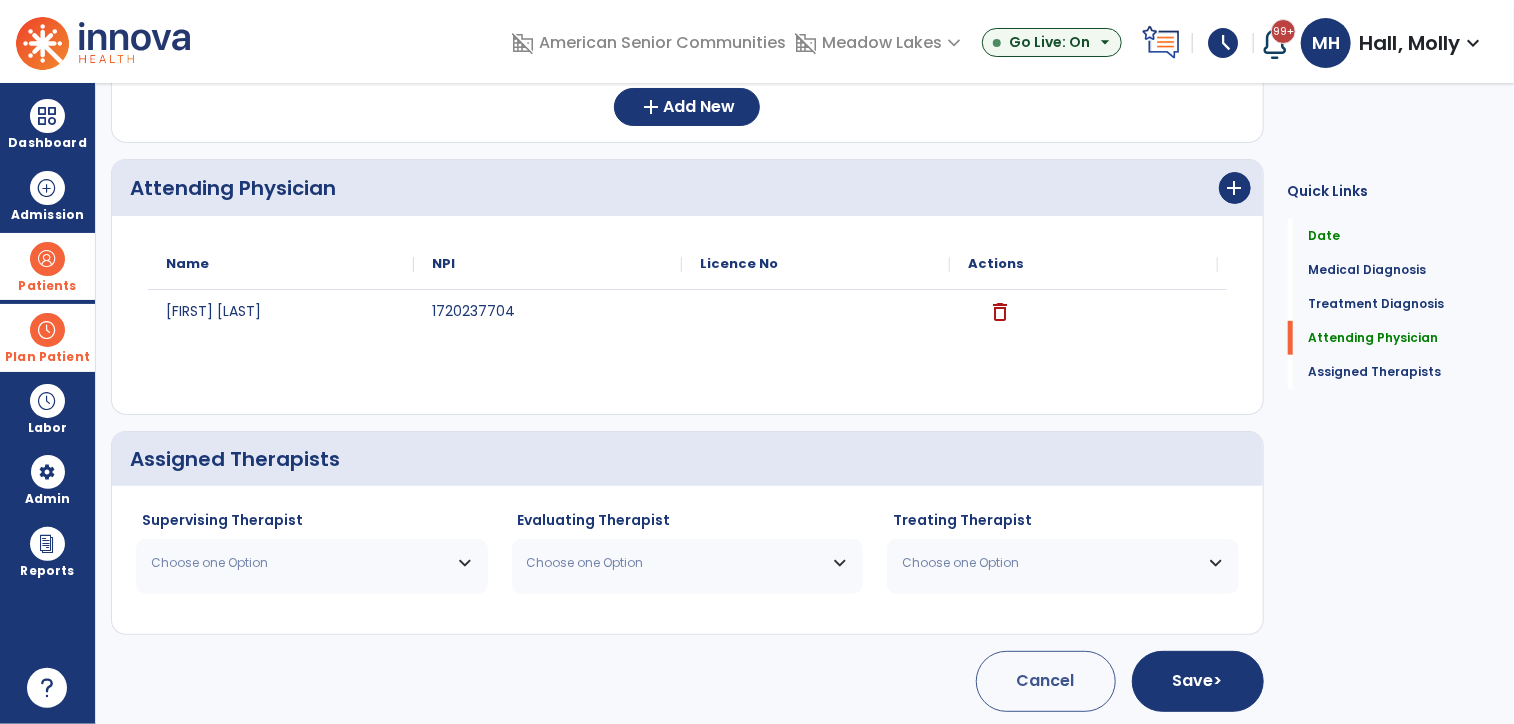 click on "Choose one Option" at bounding box center [312, 563] 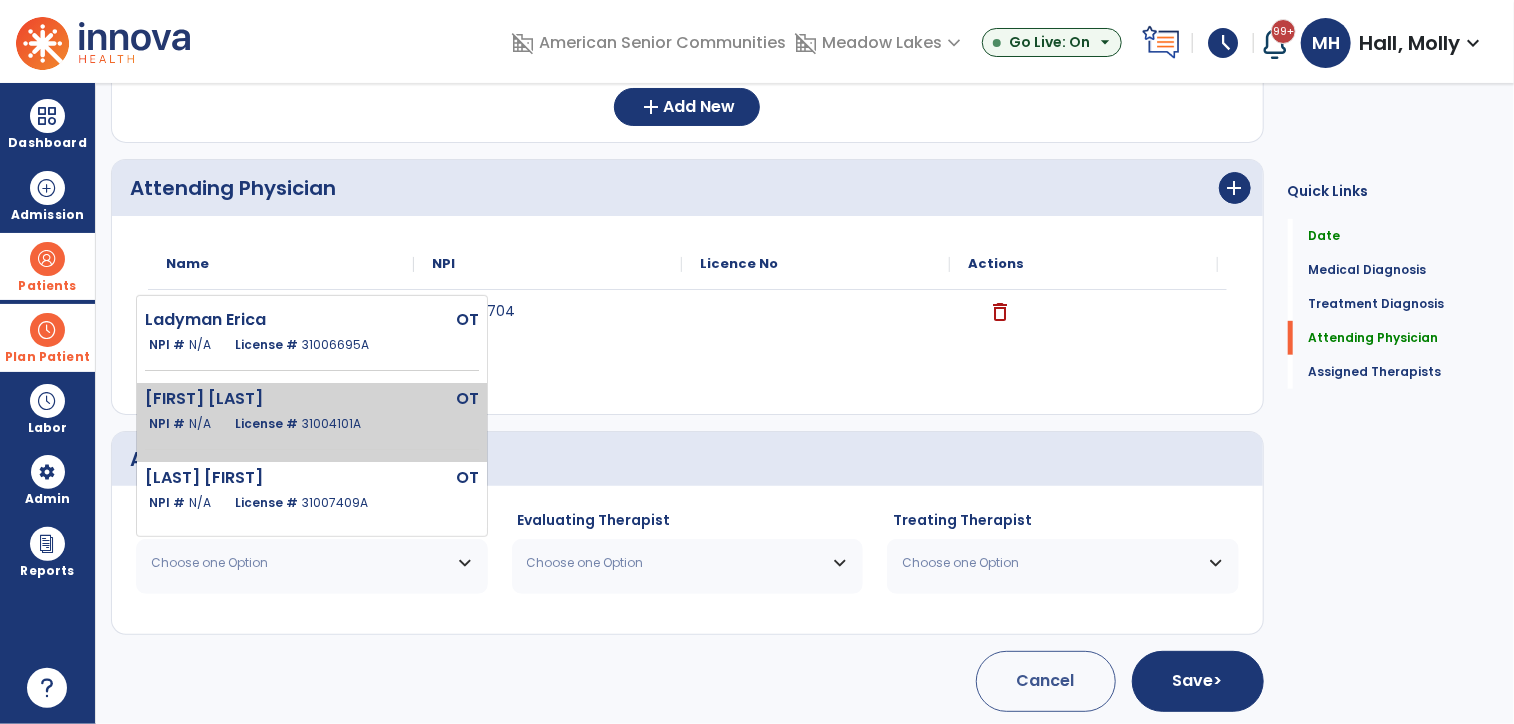 click on "[FIRST] [LAST]   OT   NPI #  N/A   License #  [LICENSE]" 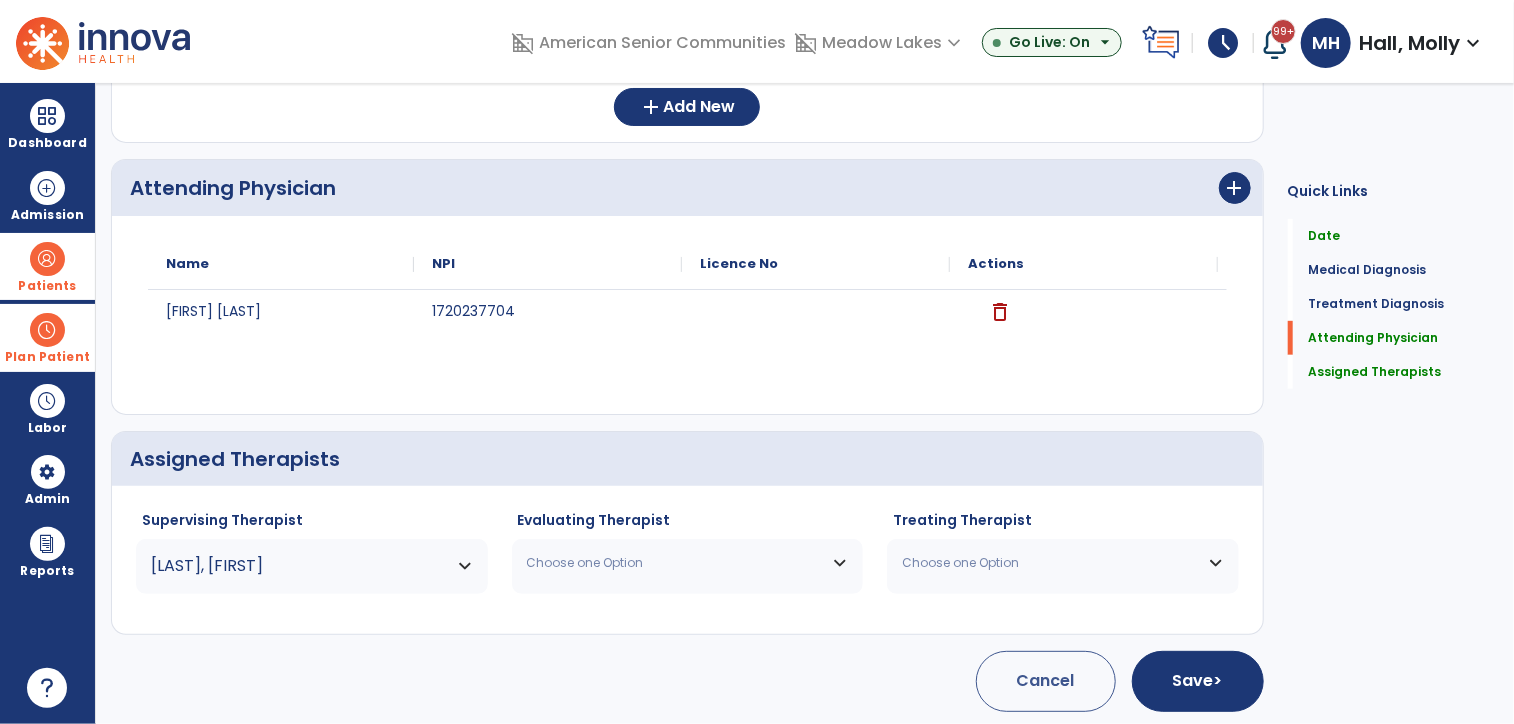 click on "Choose one Option" at bounding box center [688, 563] 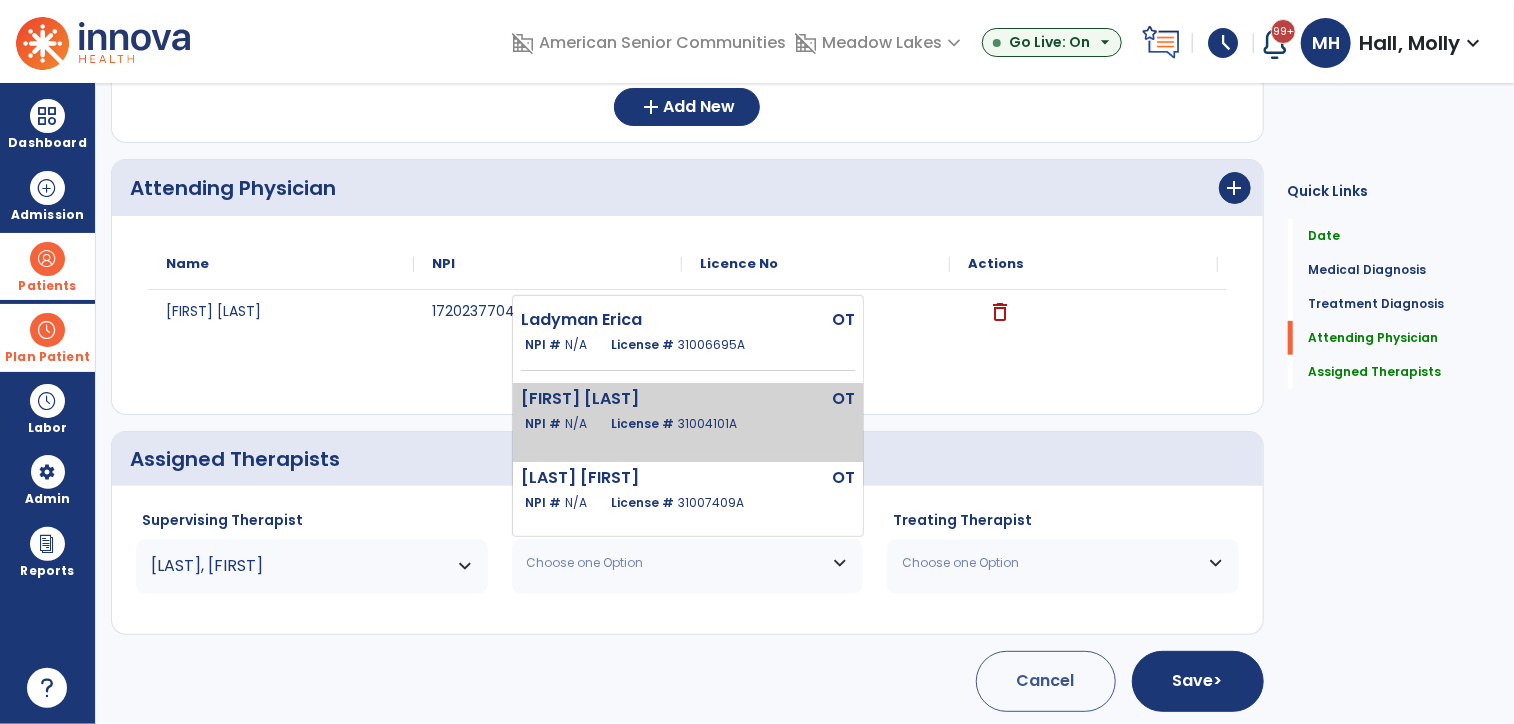 click on "License #  [LICENSE]" 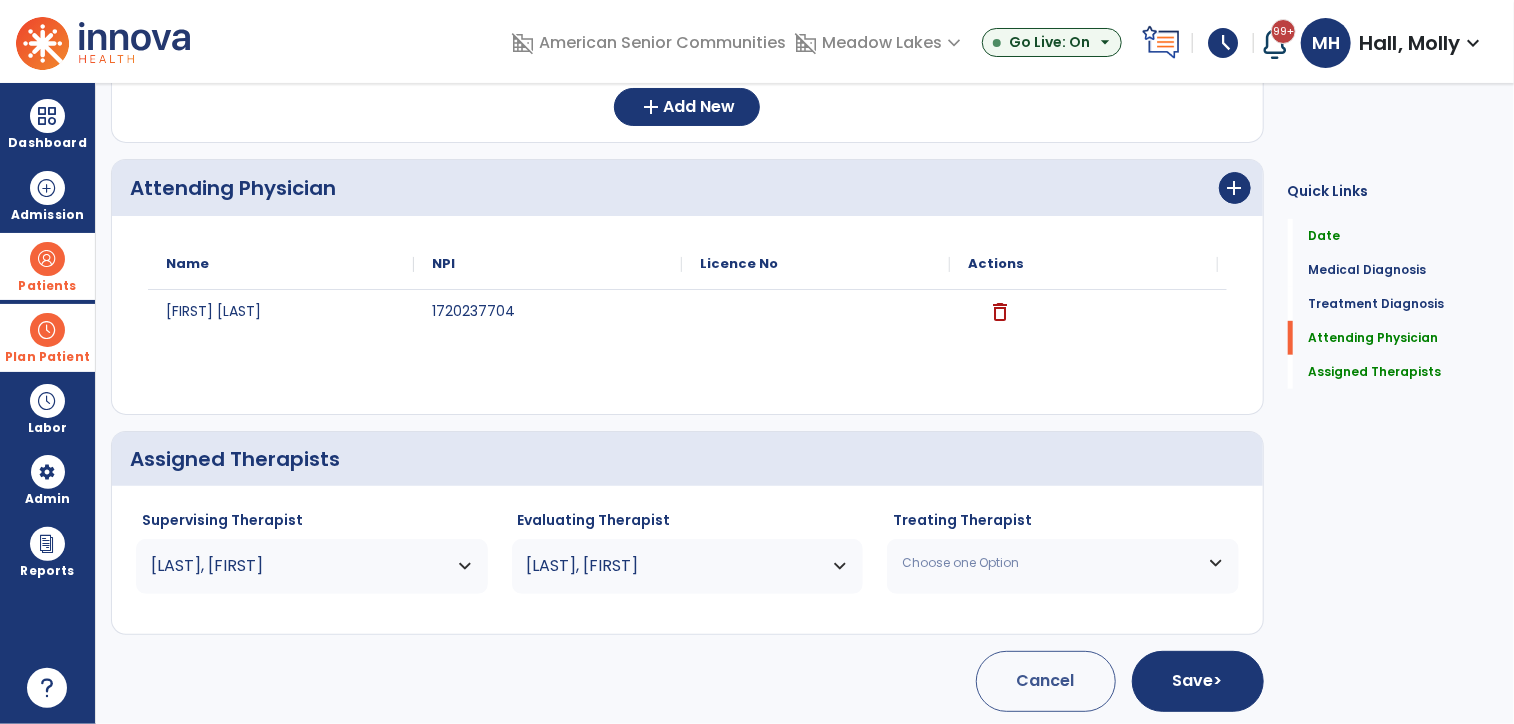 click on "Choose one Option Harrison Emily  OTA   NPI #  N/A   License #  32001266A Kitterman Nicole  OTA   NPI #  N/A   License #  32000814A Ladyman Erica  OT   NPI #  N/A   License #  31006695A Osborne Dawn  OT   NPI #  N/A   License #  31004101A Toole Jay  OT   NPI #  N/A   License #  31007409A" 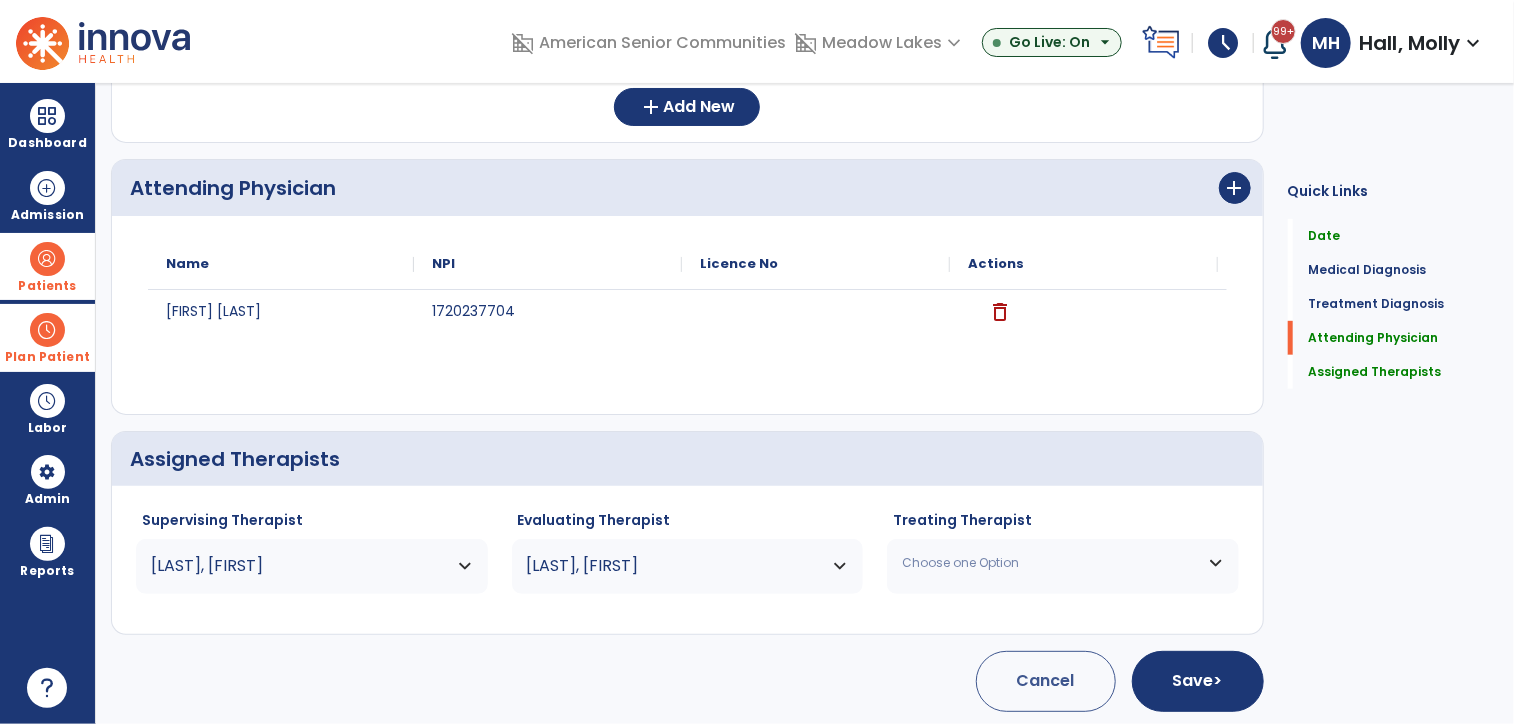 drag, startPoint x: 1066, startPoint y: 580, endPoint x: 964, endPoint y: 591, distance: 102.59142 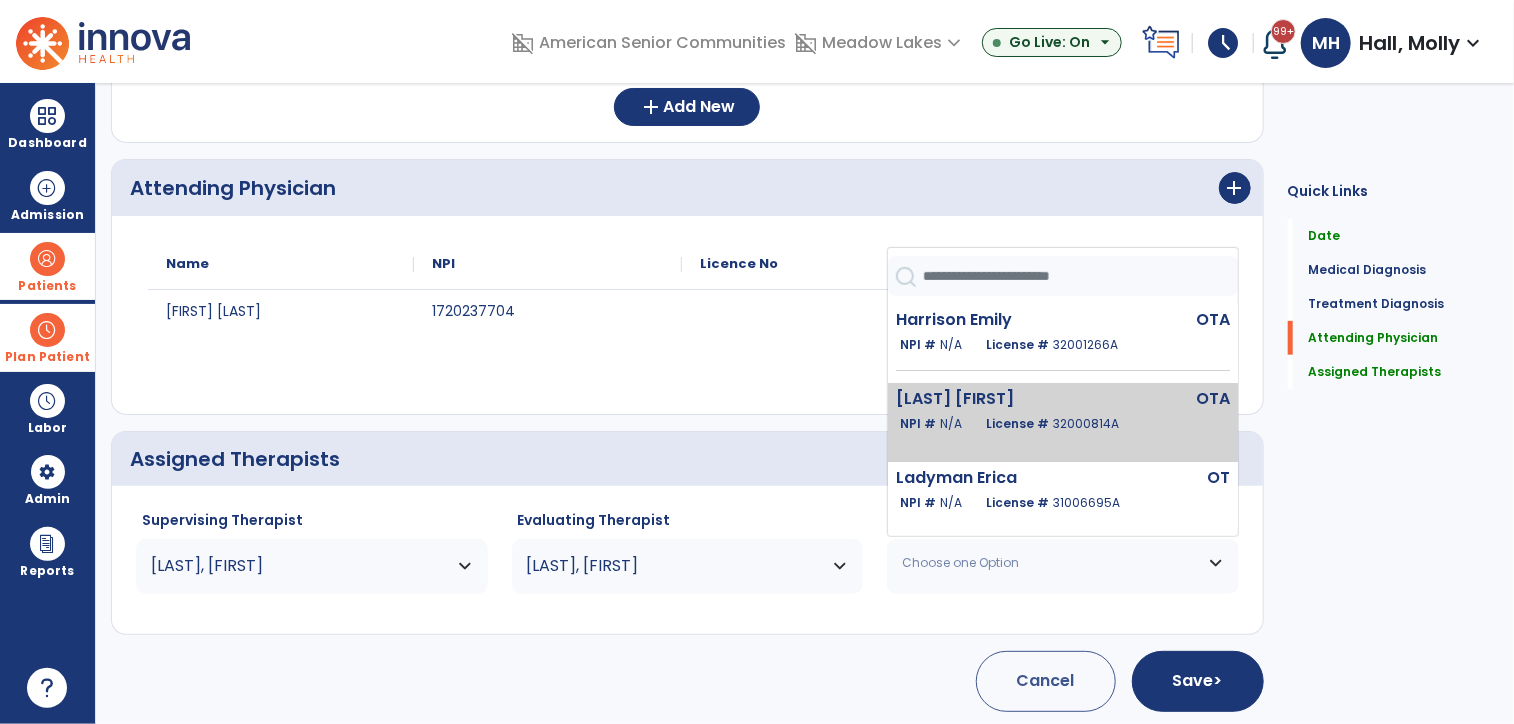 scroll, scrollTop: 100, scrollLeft: 0, axis: vertical 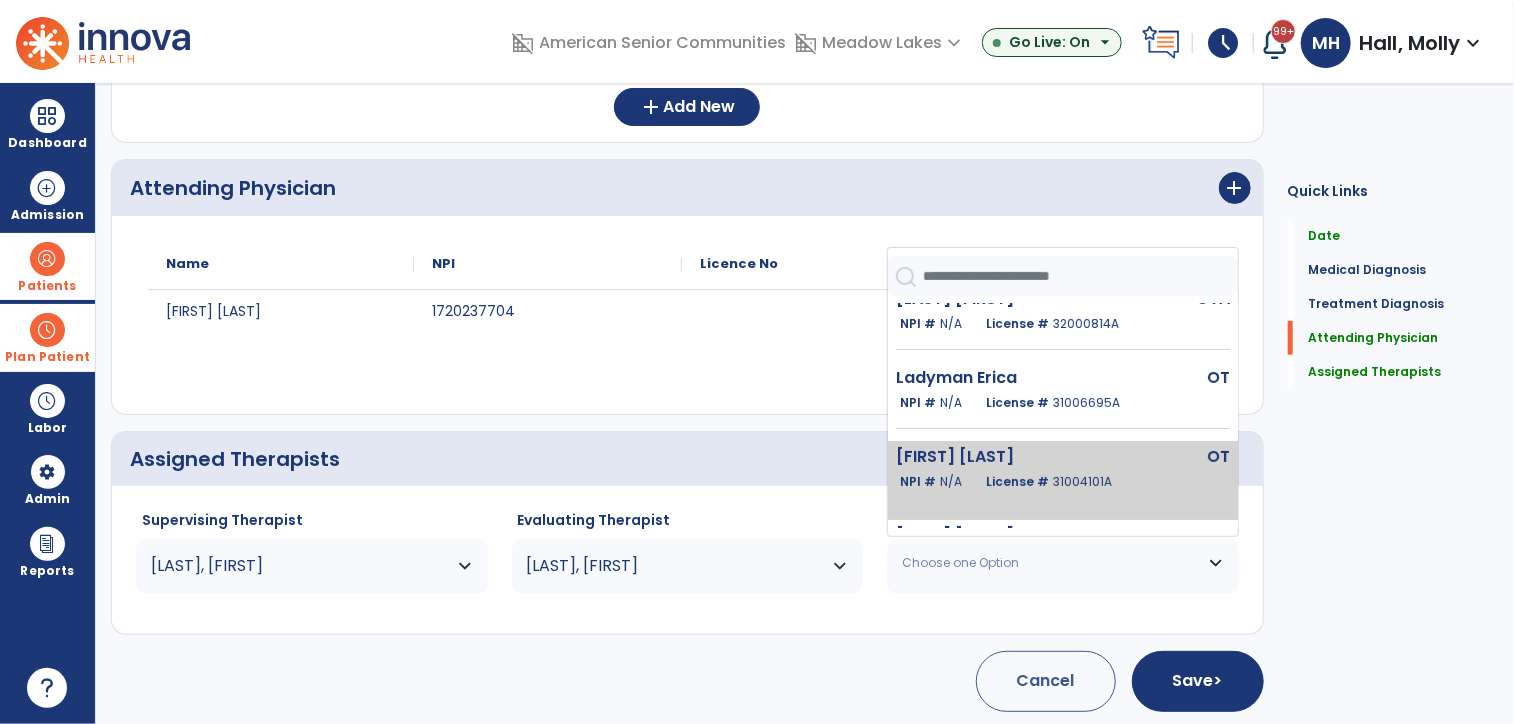 click on "[FIRST] [LAST]   OT   NPI #  N/A   License #  [LICENSE]" 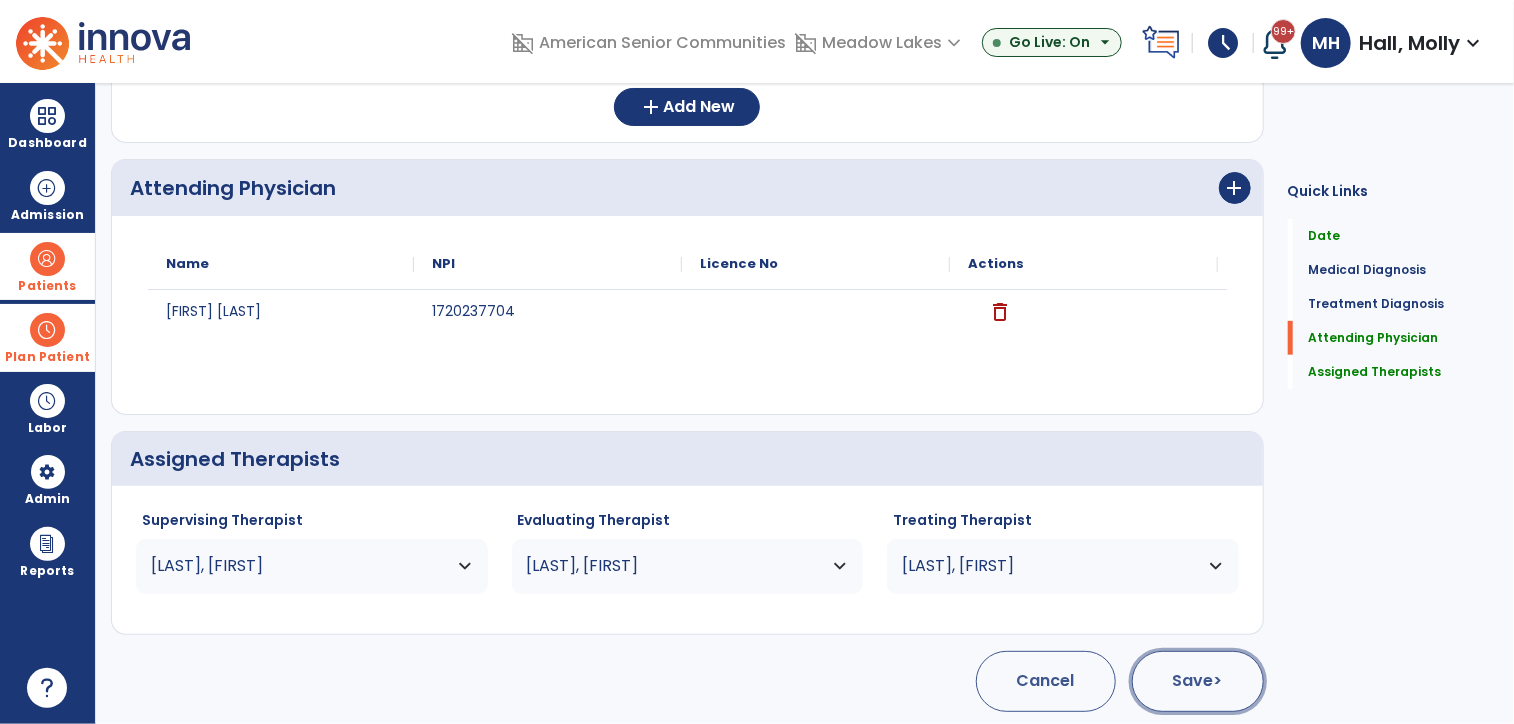 click on "Save  >" 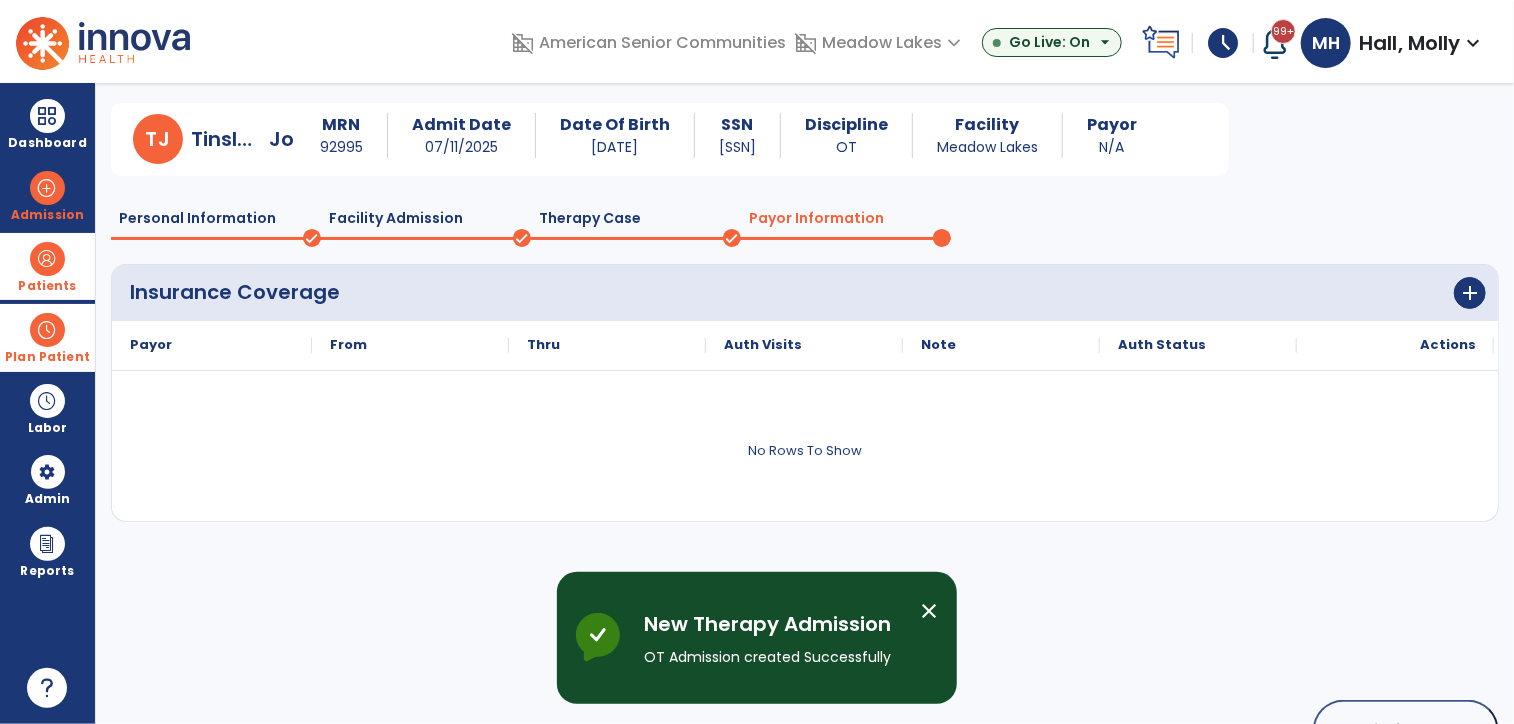 scroll, scrollTop: 107, scrollLeft: 0, axis: vertical 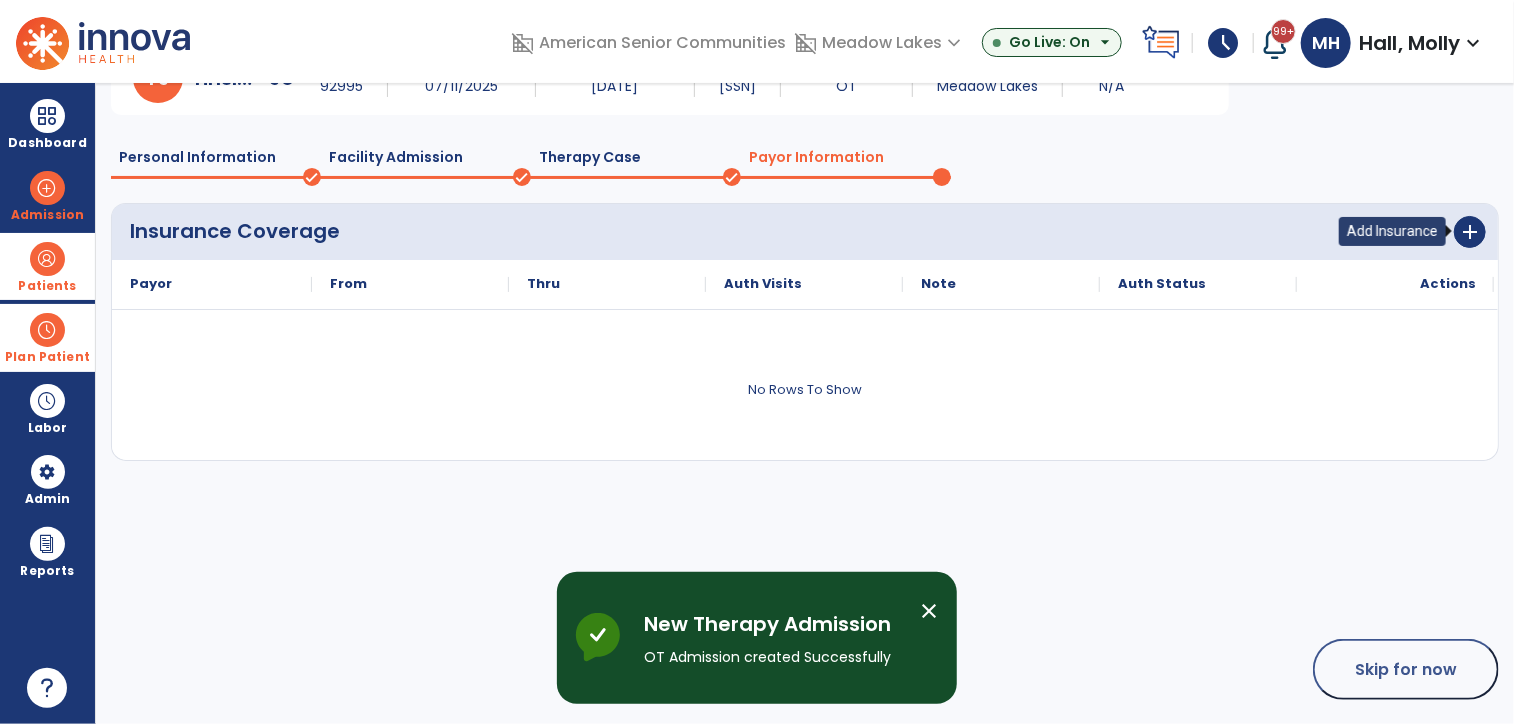 click on "add  Add Insurance" 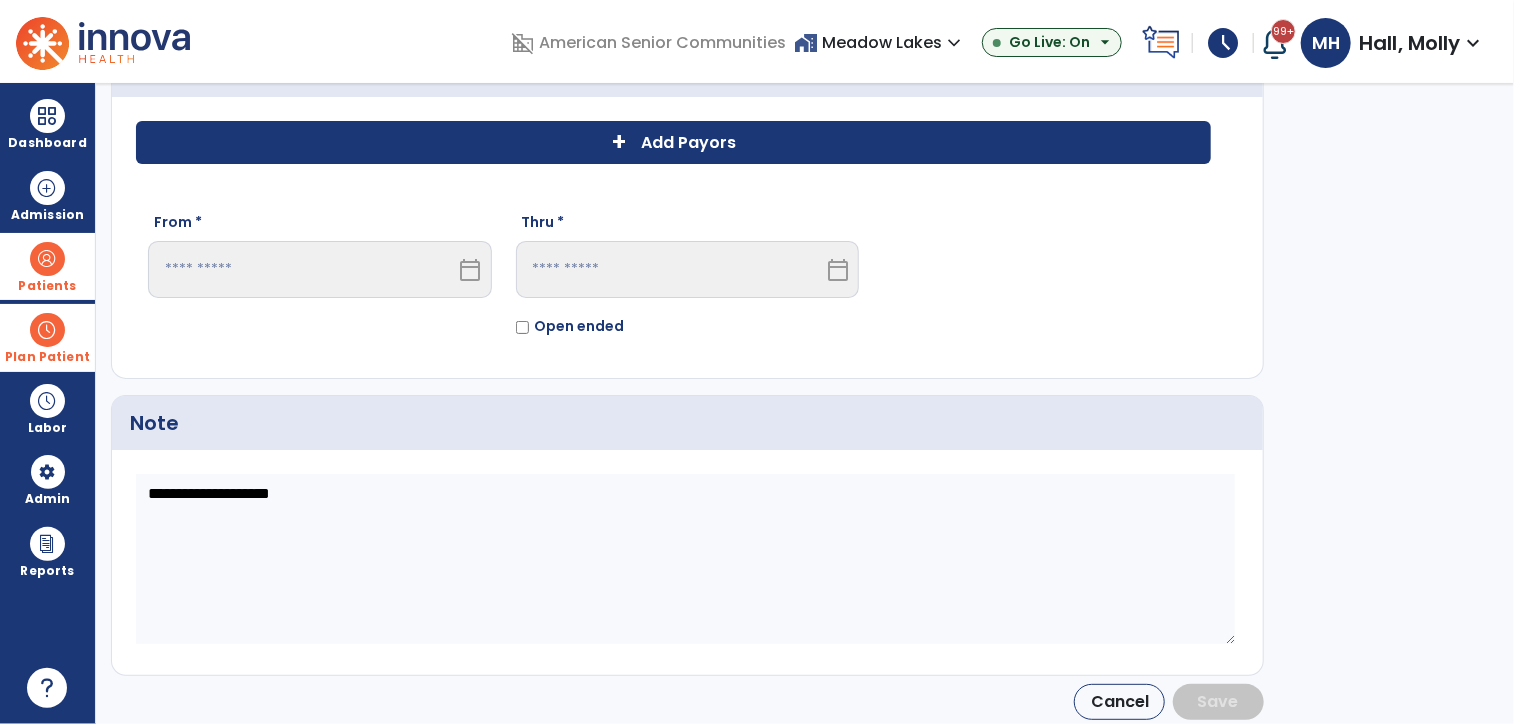 click on "+ Add Payors" 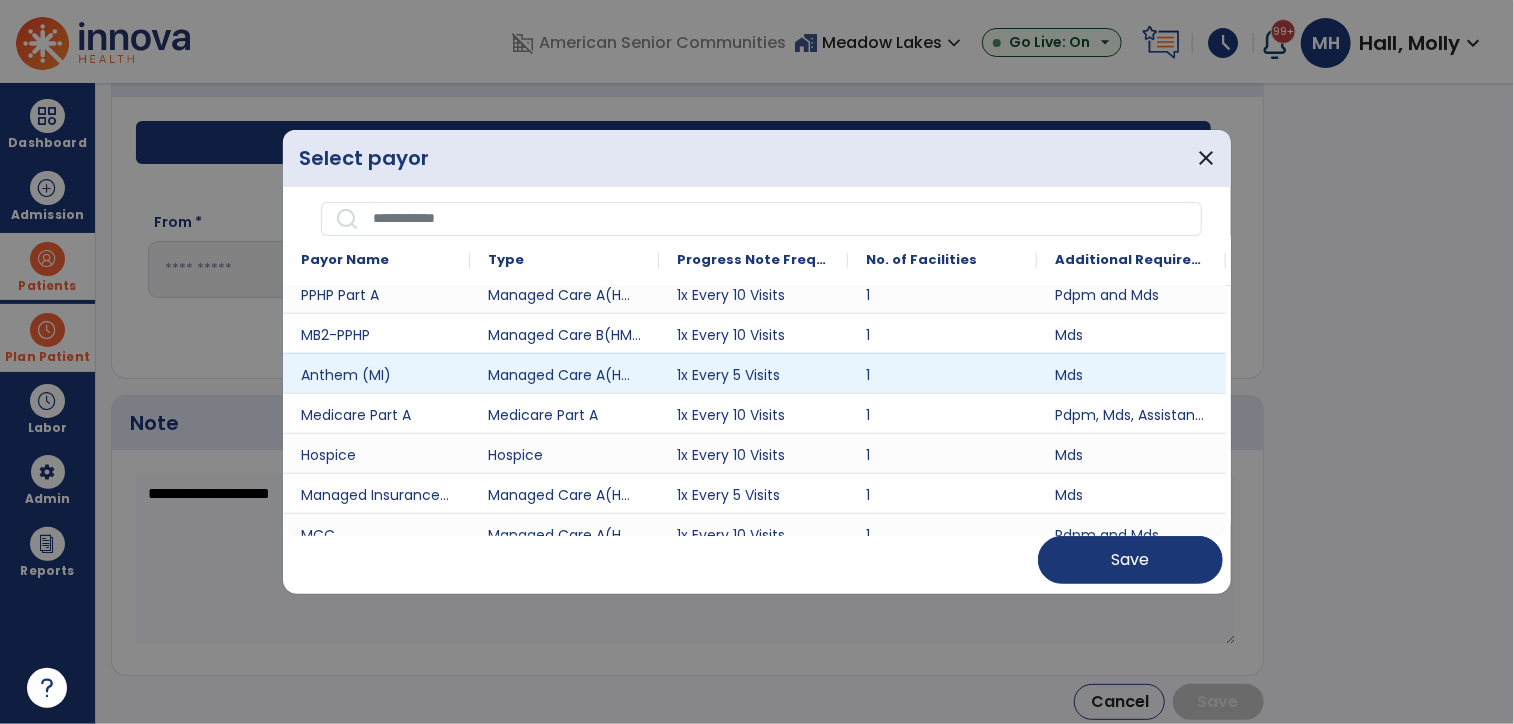 scroll, scrollTop: 549, scrollLeft: 0, axis: vertical 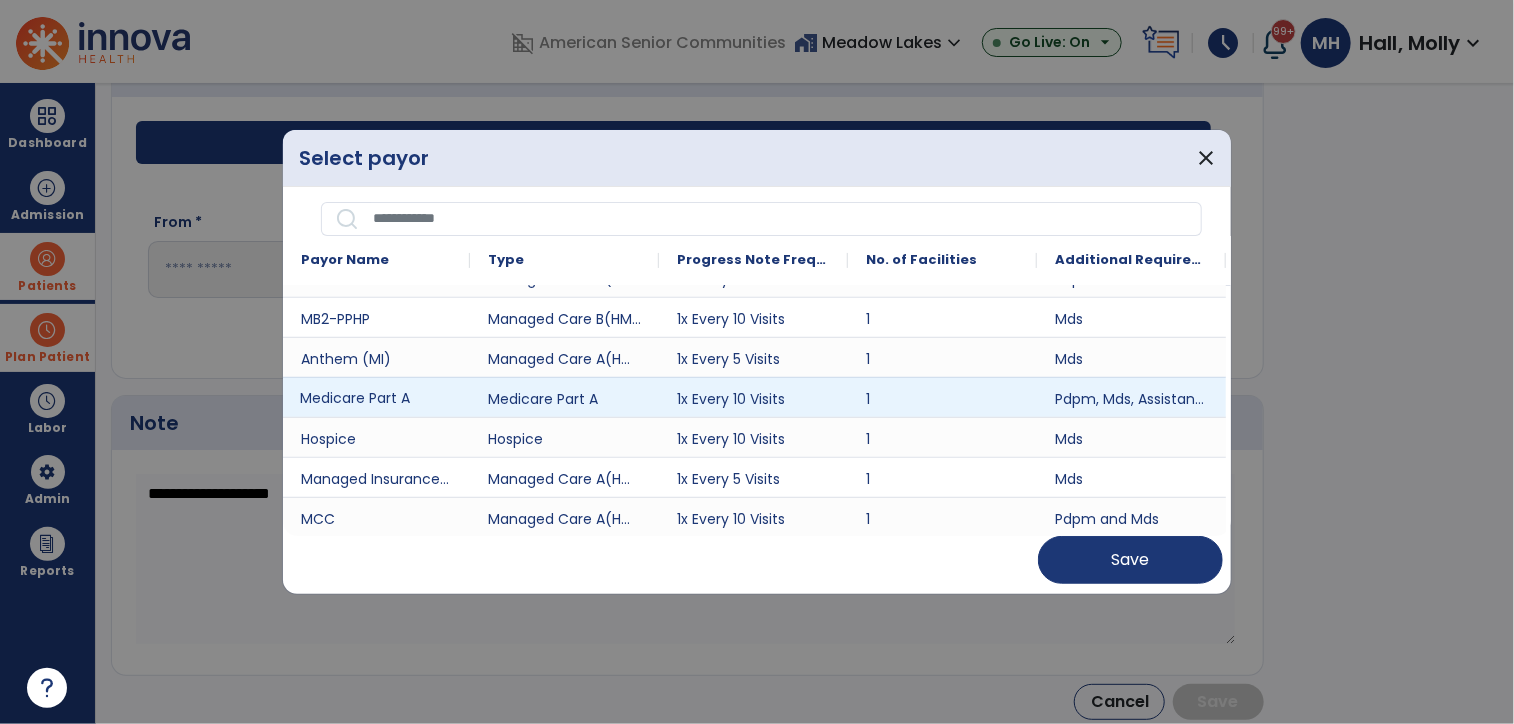 click on "Medicare Part A" at bounding box center [376, 397] 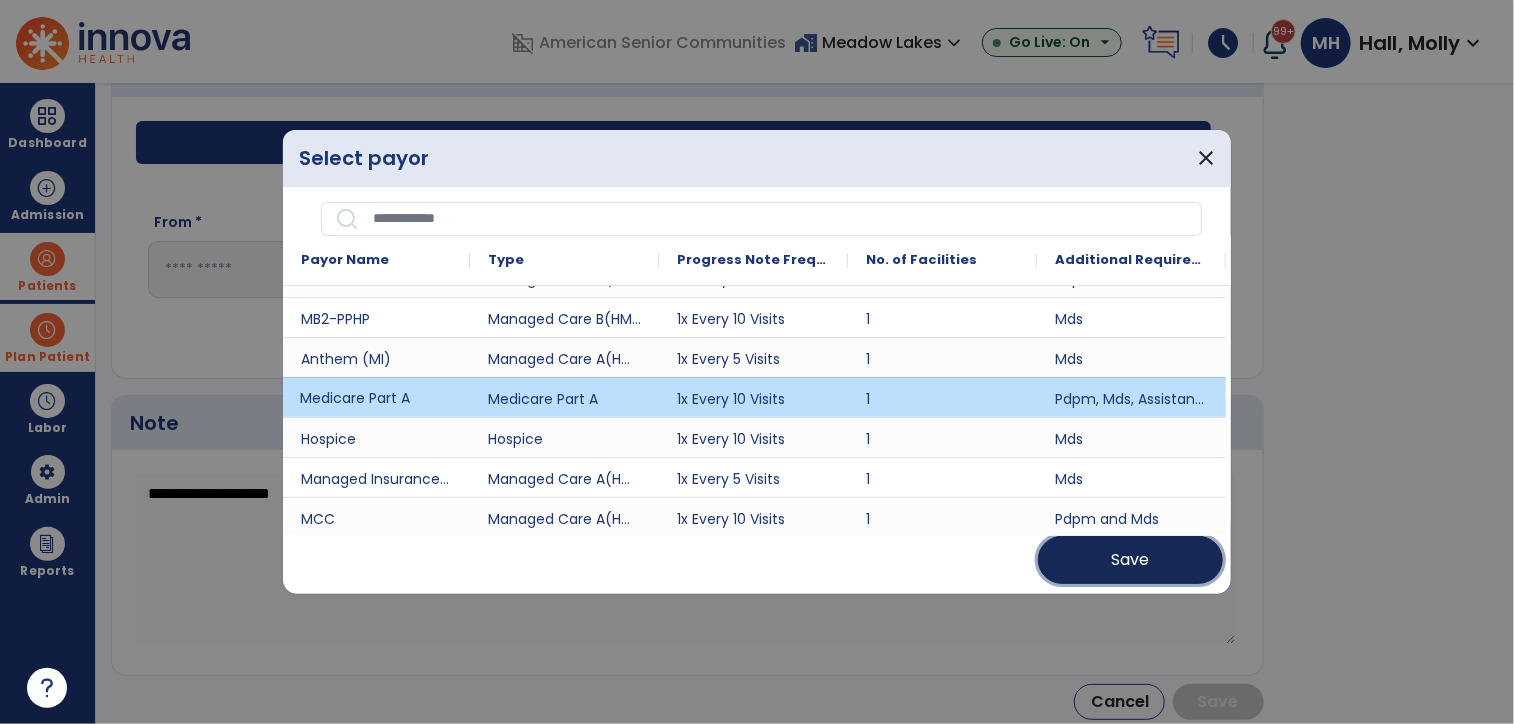 click on "Save" at bounding box center [1131, 560] 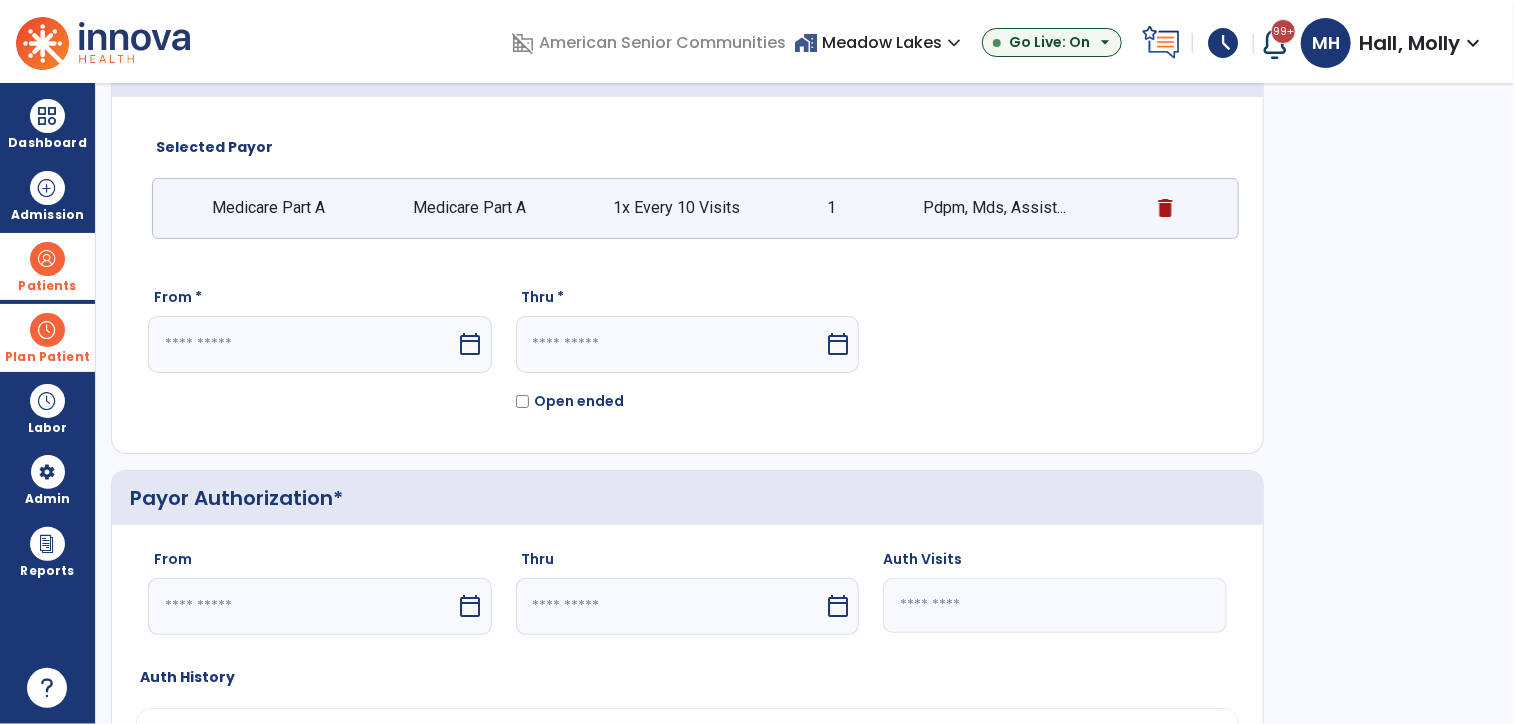 click at bounding box center [302, 344] 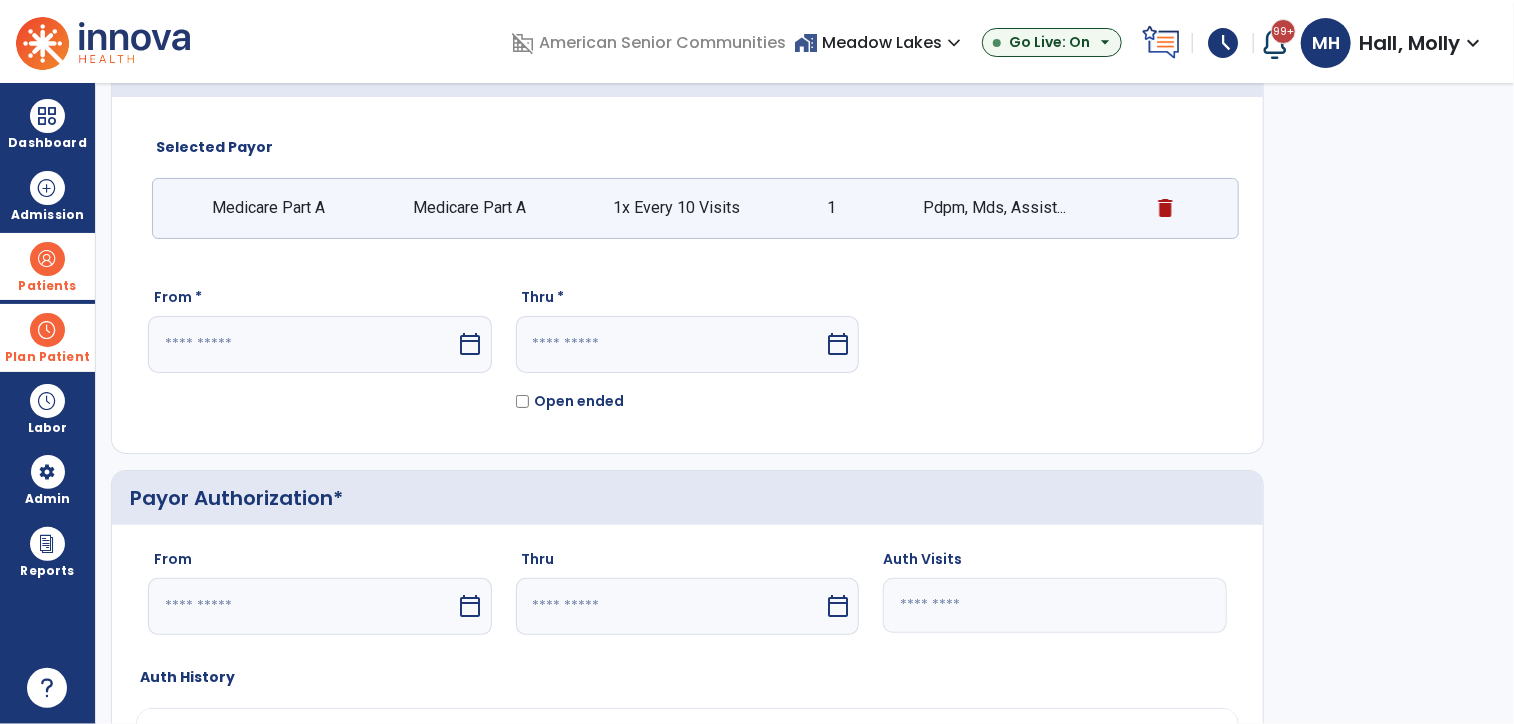 select on "*" 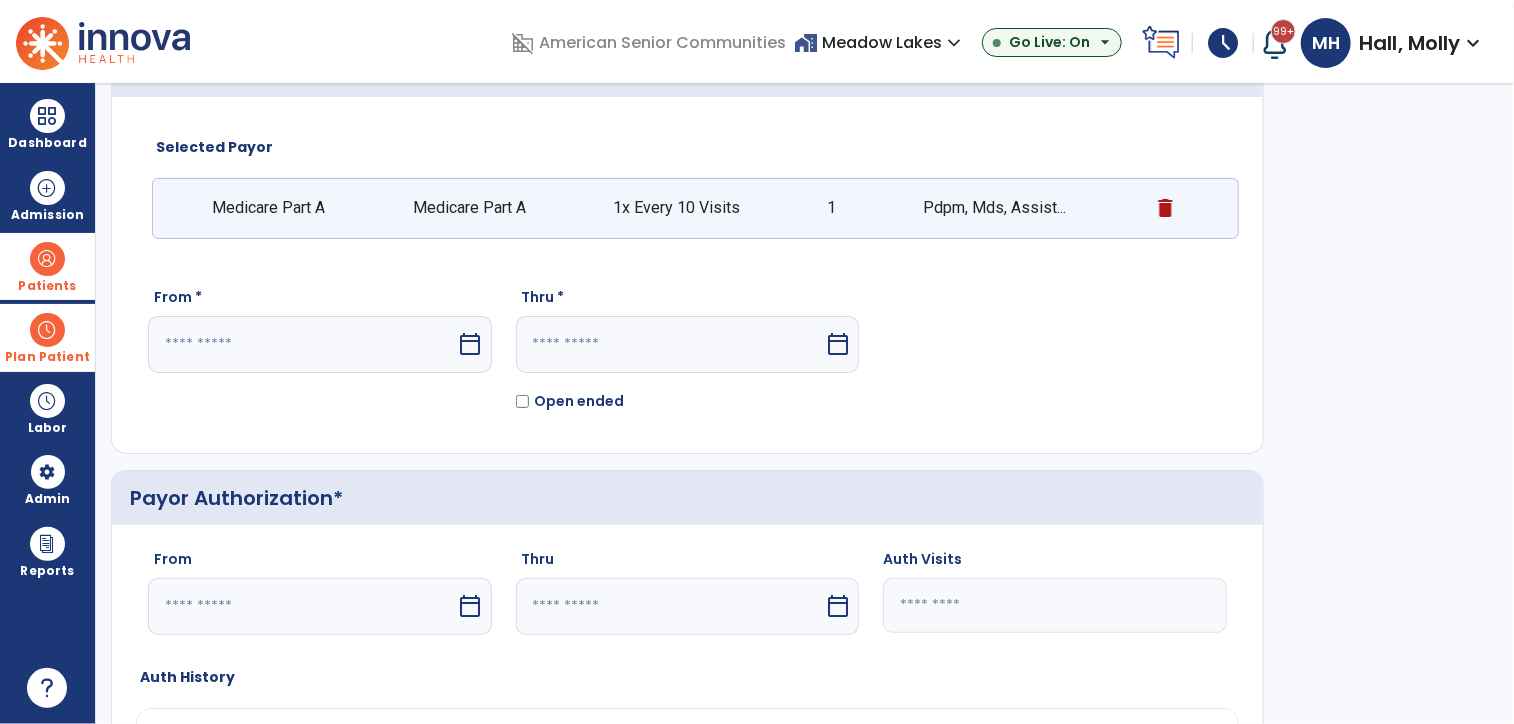 select on "****" 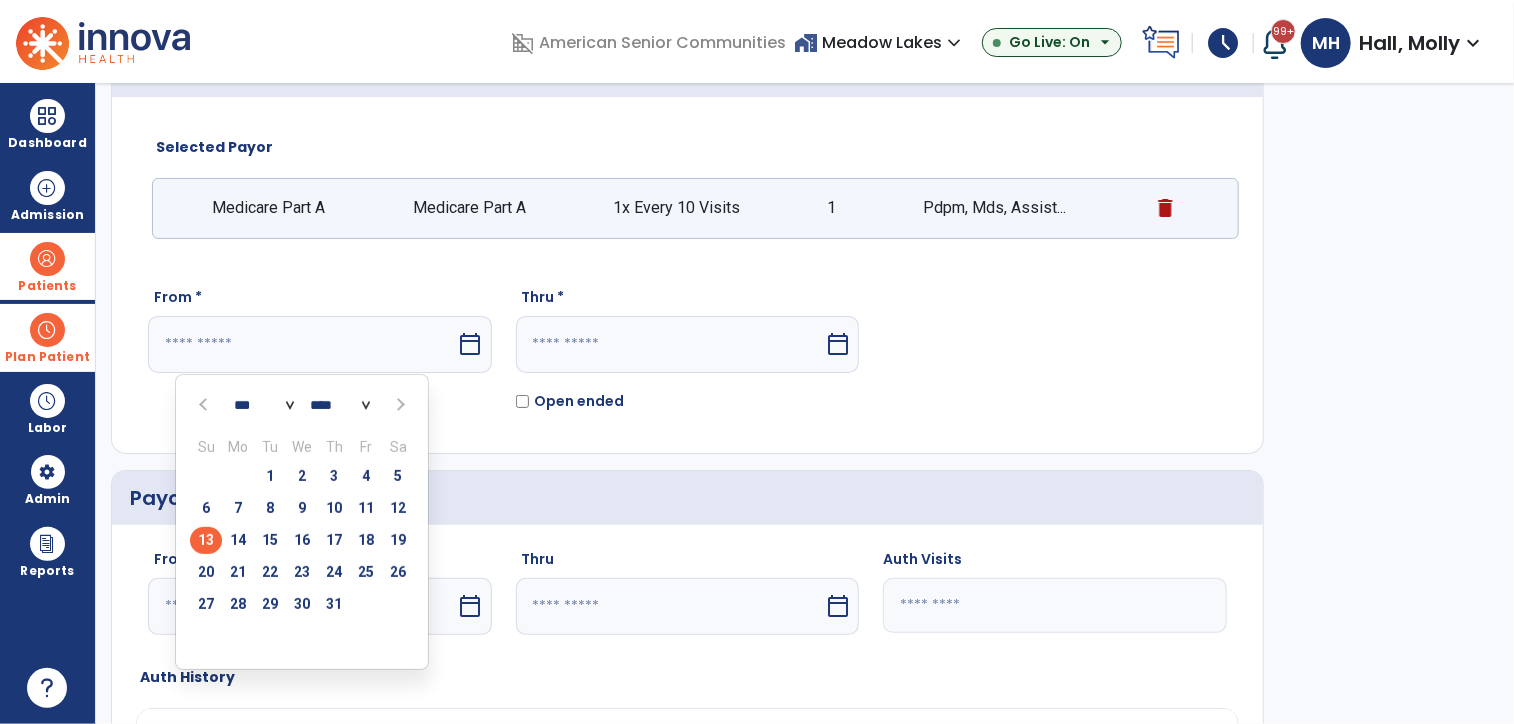 drag, startPoint x: 364, startPoint y: 509, endPoint x: 380, endPoint y: 448, distance: 63.06346 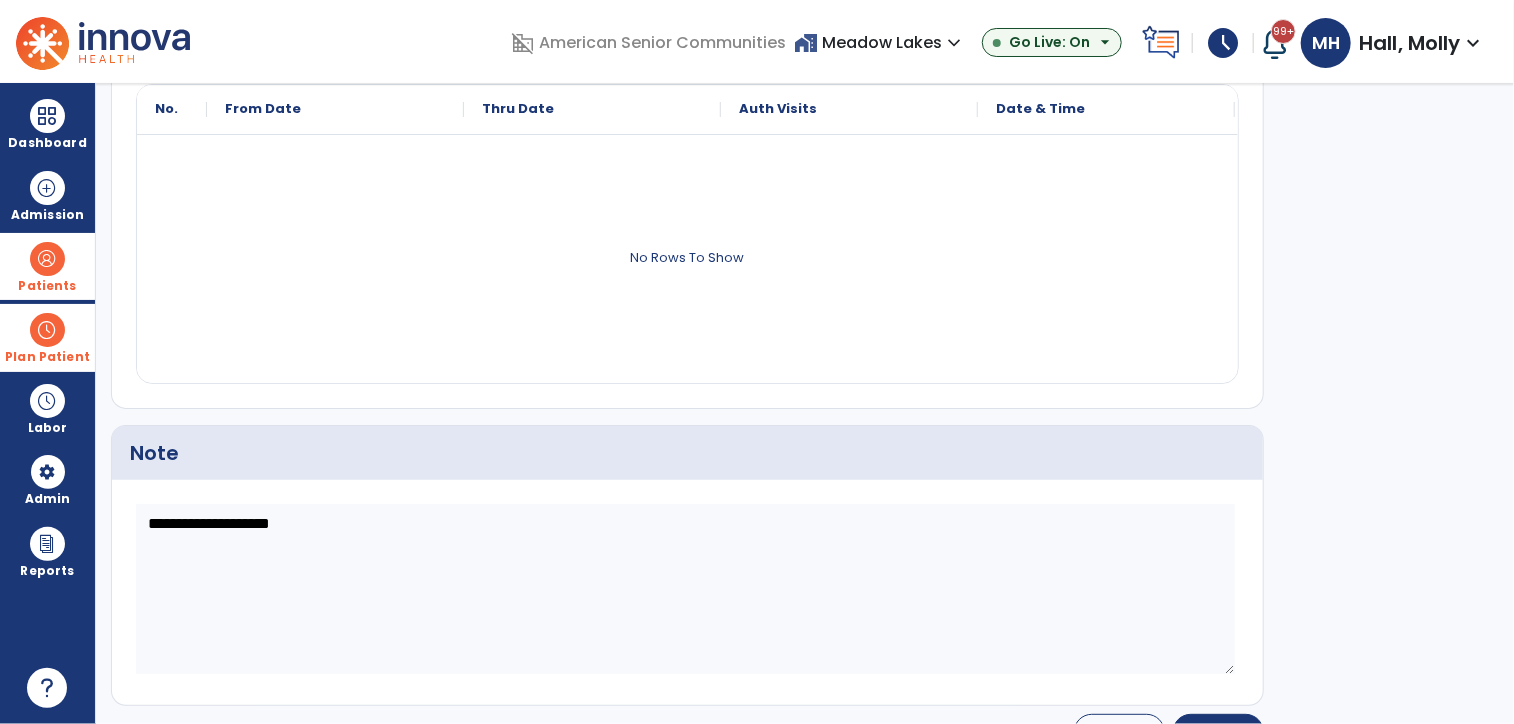 scroll, scrollTop: 761, scrollLeft: 0, axis: vertical 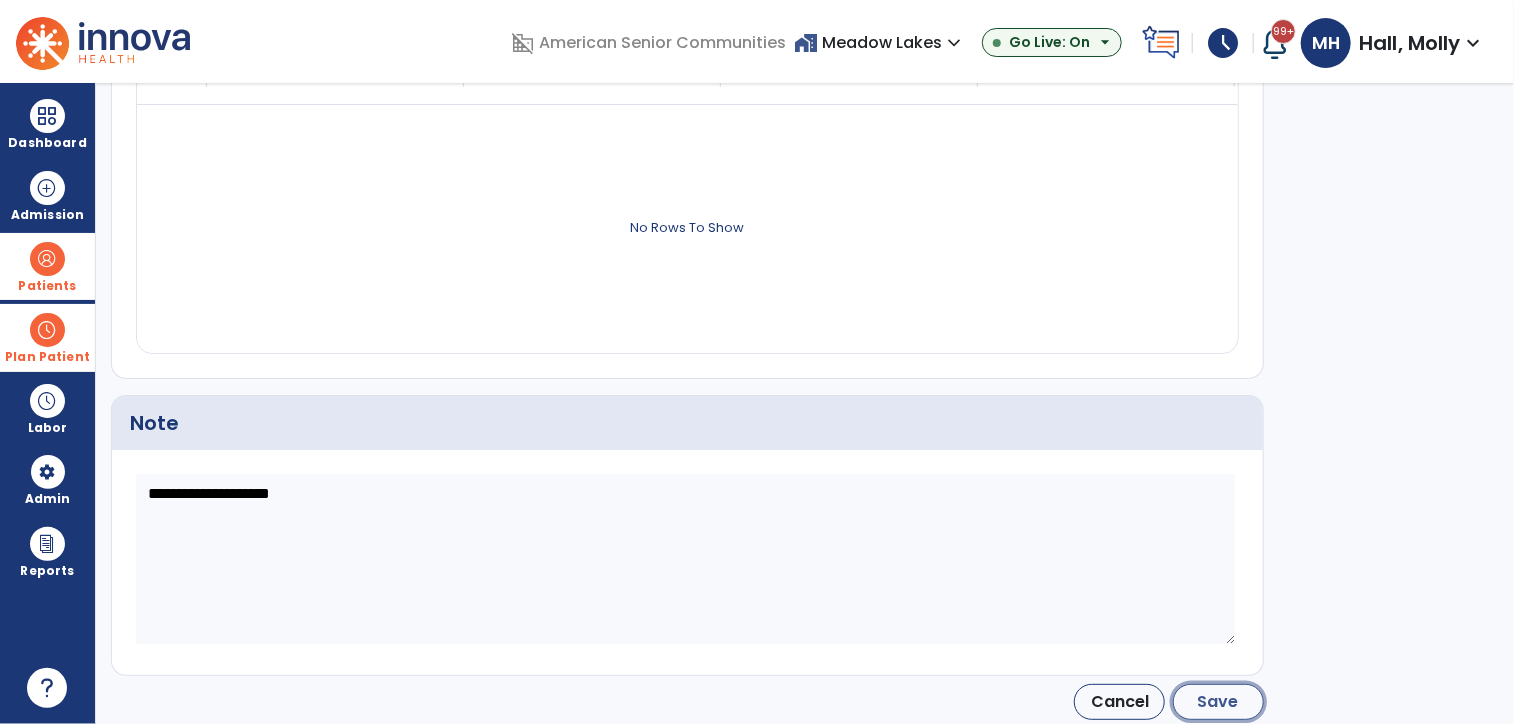click on "Save" 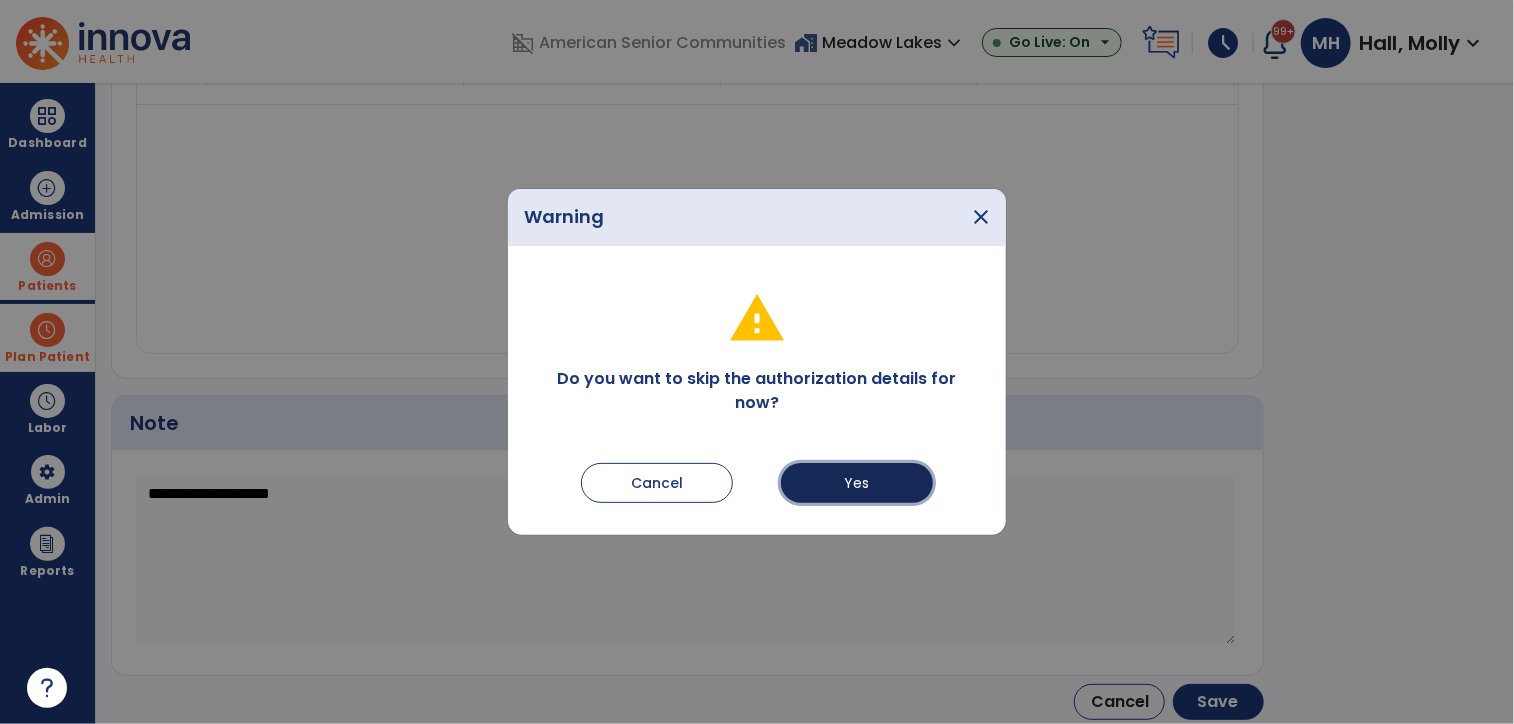 click on "Yes" at bounding box center (857, 483) 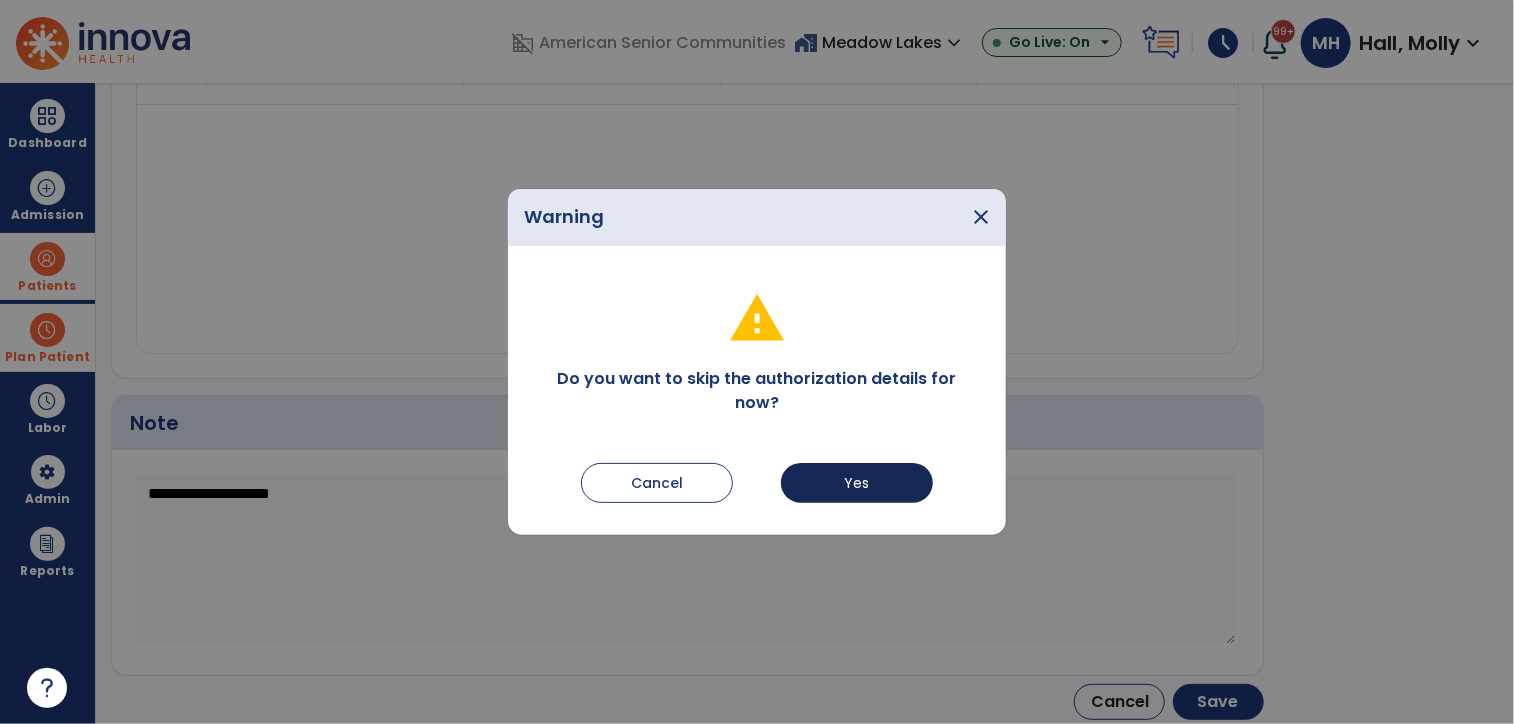 type on "*********" 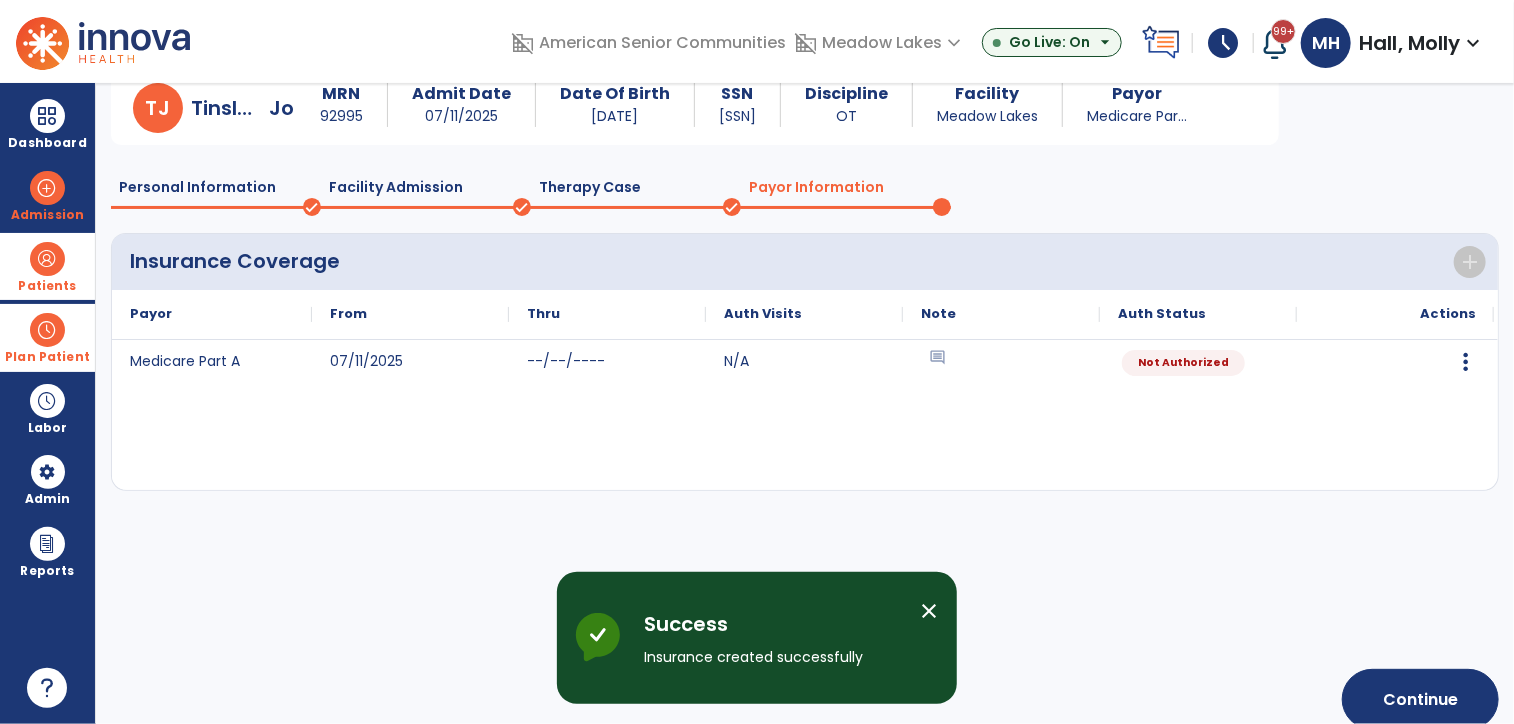 scroll, scrollTop: 107, scrollLeft: 0, axis: vertical 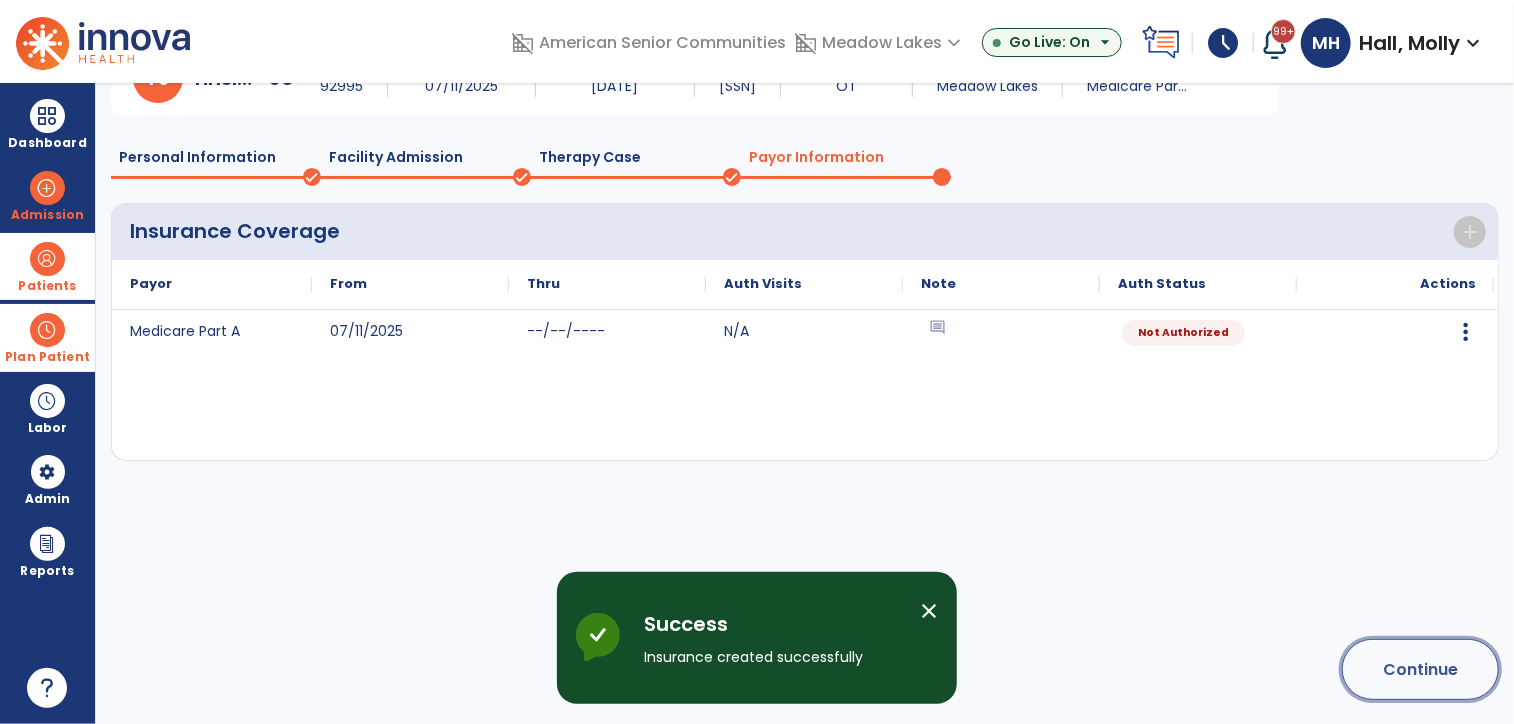 click on "Continue" 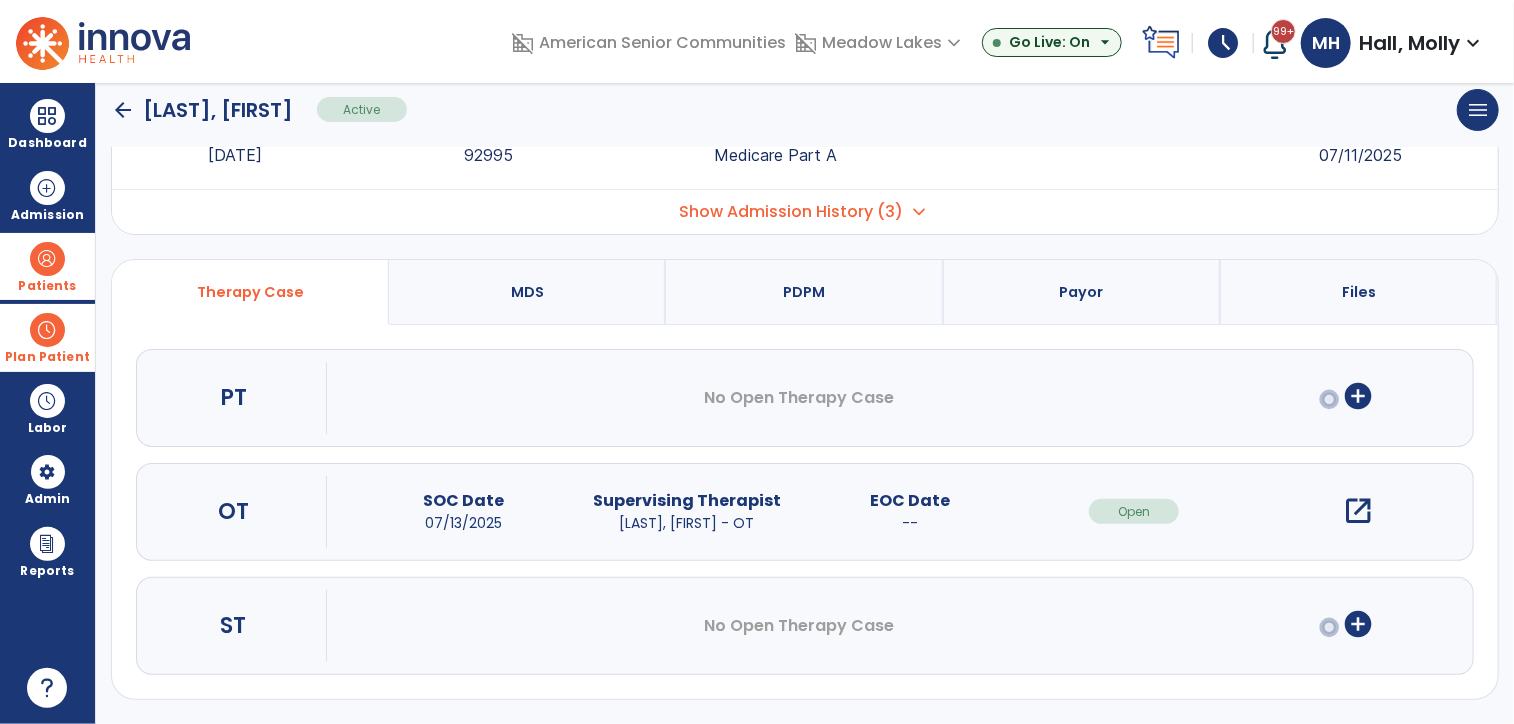scroll, scrollTop: 78, scrollLeft: 0, axis: vertical 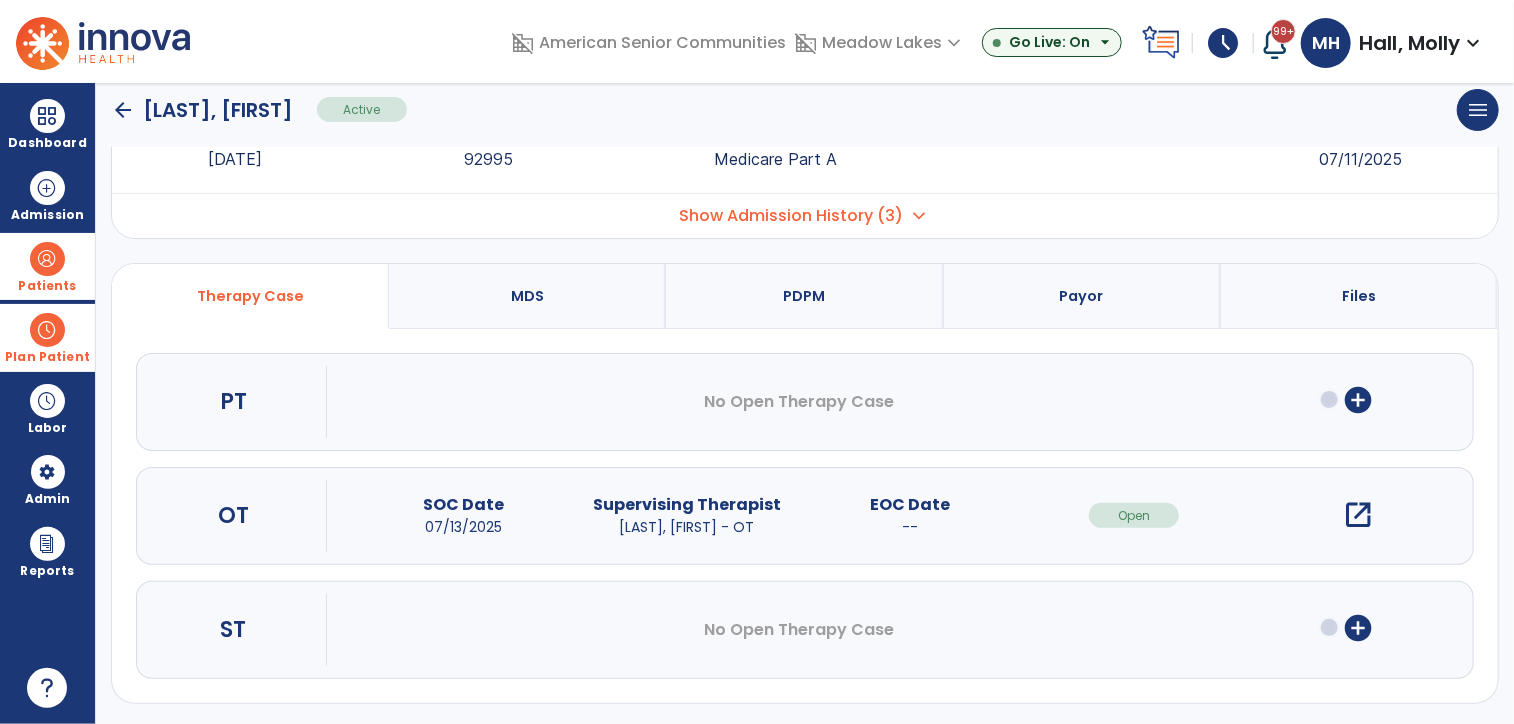 click on "Plan Patient" at bounding box center (47, 286) 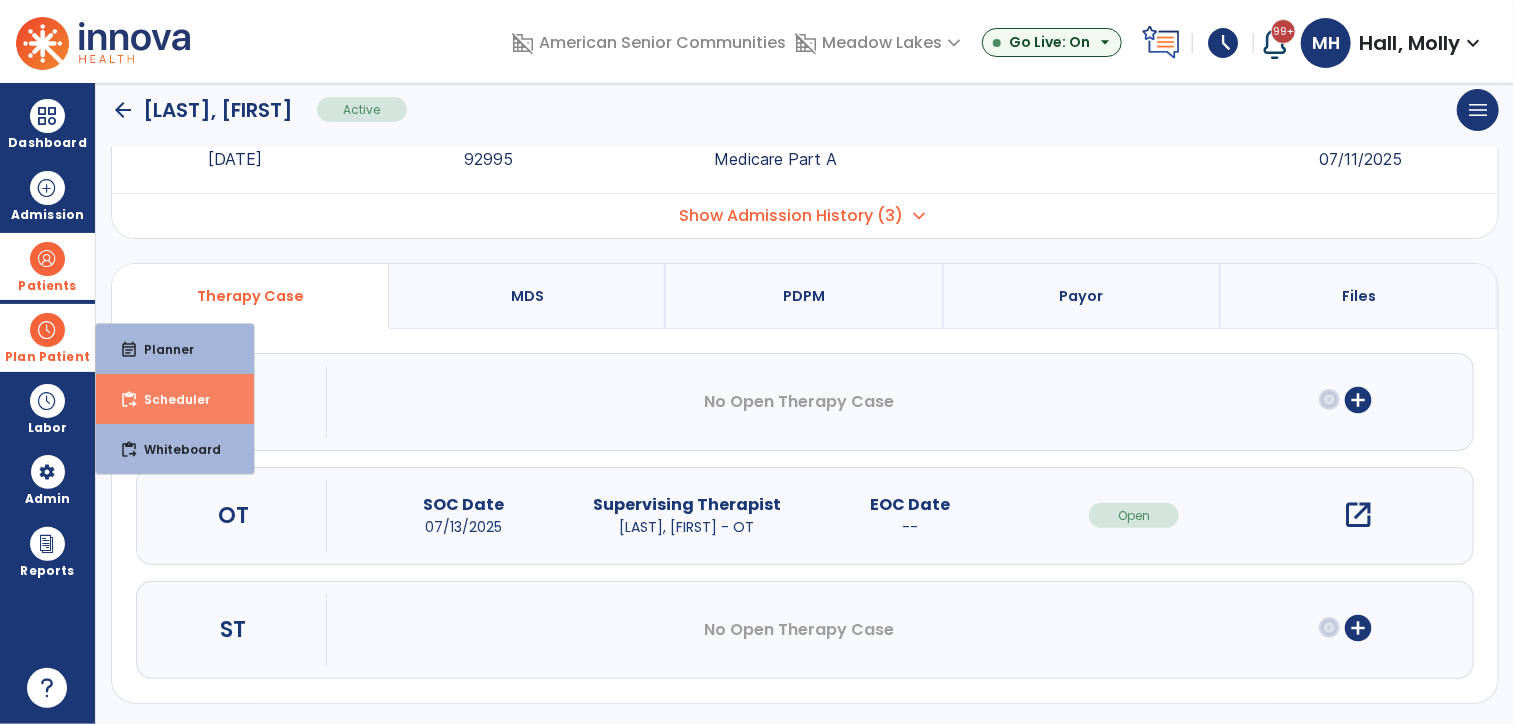 click on "Scheduler" at bounding box center (169, 399) 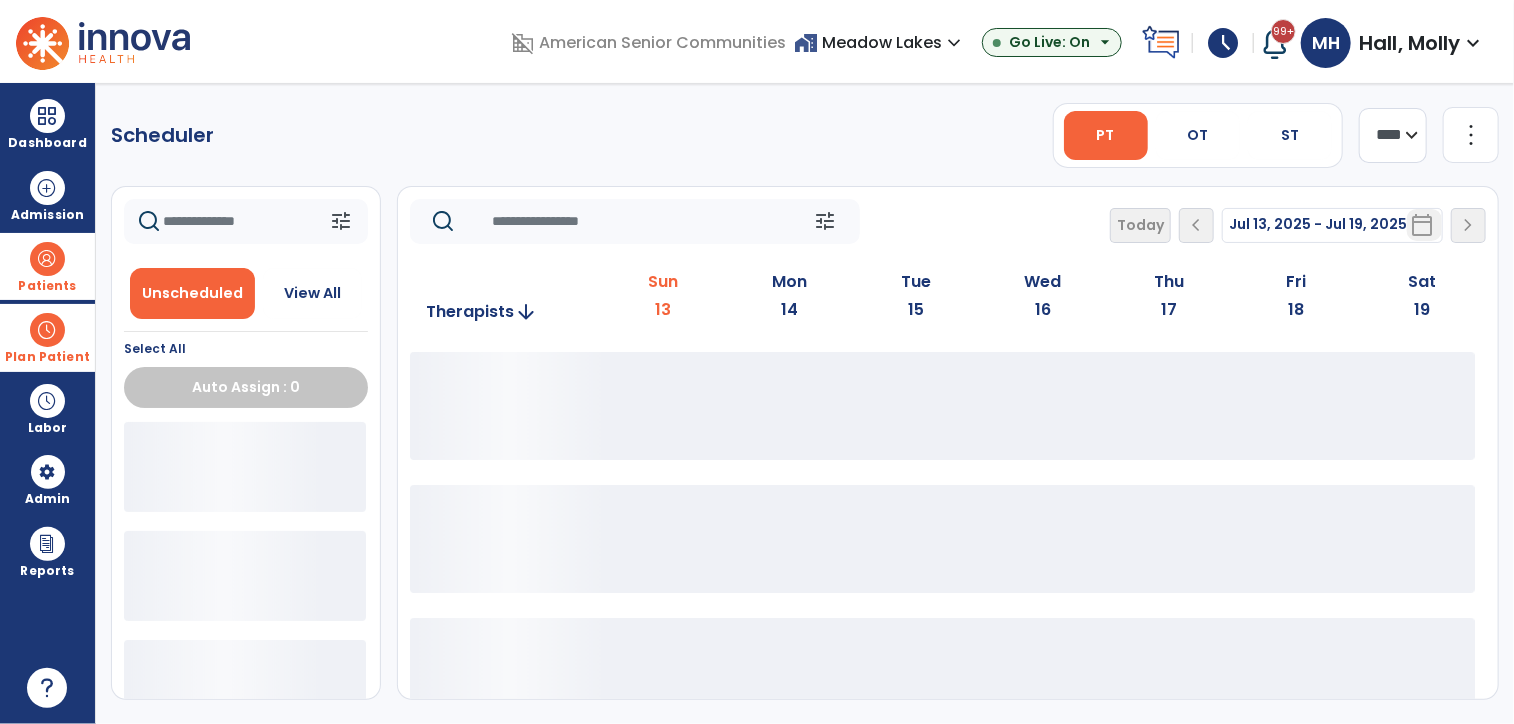 scroll, scrollTop: 0, scrollLeft: 0, axis: both 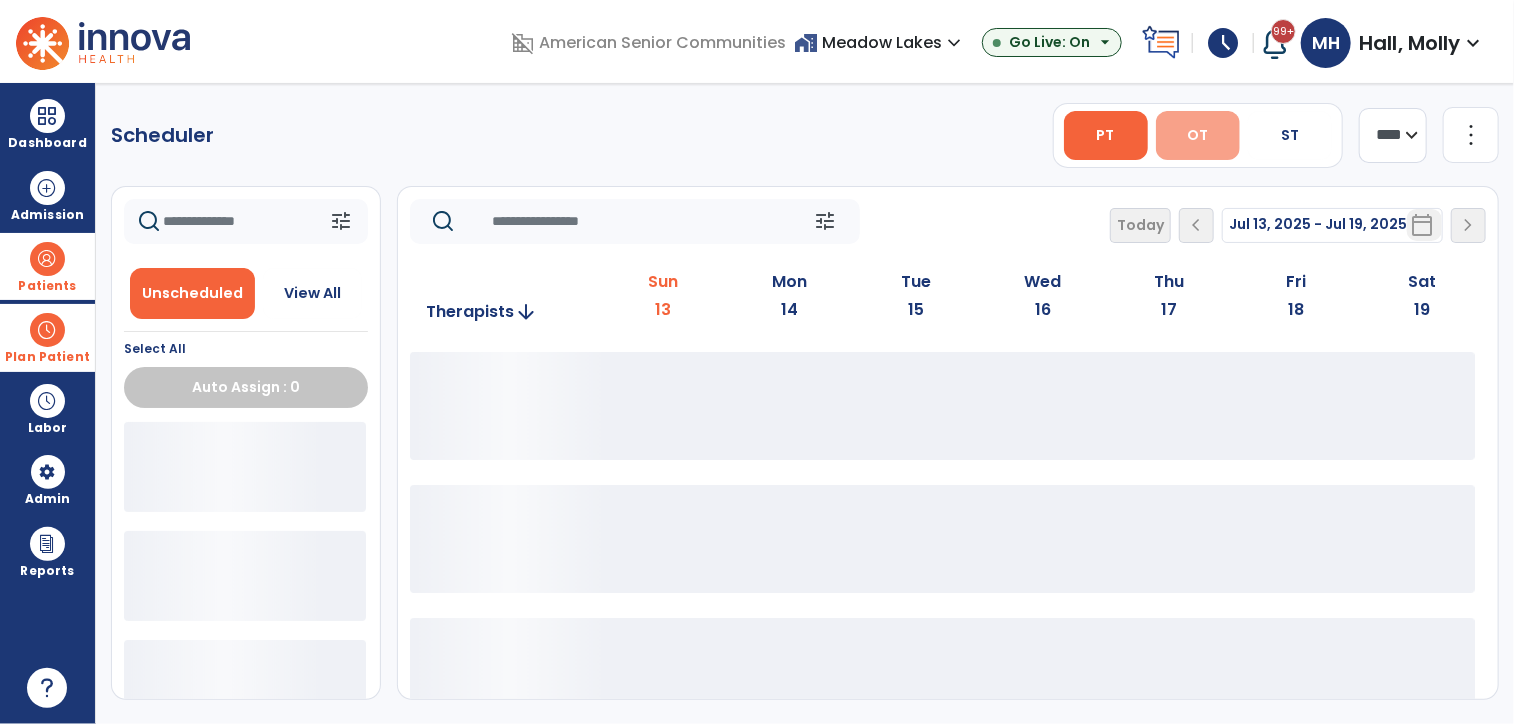 click on "OT" at bounding box center [1198, 135] 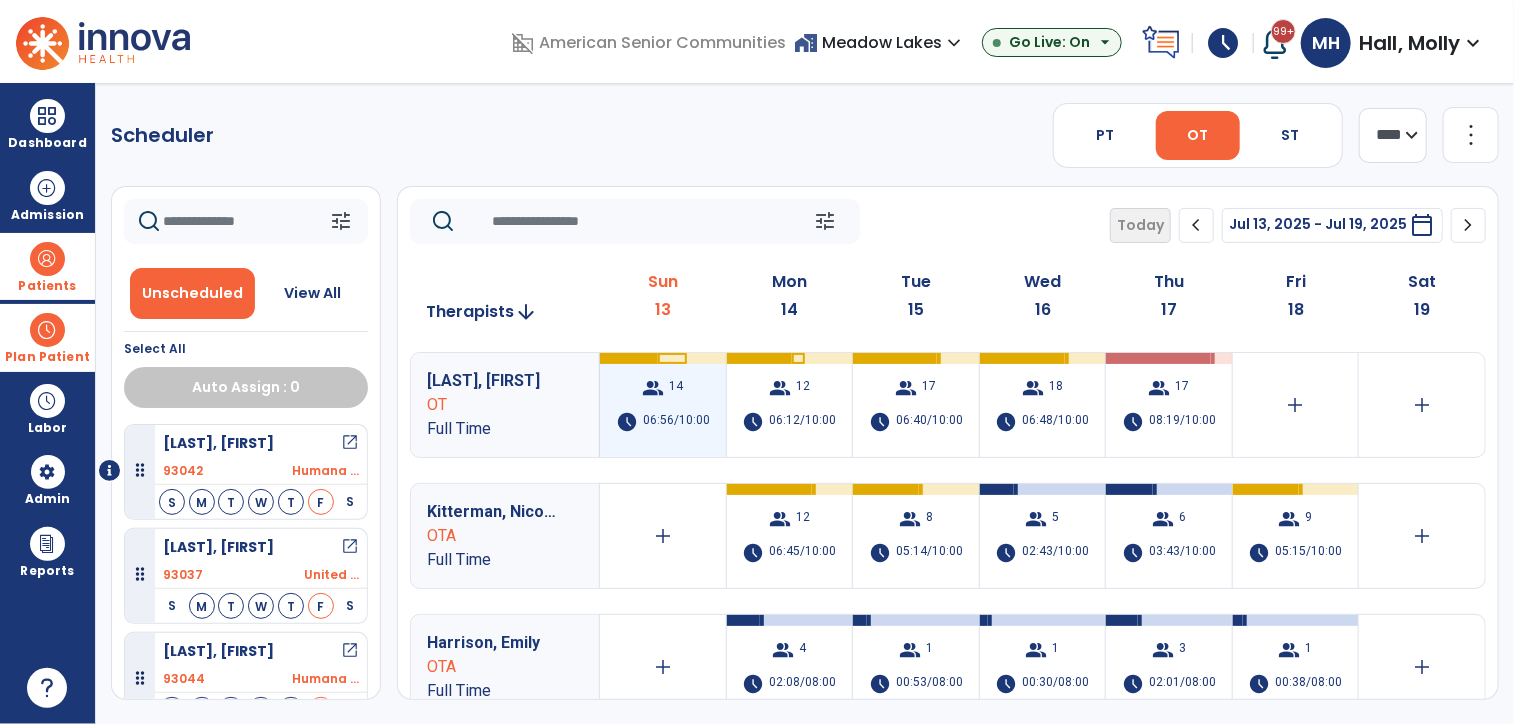 click on "06:56/10:00" at bounding box center (676, 422) 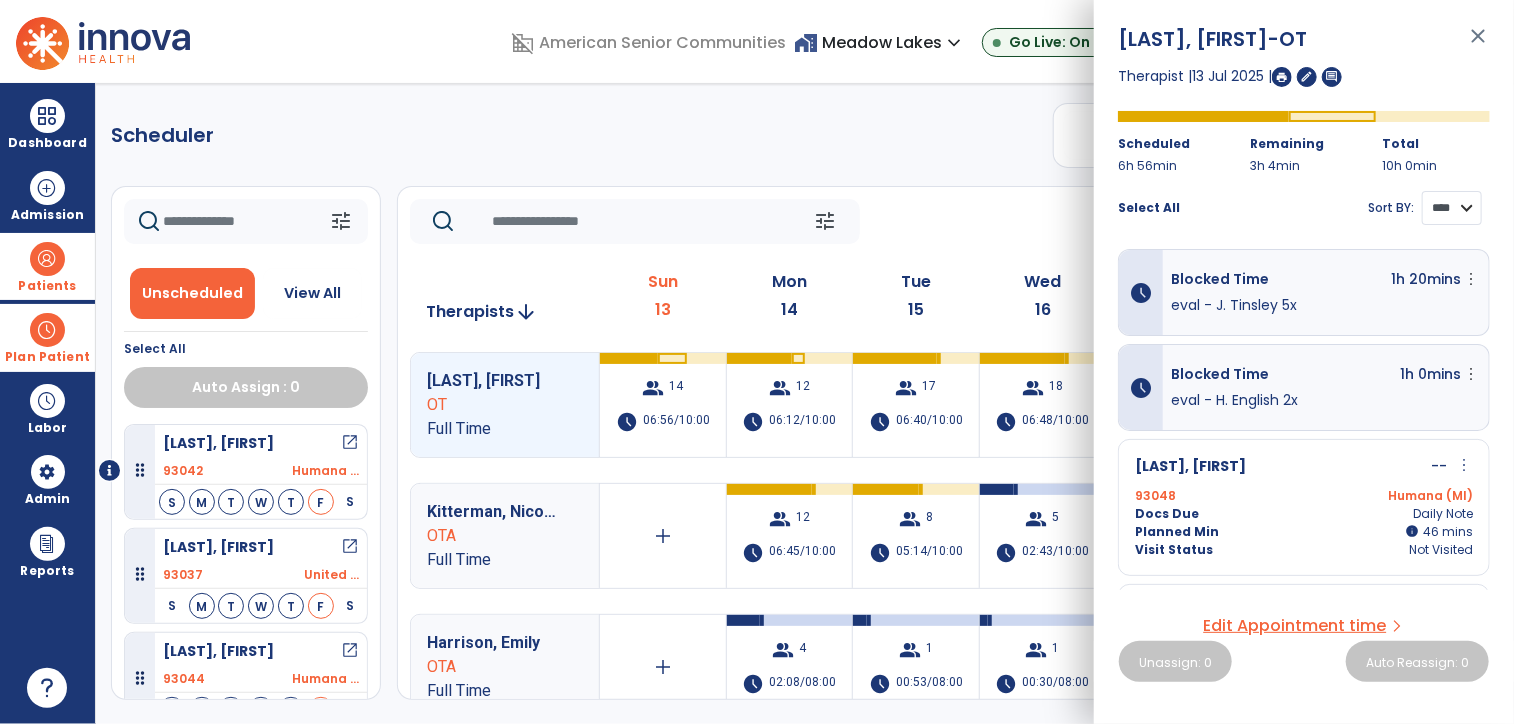 click on "**** ****" at bounding box center (1452, 208) 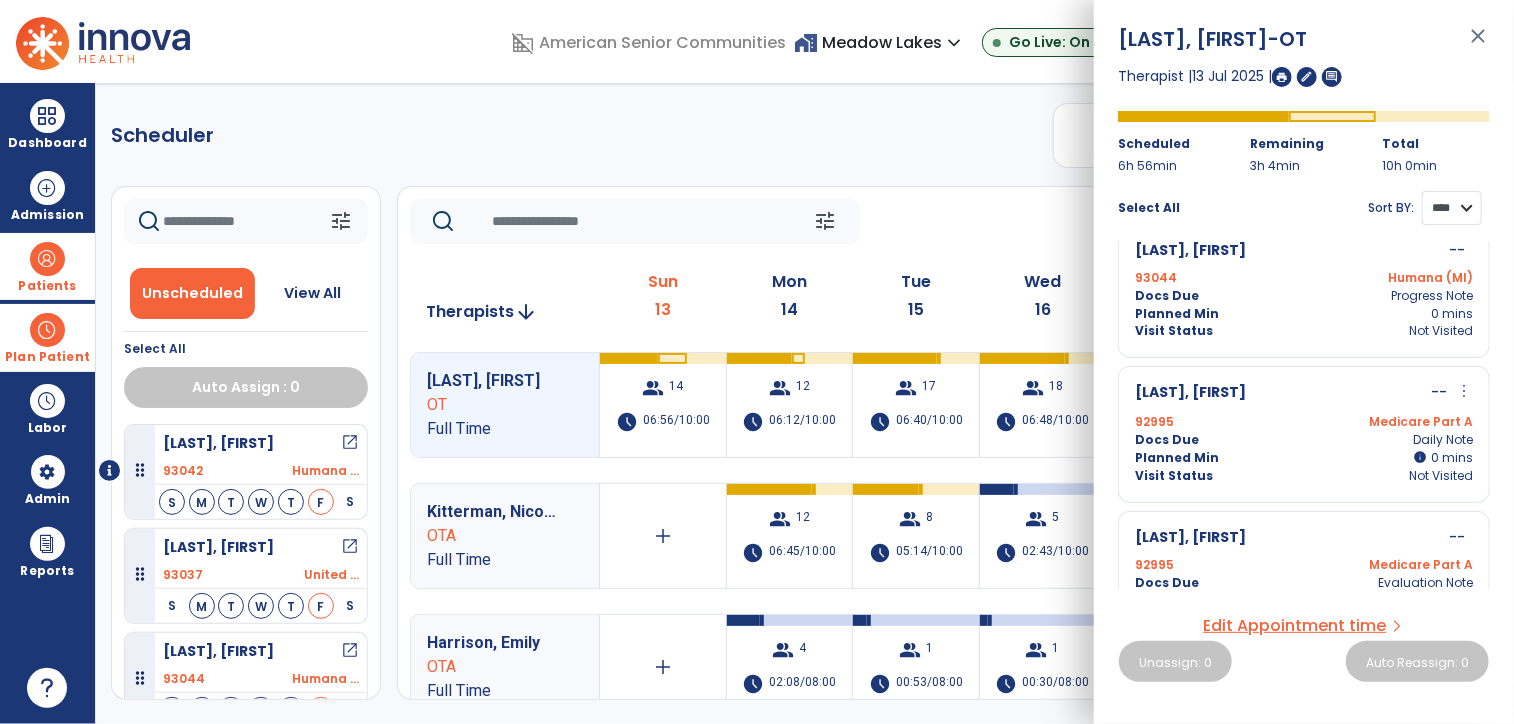 scroll, scrollTop: 1854, scrollLeft: 0, axis: vertical 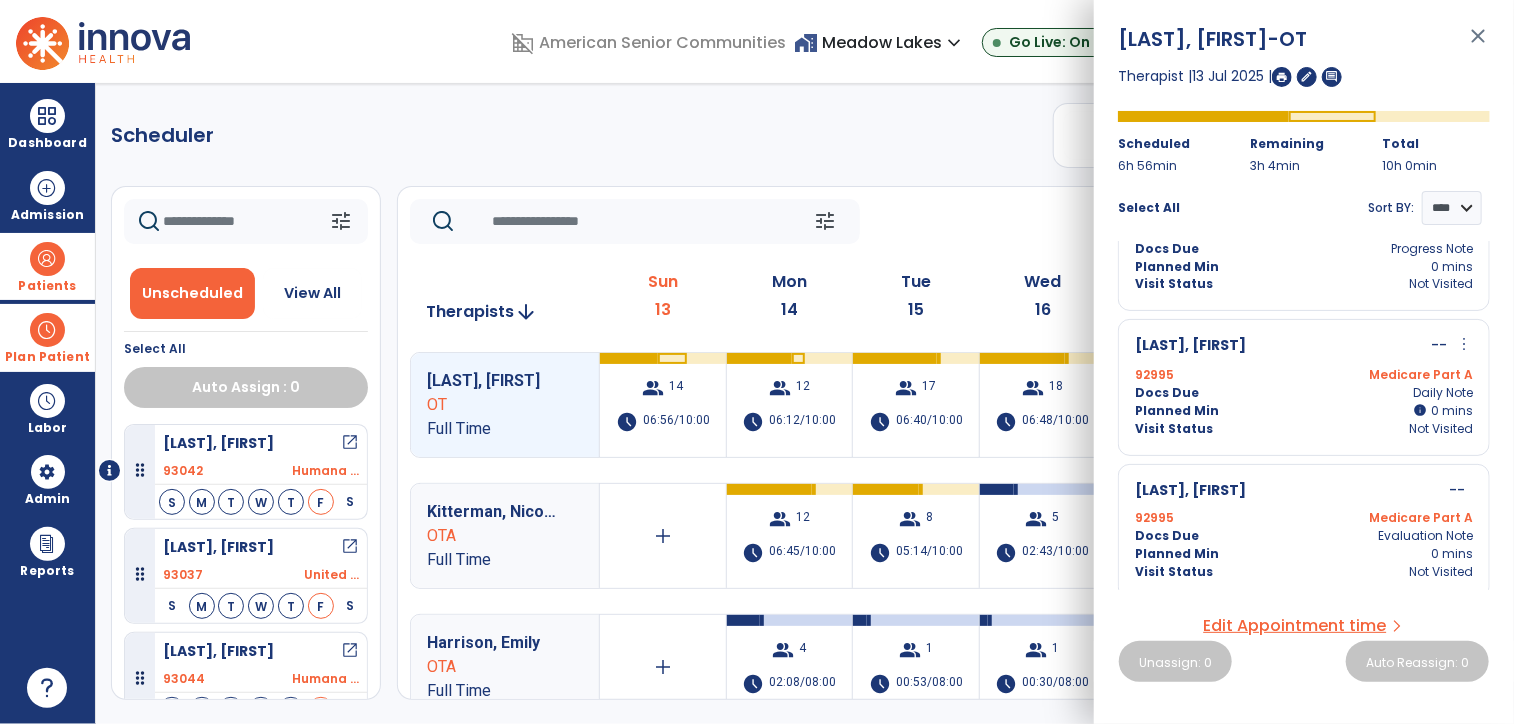 click on "Scheduler   PT   OT   ST  **** *** more_vert  Manage Labor   View All Therapists   Print" 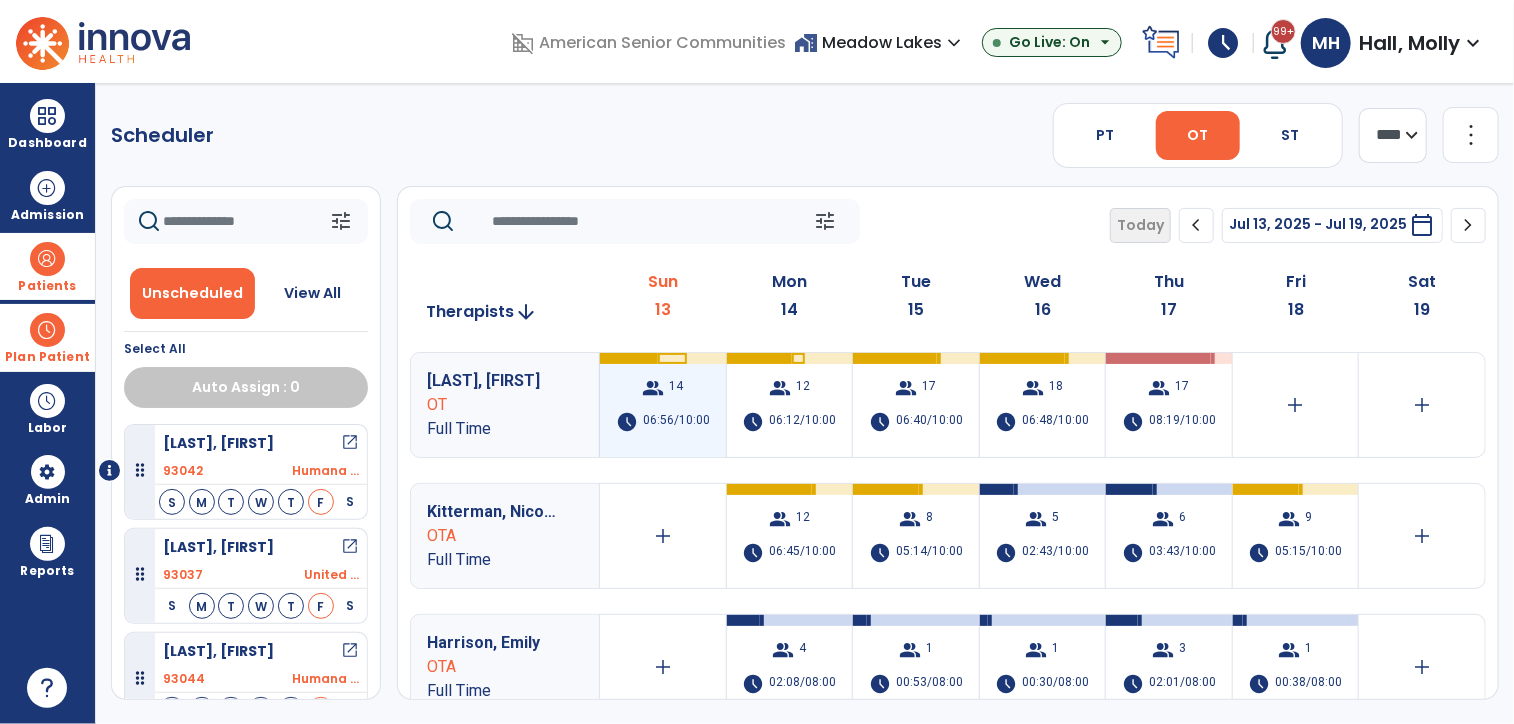 click on "06:56/10:00" at bounding box center [676, 422] 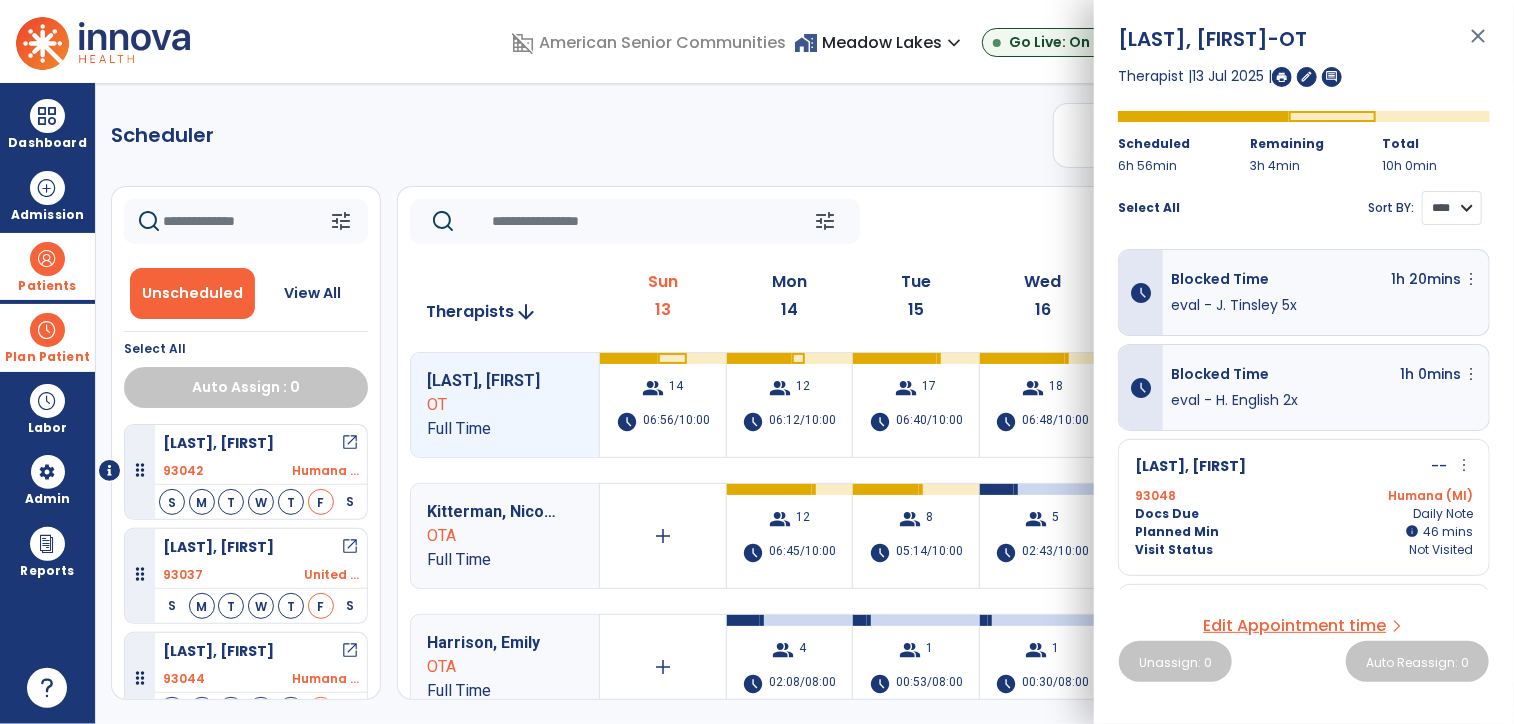 click on "**** ****" at bounding box center (1452, 208) 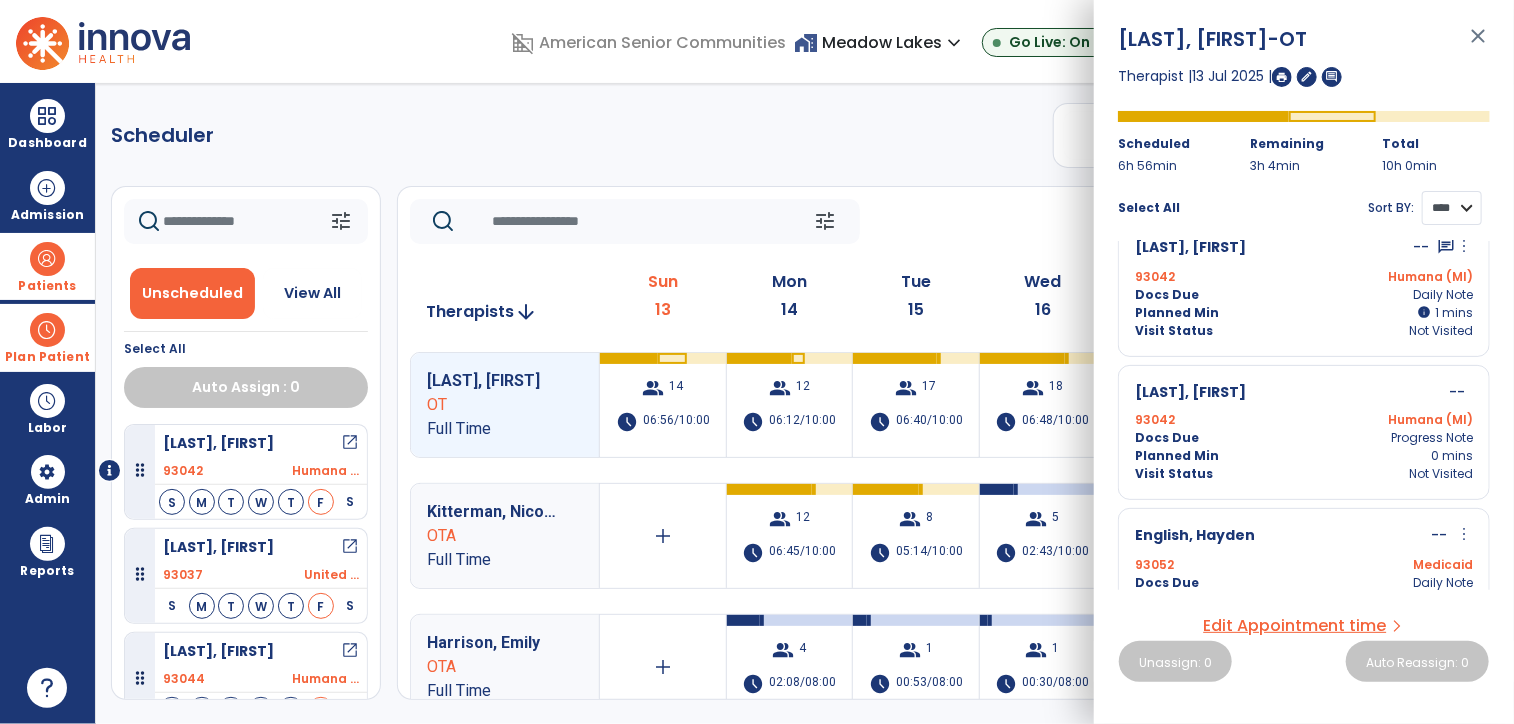 scroll, scrollTop: 400, scrollLeft: 0, axis: vertical 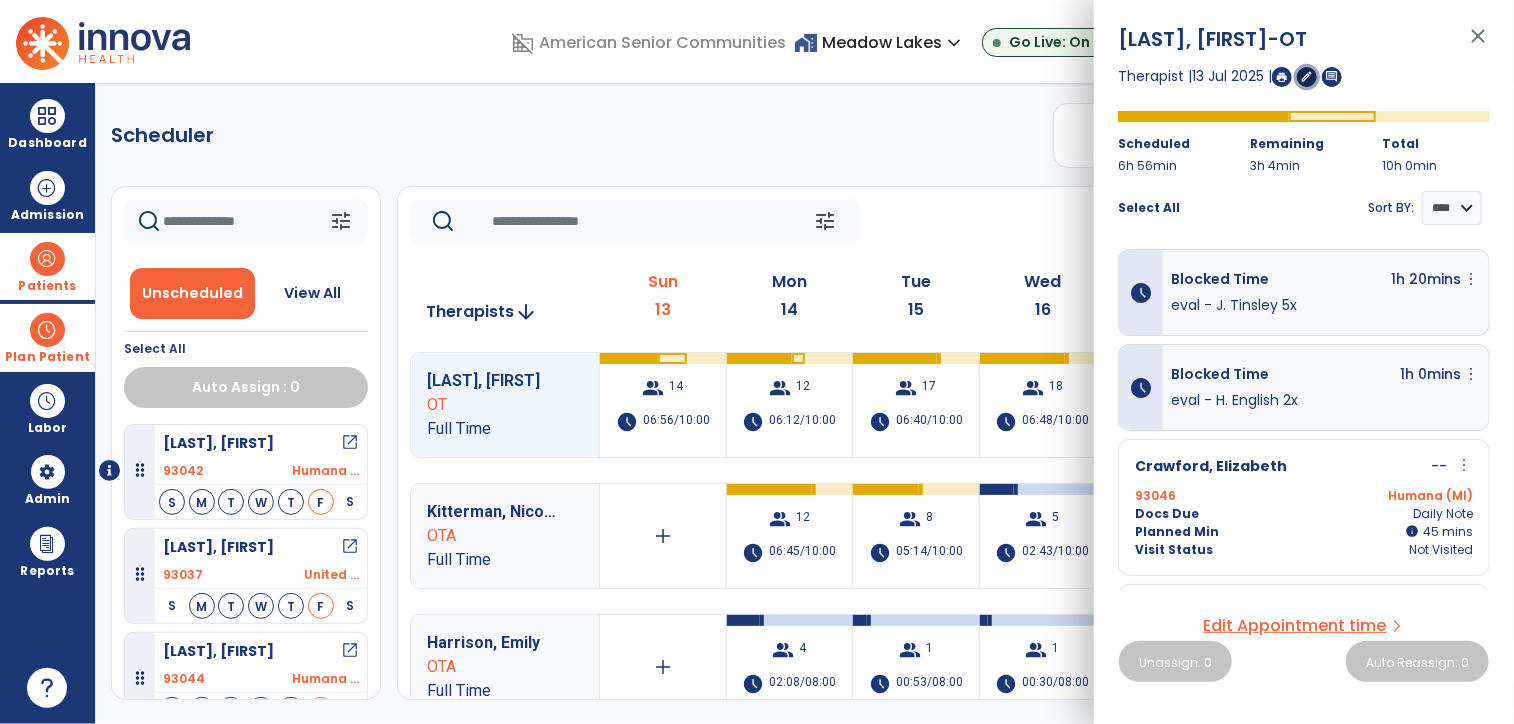 click on "edit" at bounding box center (1307, 76) 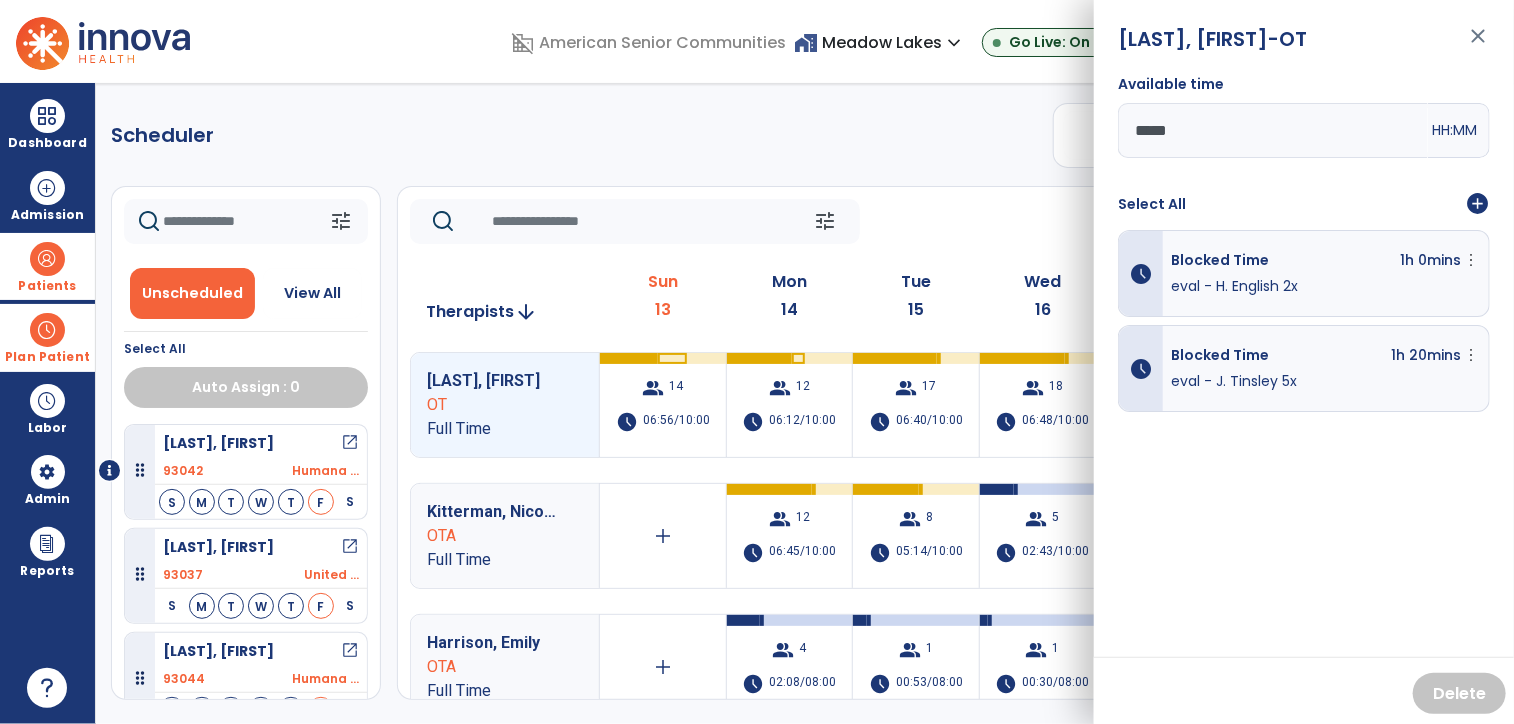 drag, startPoint x: 1480, startPoint y: 207, endPoint x: 1338, endPoint y: 212, distance: 142.088 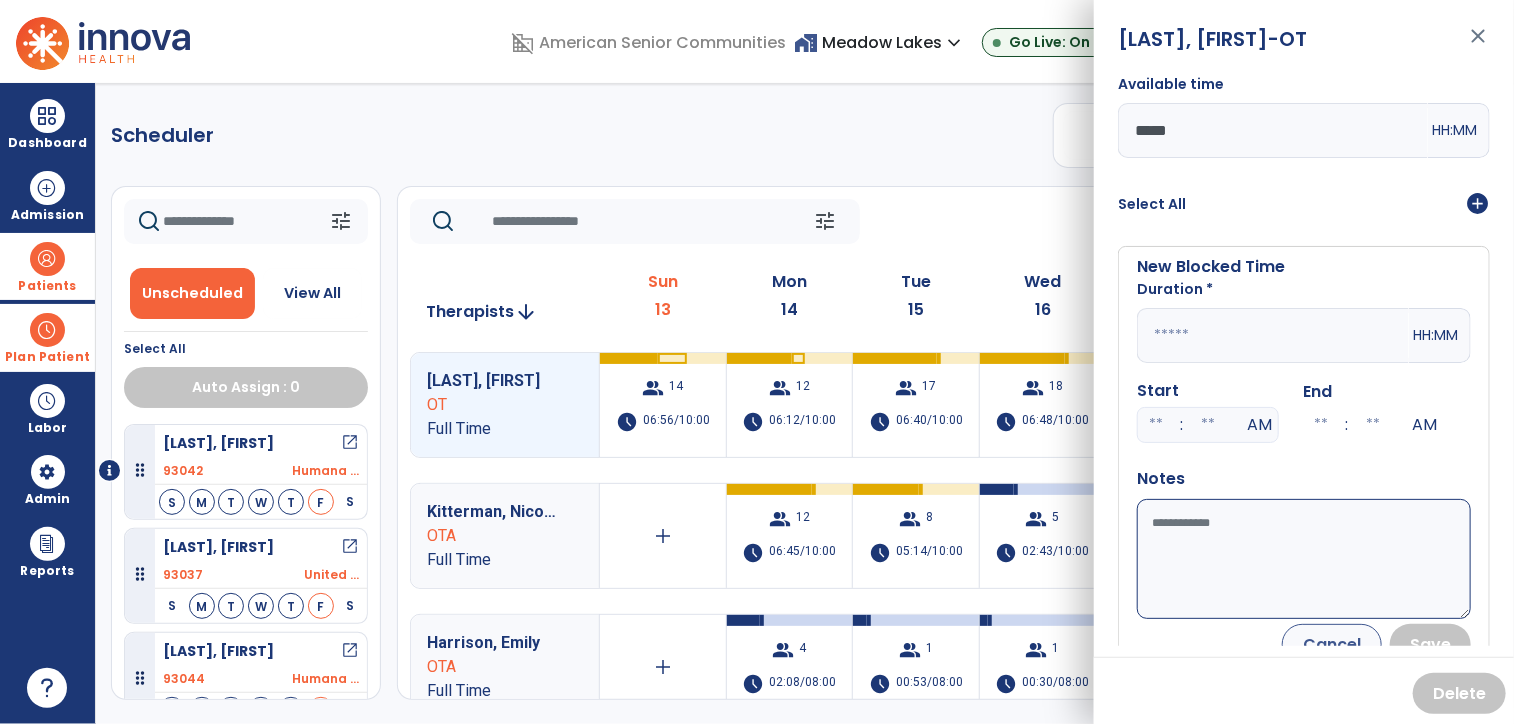 click at bounding box center [1273, 335] 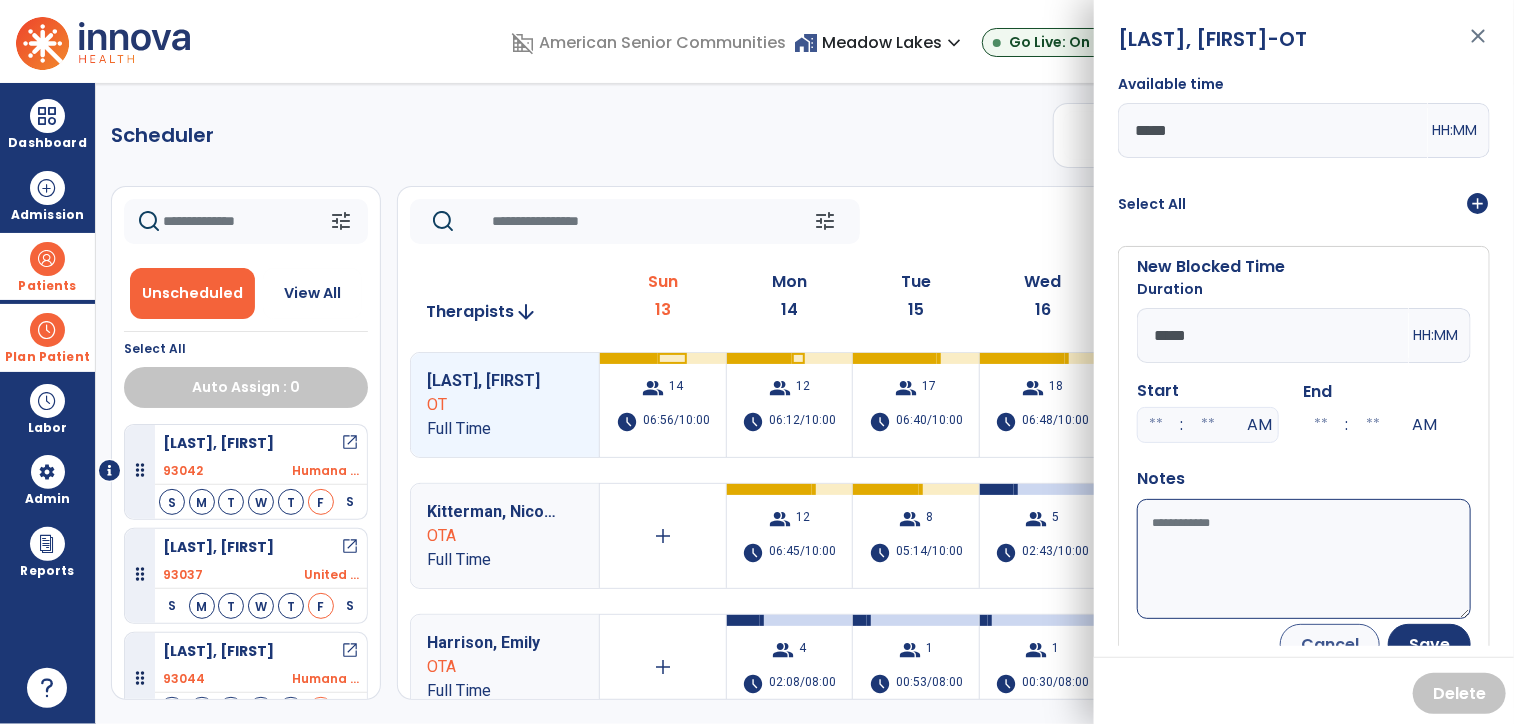 type on "*****" 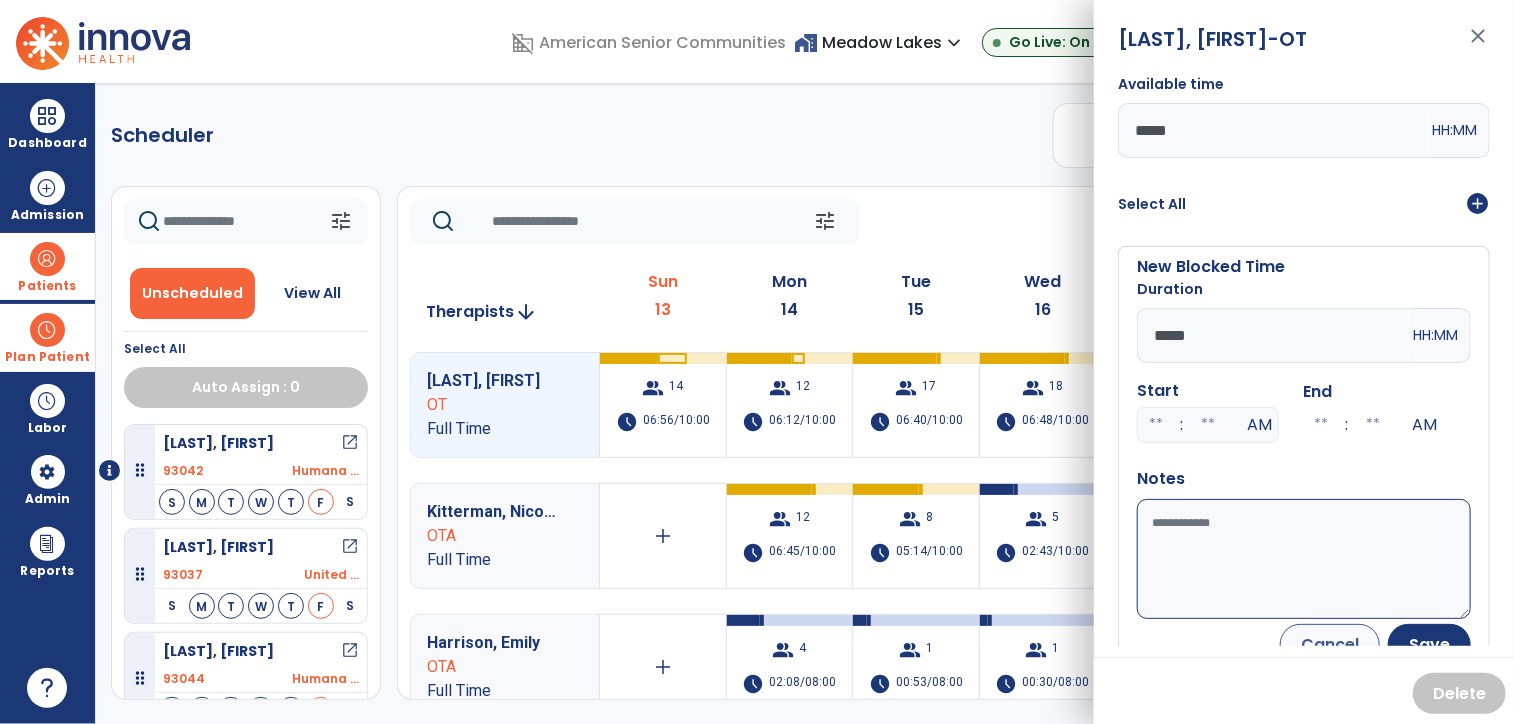 click on "Available time" at bounding box center (1304, 559) 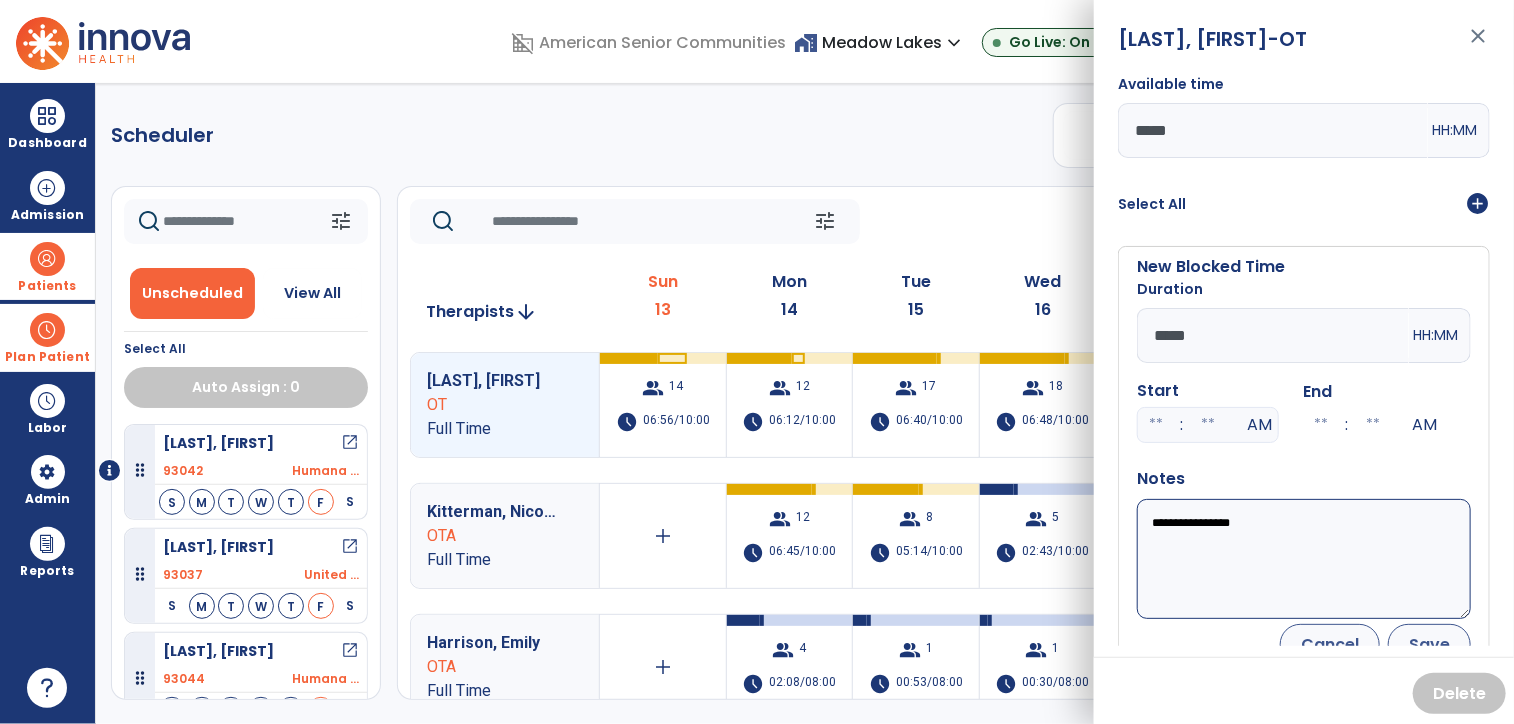 type on "**********" 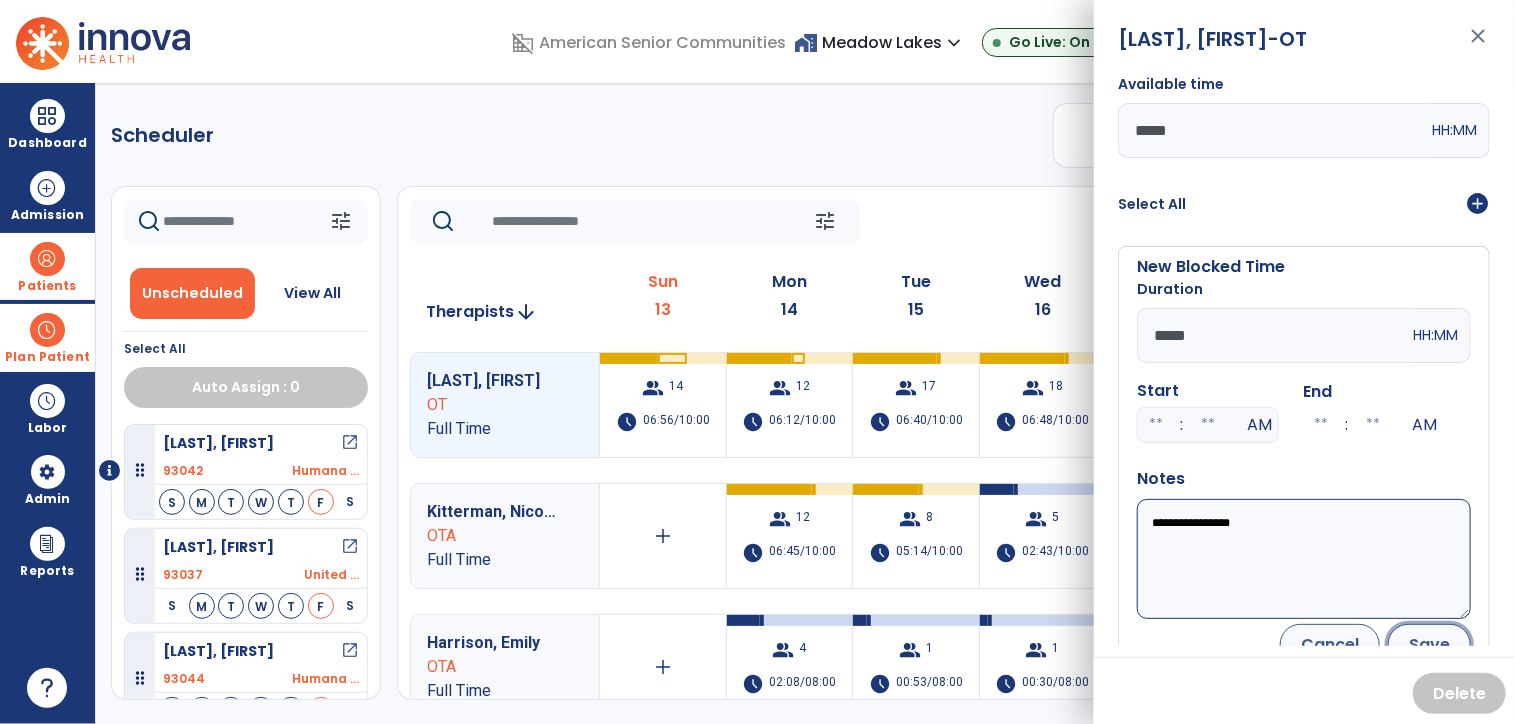 click on "Save" at bounding box center (1429, 644) 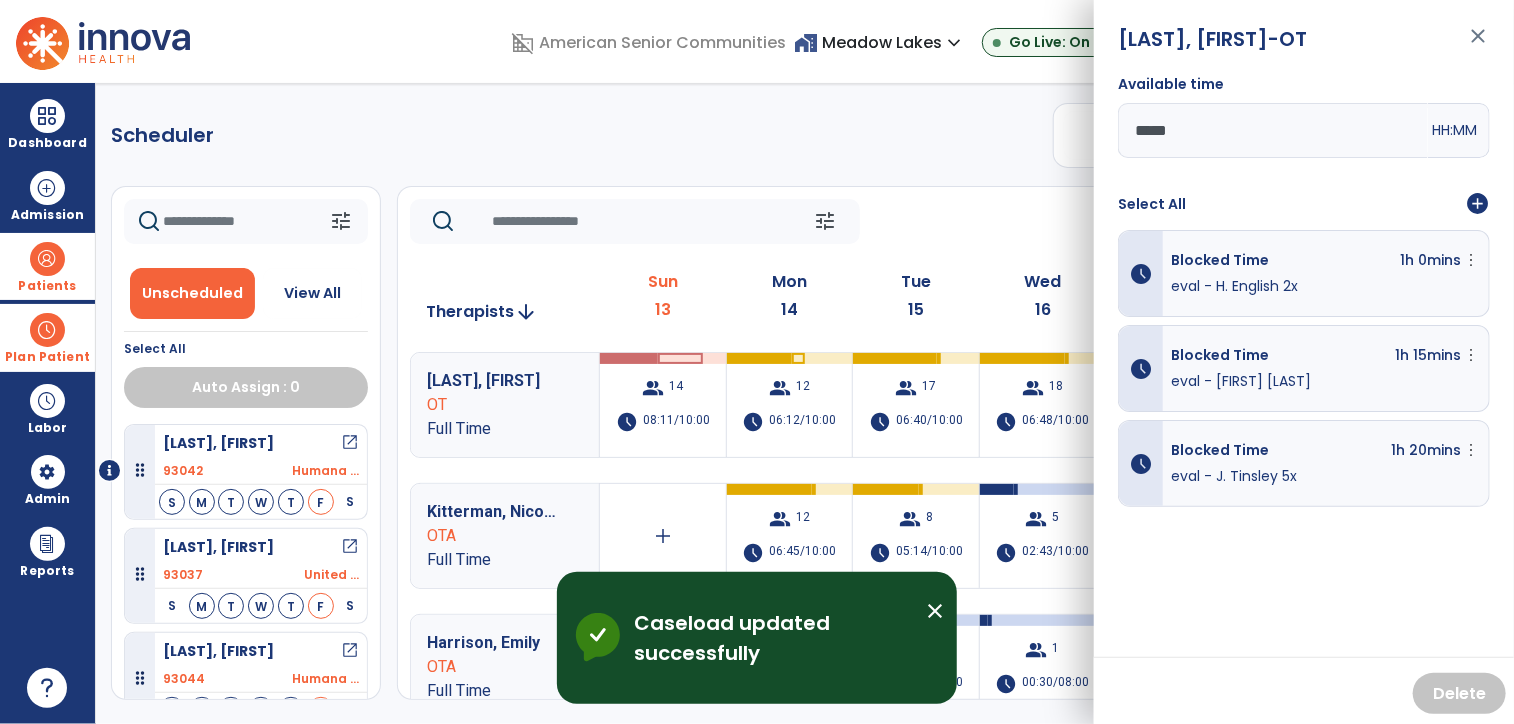 click on "Scheduler   PT   OT   ST  **** *** more_vert  Manage Labor   View All Therapists   Print" 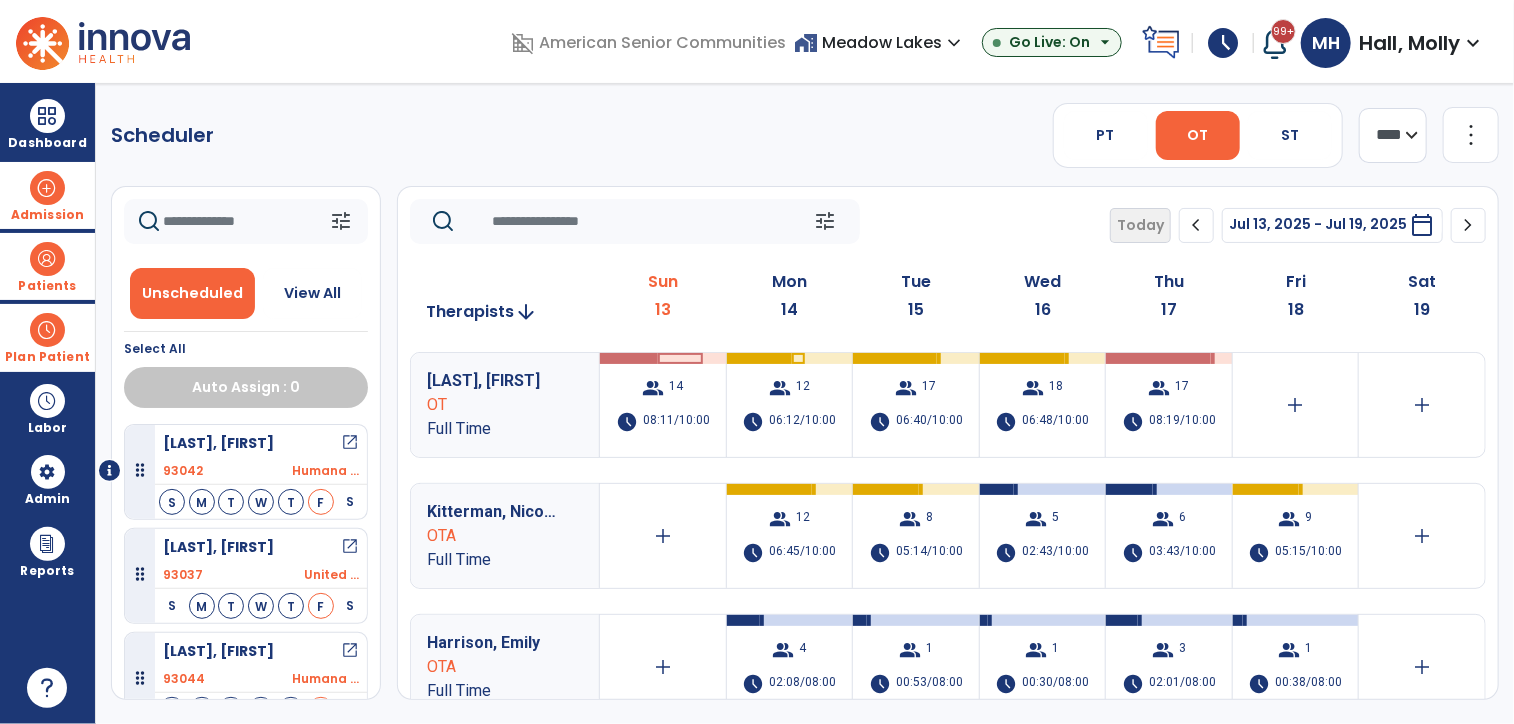 click at bounding box center [47, 188] 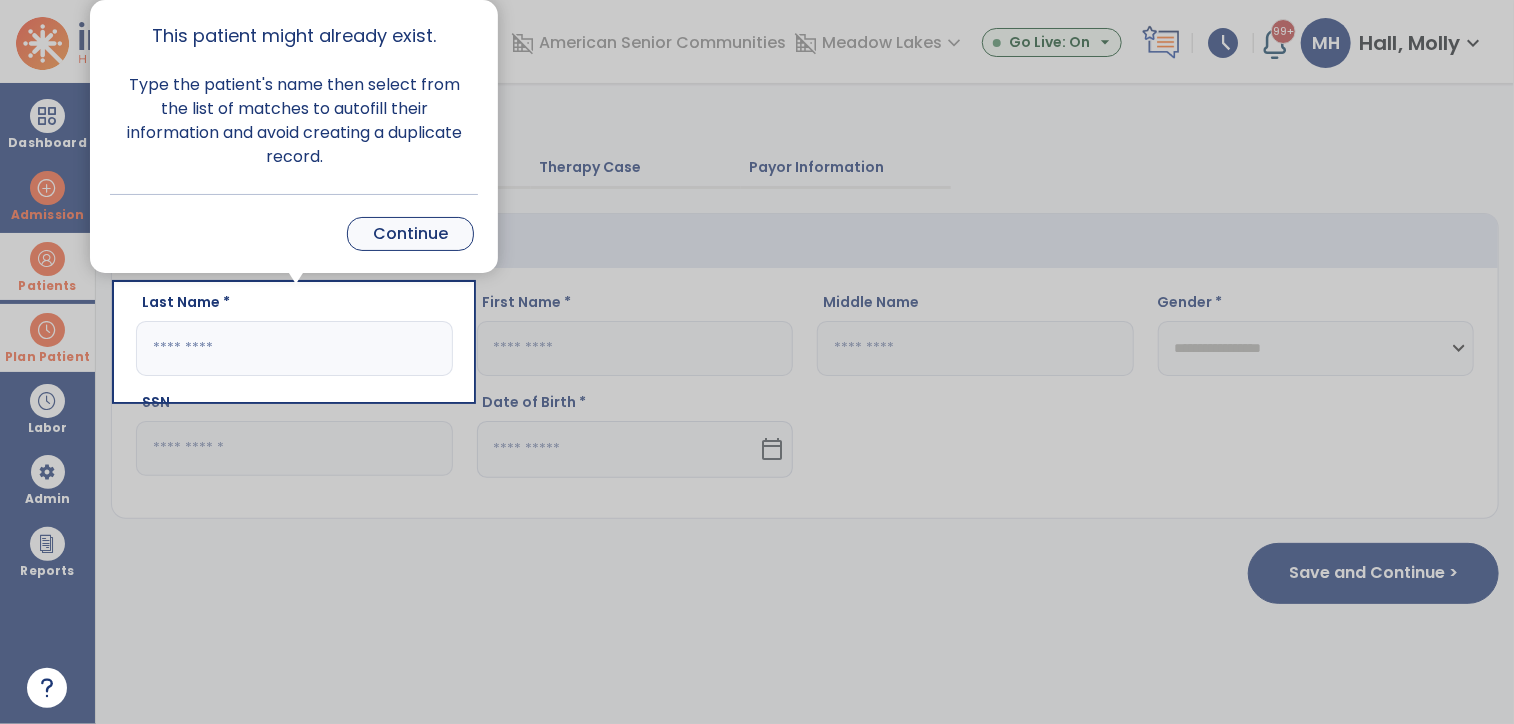 click on "Continue" at bounding box center (410, 234) 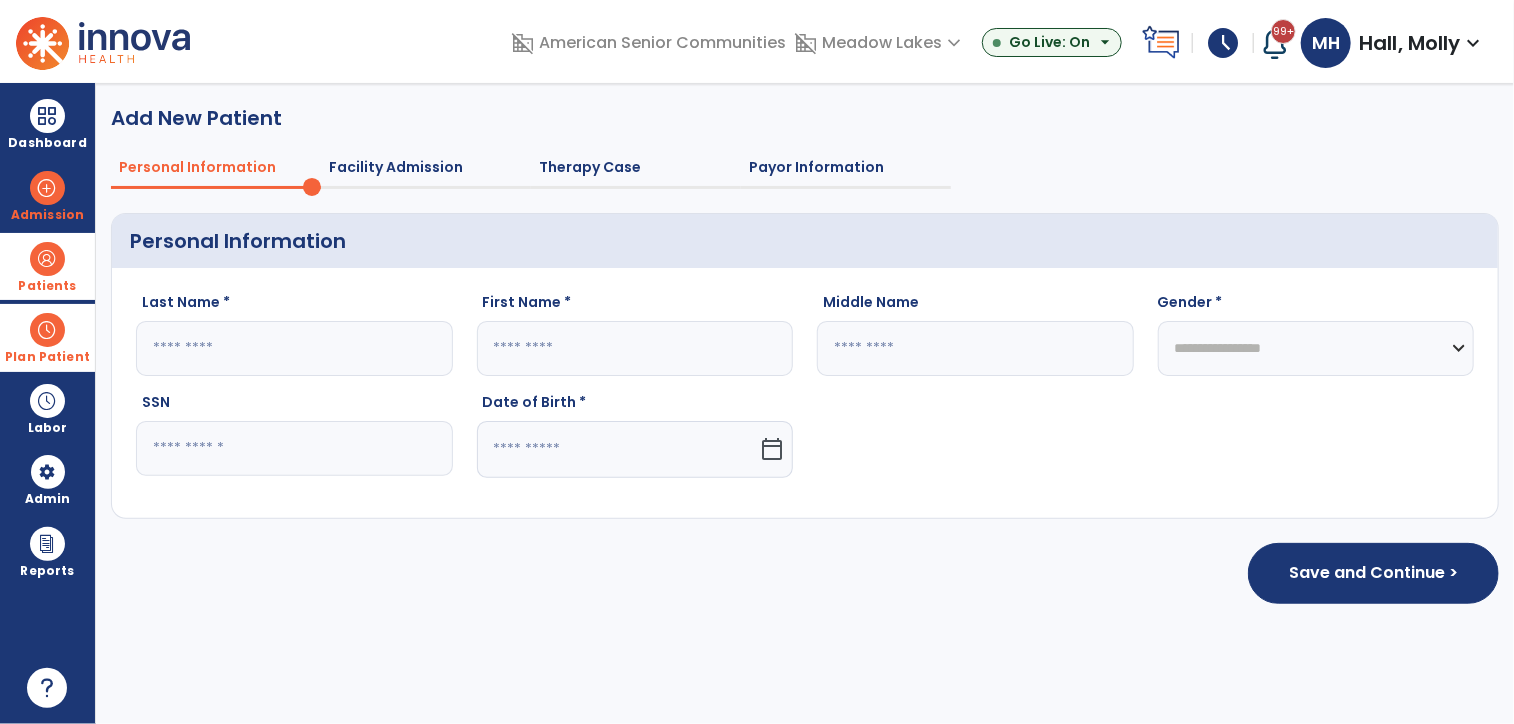 click 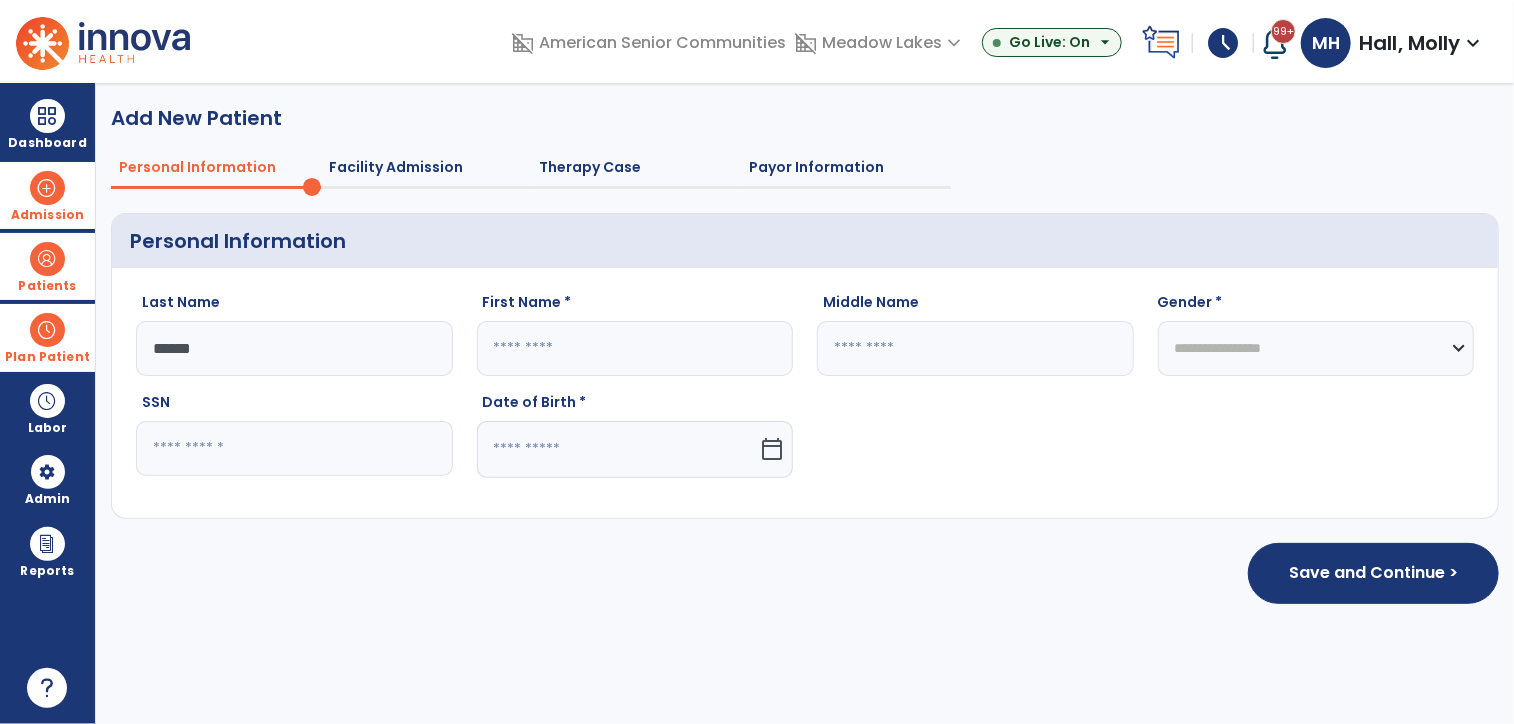 type on "******" 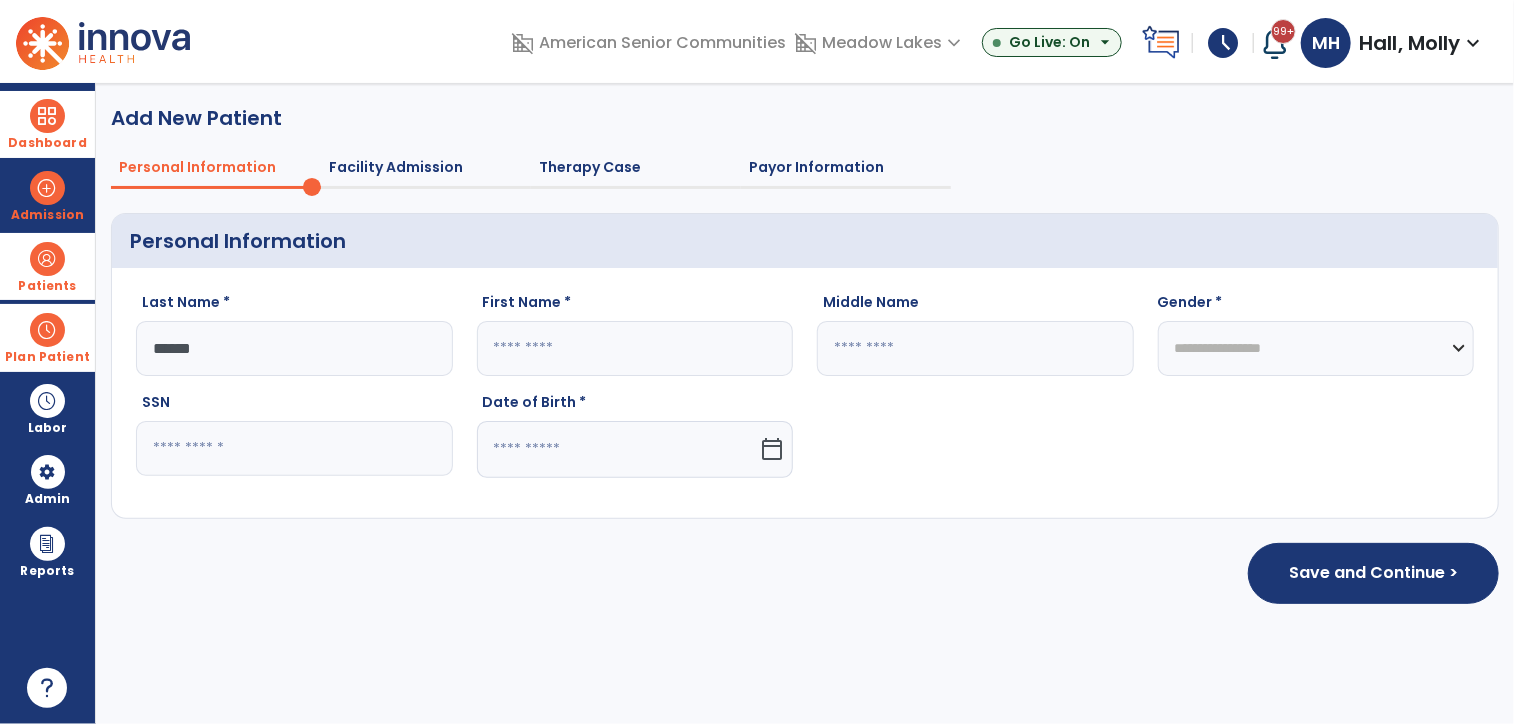 click on "Dashboard" at bounding box center (47, 143) 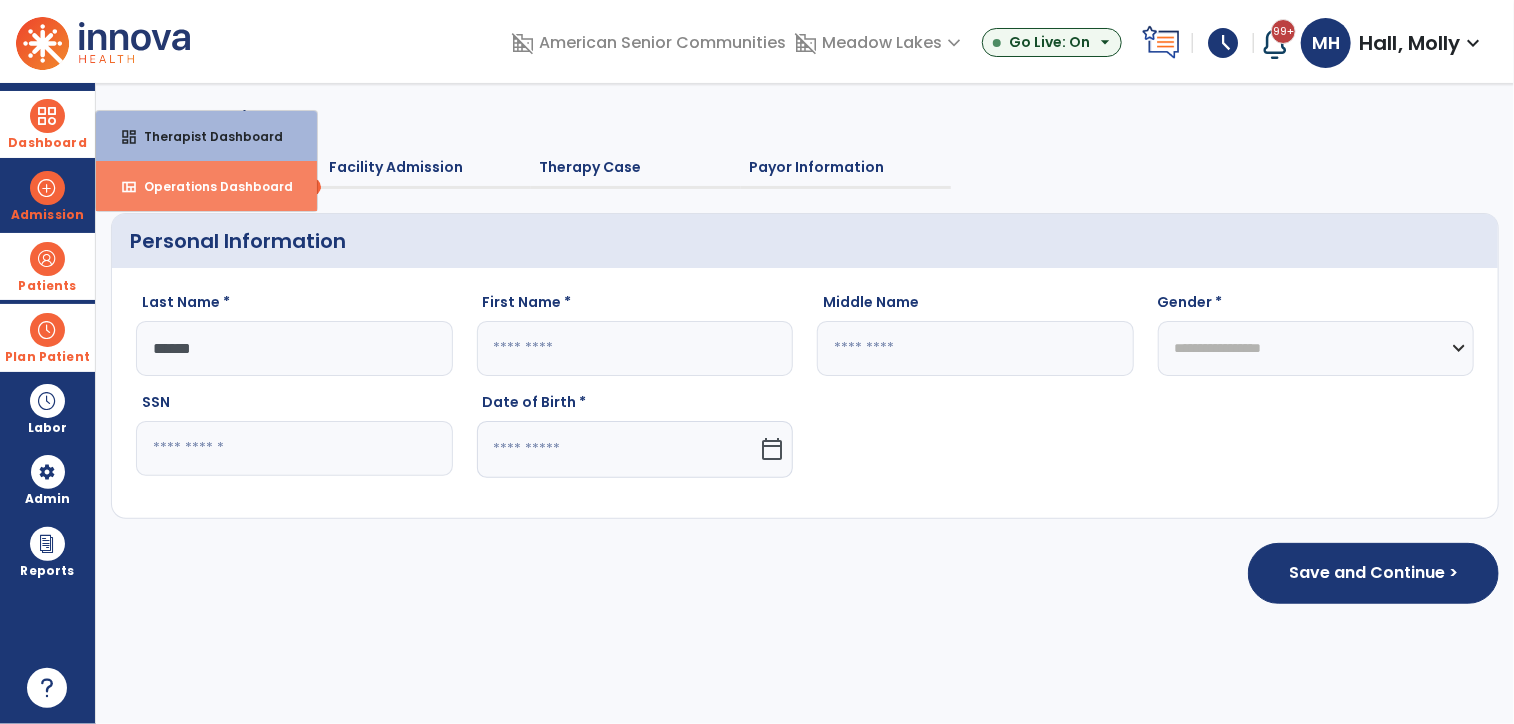 click on "Operations Dashboard" at bounding box center (210, 186) 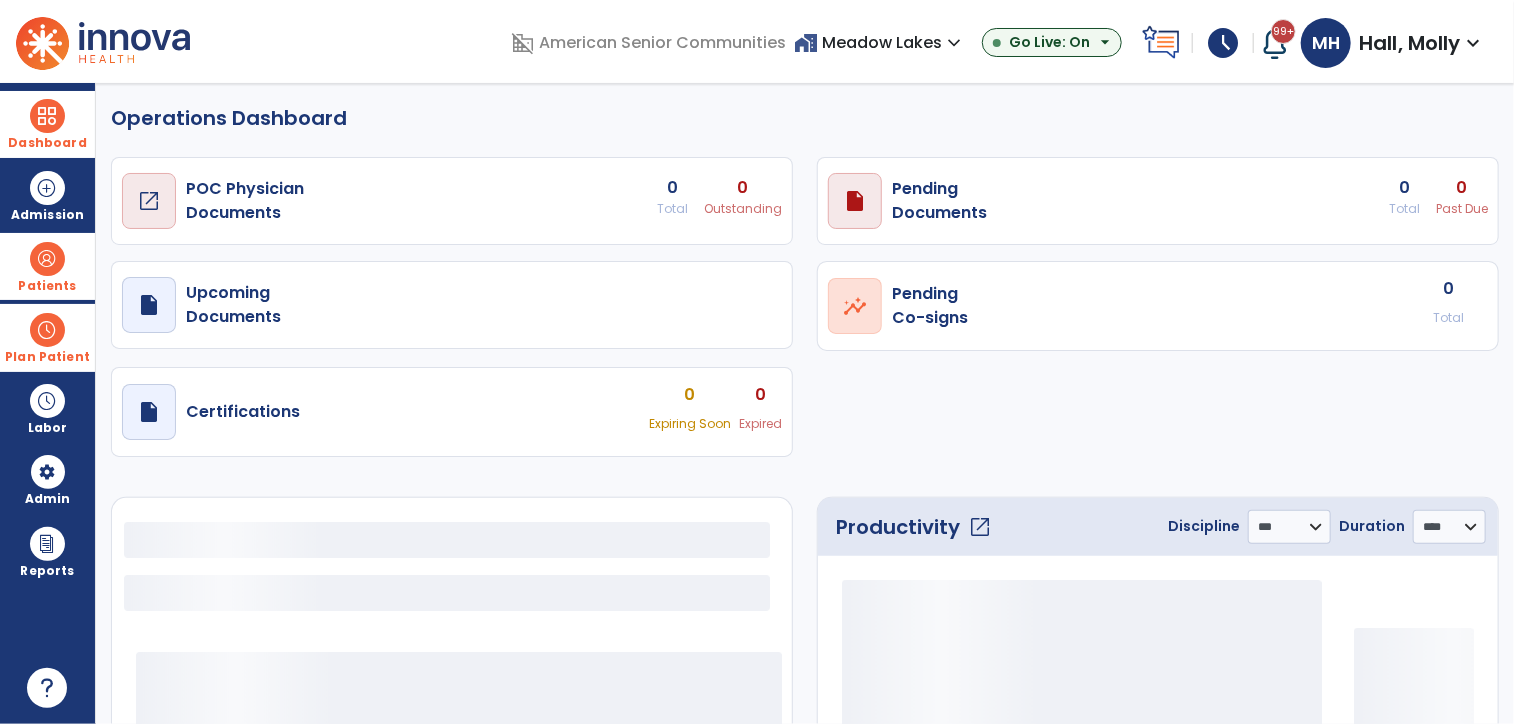 select on "***" 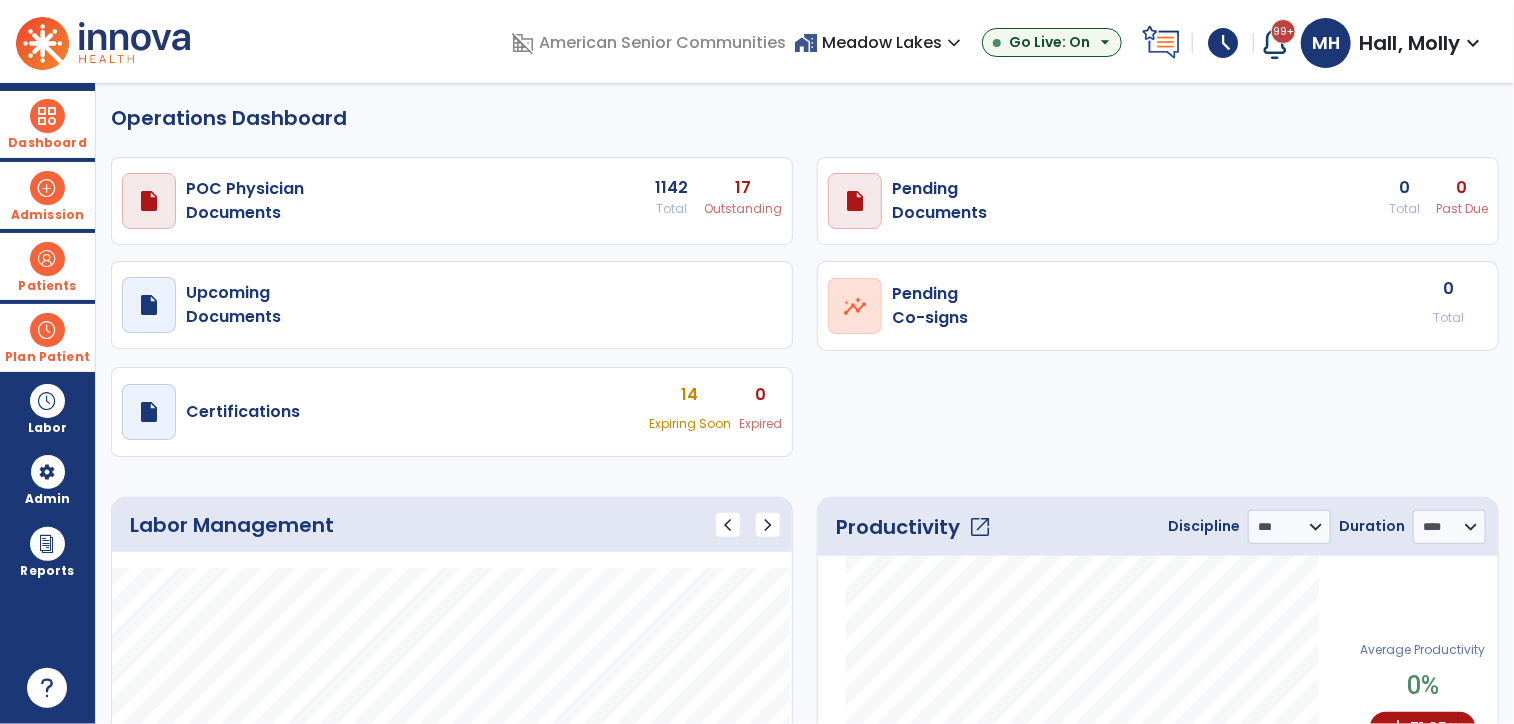 click on "Admission" at bounding box center [47, 215] 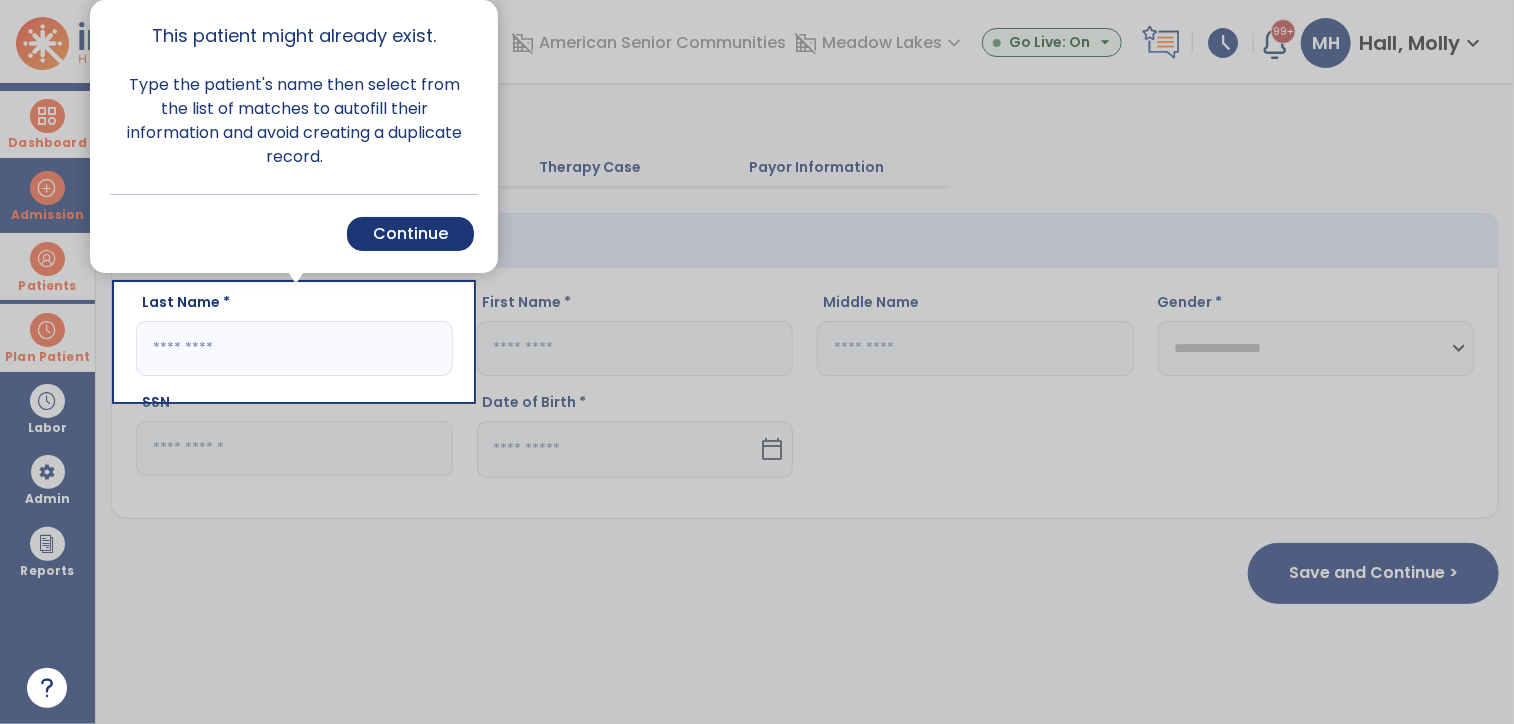 click 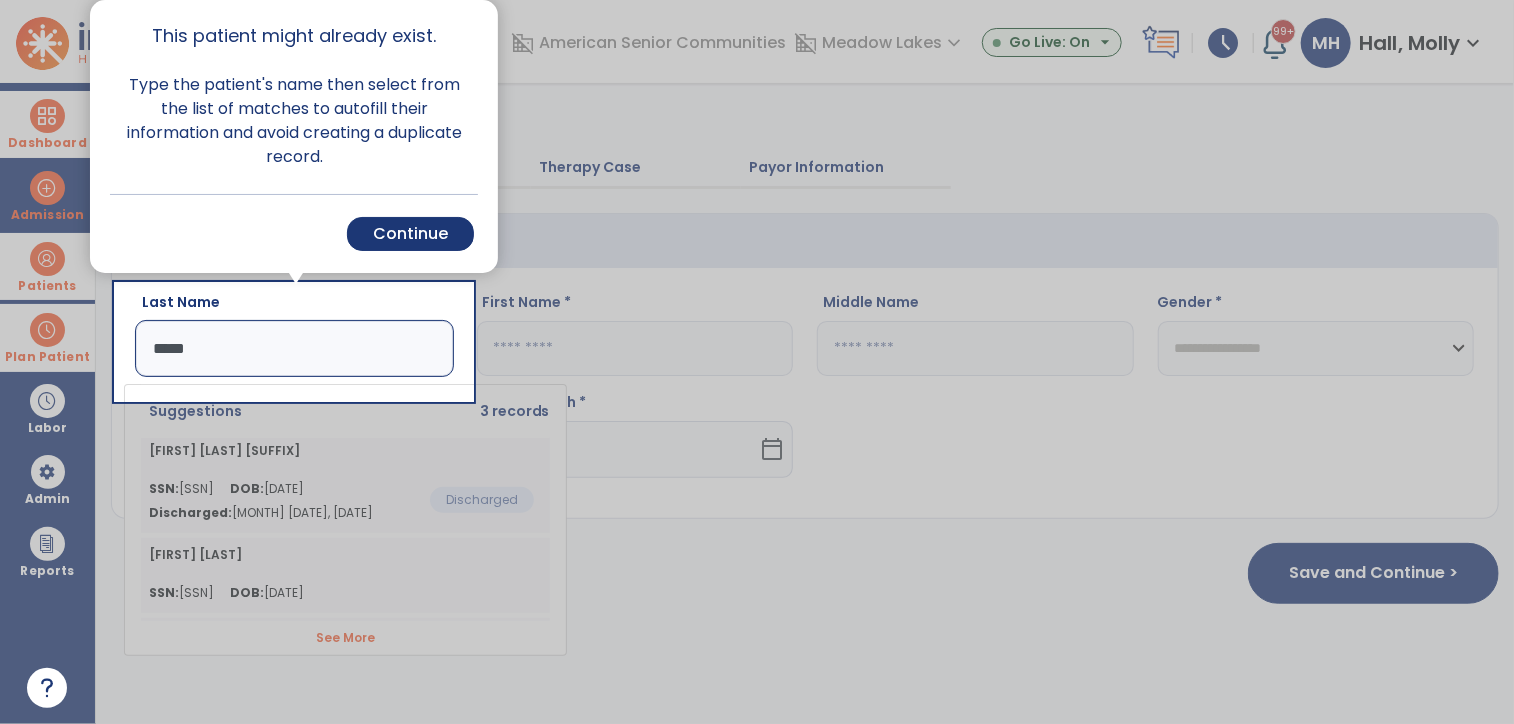 click at bounding box center [294, 562] 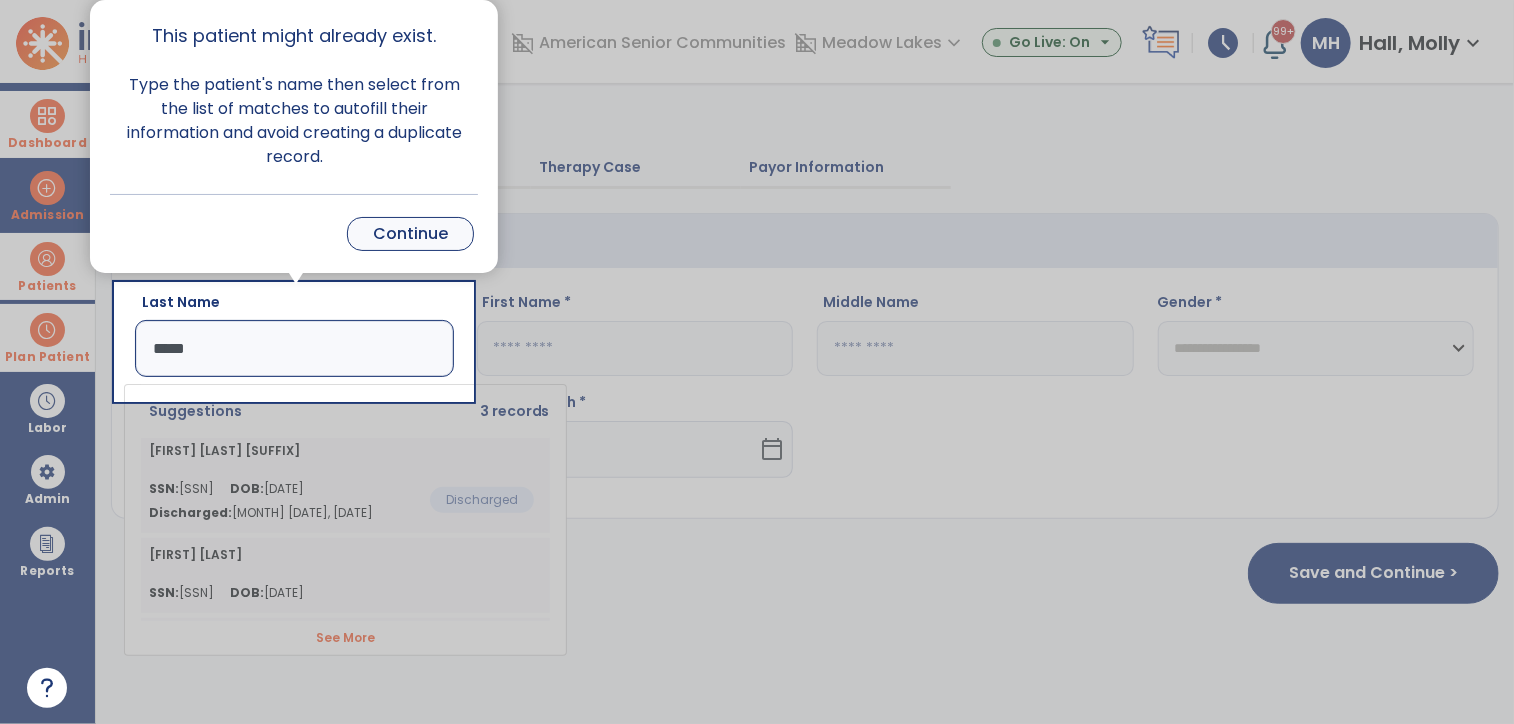 click on "Continue" at bounding box center (410, 234) 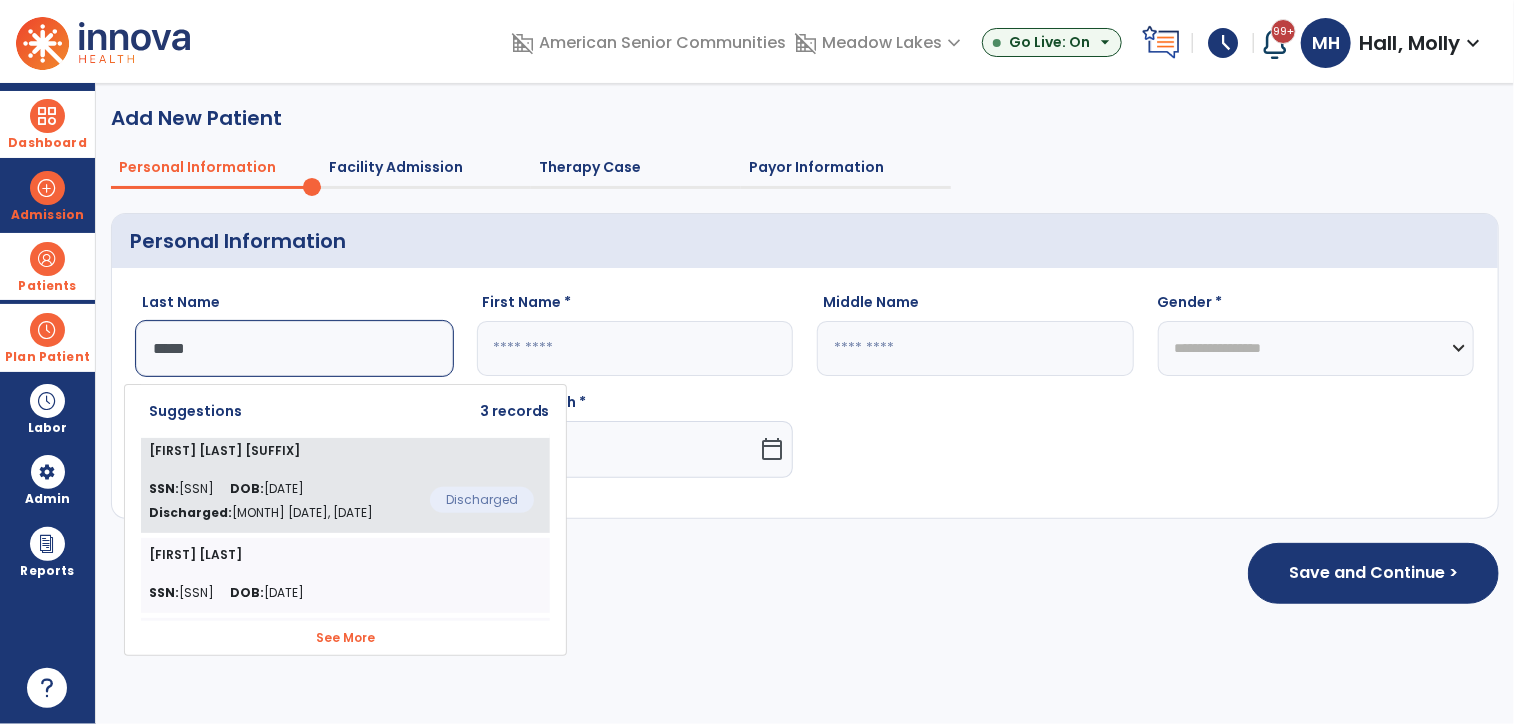 click on "DOB:  [DATE]" 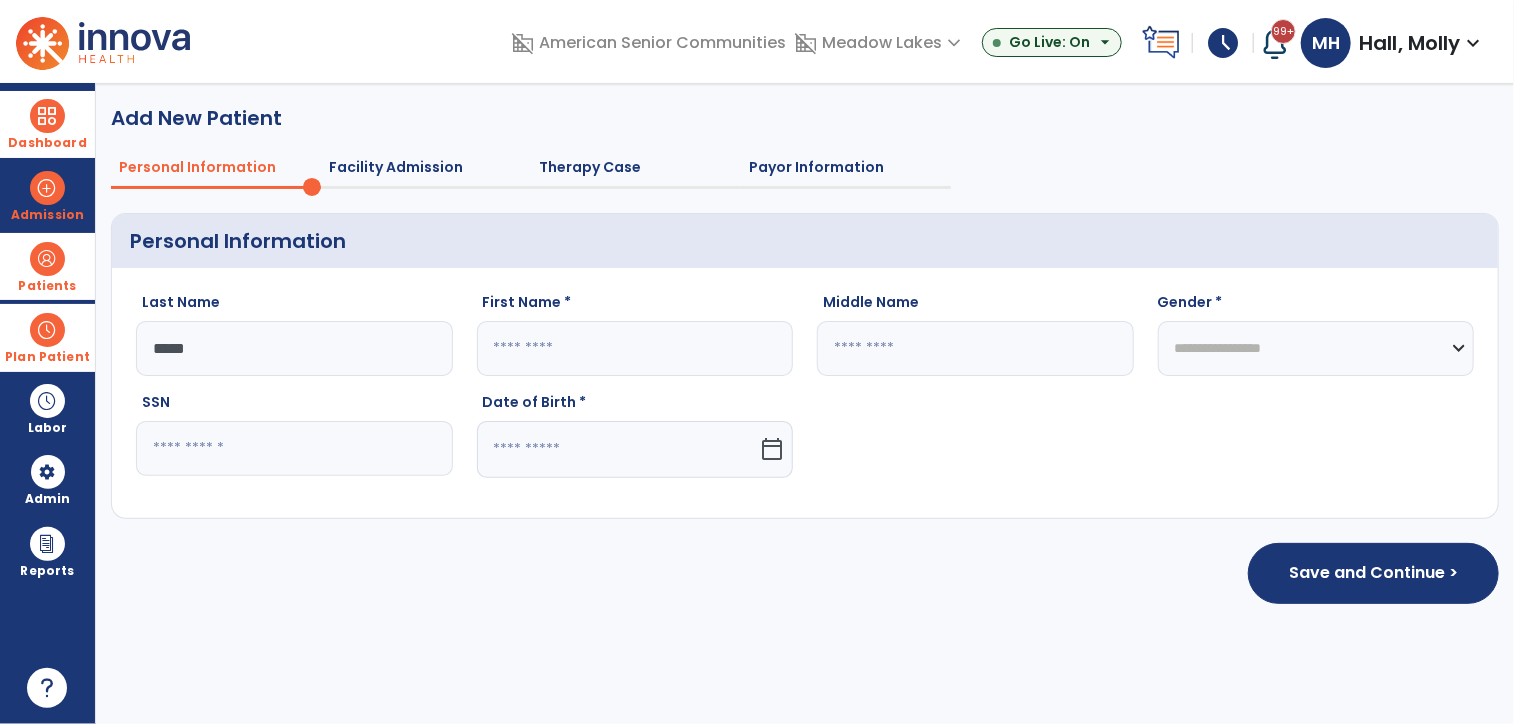 type on "*********" 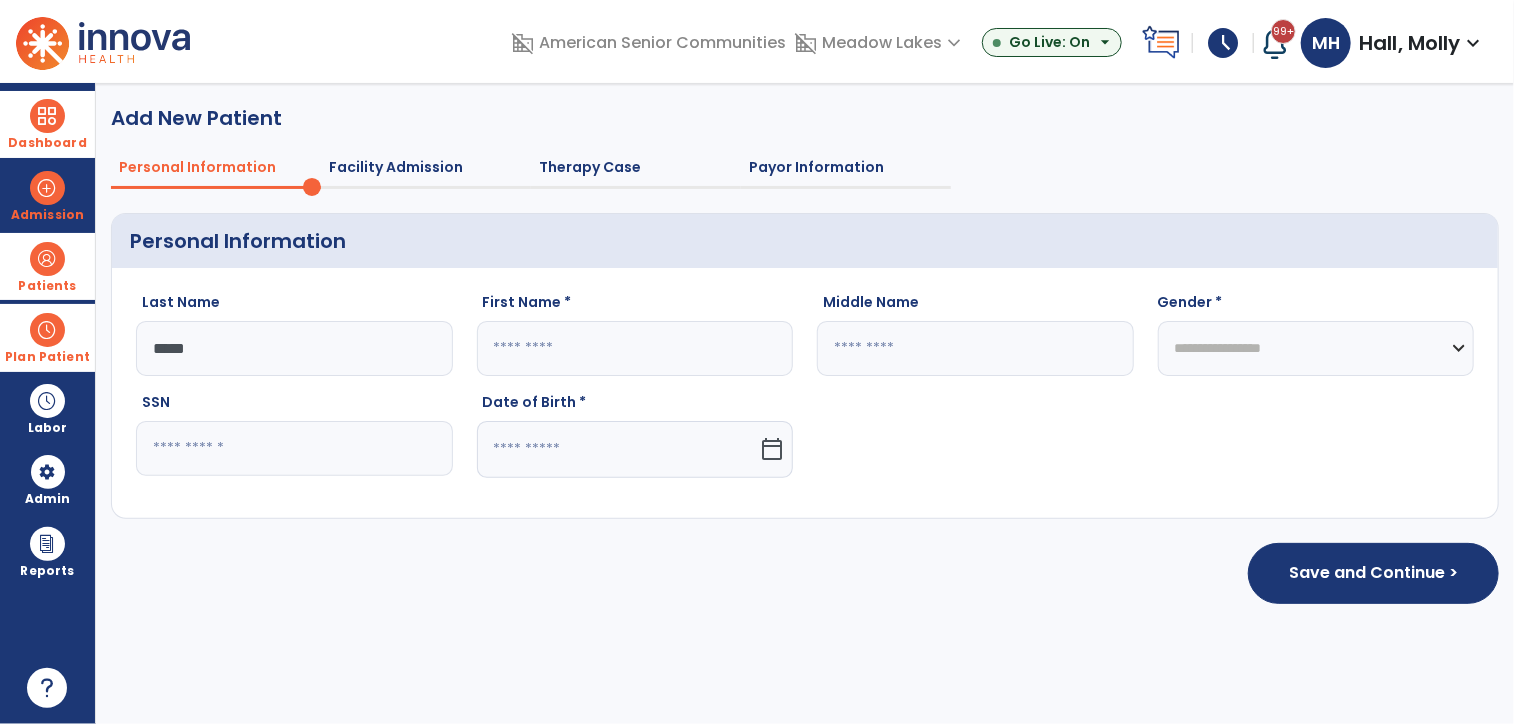 type on "********" 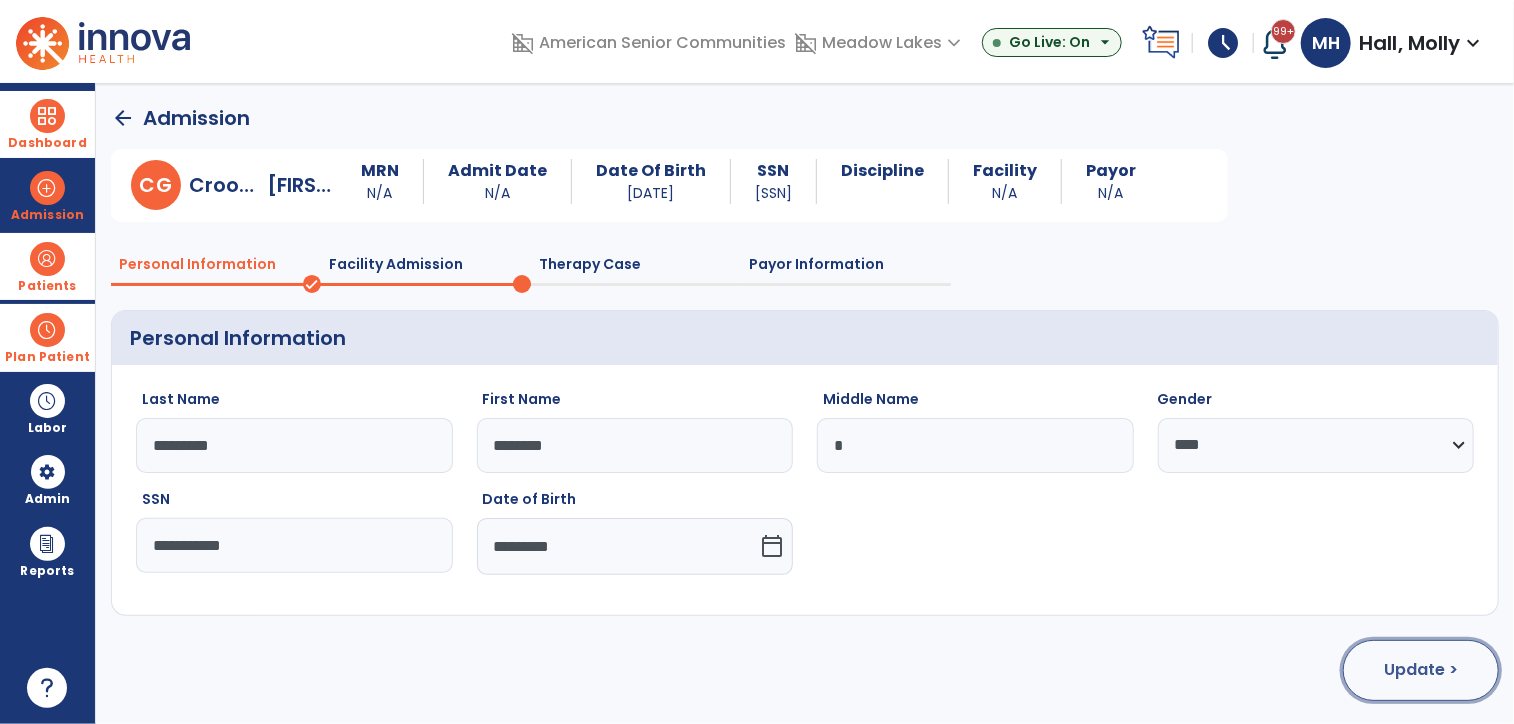 click on "Update >" 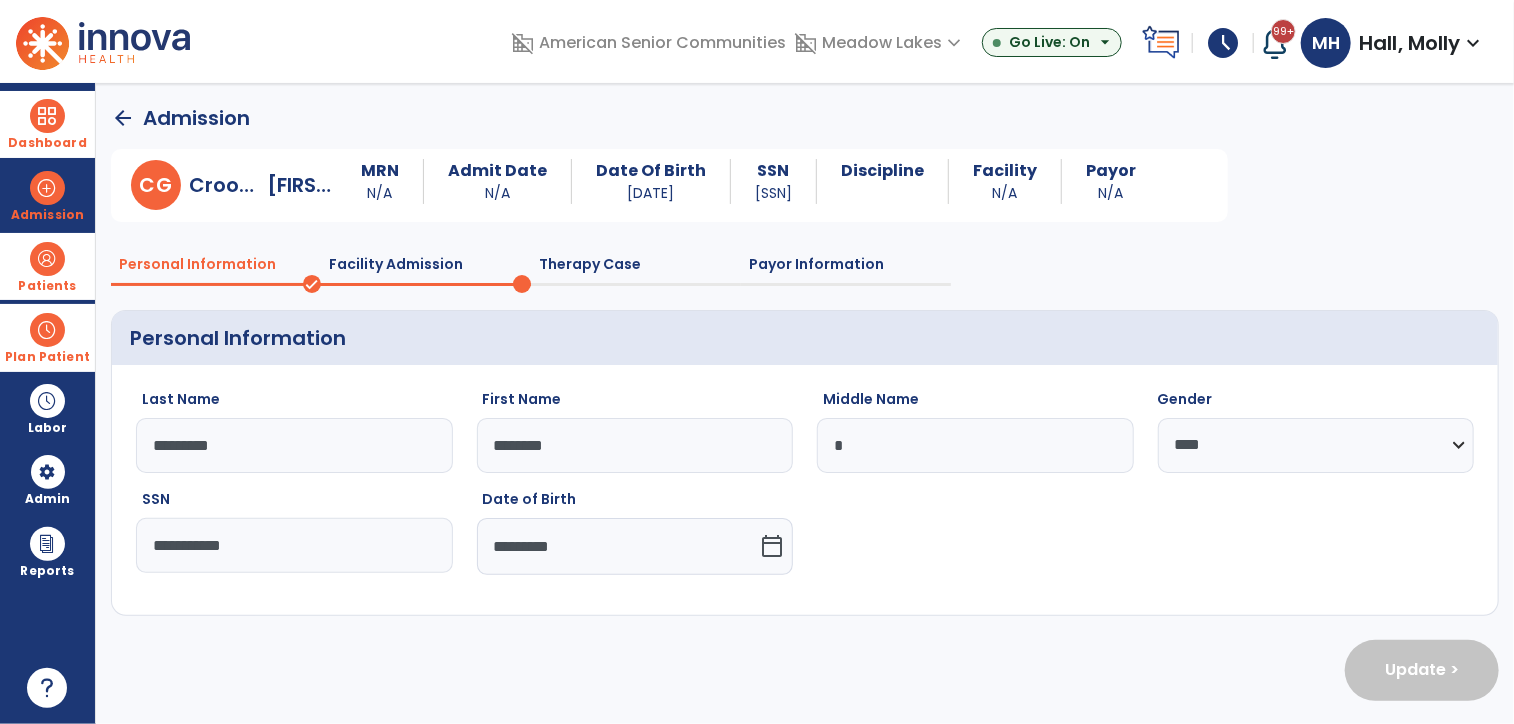 select on "**********" 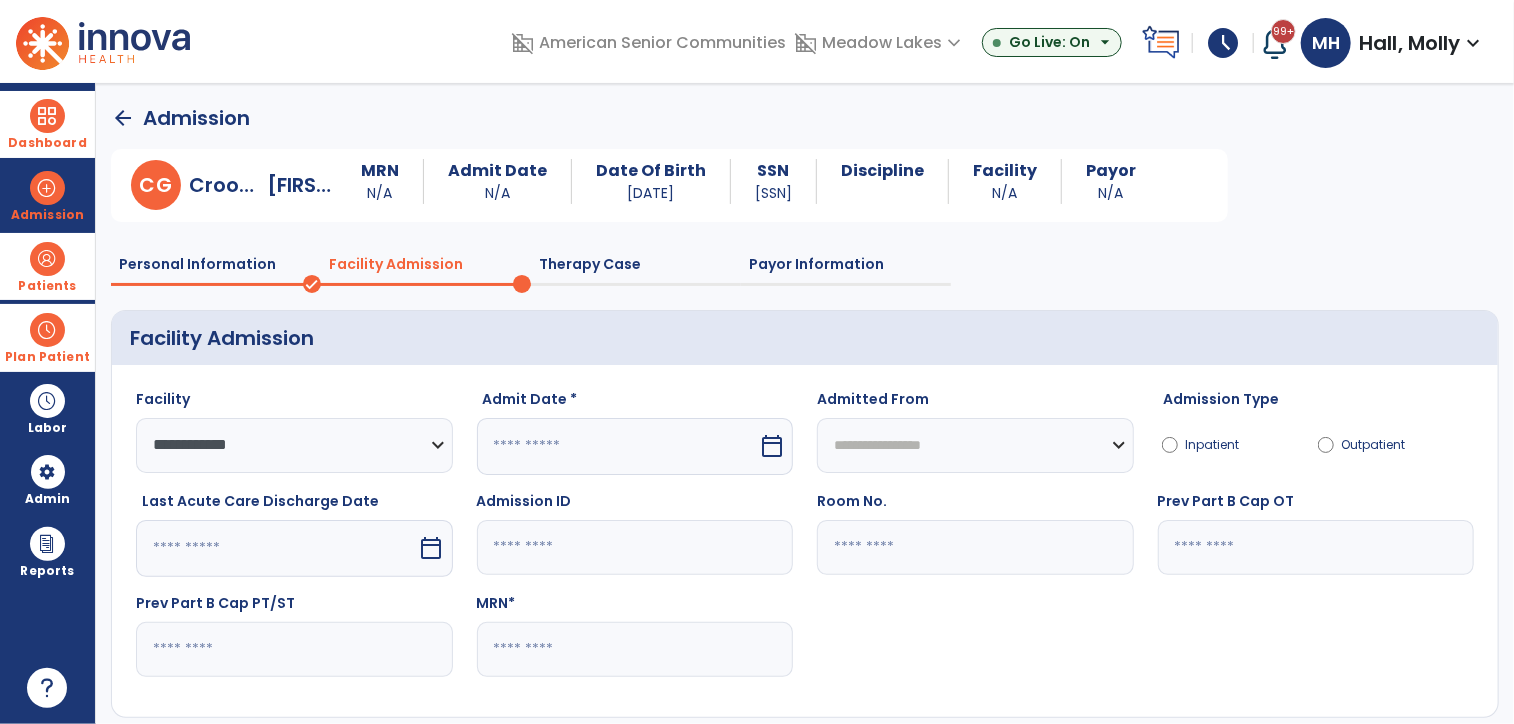 click at bounding box center [618, 446] 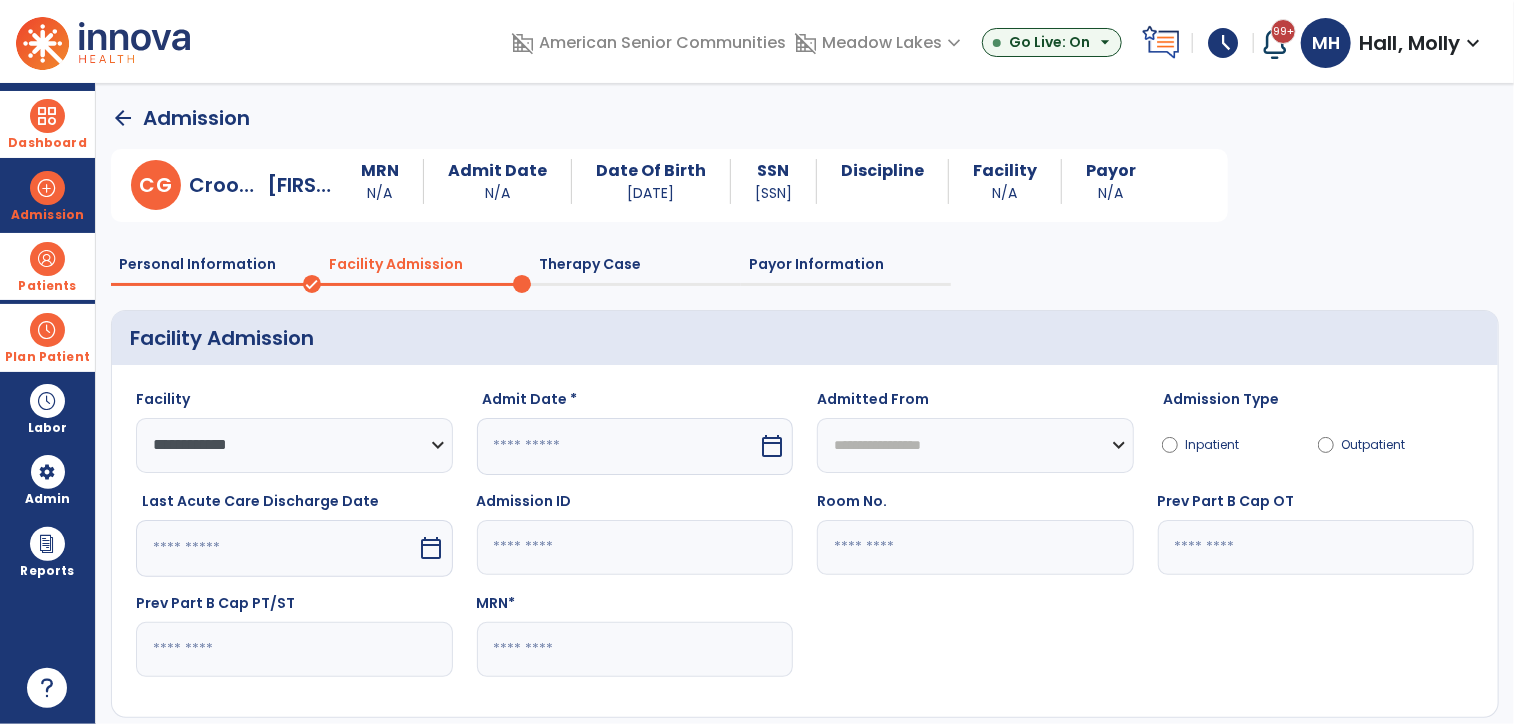 select on "*" 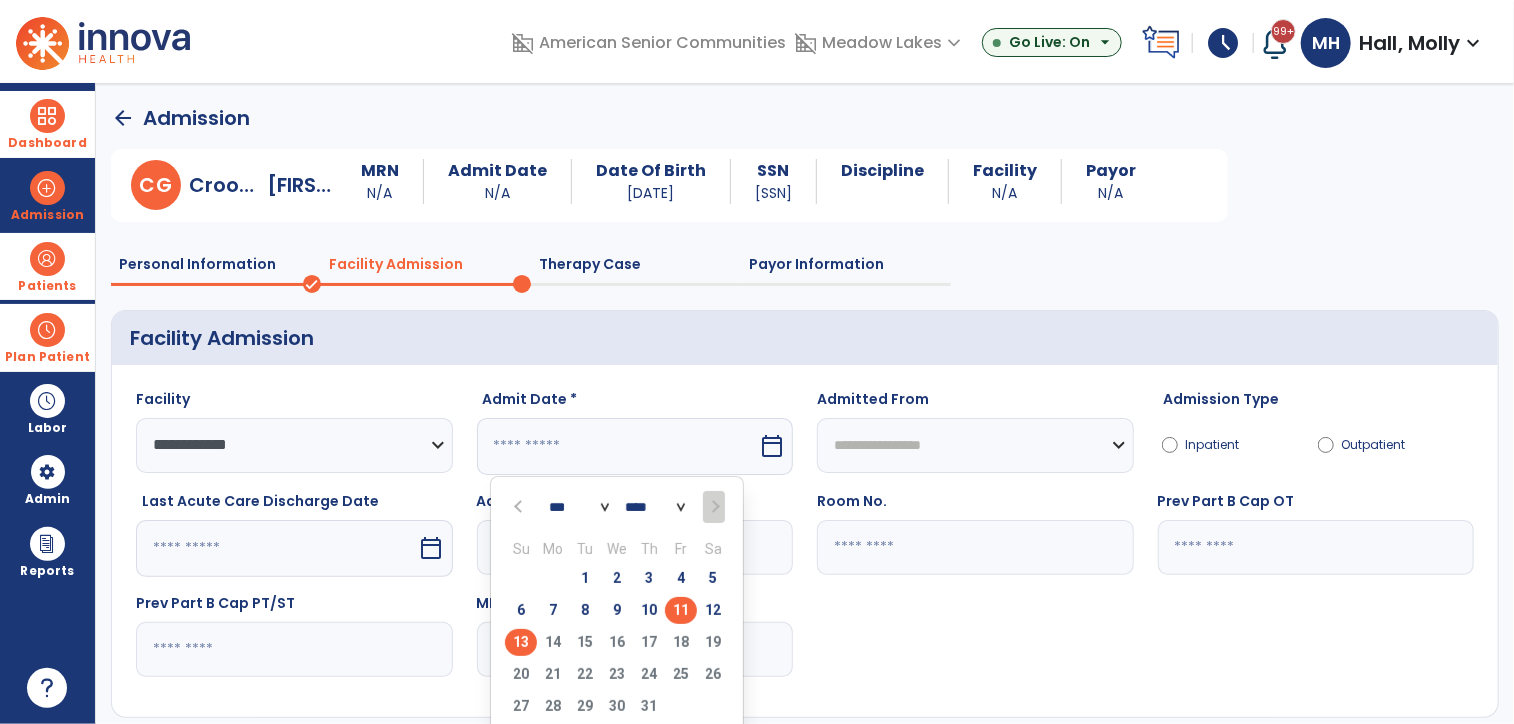 click on "11" at bounding box center (681, 610) 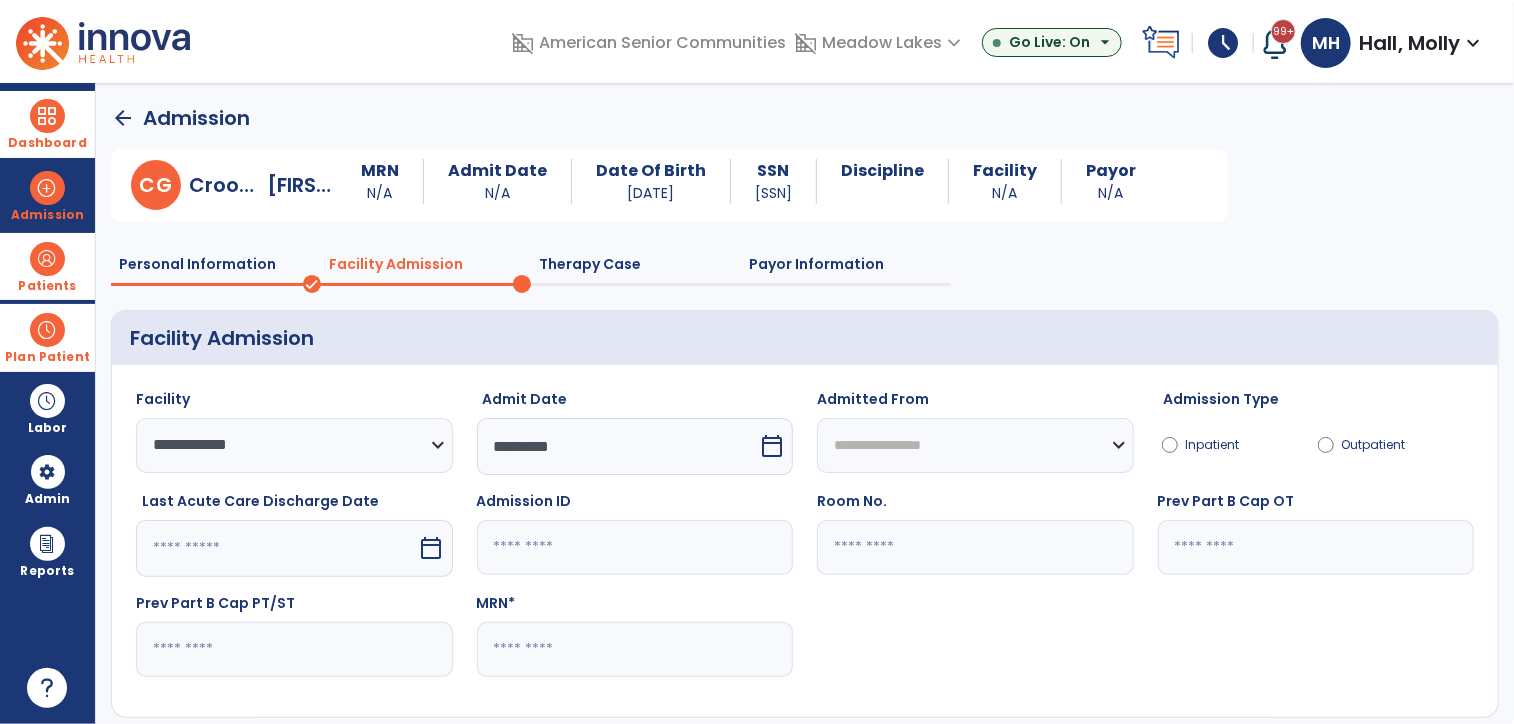 scroll, scrollTop: 100, scrollLeft: 0, axis: vertical 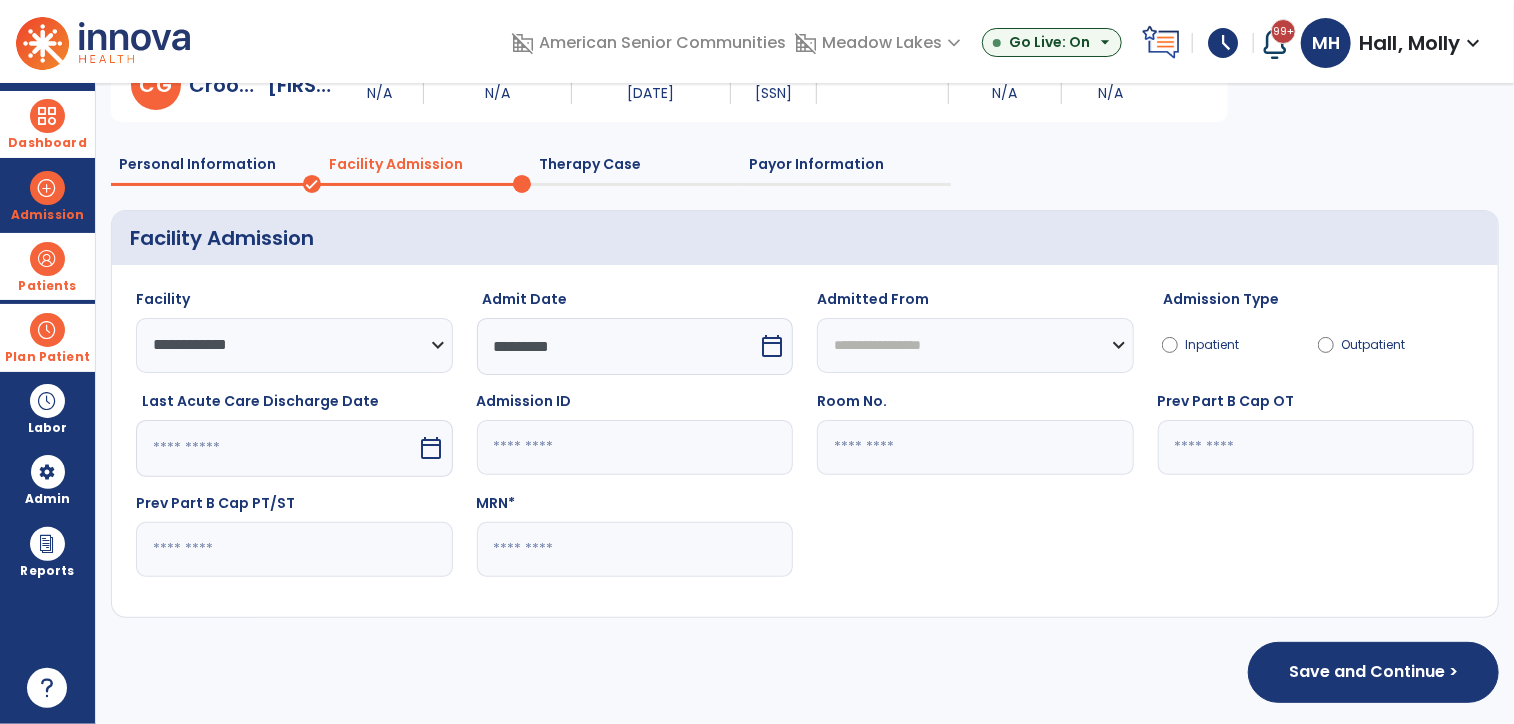 drag, startPoint x: 621, startPoint y: 595, endPoint x: 608, endPoint y: 554, distance: 43.011627 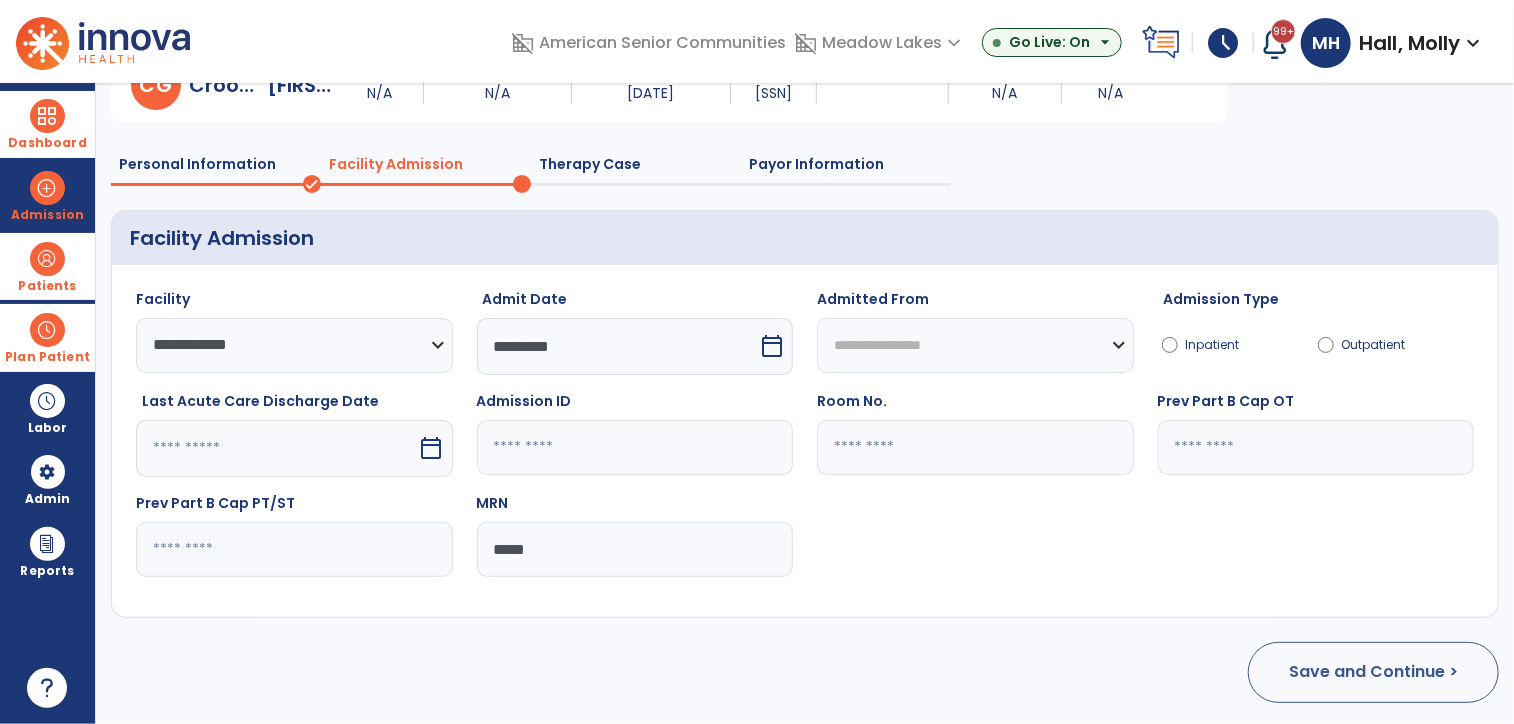 type on "*****" 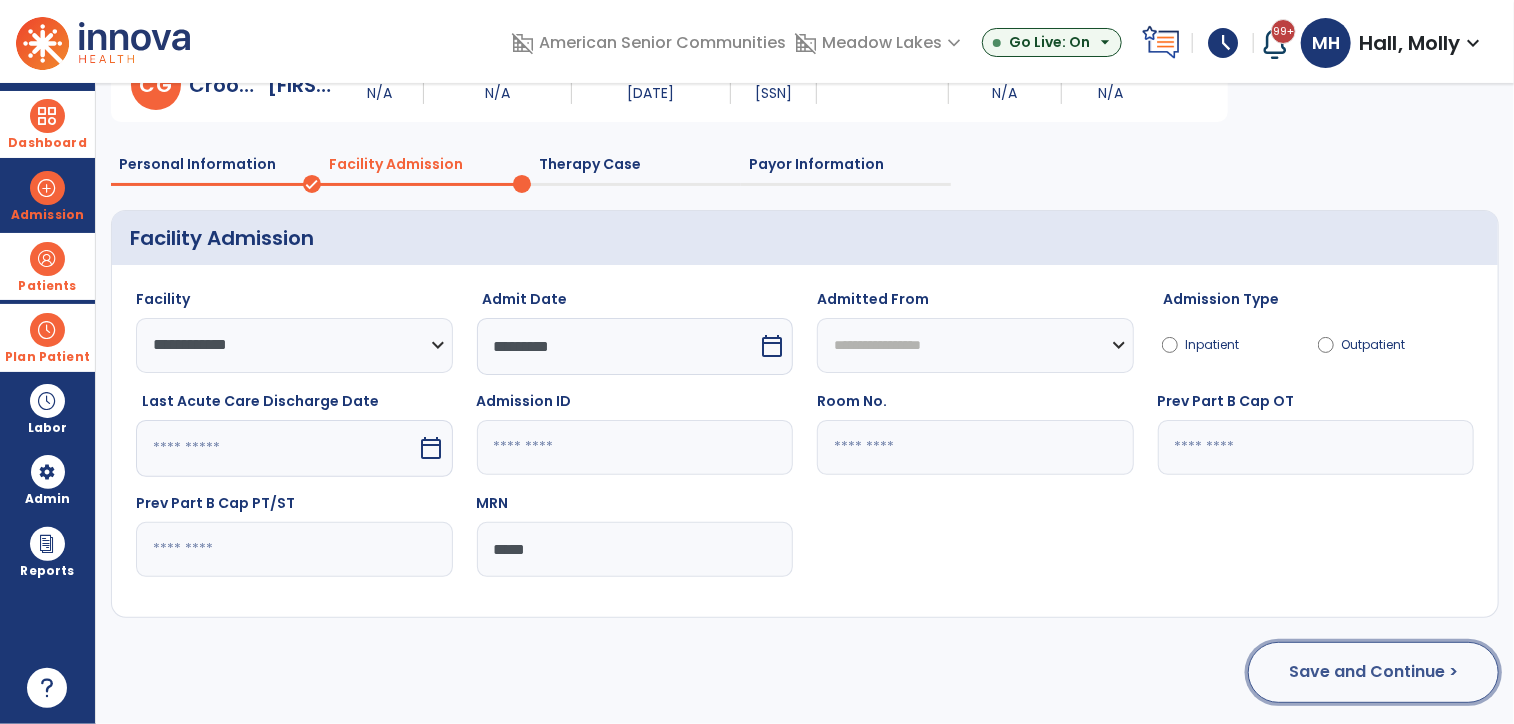 click on "Save and Continue >" 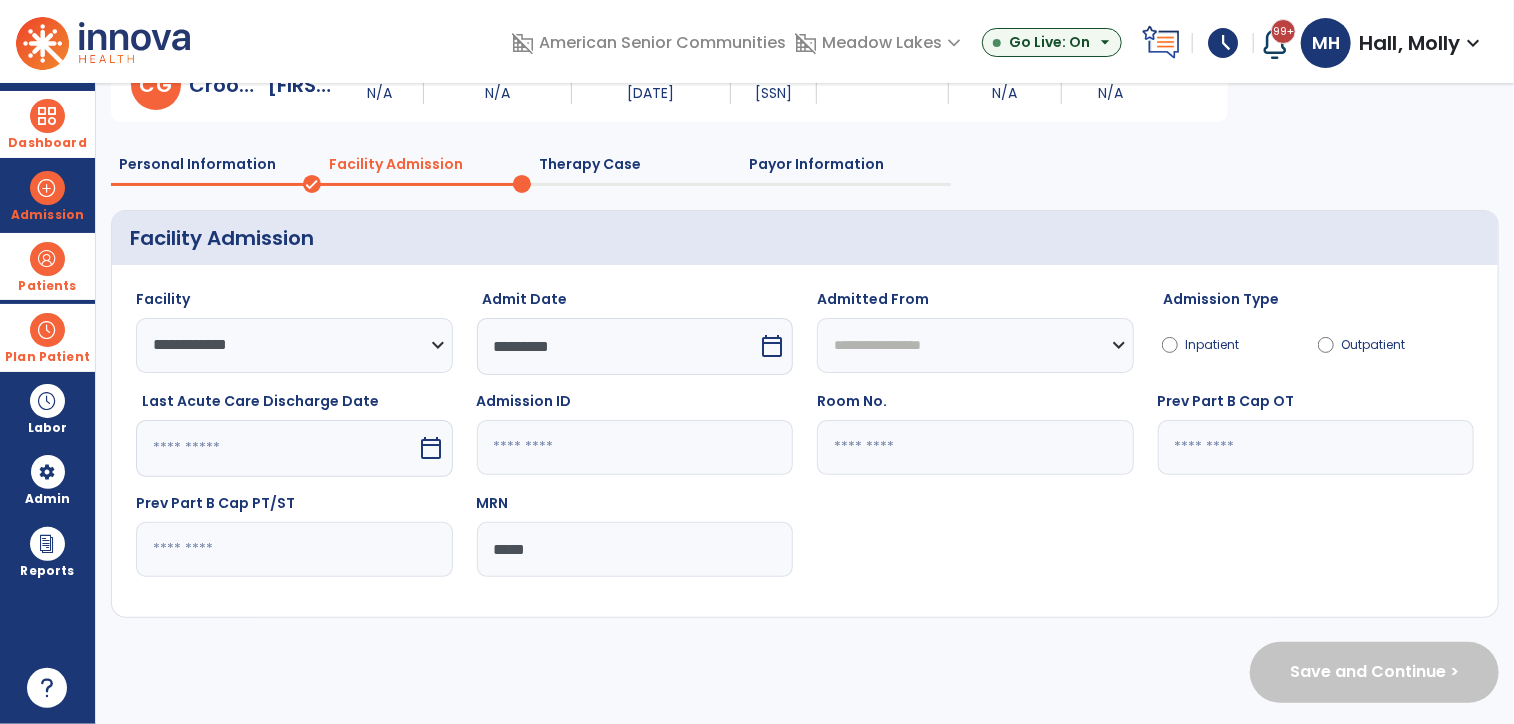 scroll, scrollTop: 0, scrollLeft: 0, axis: both 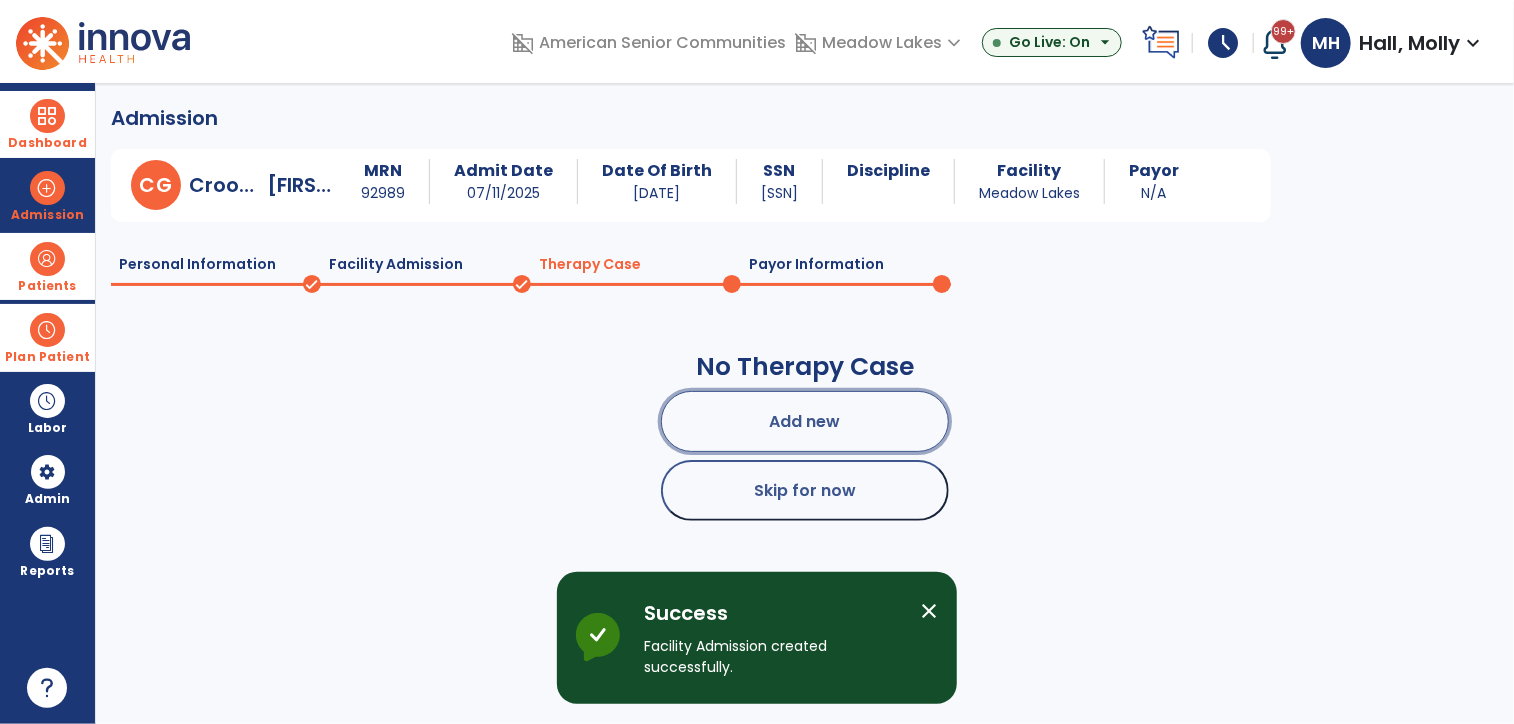 click on "Add new" at bounding box center [805, 421] 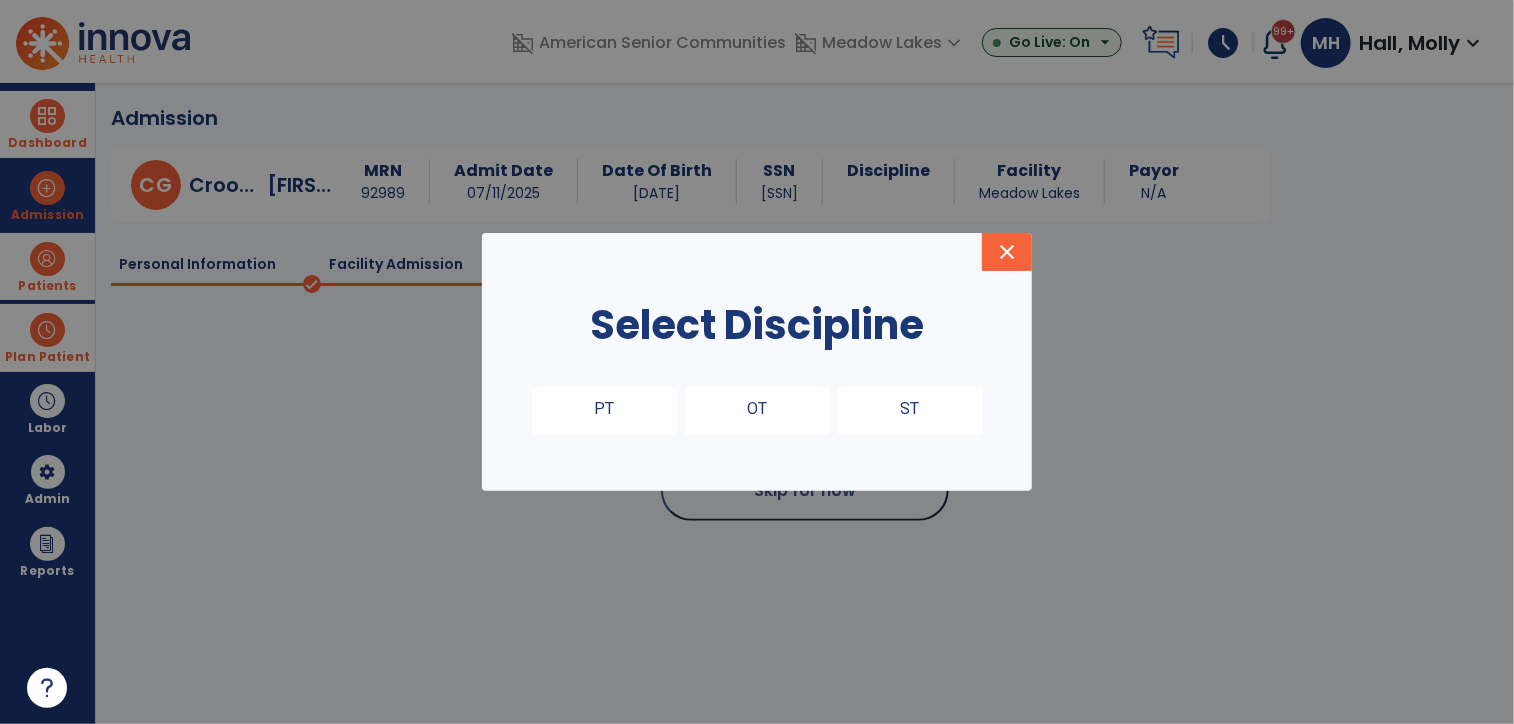 click on "OT" at bounding box center [757, 411] 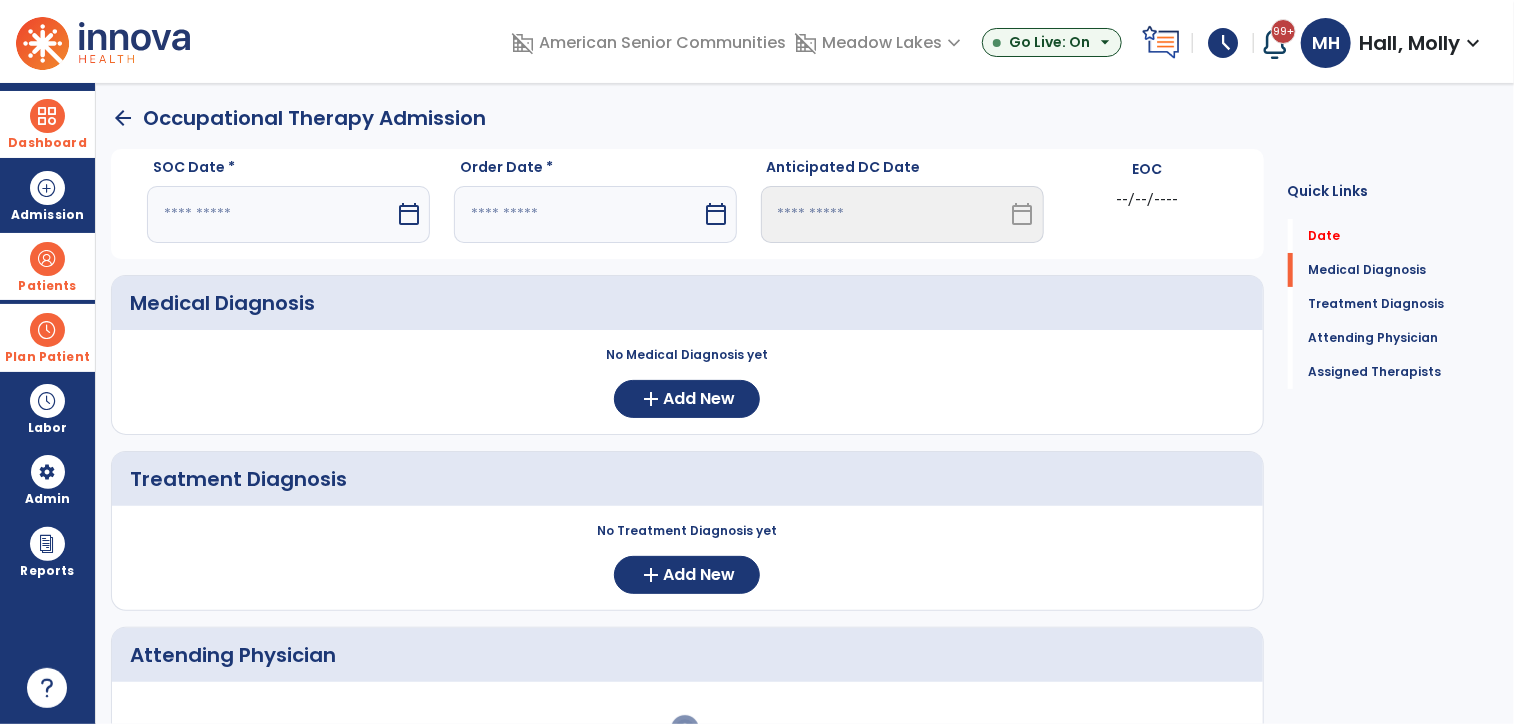 click at bounding box center [271, 214] 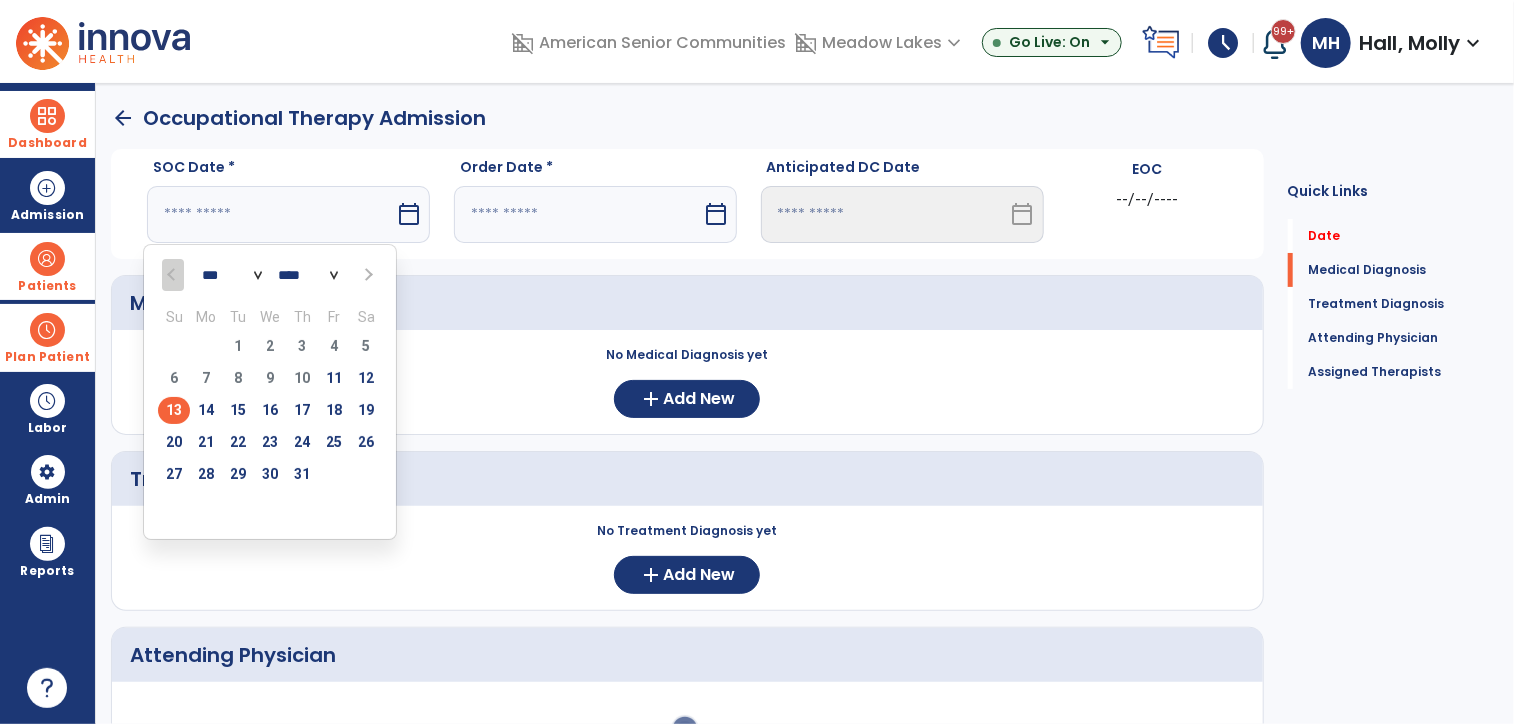 click on "13" at bounding box center [174, 410] 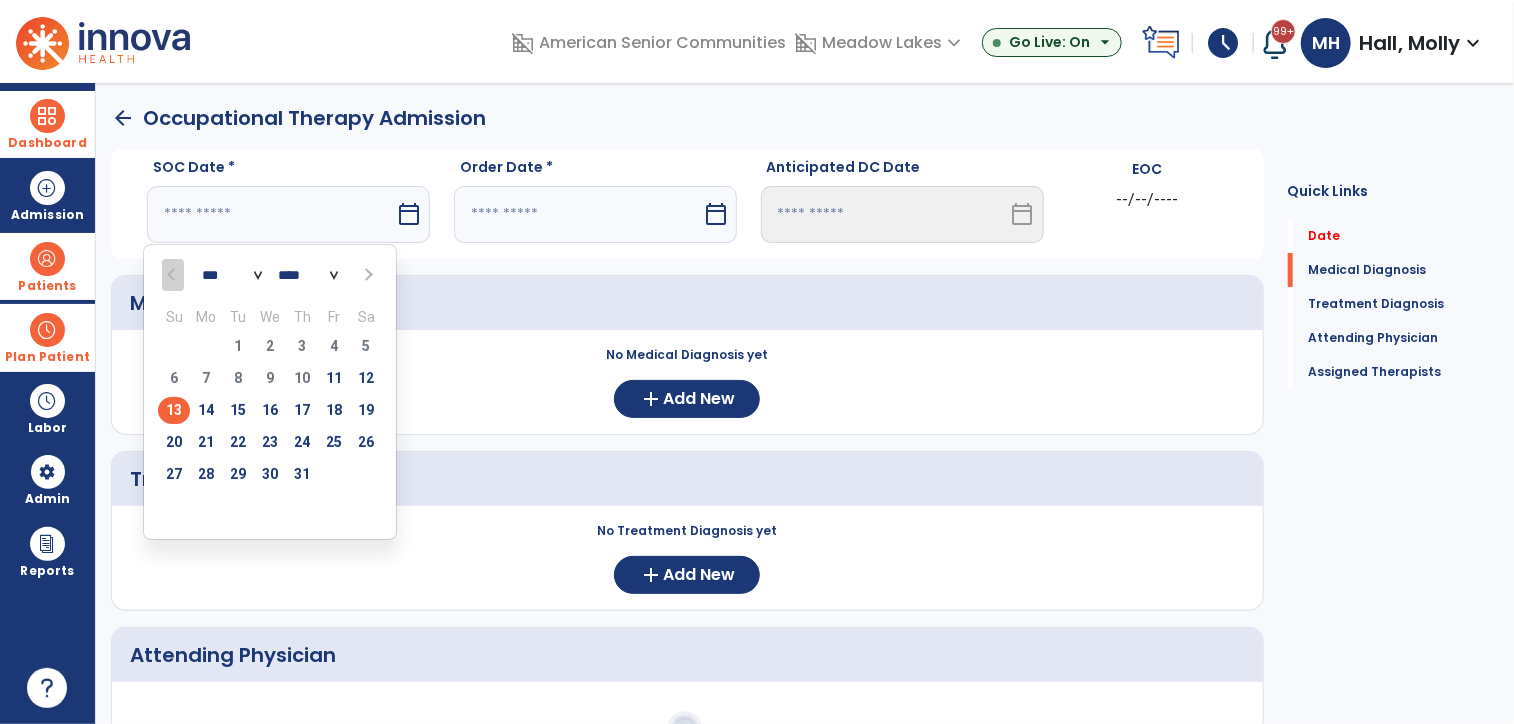 type on "*********" 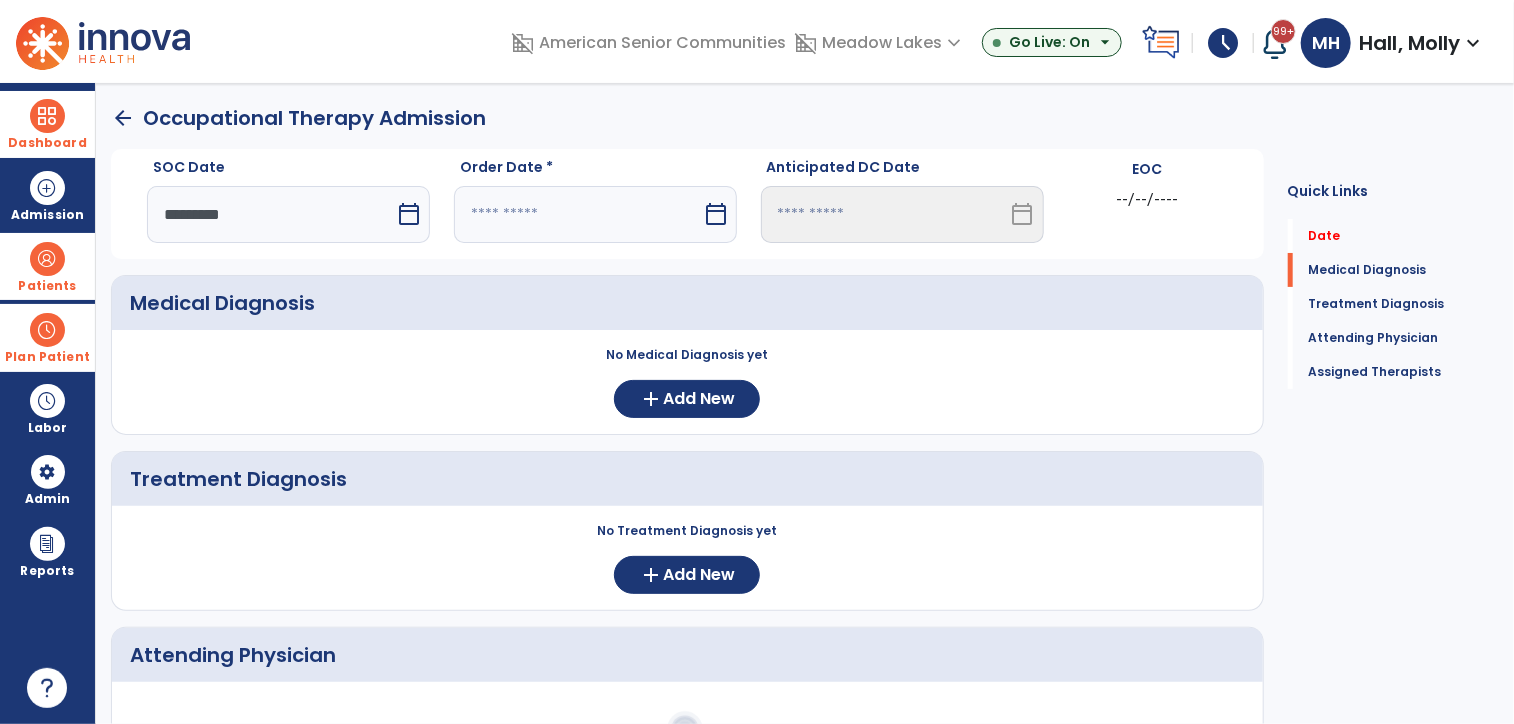 click at bounding box center [578, 214] 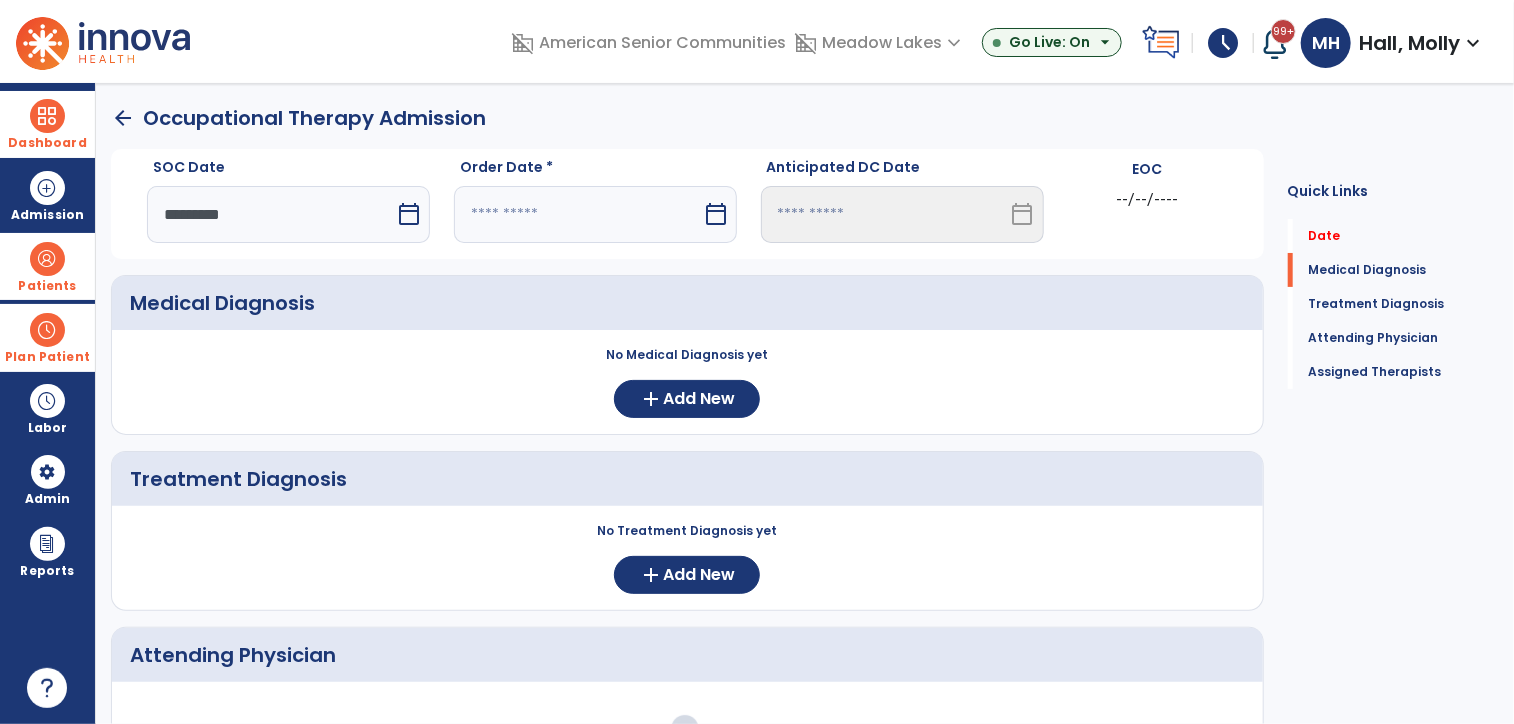 select on "*" 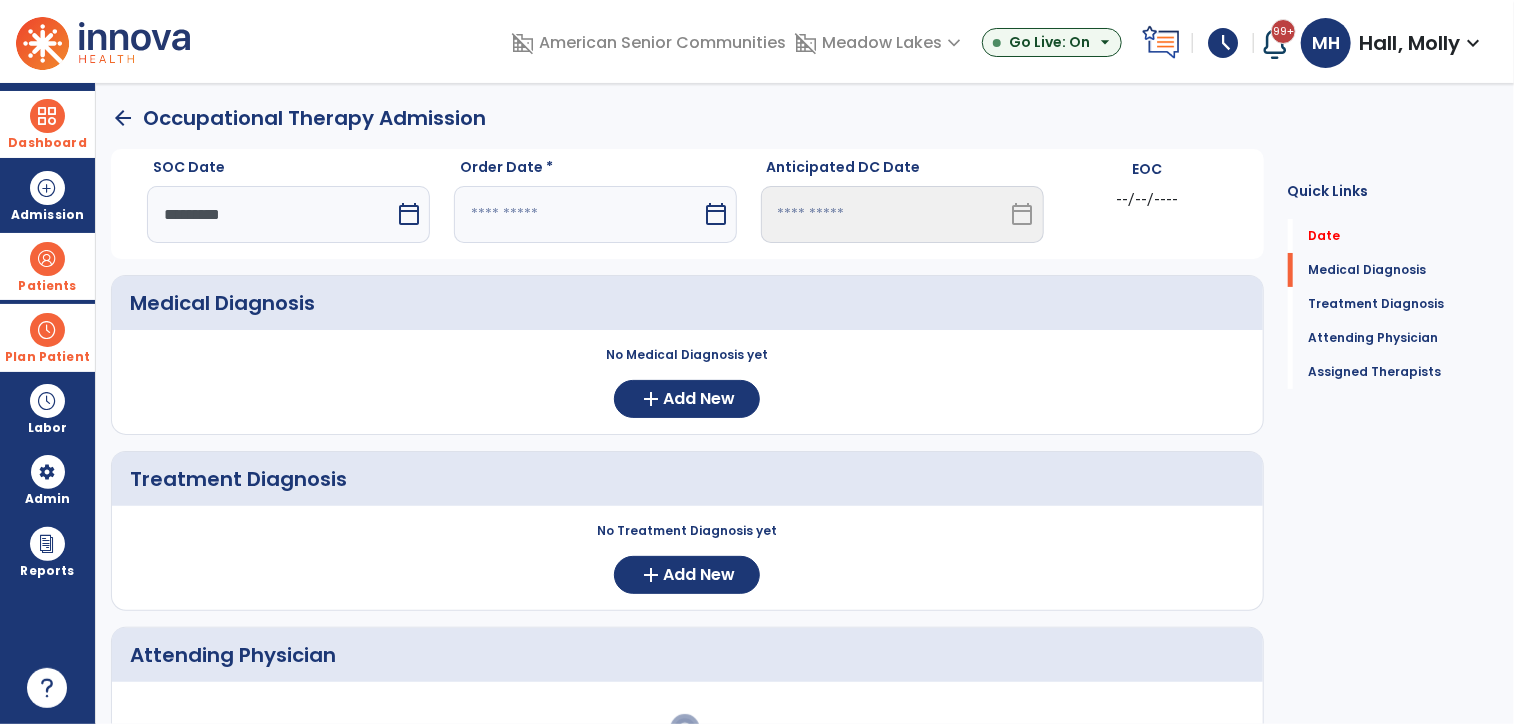 select on "****" 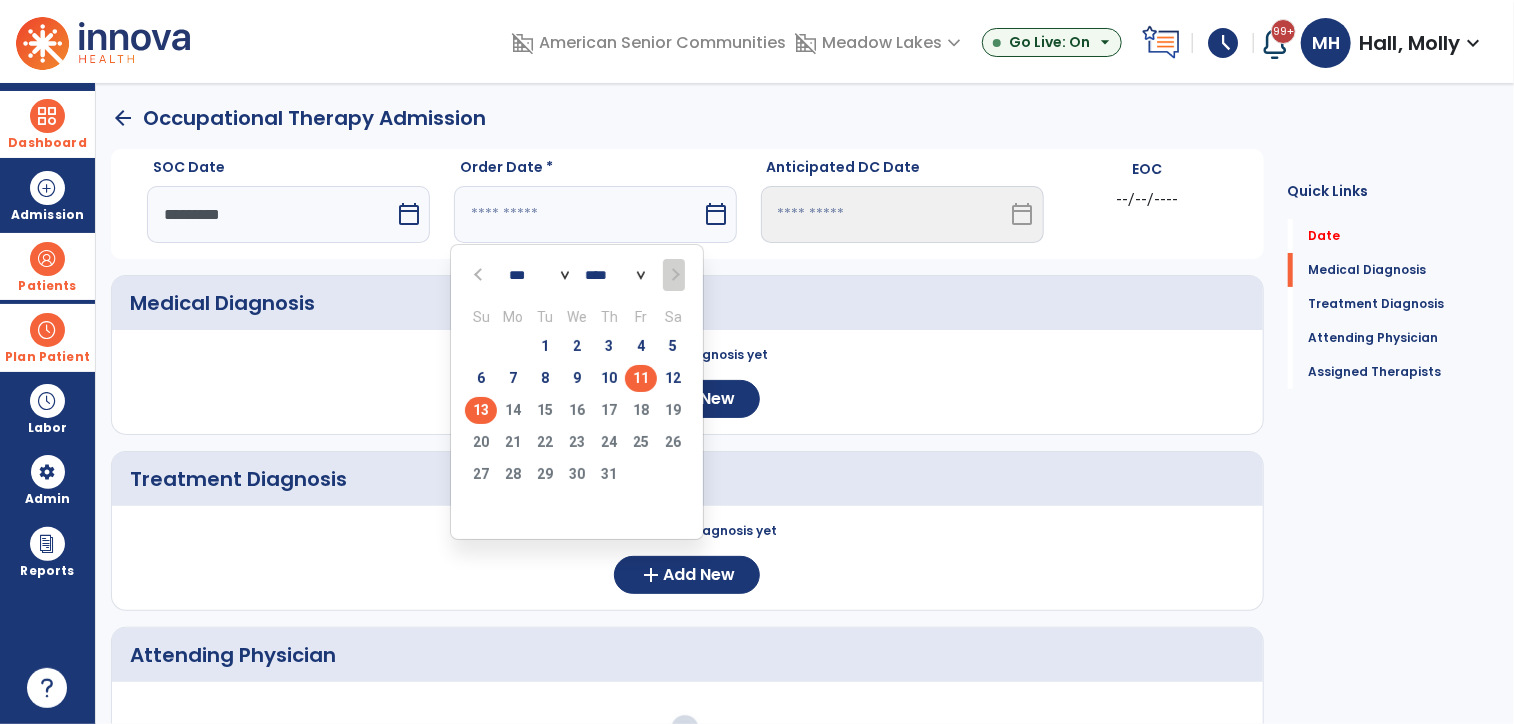 click on "11" at bounding box center (641, 378) 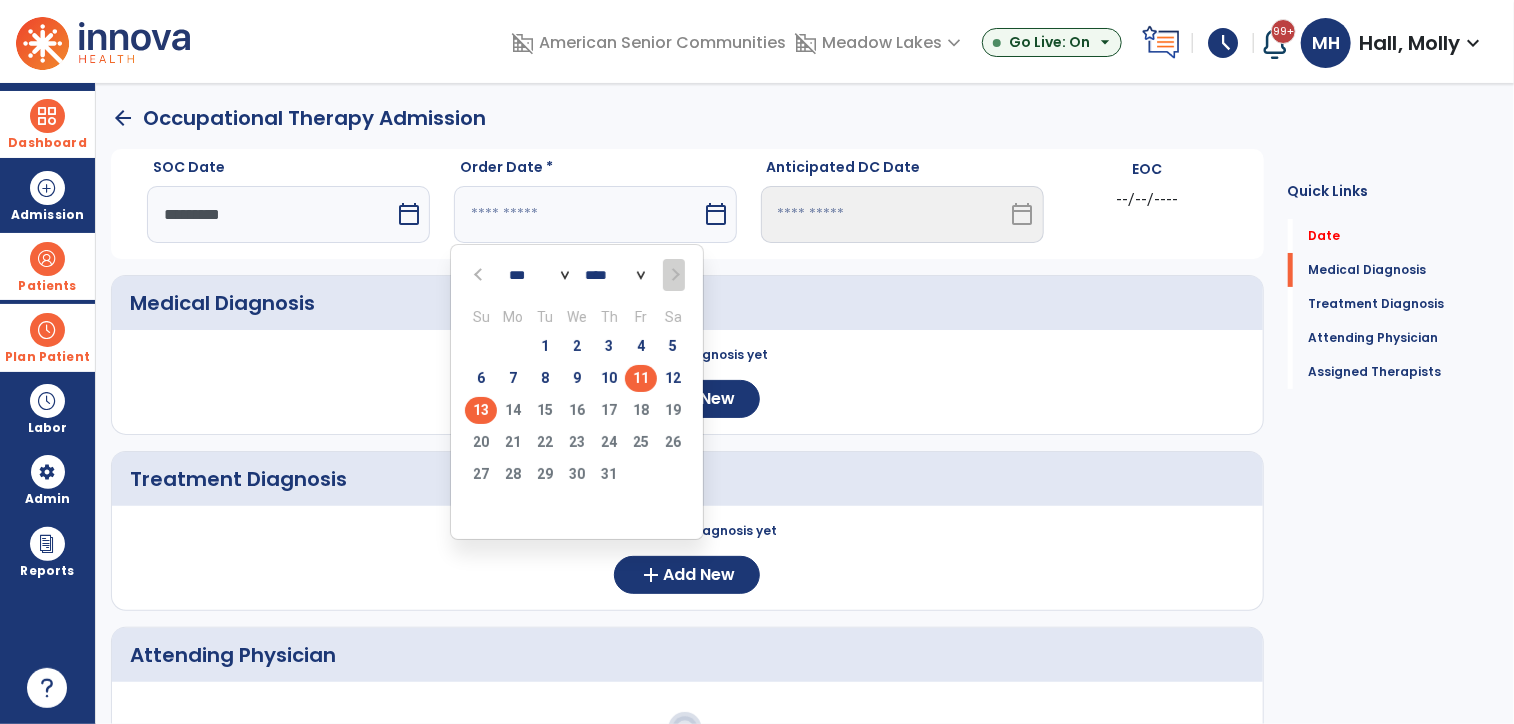 type on "*********" 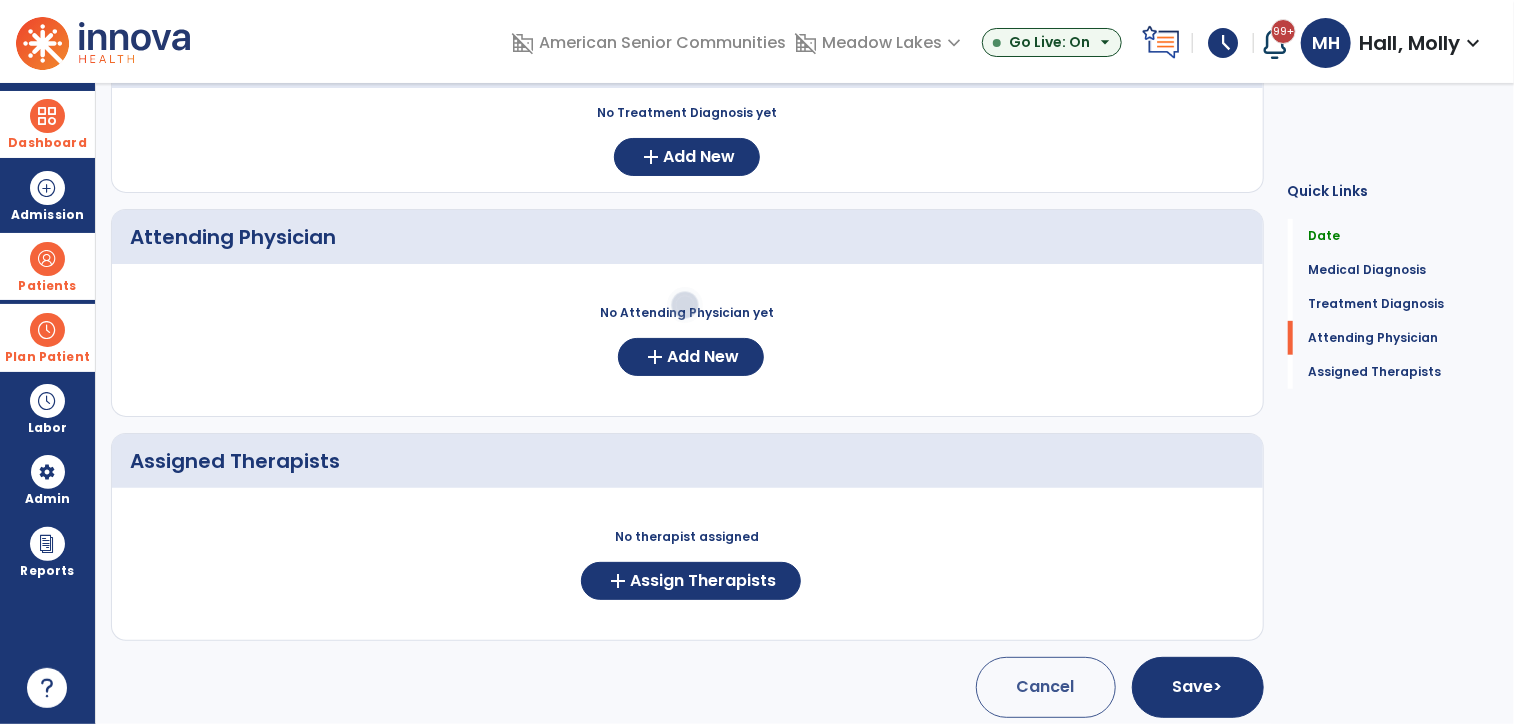 scroll, scrollTop: 424, scrollLeft: 0, axis: vertical 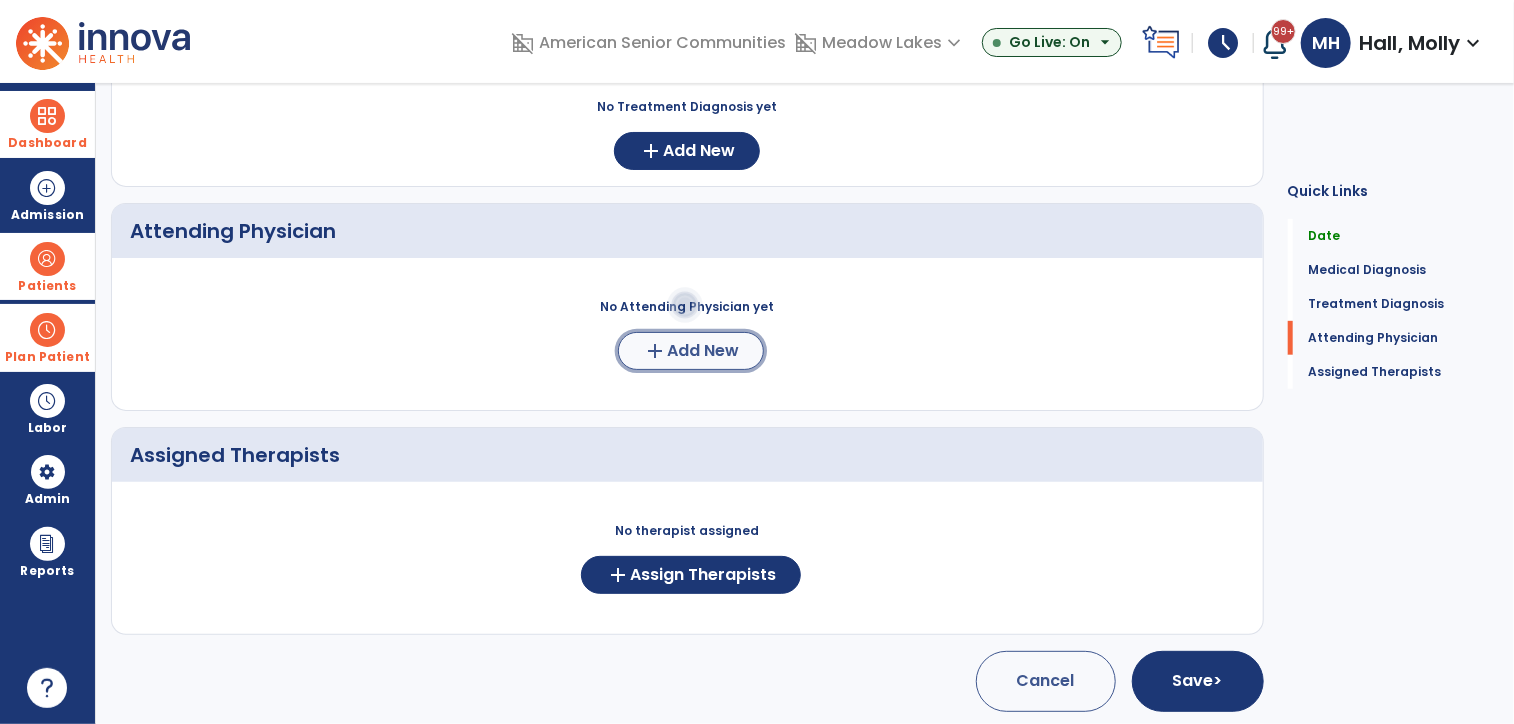 click on "add  Add New" 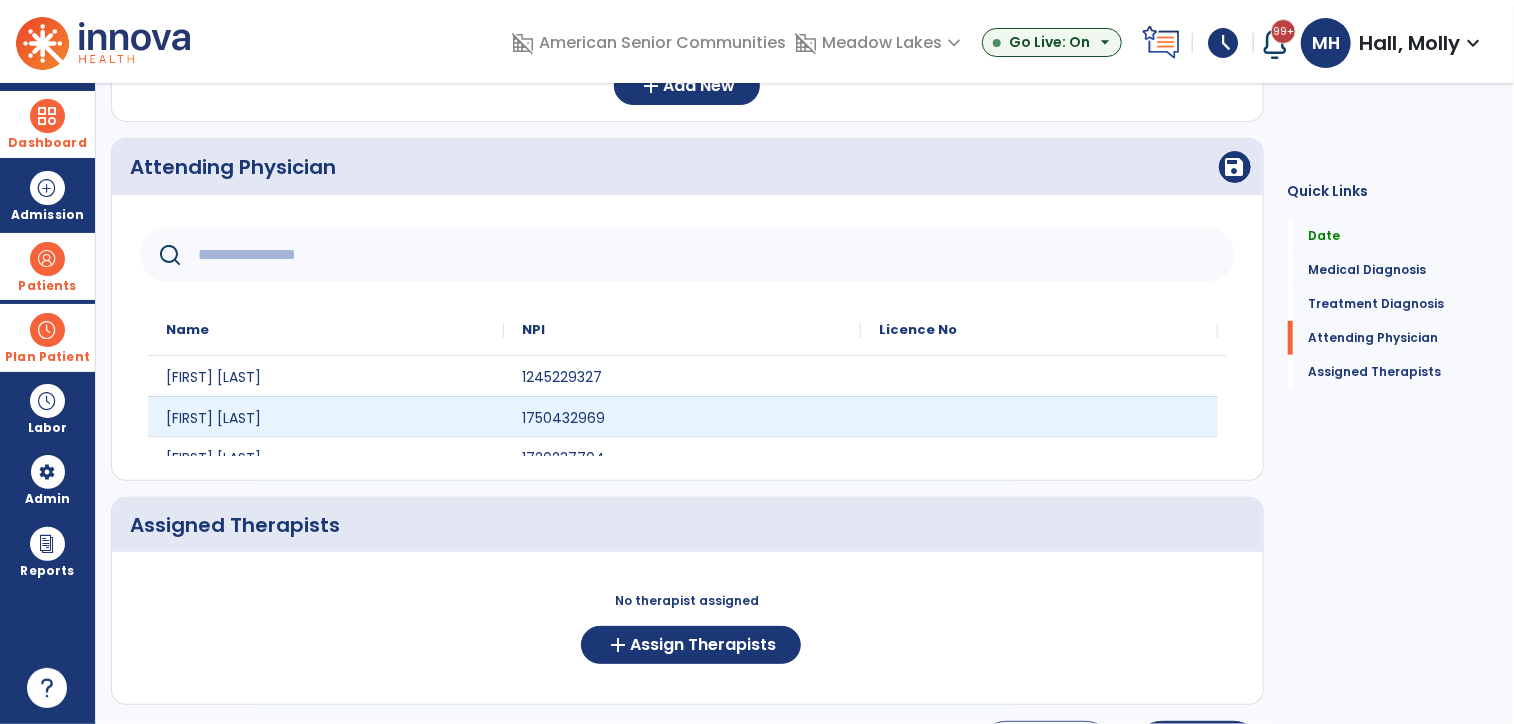 scroll, scrollTop: 524, scrollLeft: 0, axis: vertical 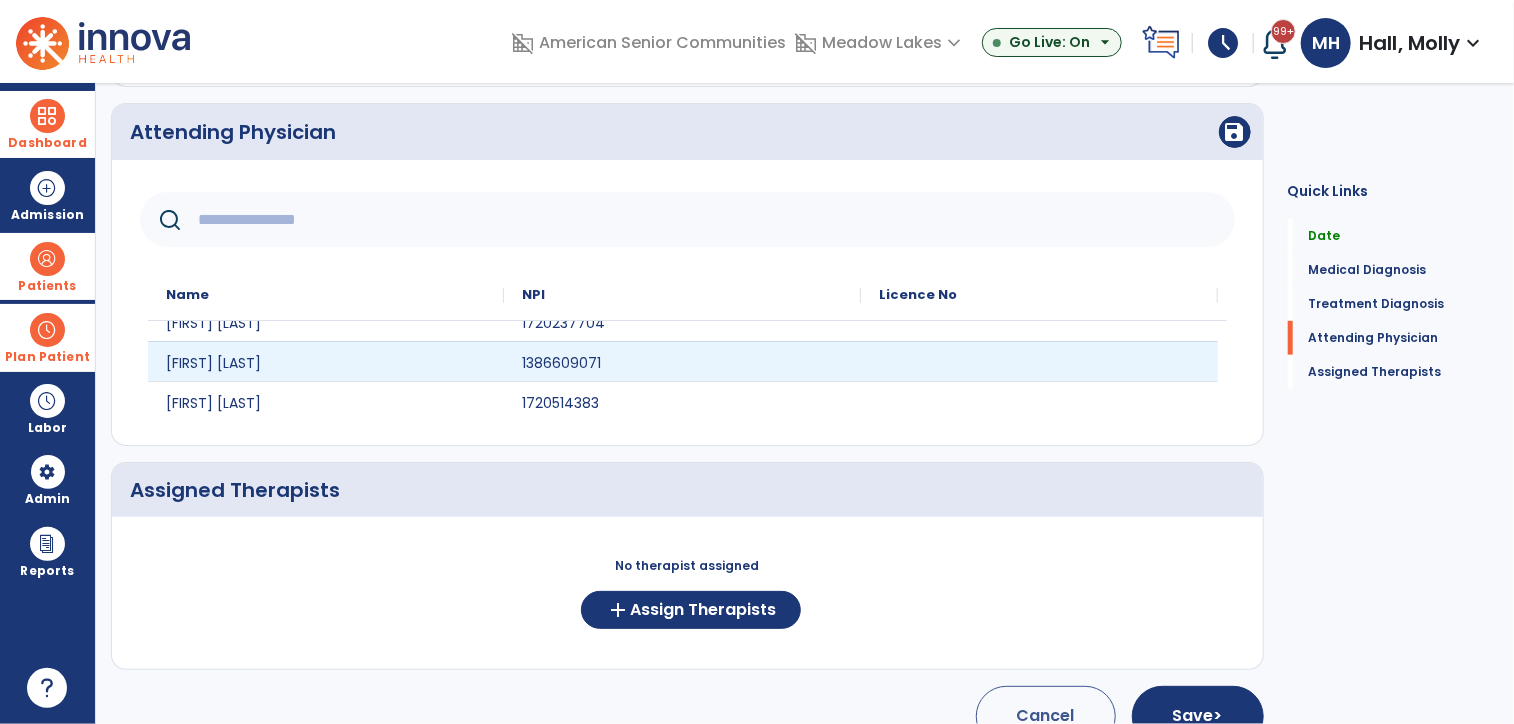 click on "[FIRST] [LAST] [NUMBER]" 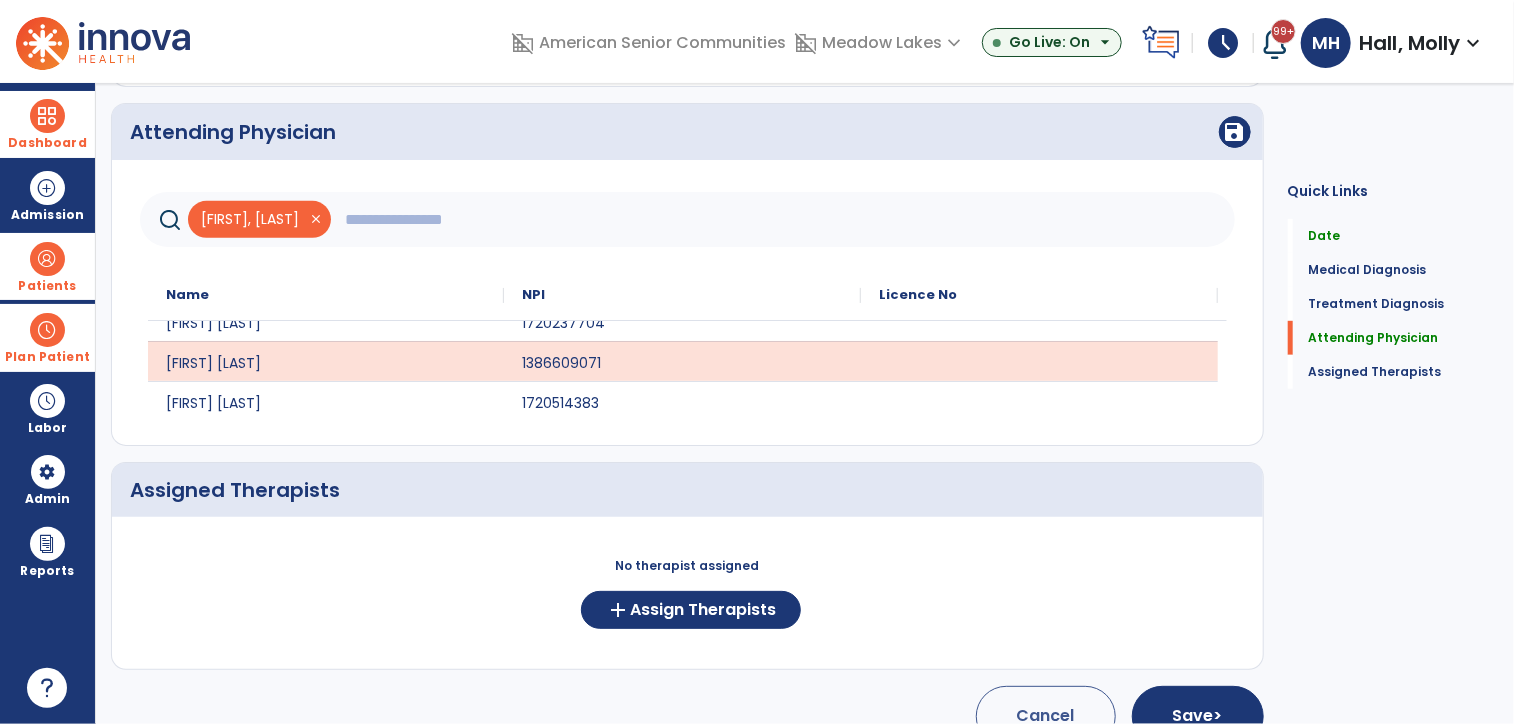 click on "close" 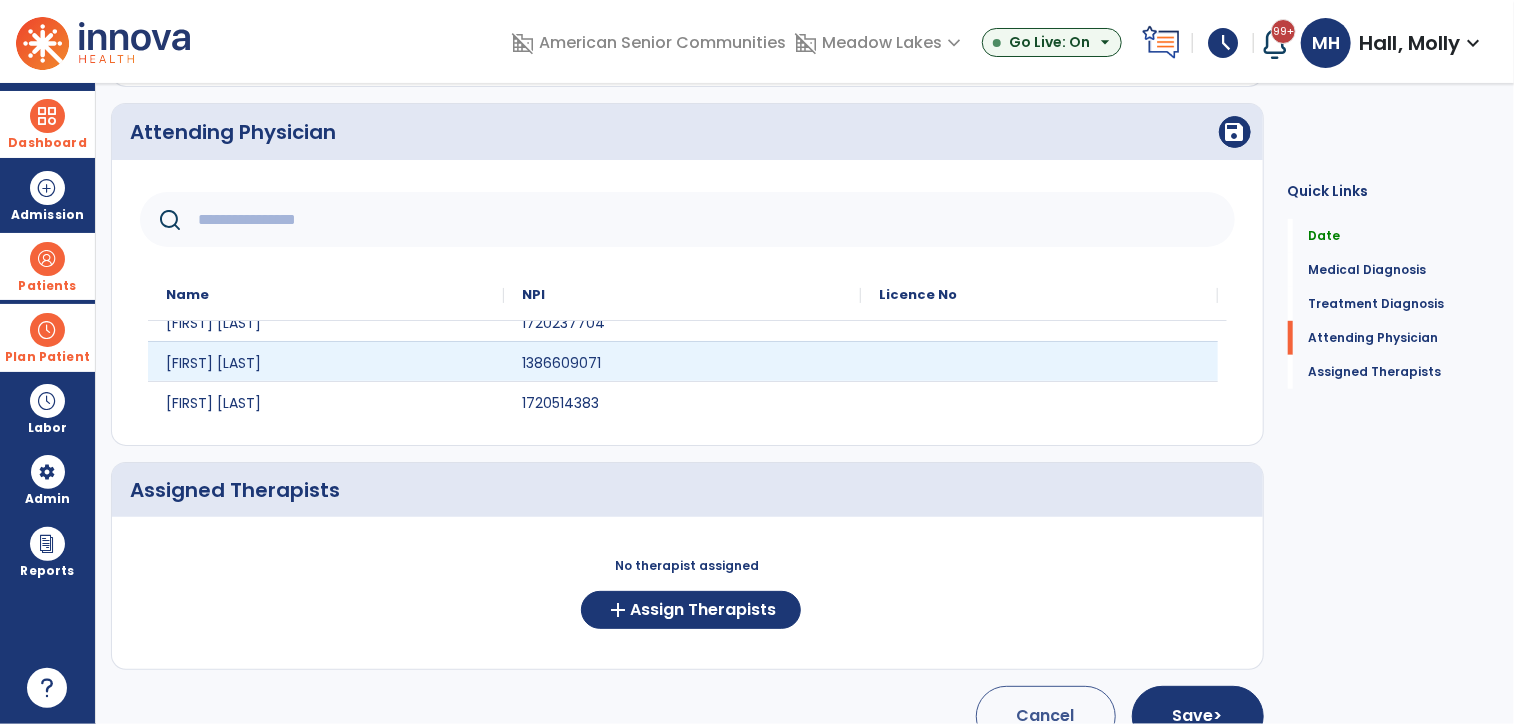 click on "[FIRST] [LAST] [NUMBER]" 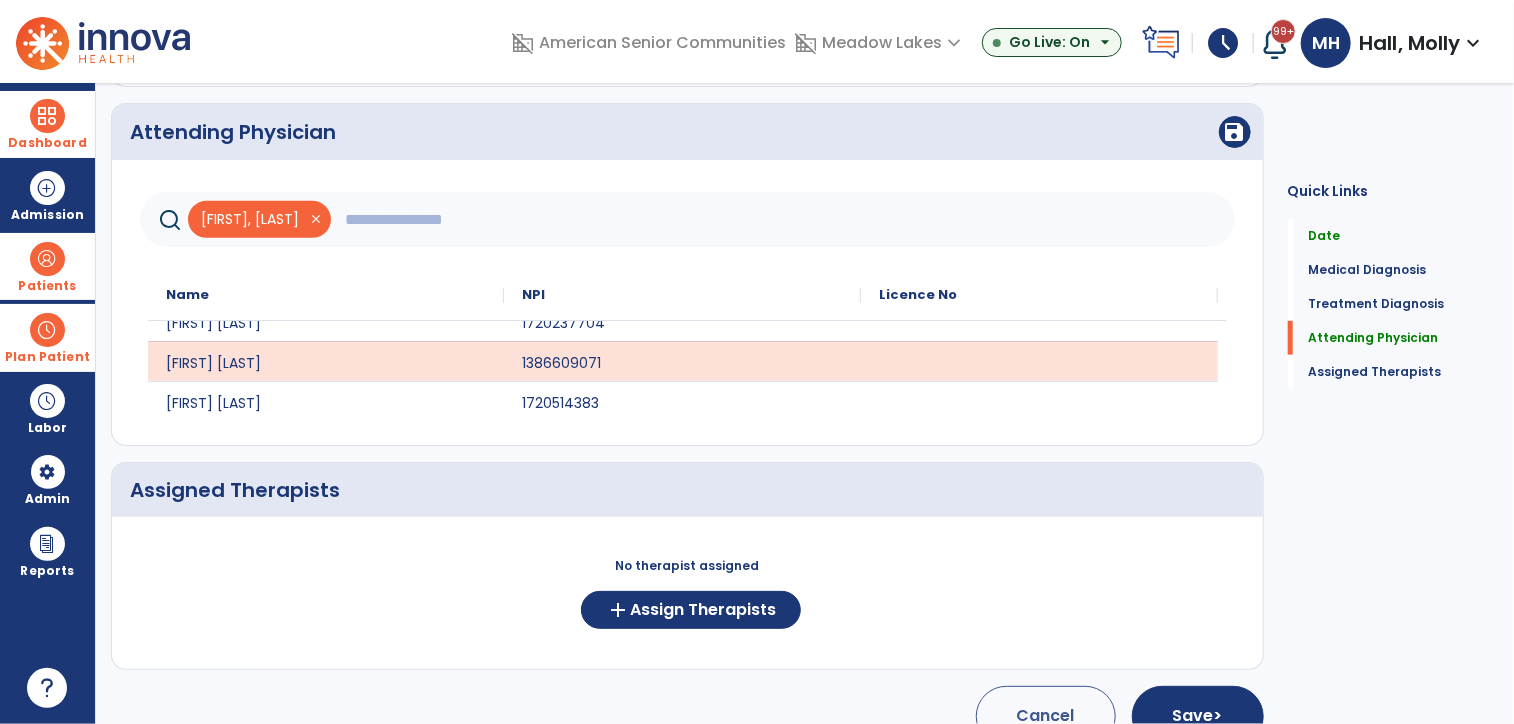 click on "close" 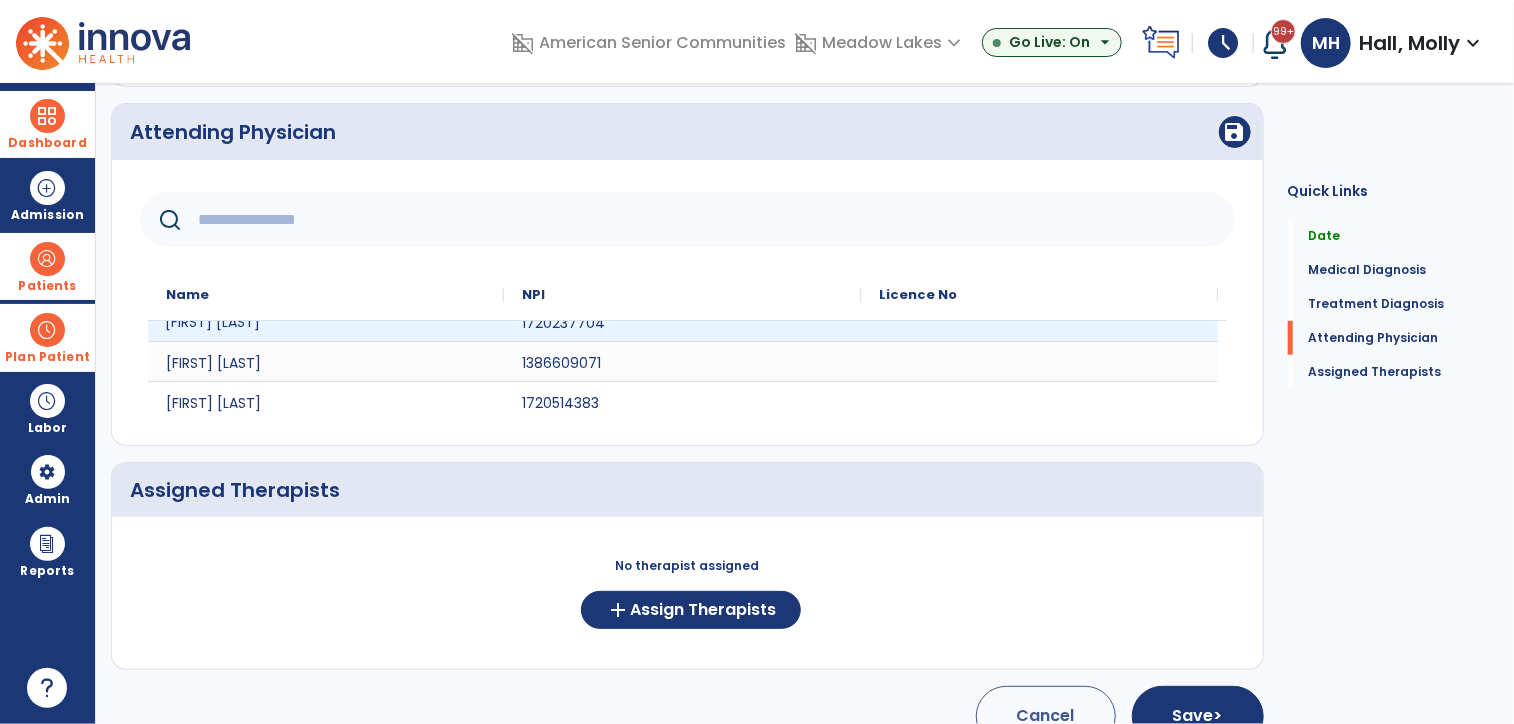 click on "[FIRST] [LAST]" 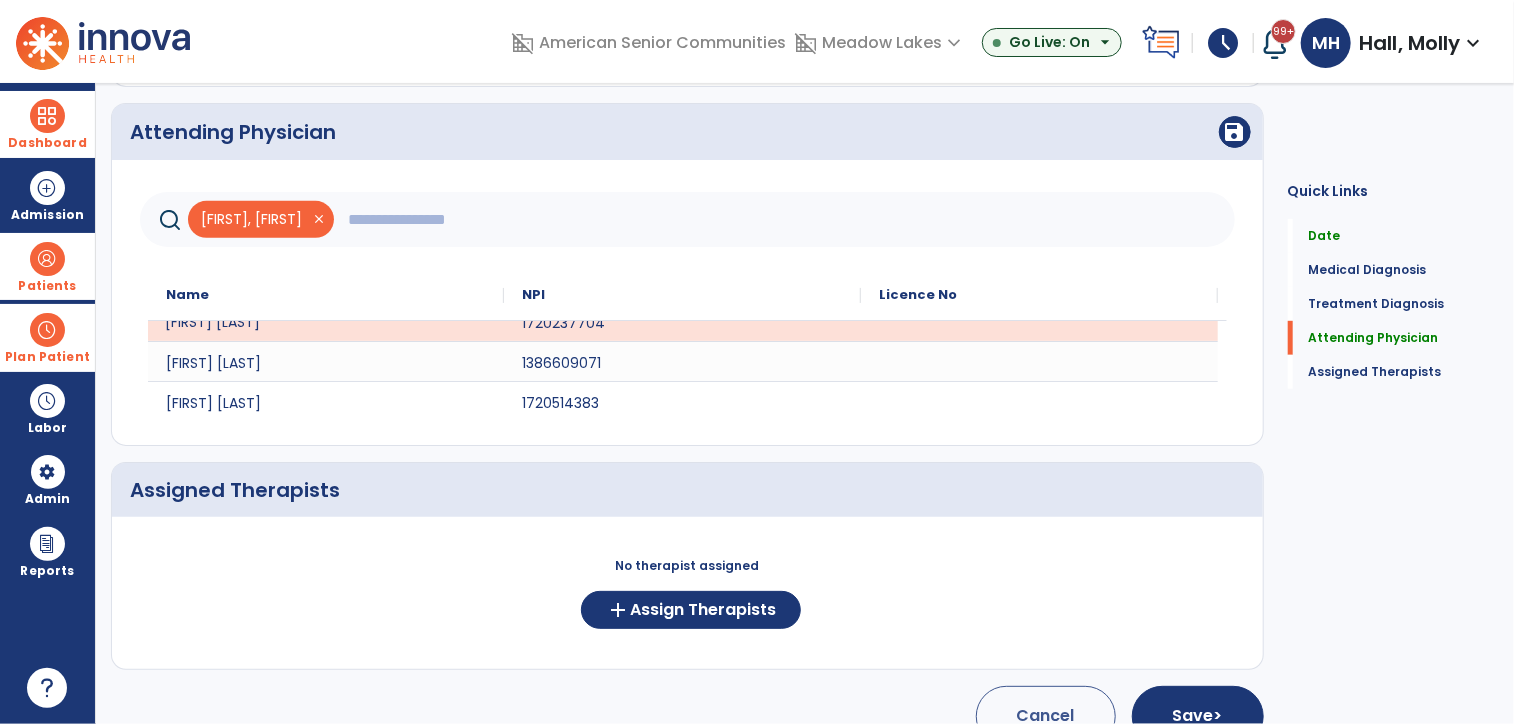 scroll, scrollTop: 80, scrollLeft: 0, axis: vertical 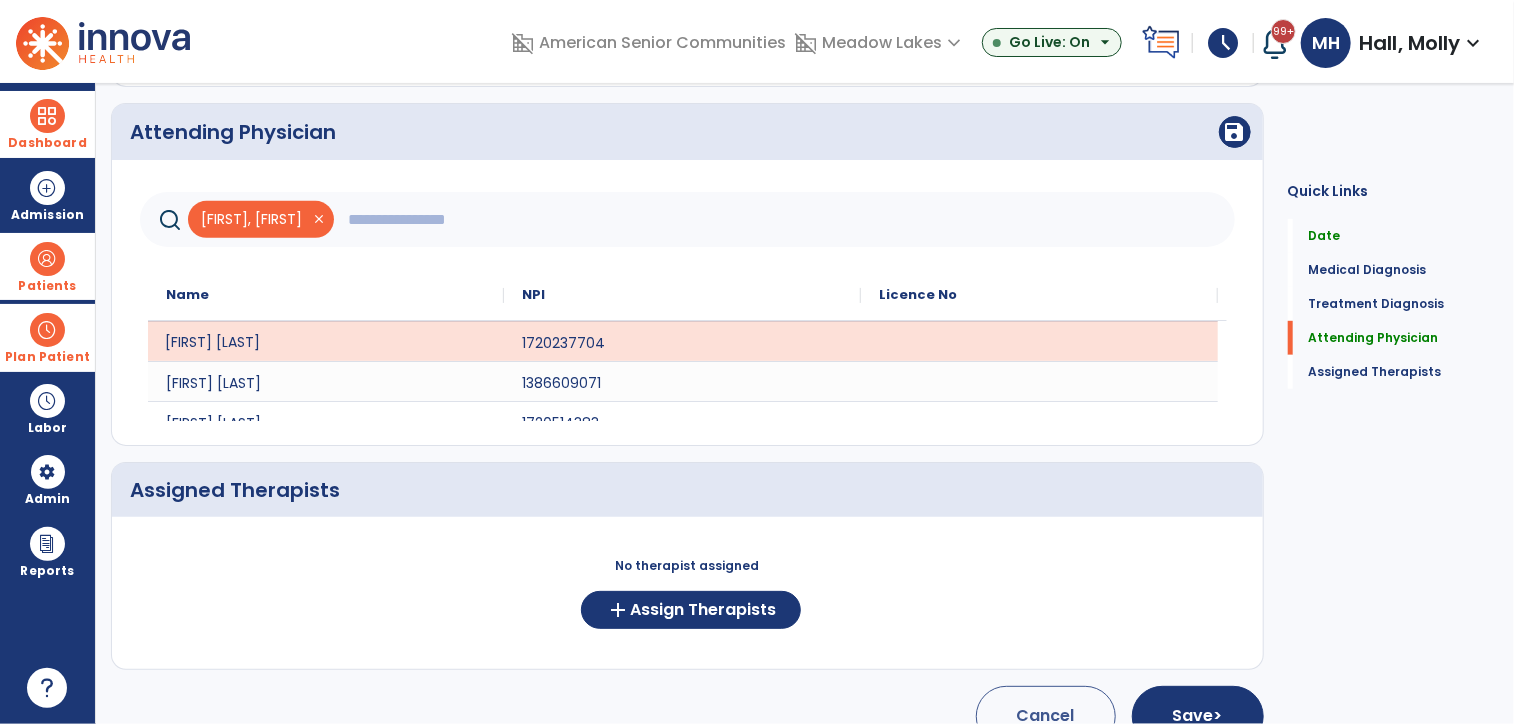 click on "Attending Physician  save" 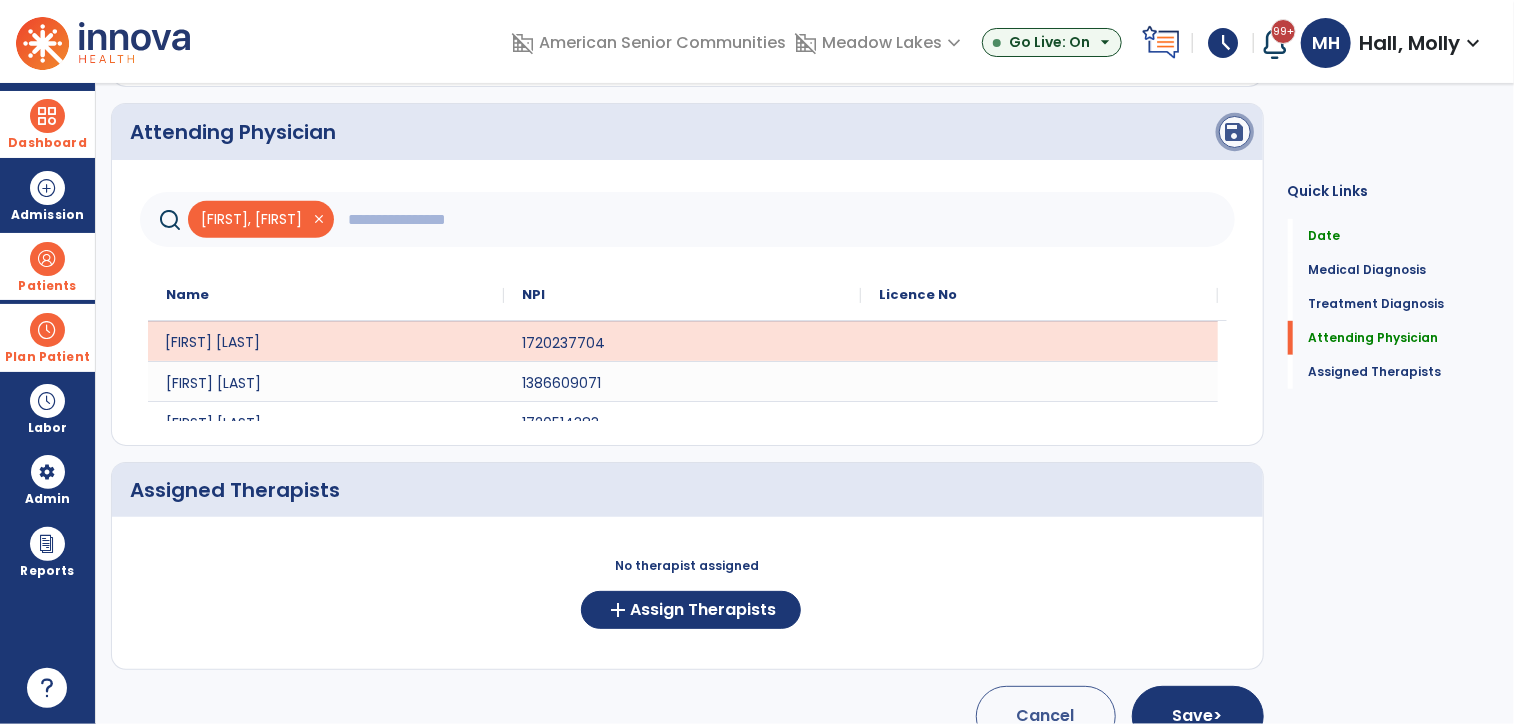 click on "save" 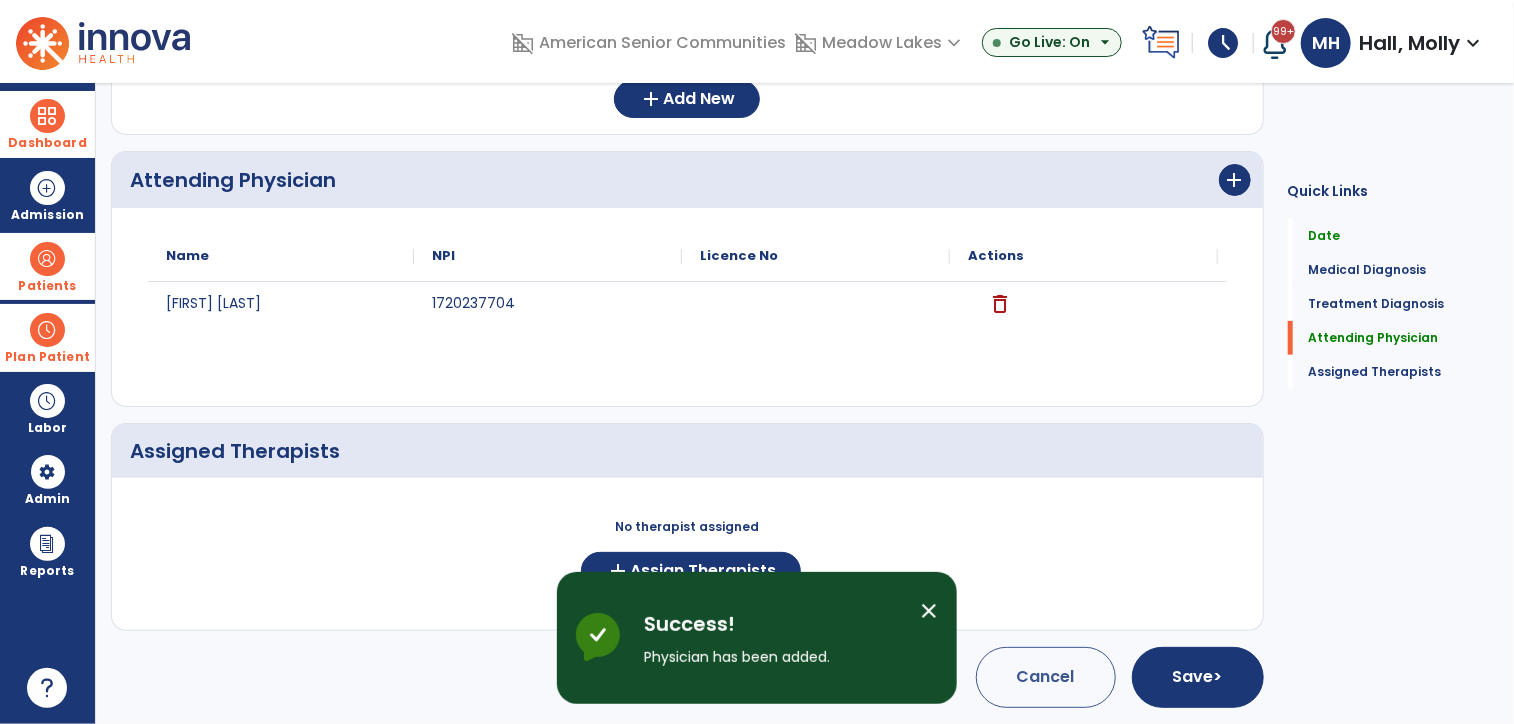 scroll, scrollTop: 0, scrollLeft: 0, axis: both 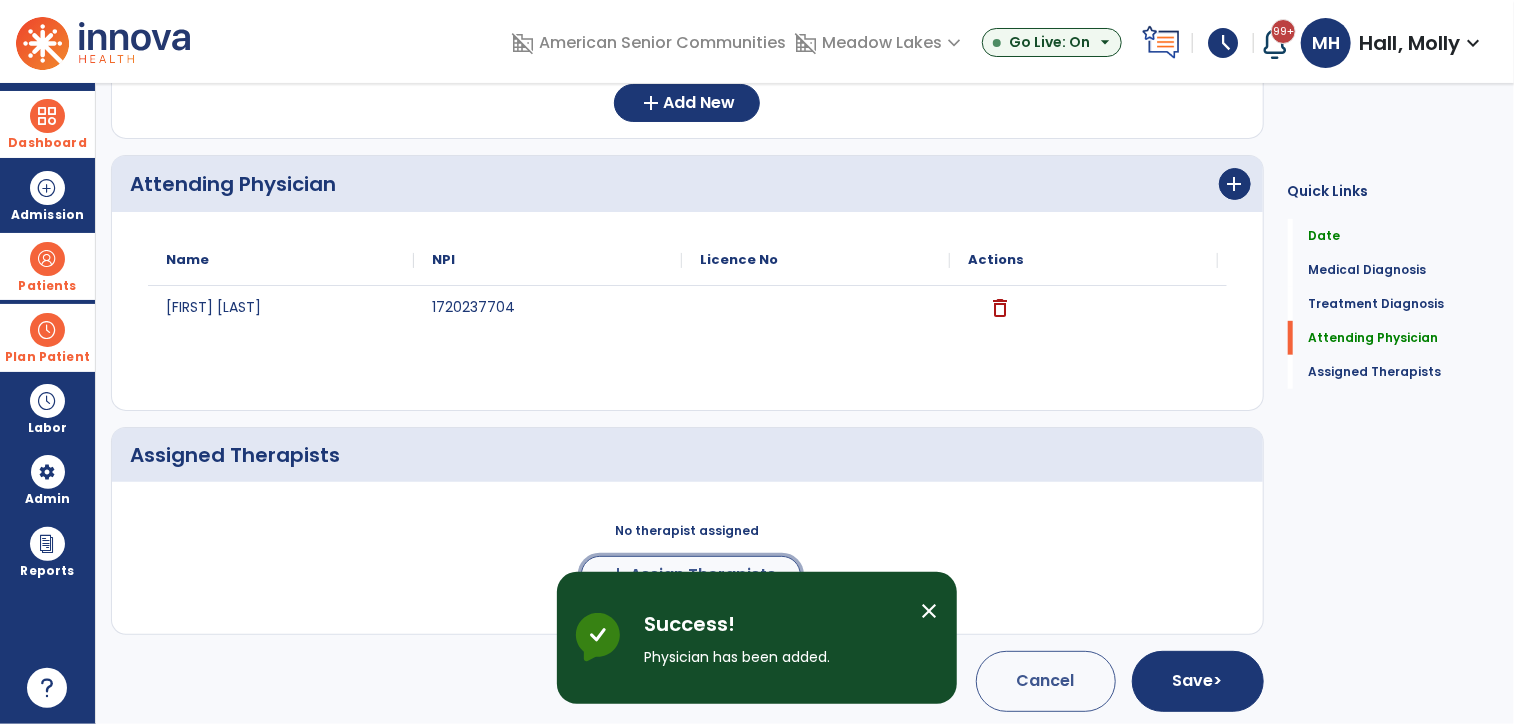click on "Assign Therapists" 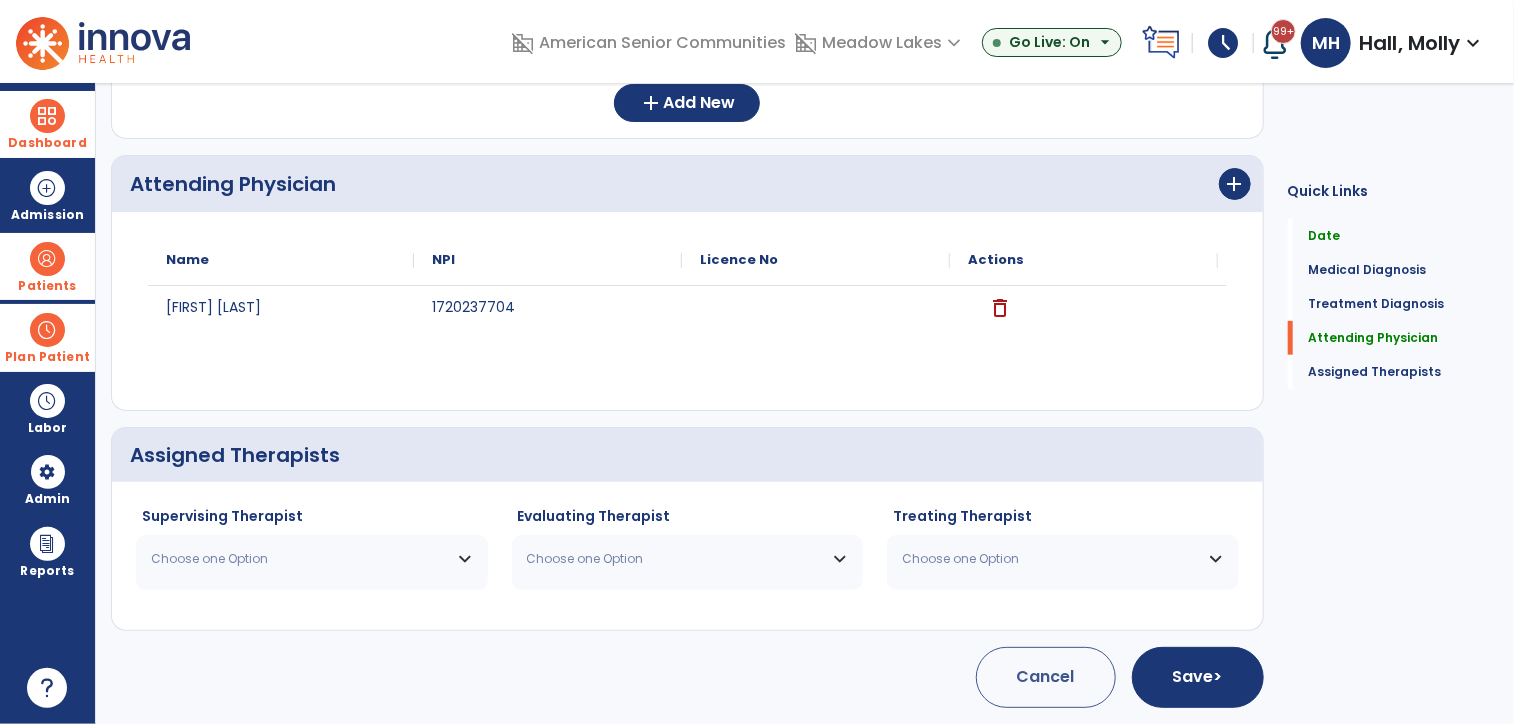 scroll, scrollTop: 468, scrollLeft: 0, axis: vertical 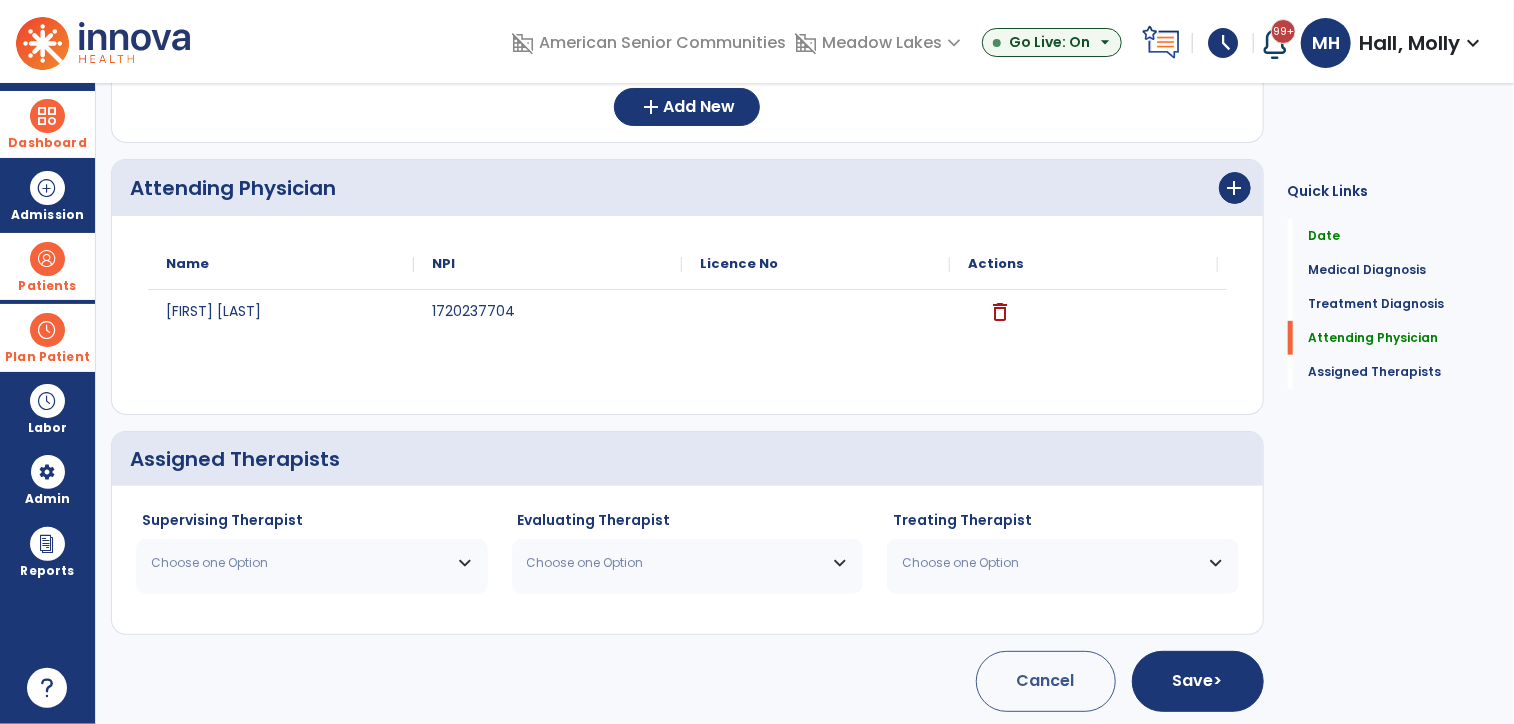 click on "Supervising Therapist Choose one Option Ladyman Erica  OT   NPI #  N/A   License #  31006695A Osborne Dawn  OT   NPI #  N/A   License #  31004101A Toole Jay  OT   NPI #  N/A   License #  31007409A" 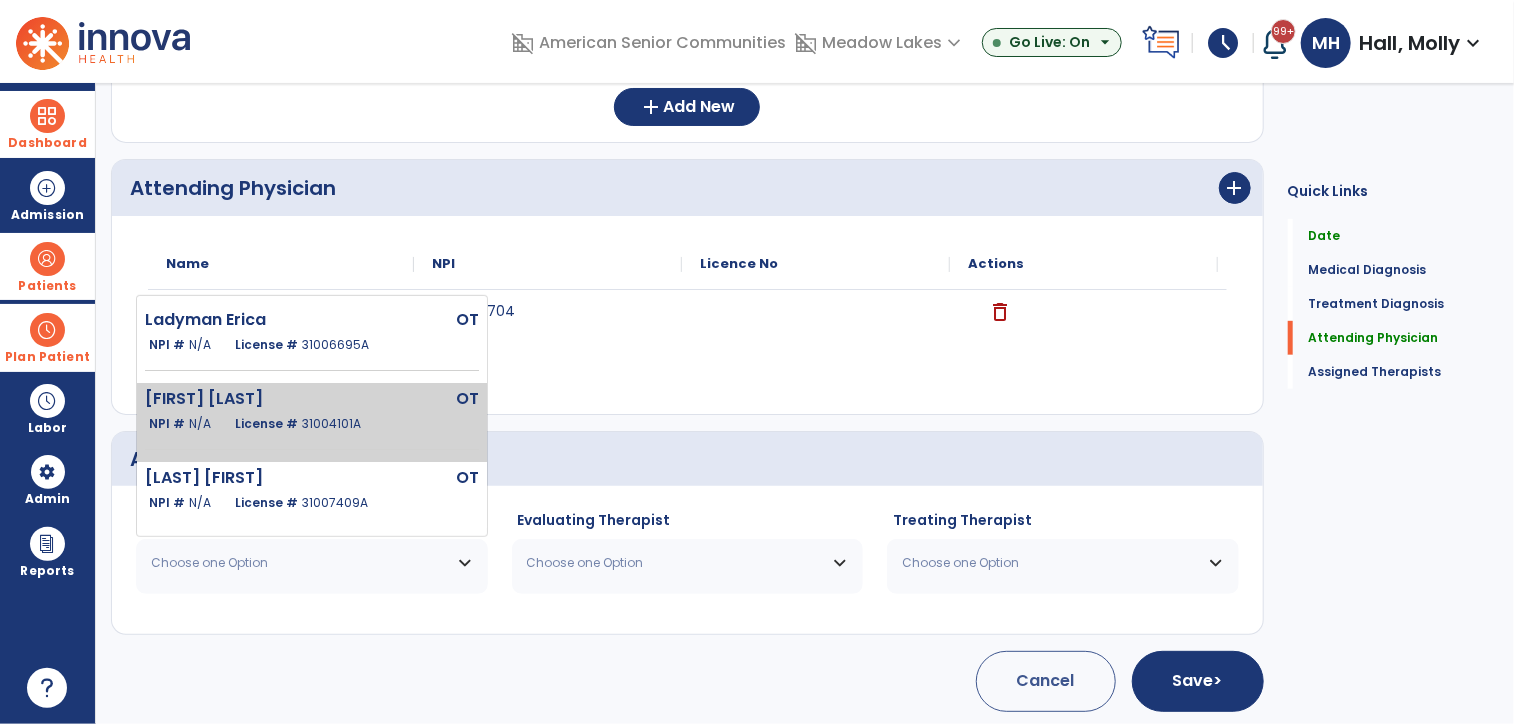 click on "License #  [LICENSE]" 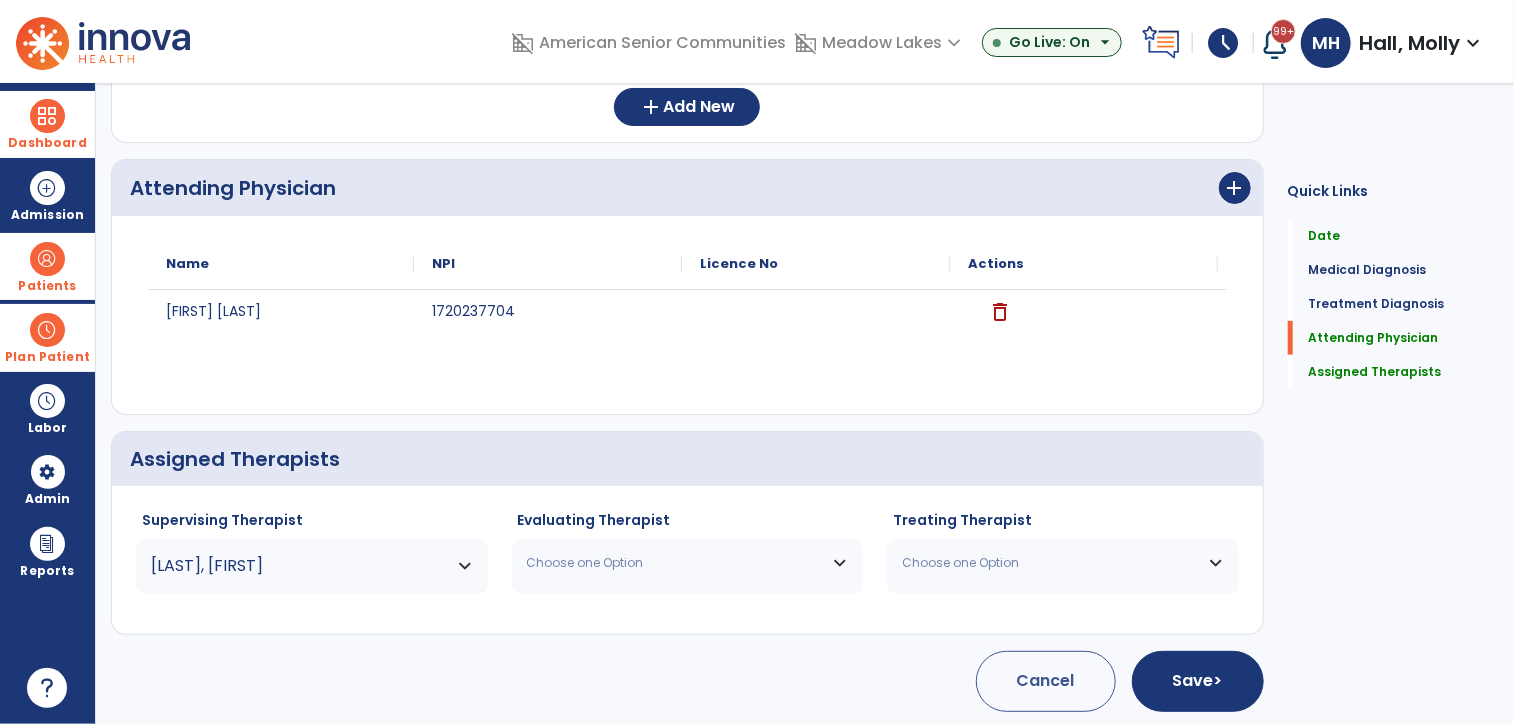 click on "Choose one Option" at bounding box center (688, 563) 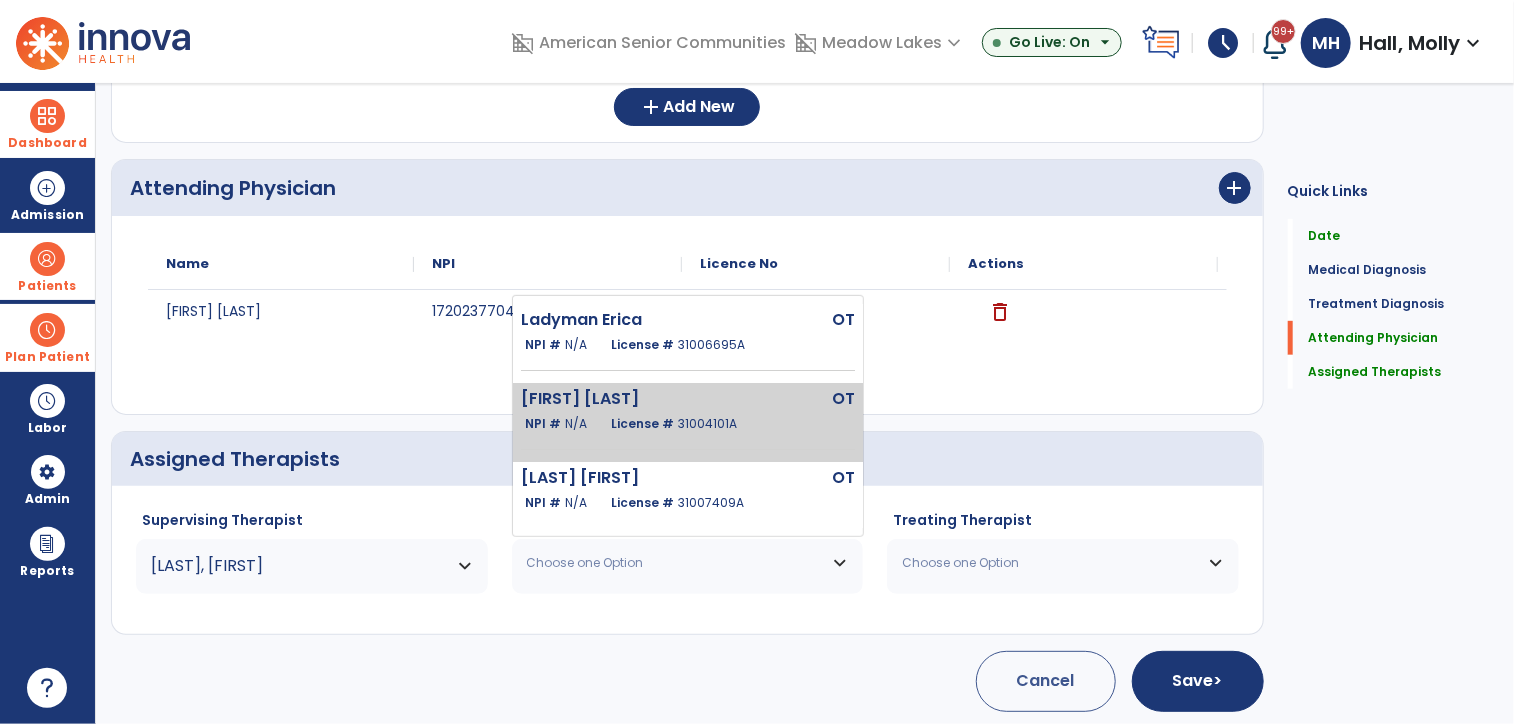 click on "[FIRST] [LAST]   OT   NPI #  N/A   License #  [LICENSE]" 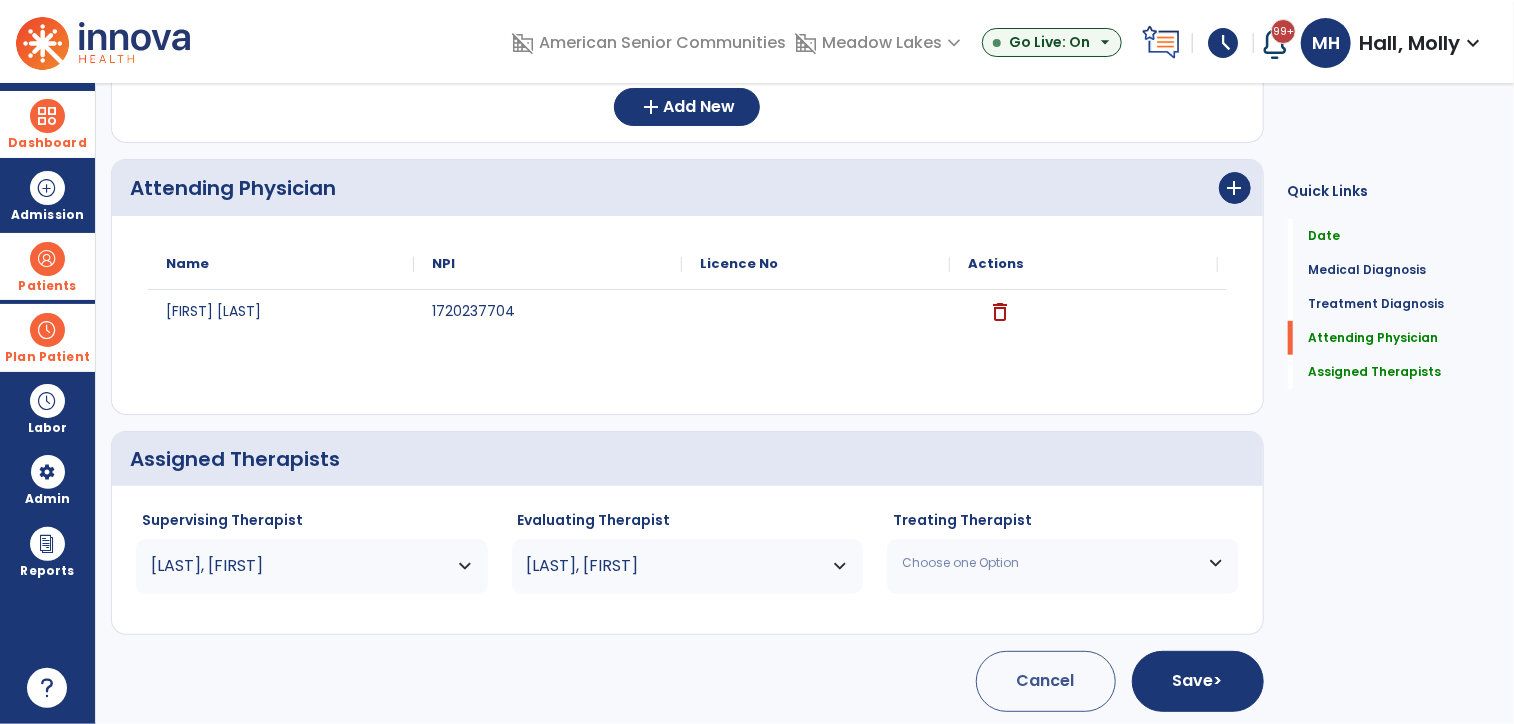 click on "Choose one Option" at bounding box center (1050, 563) 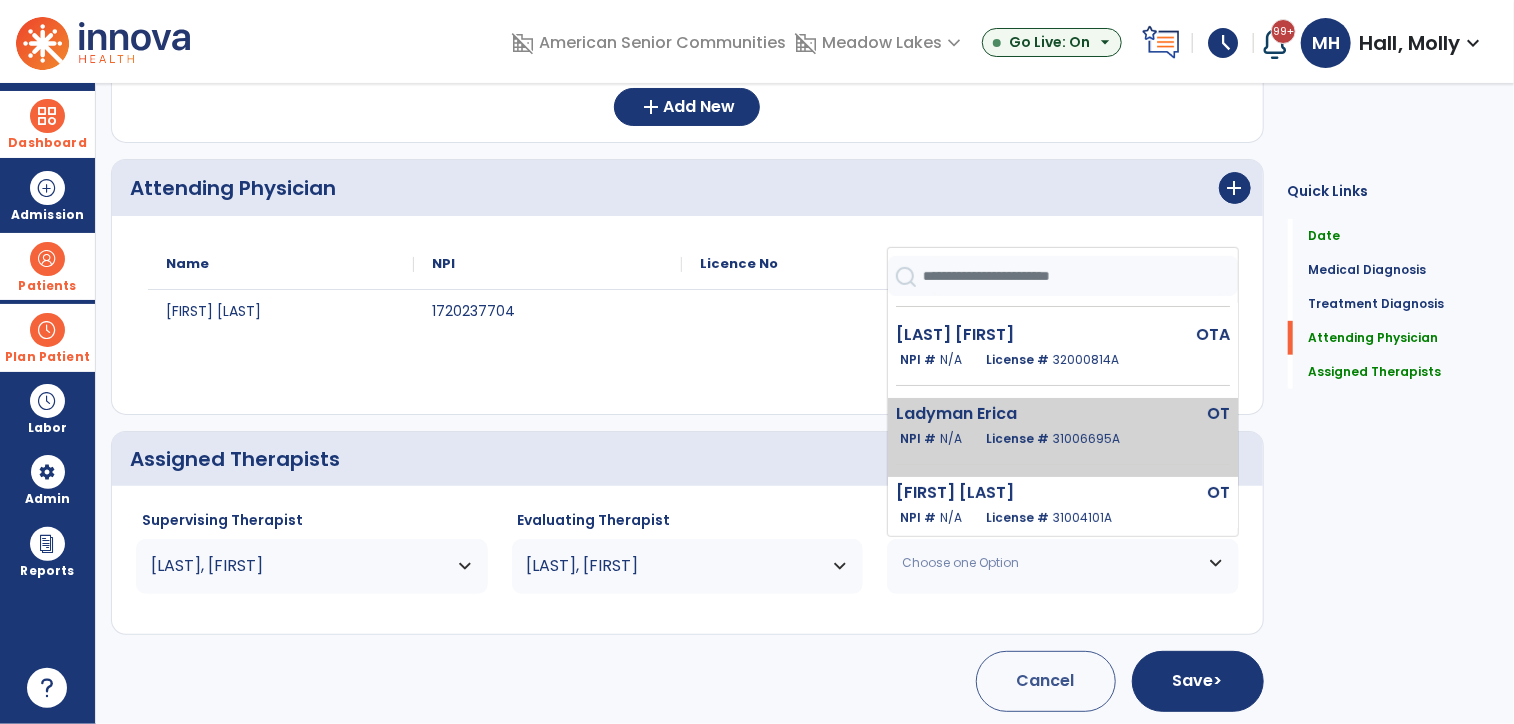 scroll, scrollTop: 100, scrollLeft: 0, axis: vertical 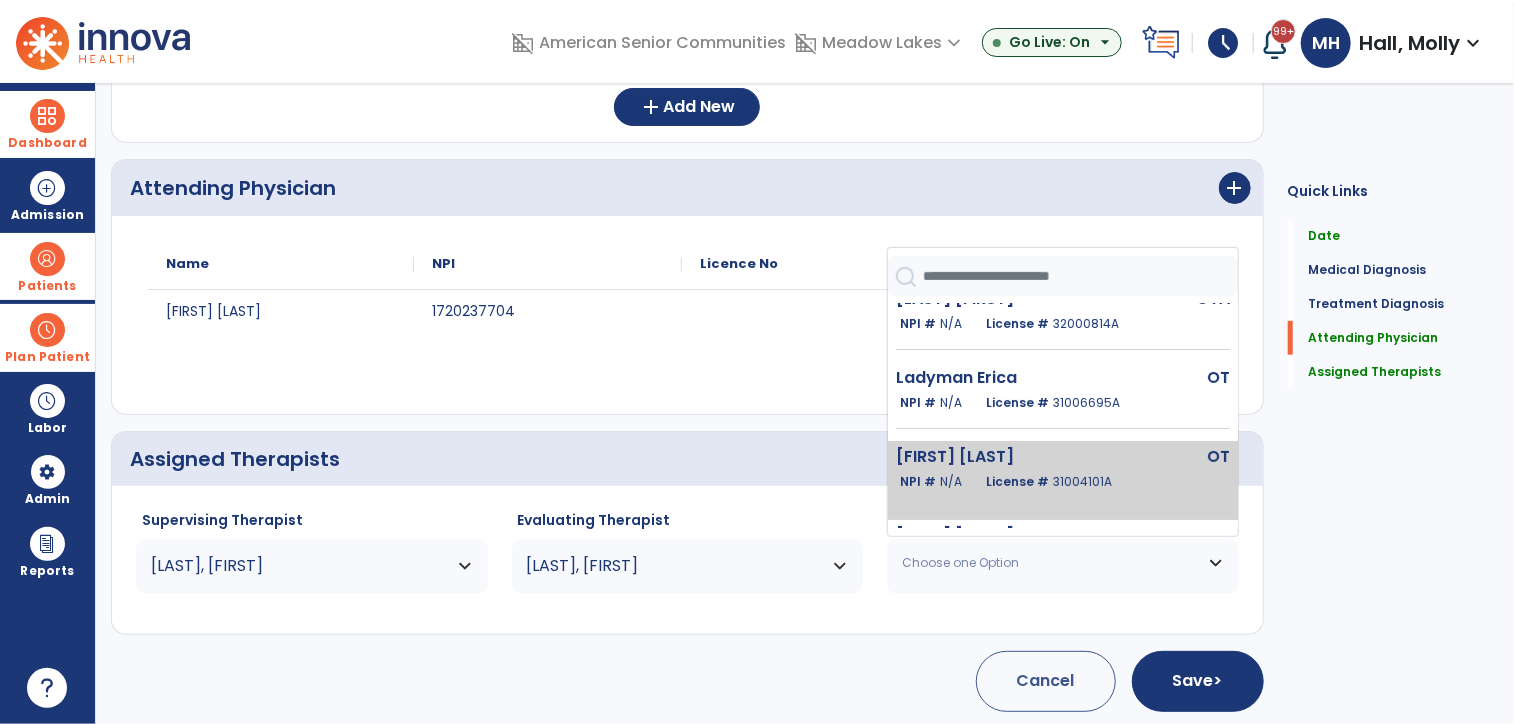 click on "[FIRST] [LAST]" 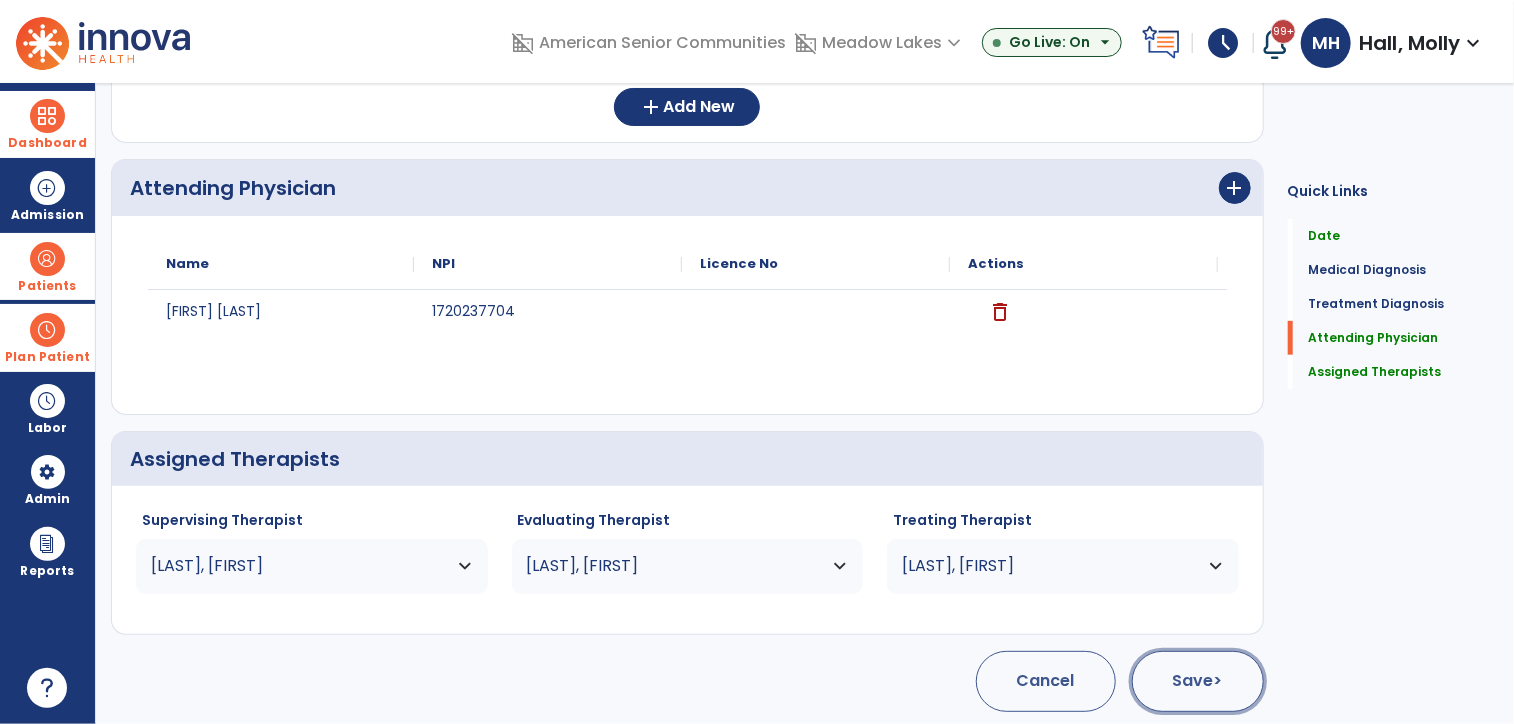 click on "Save  >" 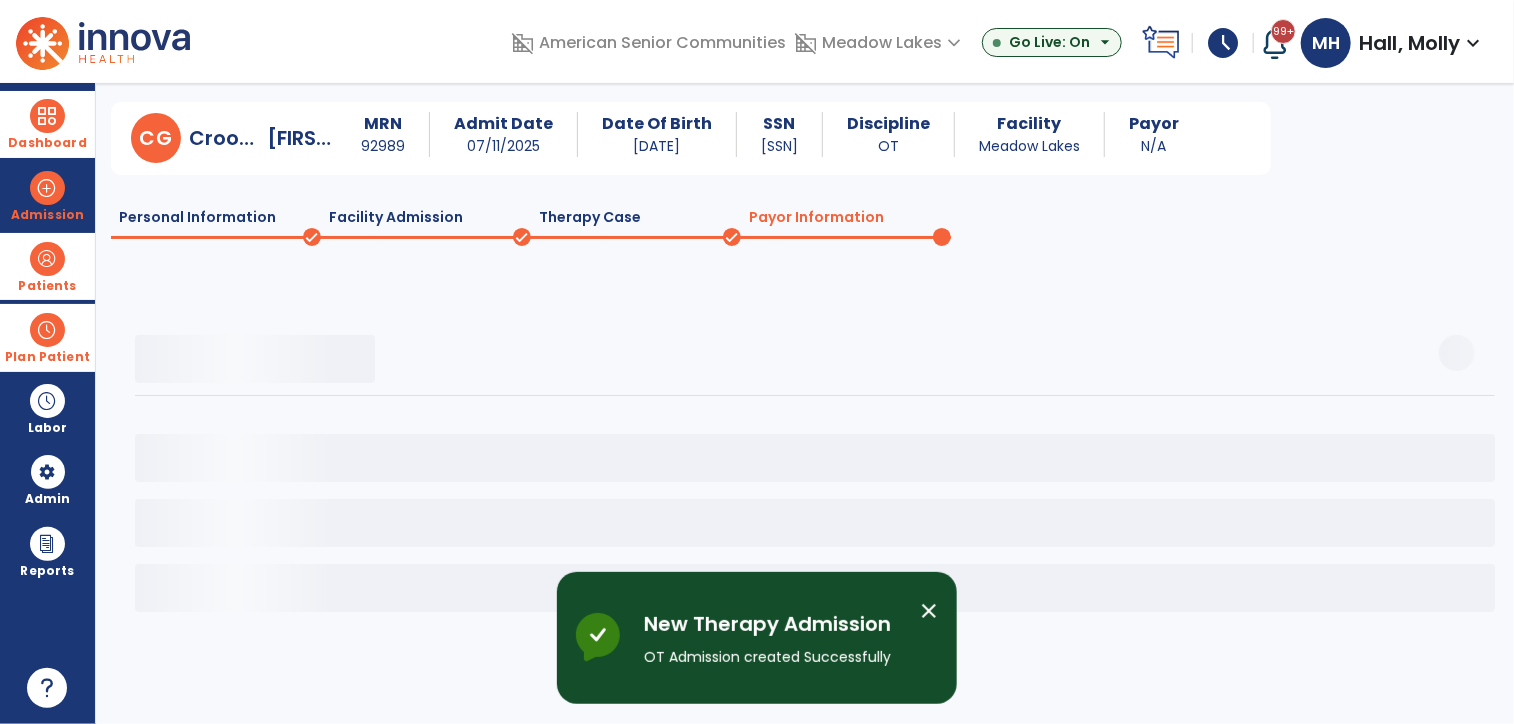 scroll, scrollTop: 46, scrollLeft: 0, axis: vertical 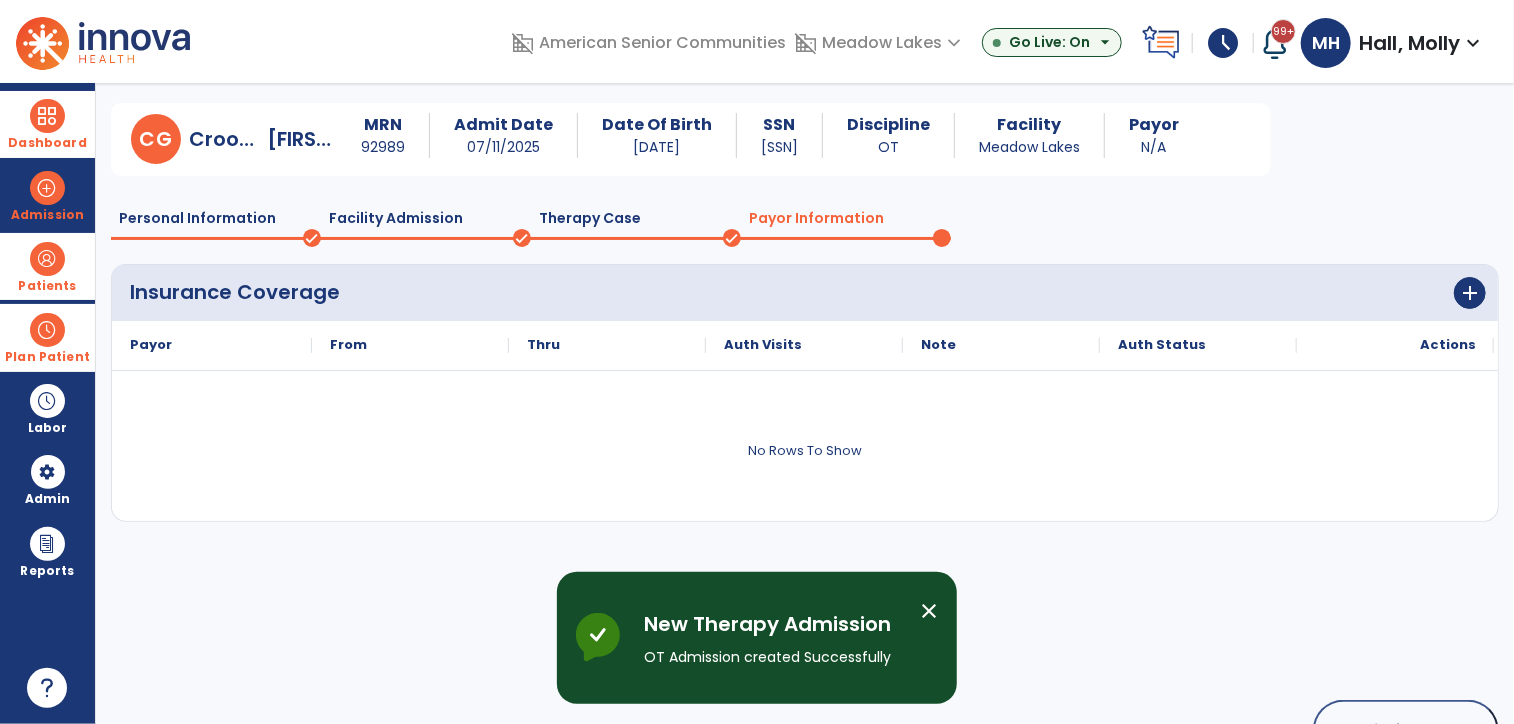 drag, startPoint x: 1380, startPoint y: 707, endPoint x: 1082, endPoint y: 485, distance: 371.60193 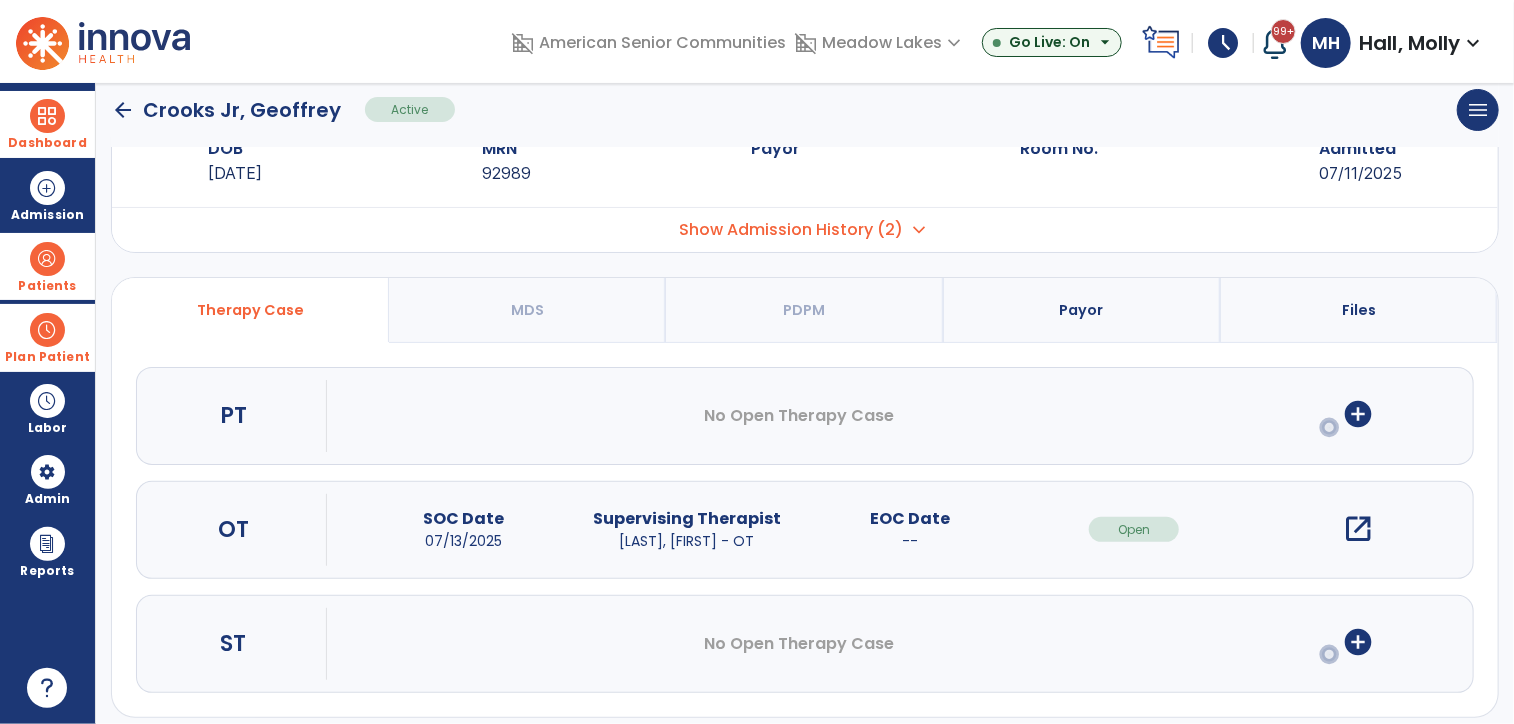 scroll, scrollTop: 78, scrollLeft: 0, axis: vertical 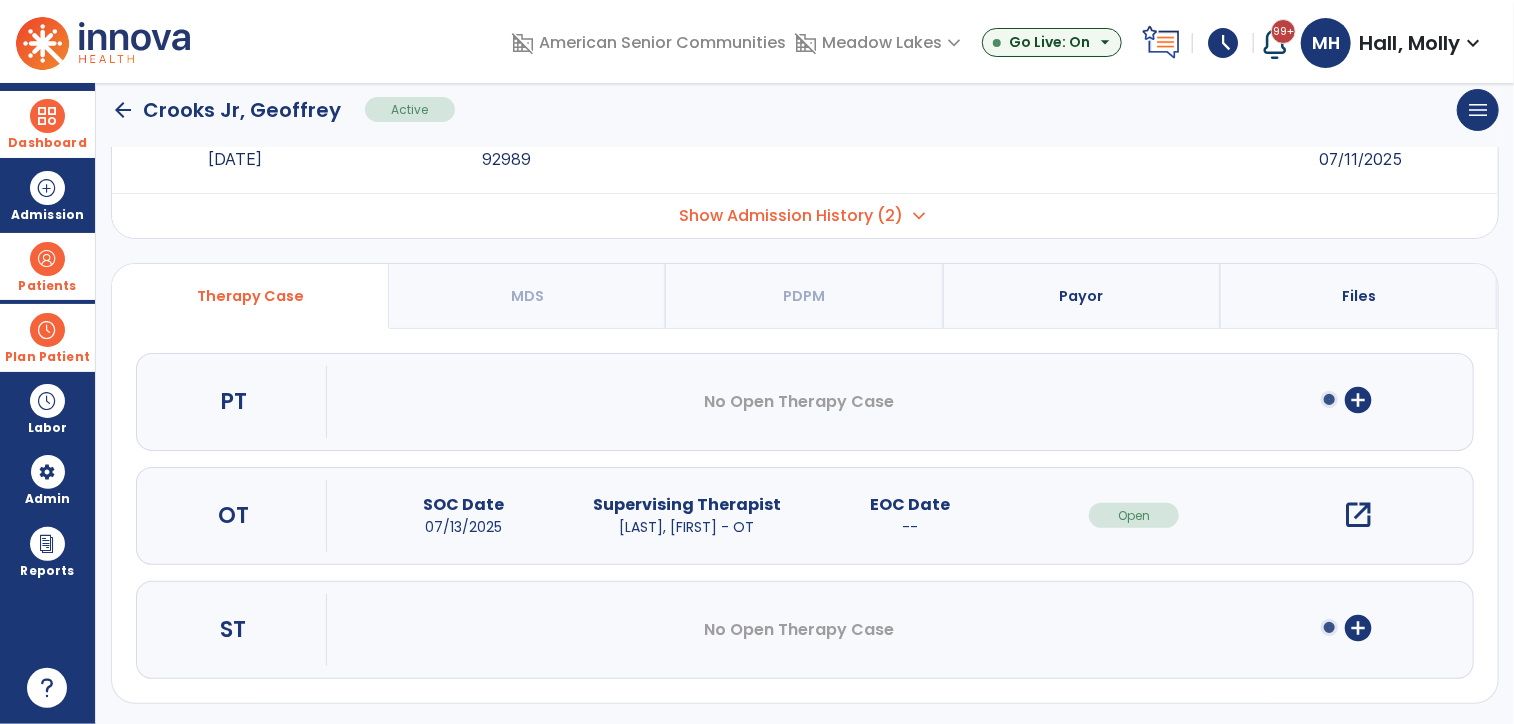 click on "Payor" at bounding box center [1082, 296] 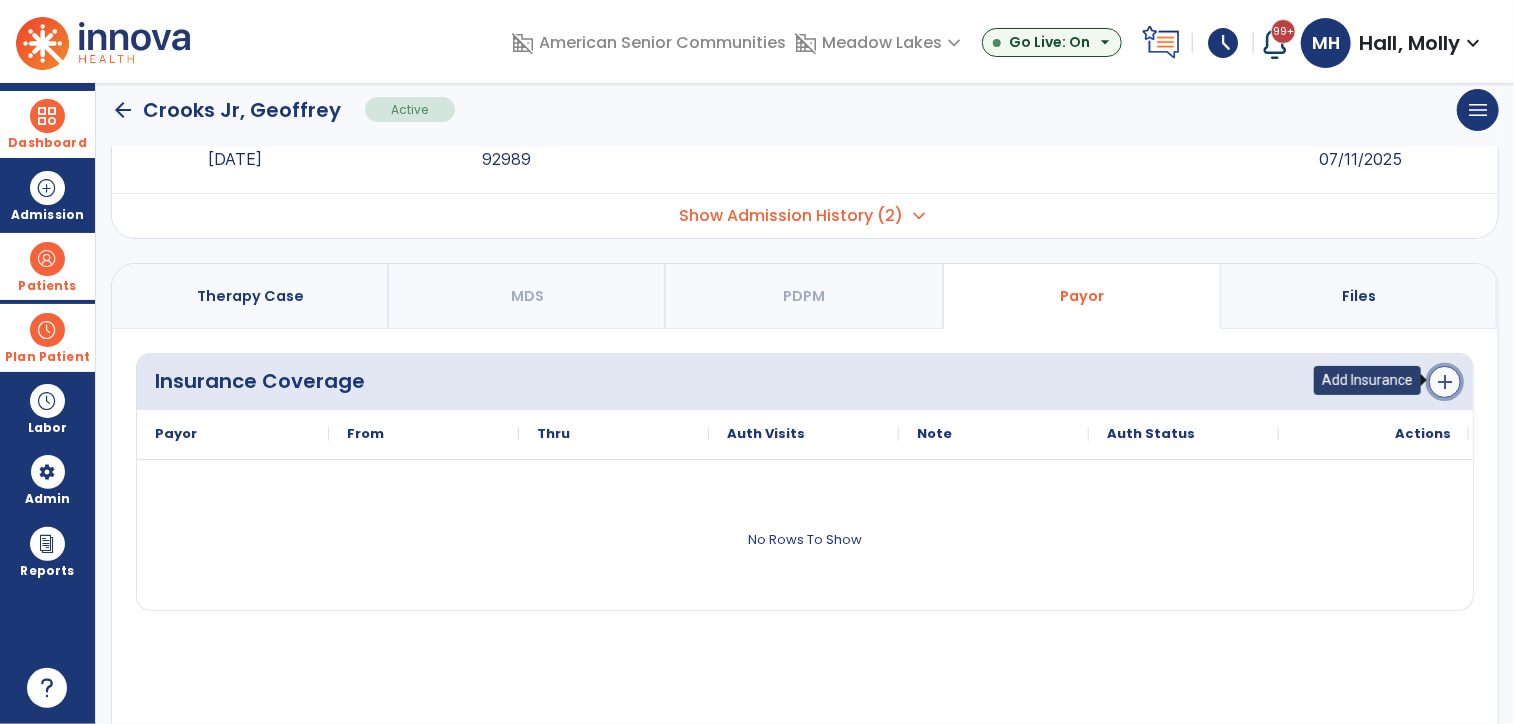 click on "add" 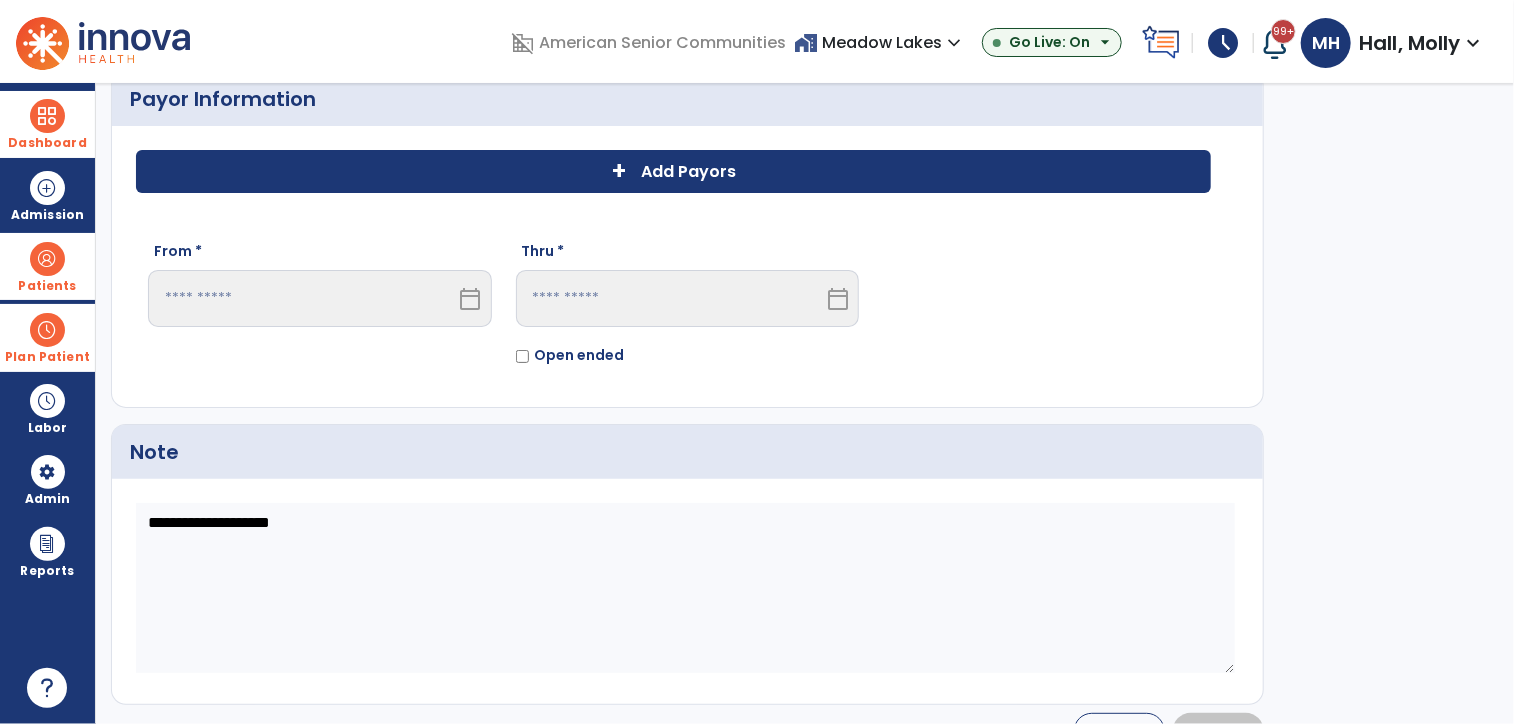 click on "+ Add Payors" 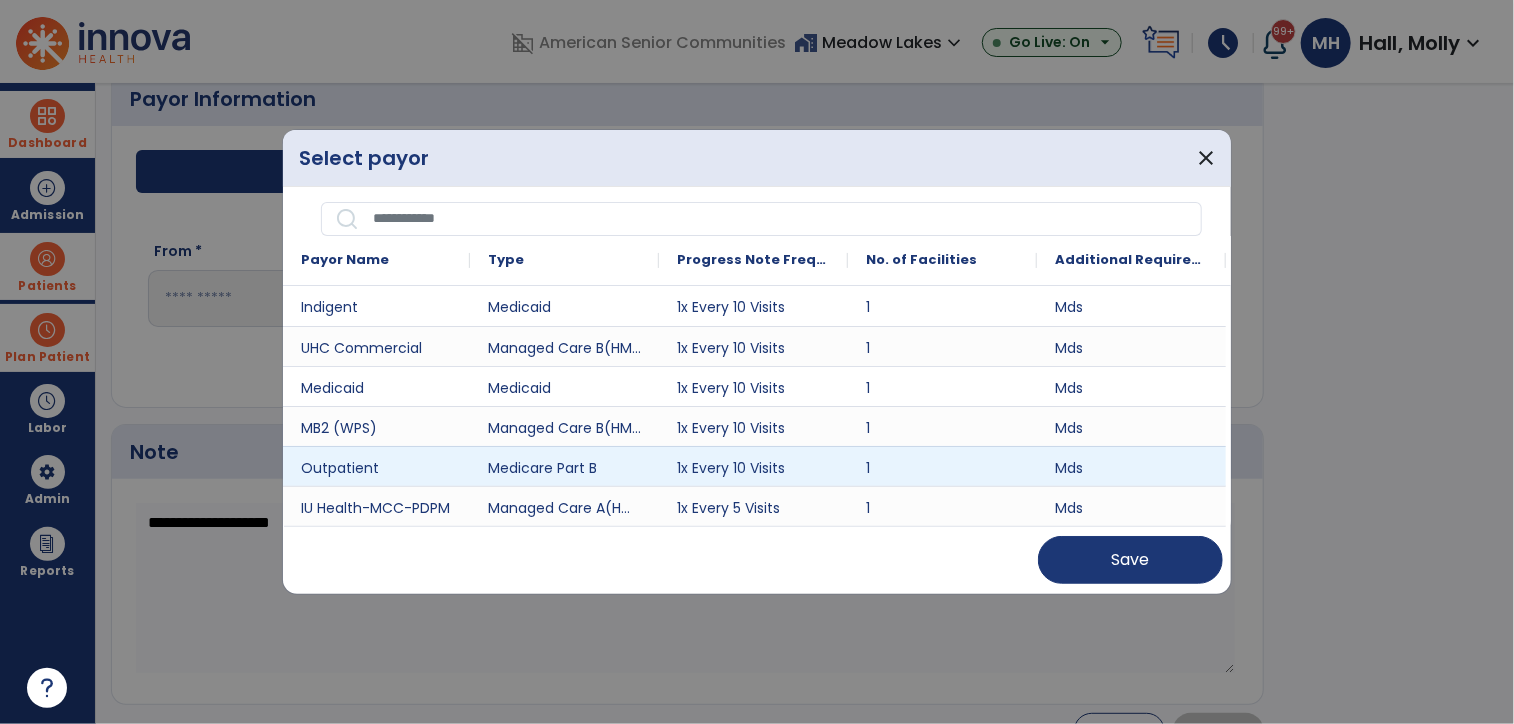 scroll, scrollTop: 100, scrollLeft: 0, axis: vertical 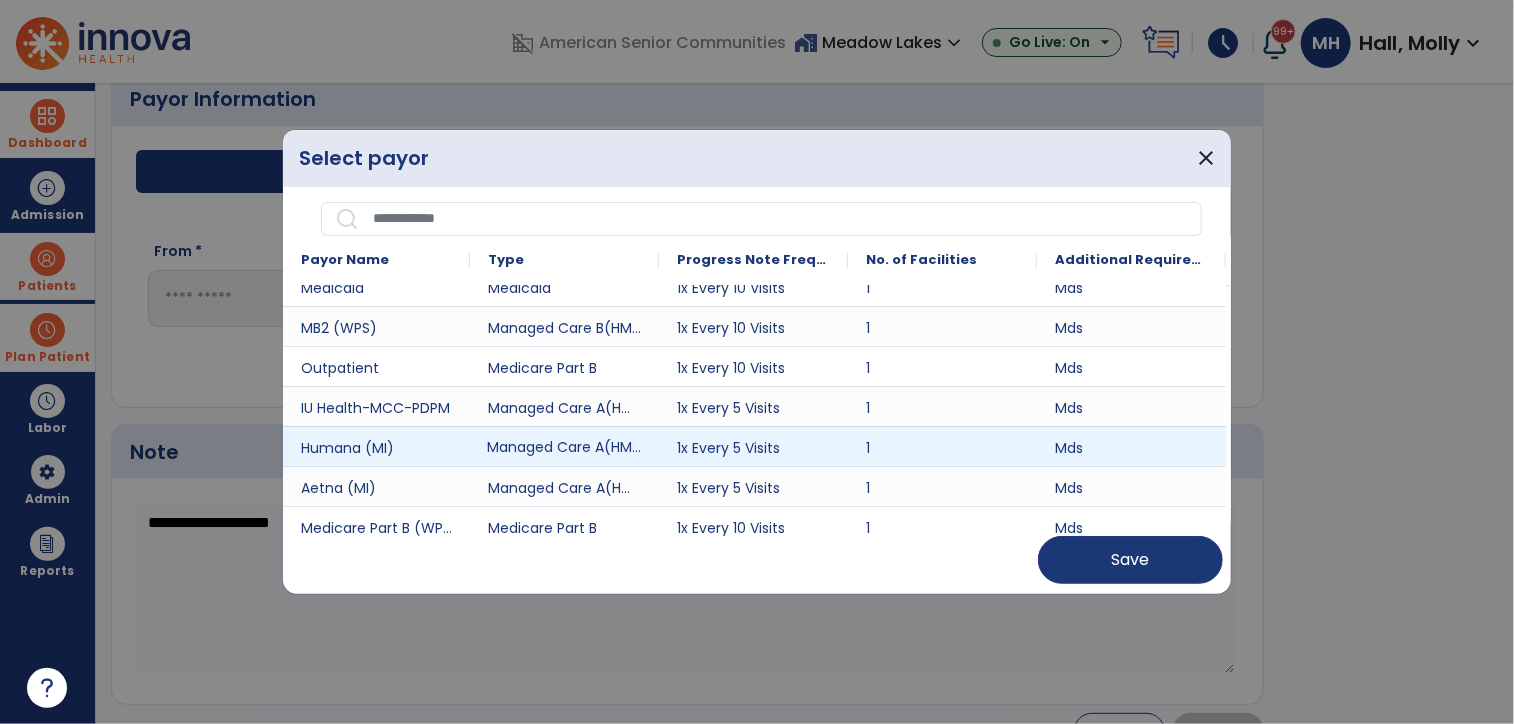 click on "Managed Care A(HMO/MCO)" at bounding box center [564, 446] 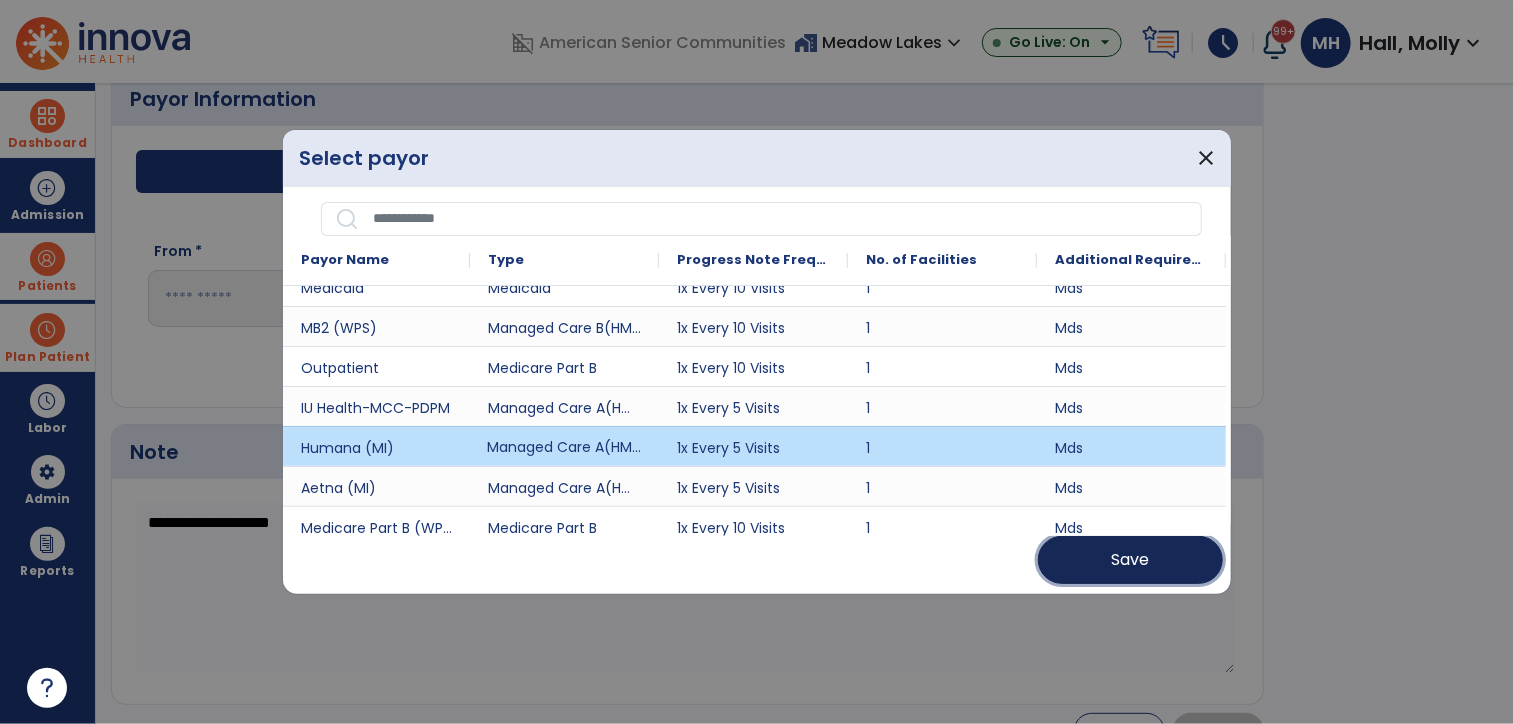 drag, startPoint x: 1126, startPoint y: 565, endPoint x: 1088, endPoint y: 552, distance: 40.16217 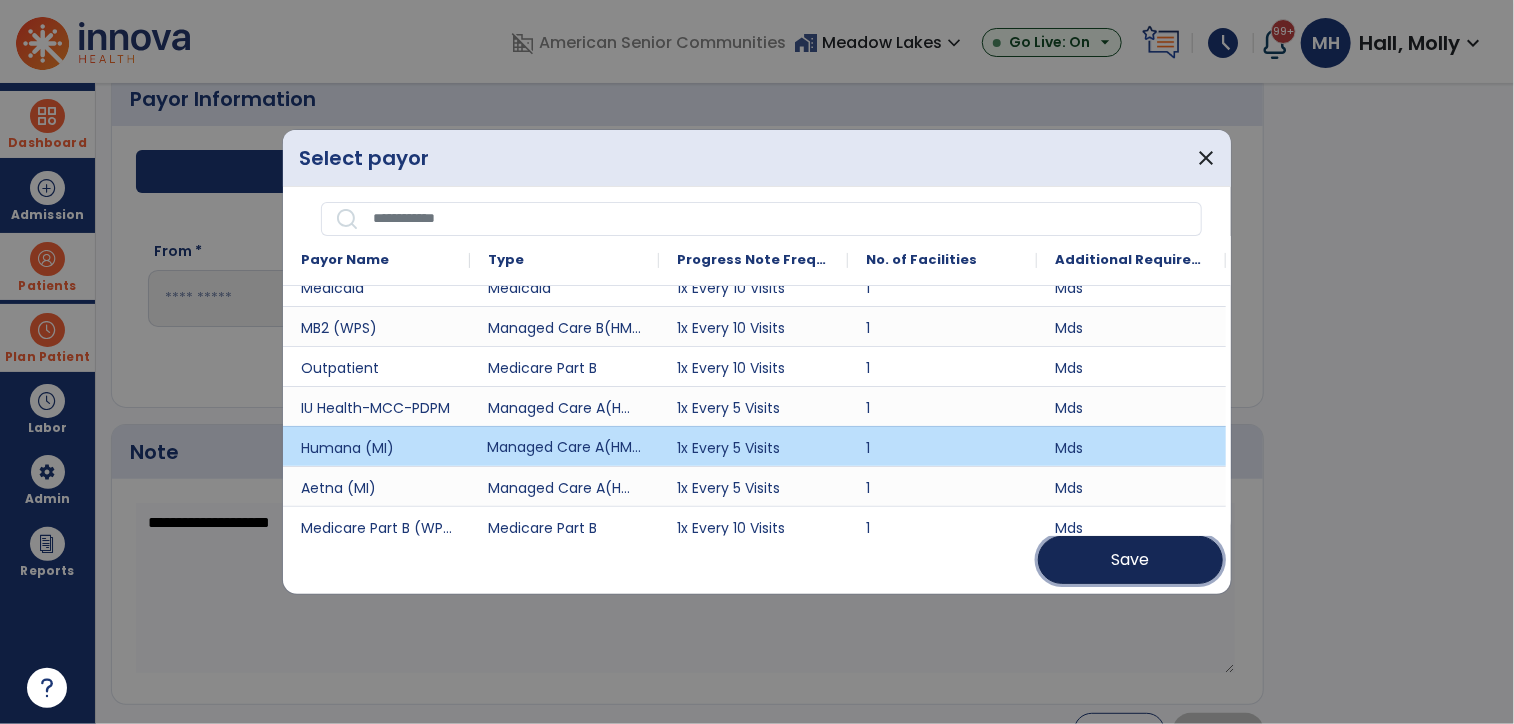 click on "Save" at bounding box center (1131, 560) 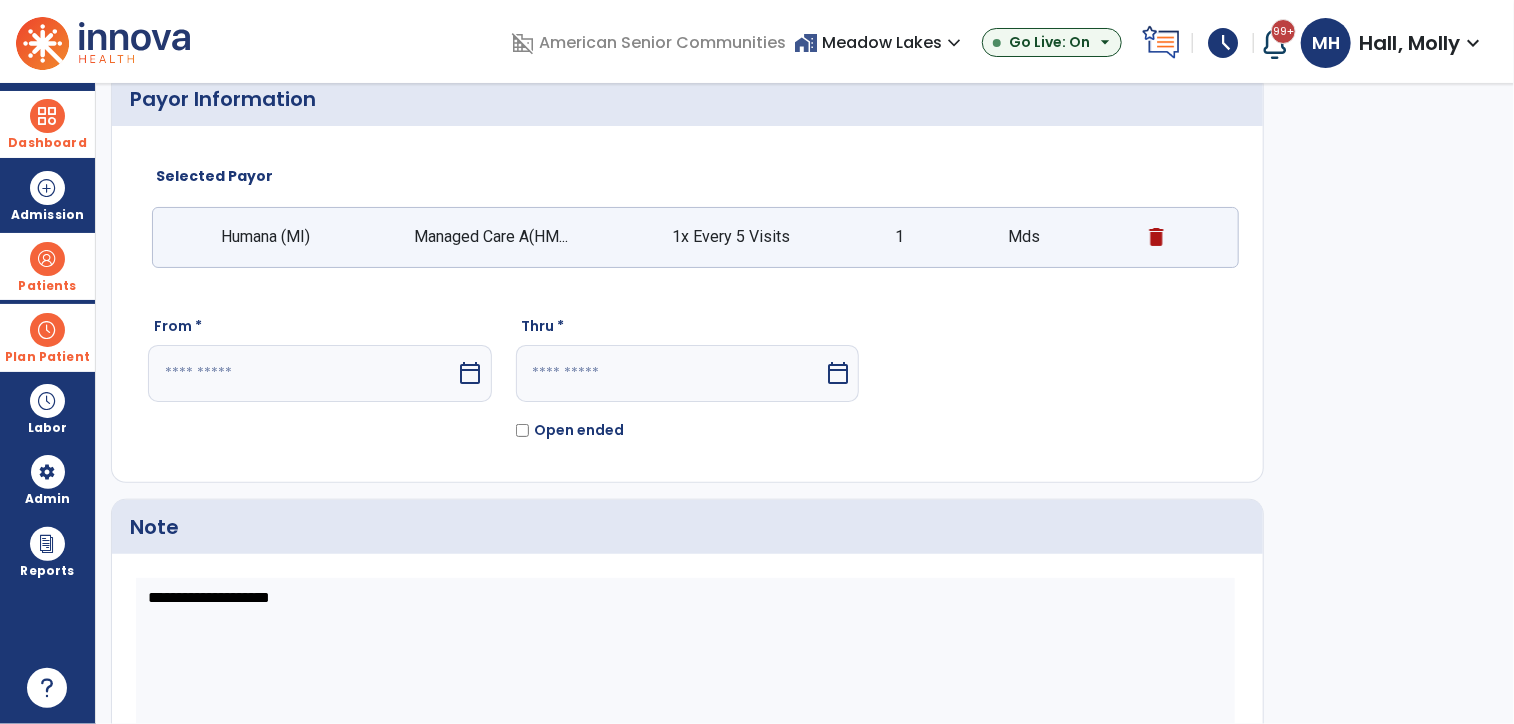 click at bounding box center [302, 373] 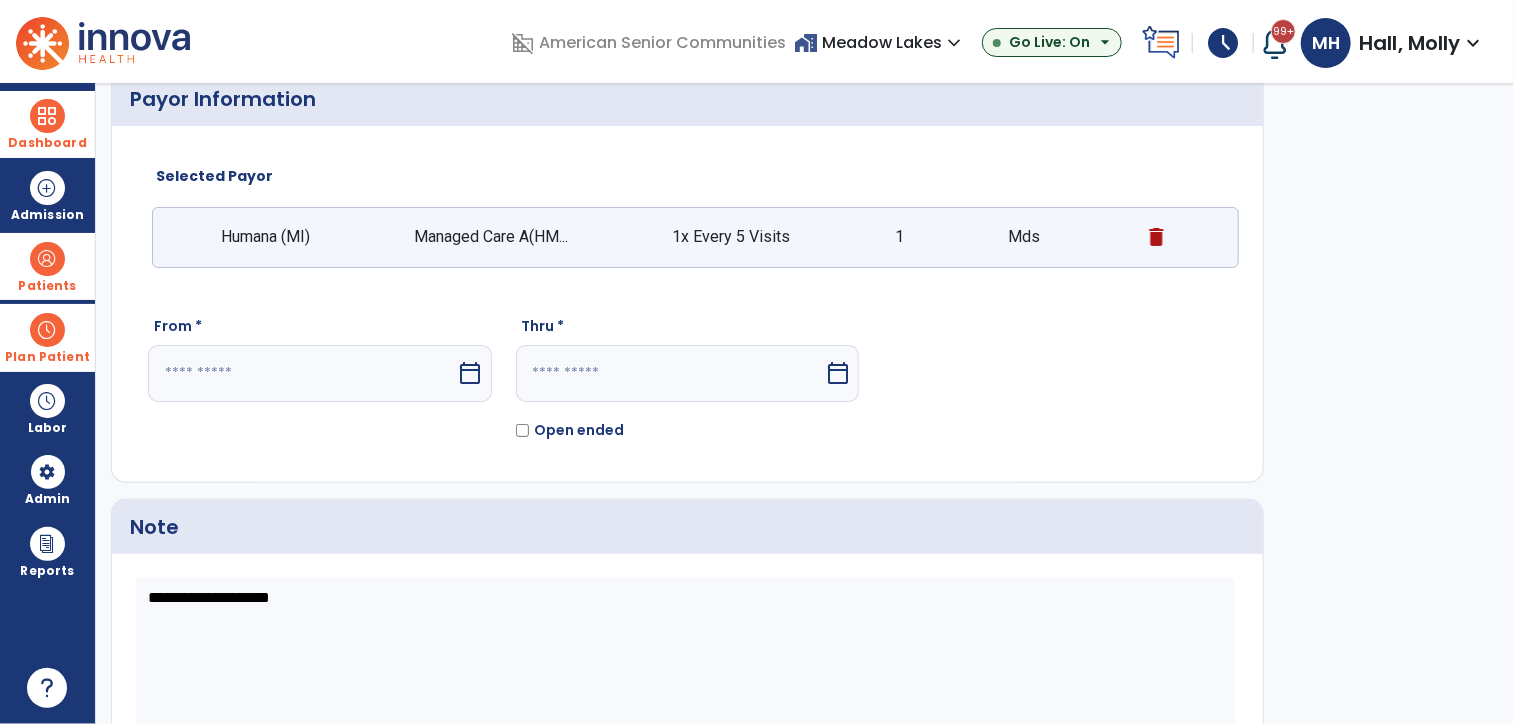 select on "*" 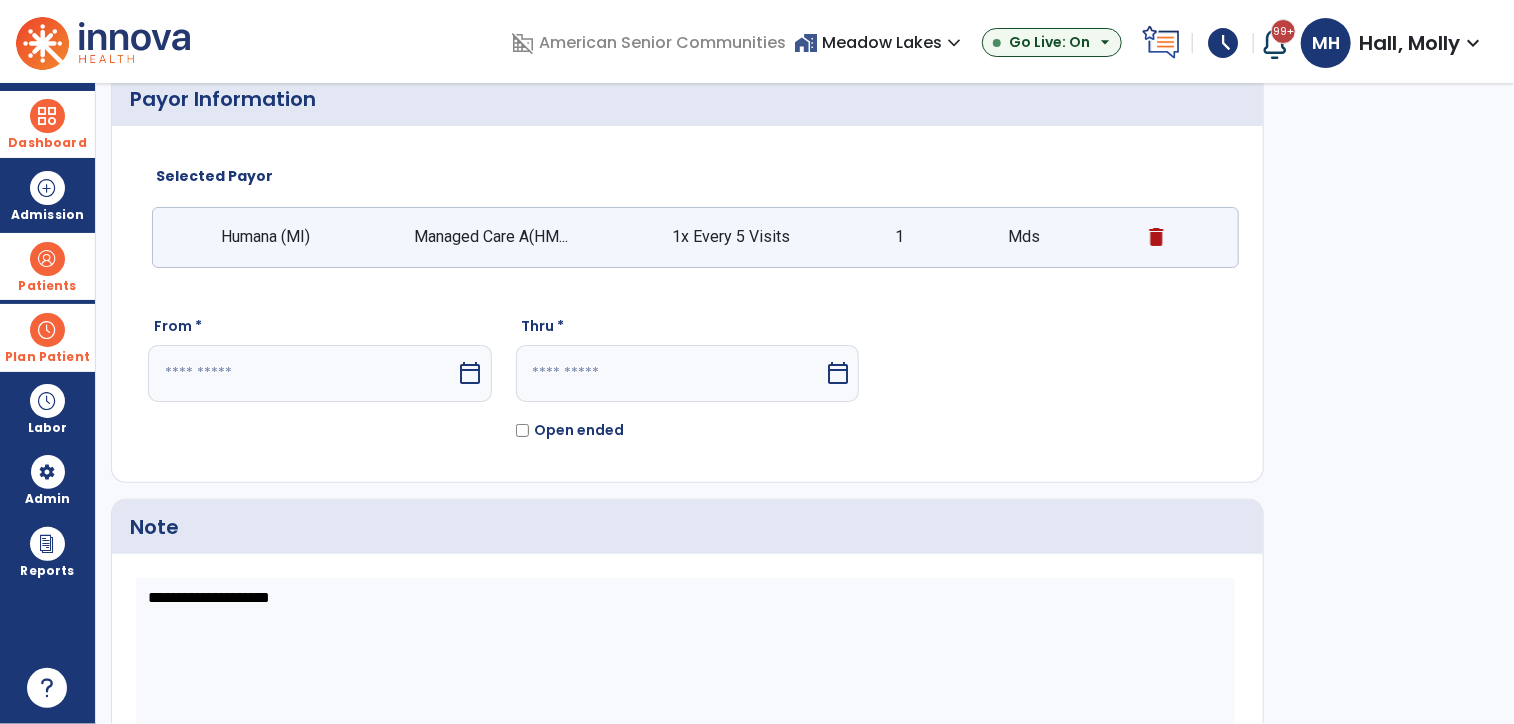 select on "****" 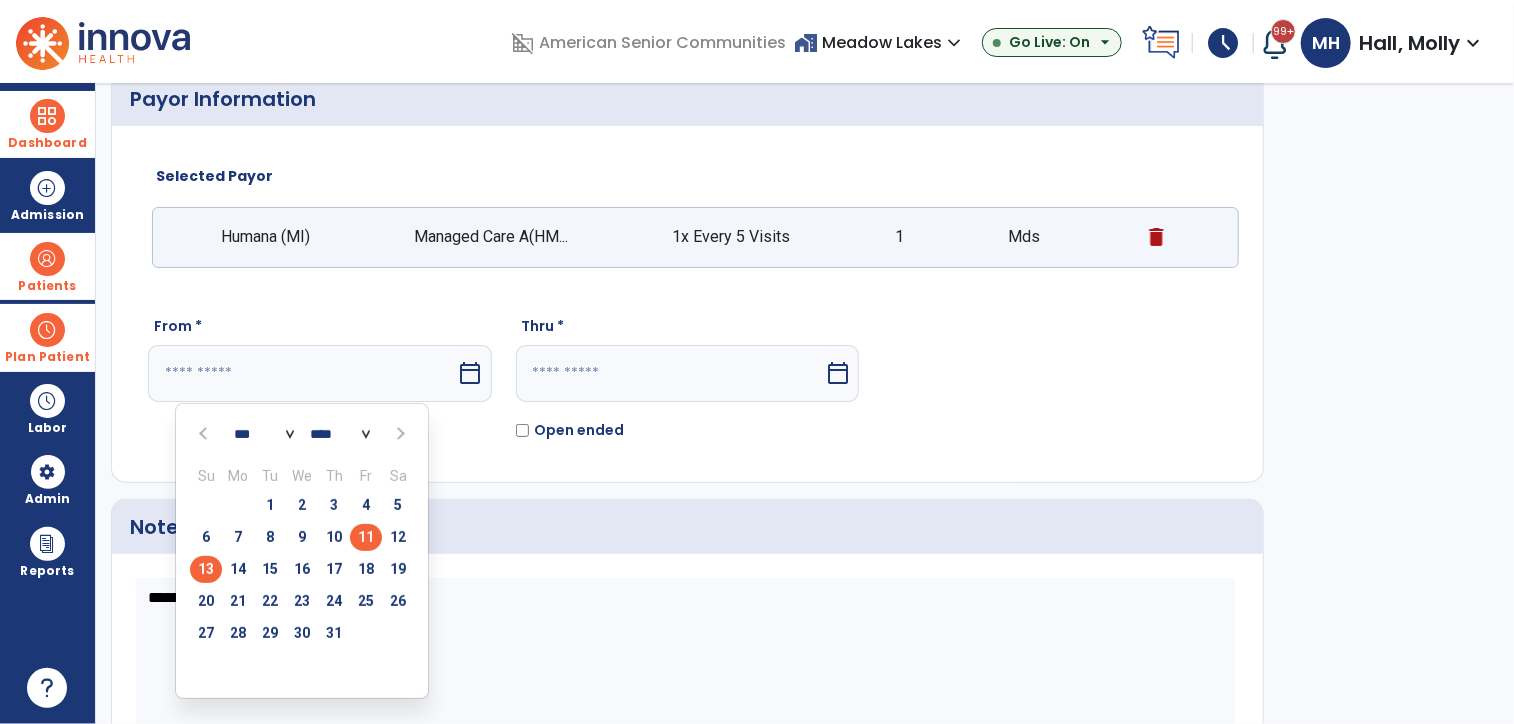 click on "11" at bounding box center [366, 537] 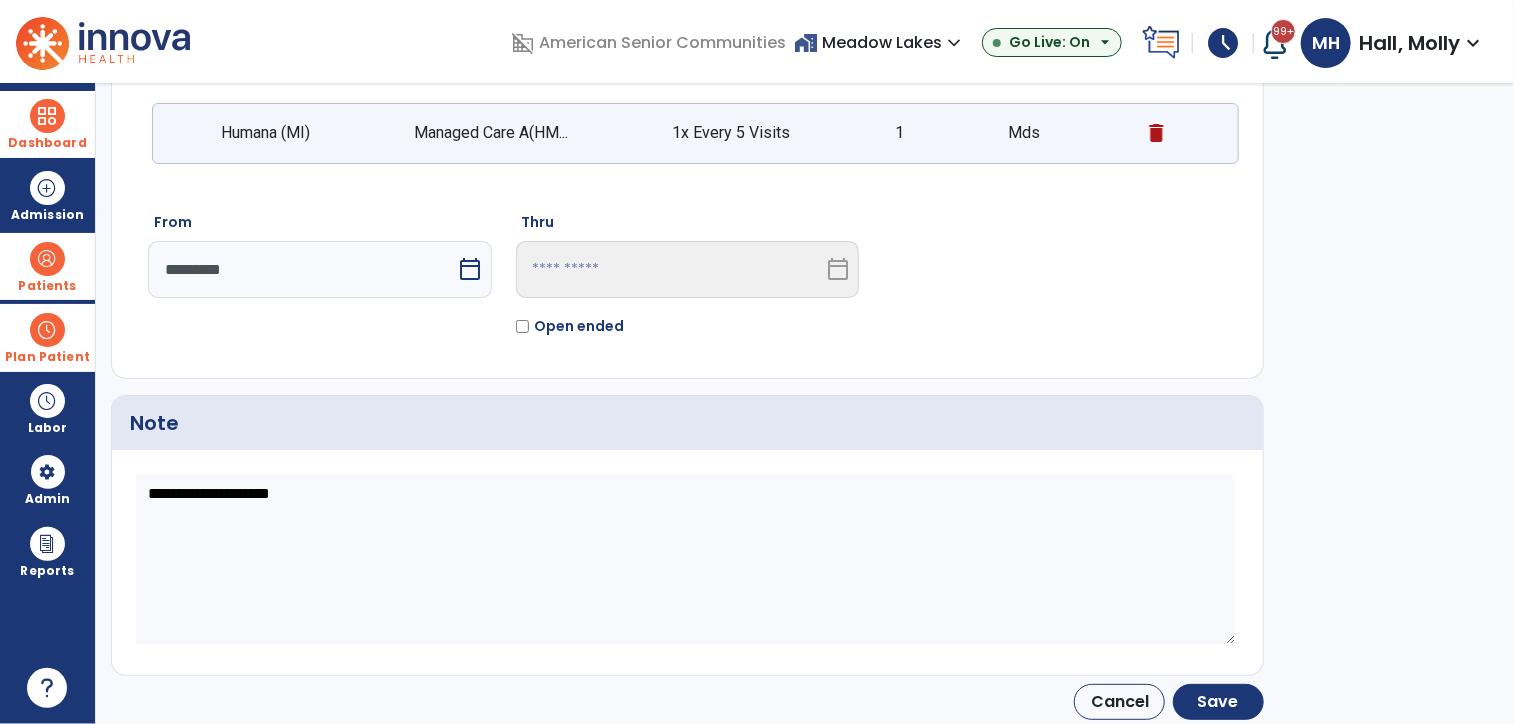 scroll, scrollTop: 183, scrollLeft: 0, axis: vertical 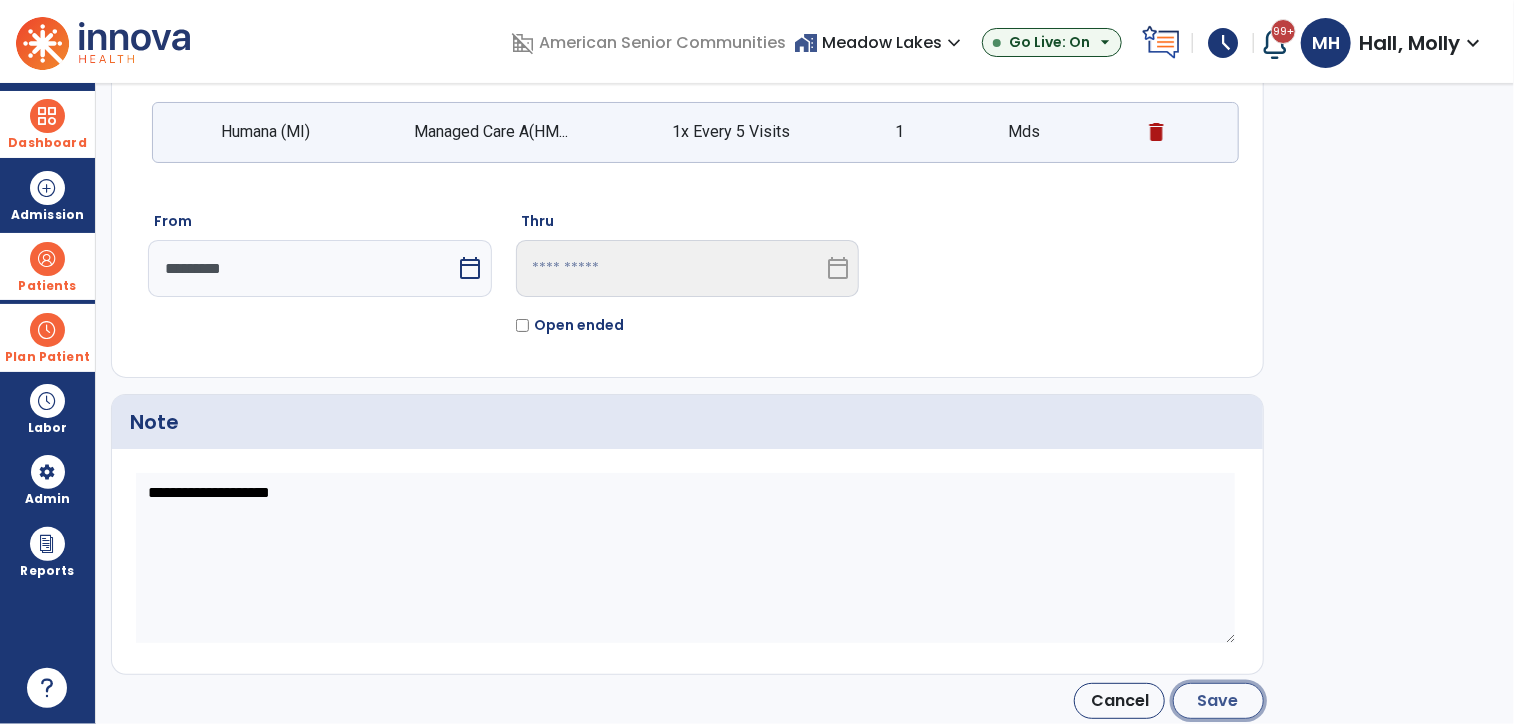 click on "Save" 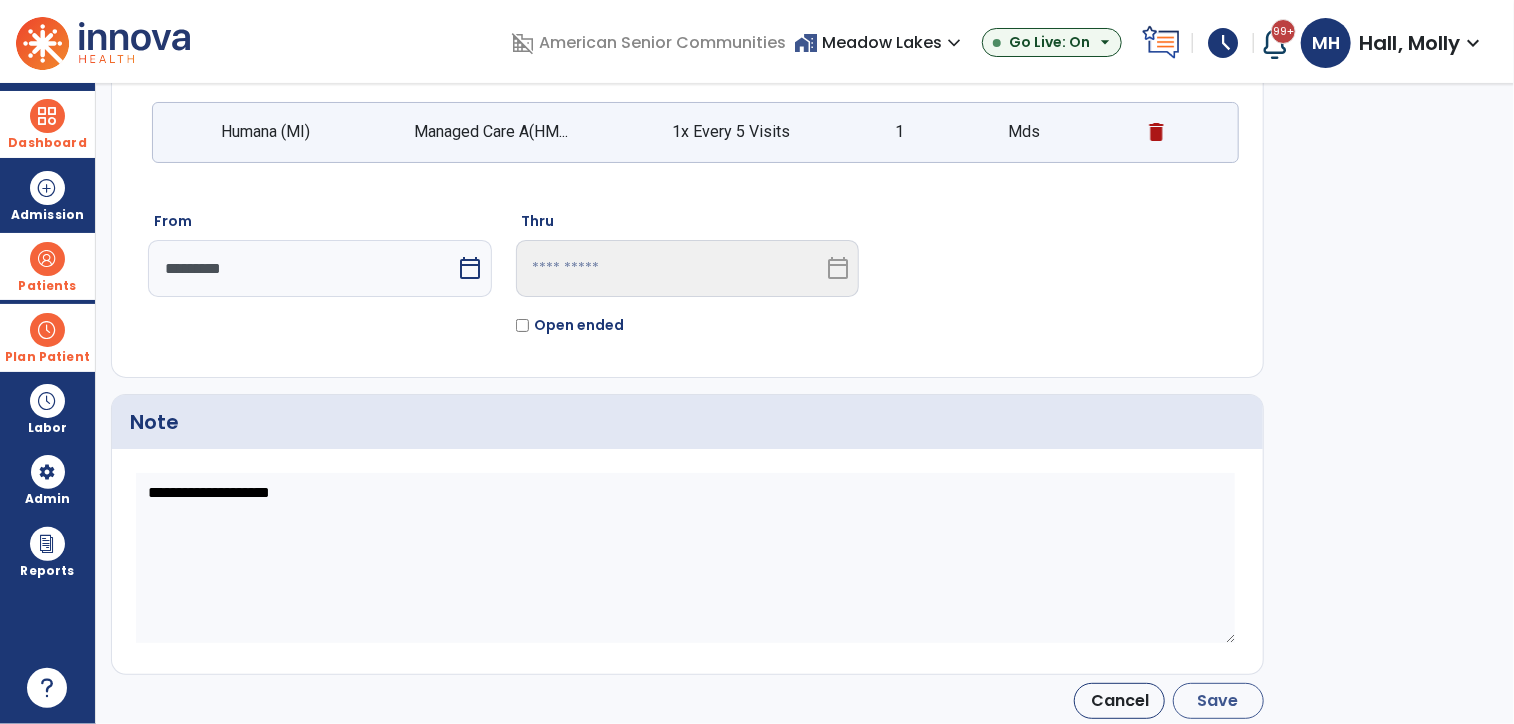 type on "*********" 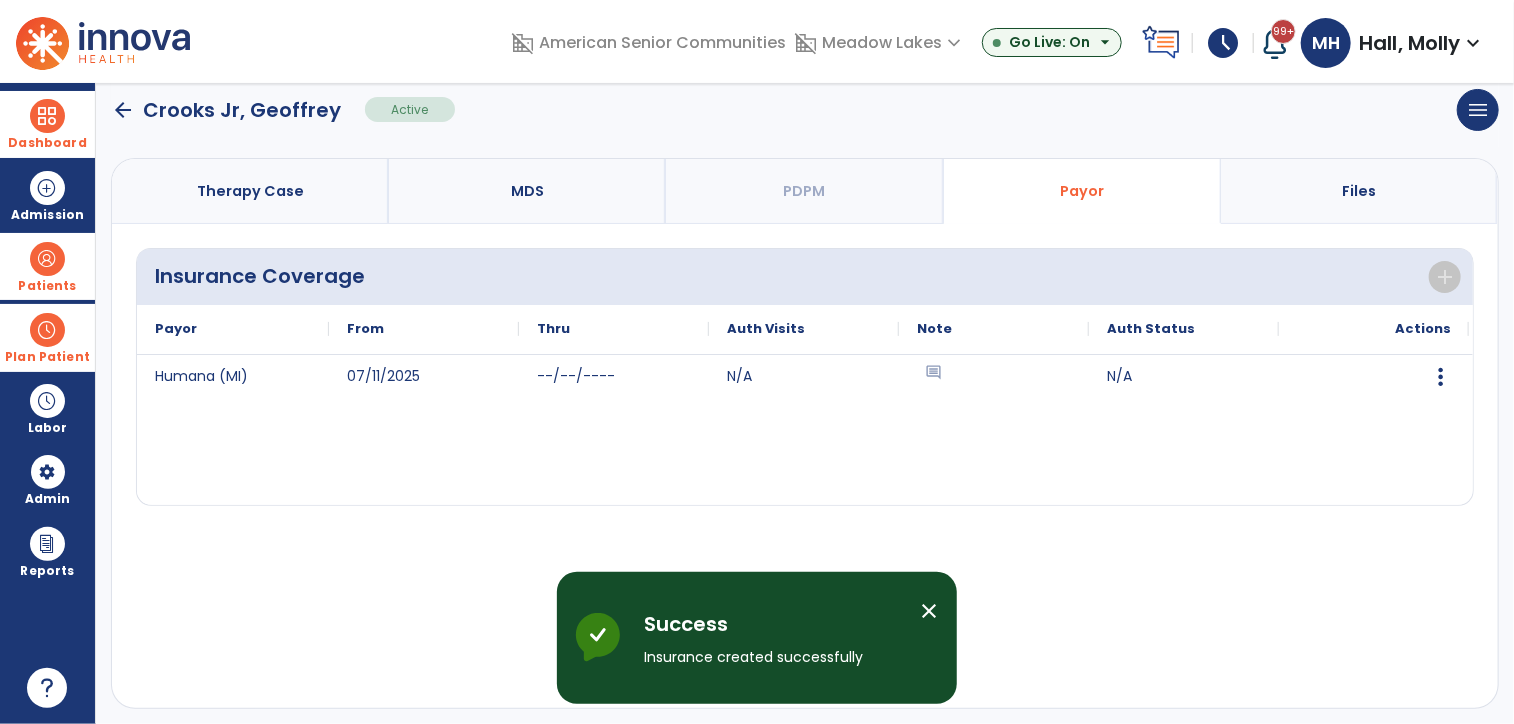 click on "Therapy Case" at bounding box center (250, 191) 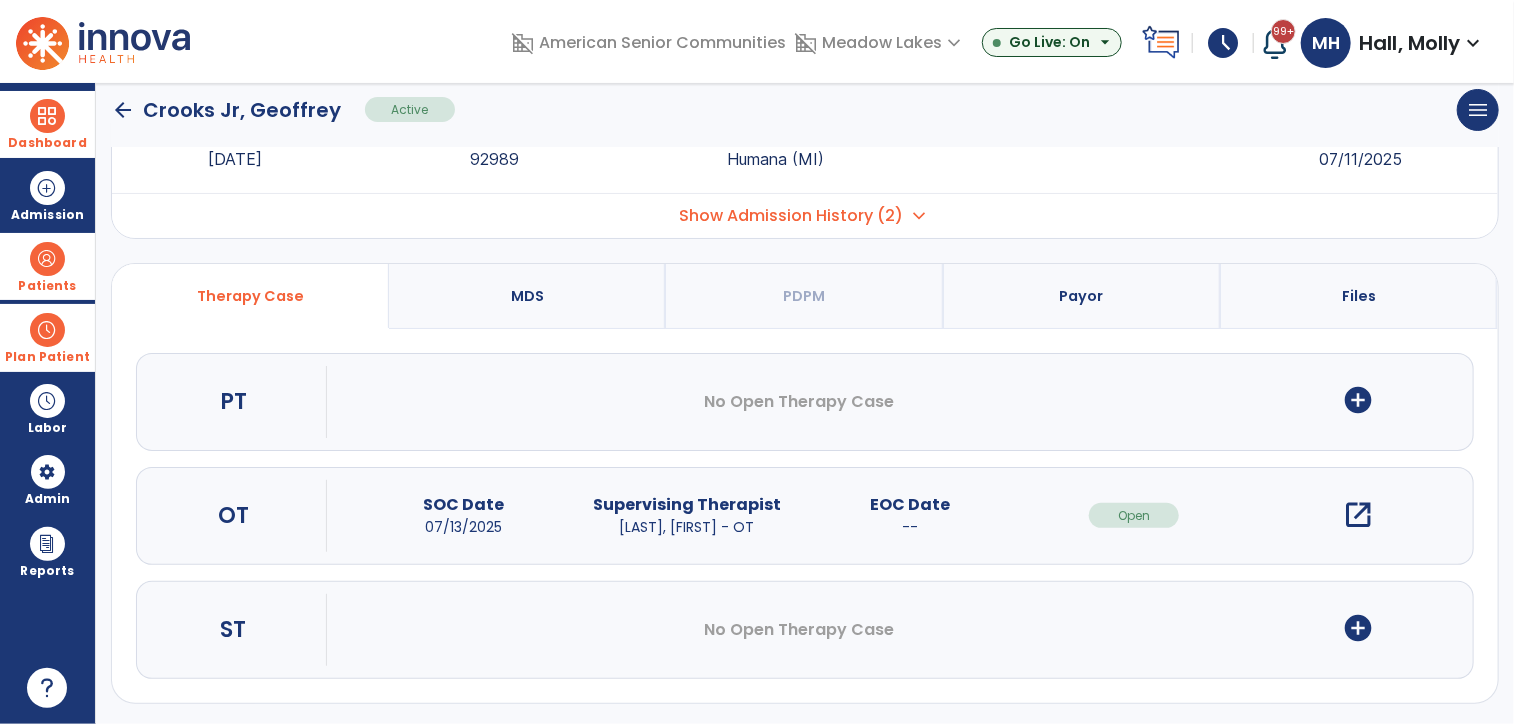 drag, startPoint x: 66, startPoint y: 319, endPoint x: 70, endPoint y: 330, distance: 11.7046995 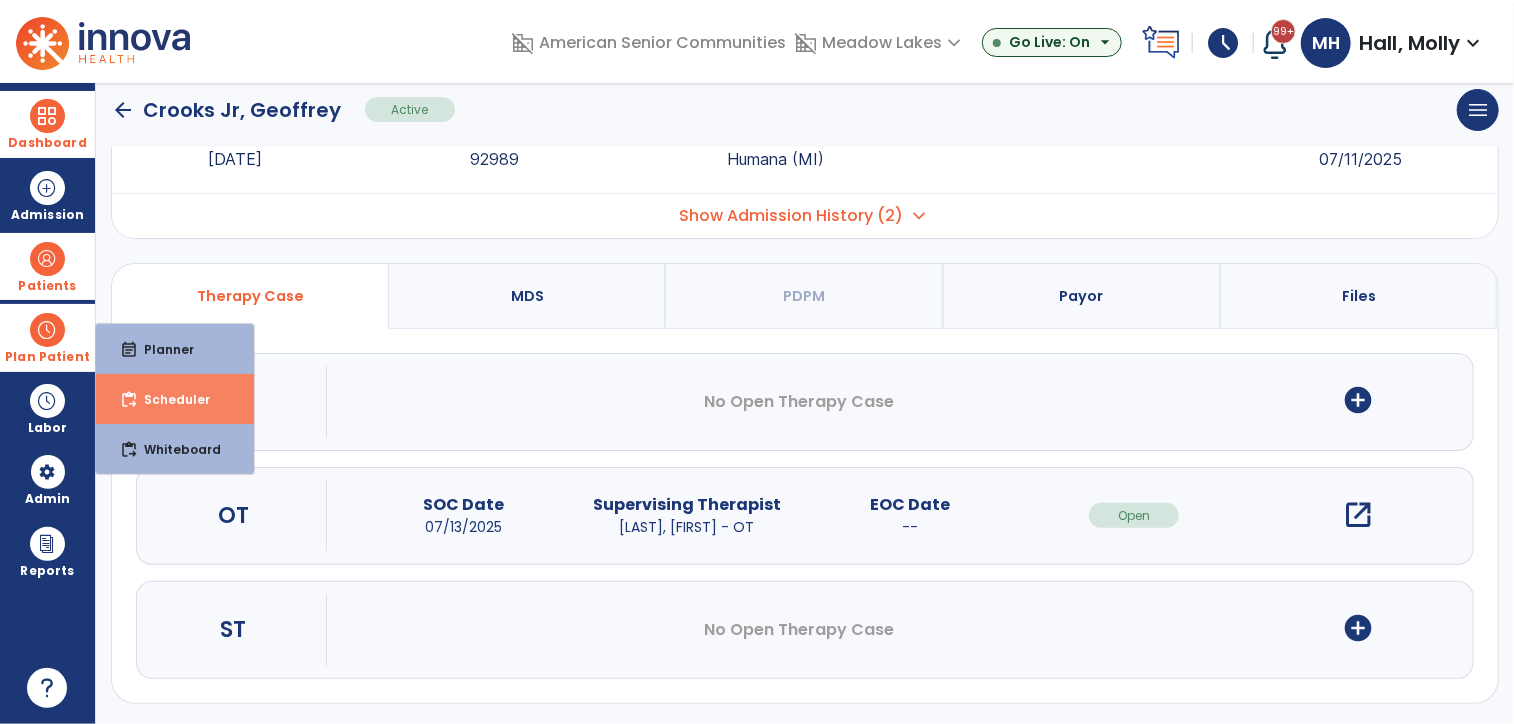 click on "content_paste_go  Scheduler" at bounding box center [175, 399] 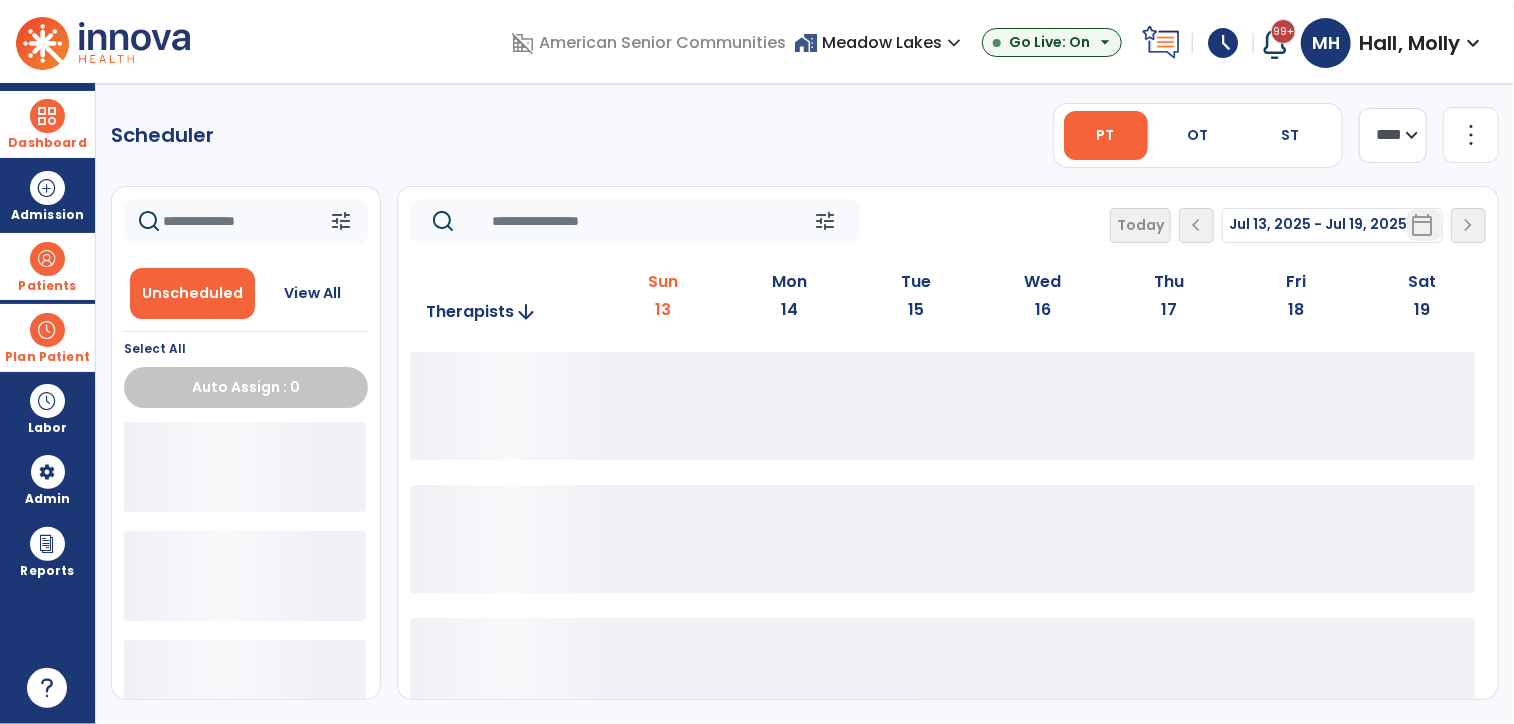 scroll, scrollTop: 0, scrollLeft: 0, axis: both 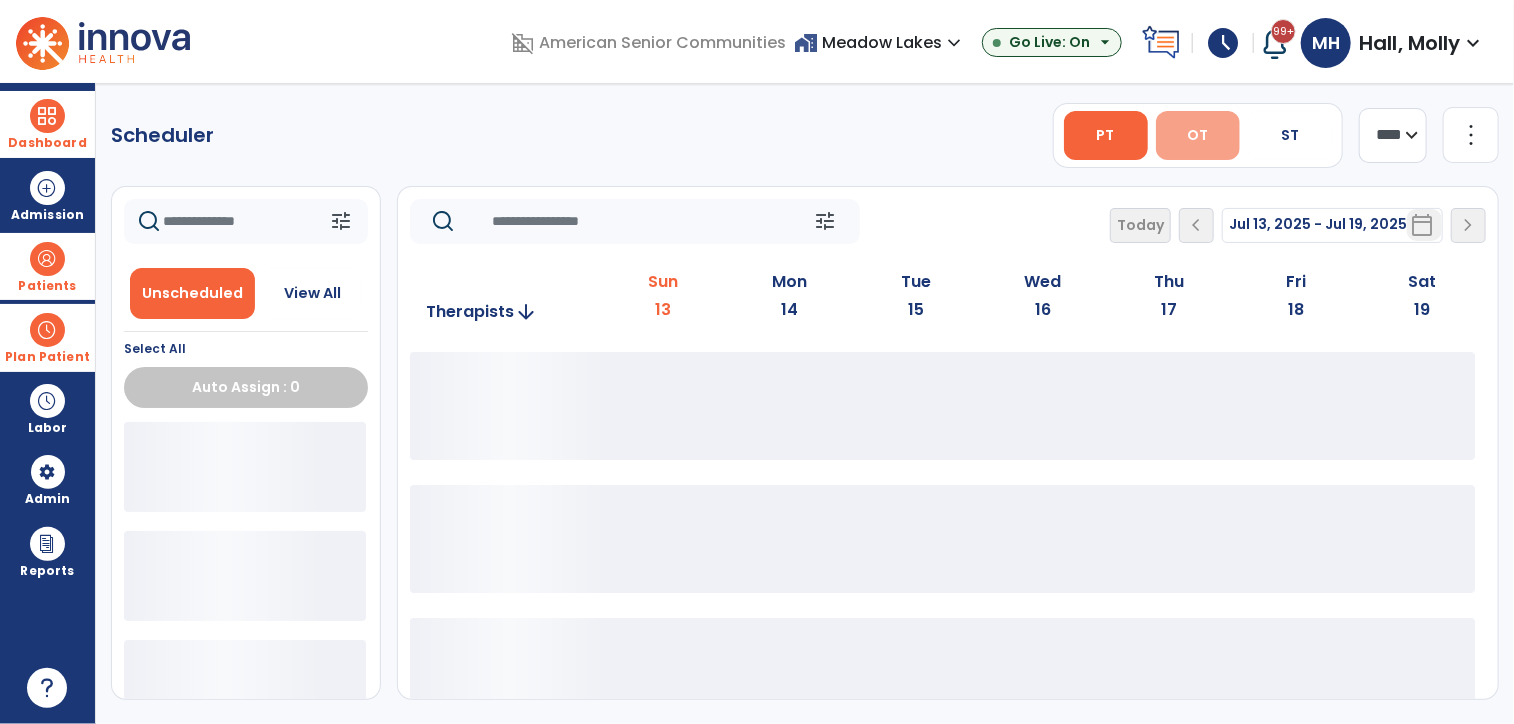 click on "OT" at bounding box center [1198, 135] 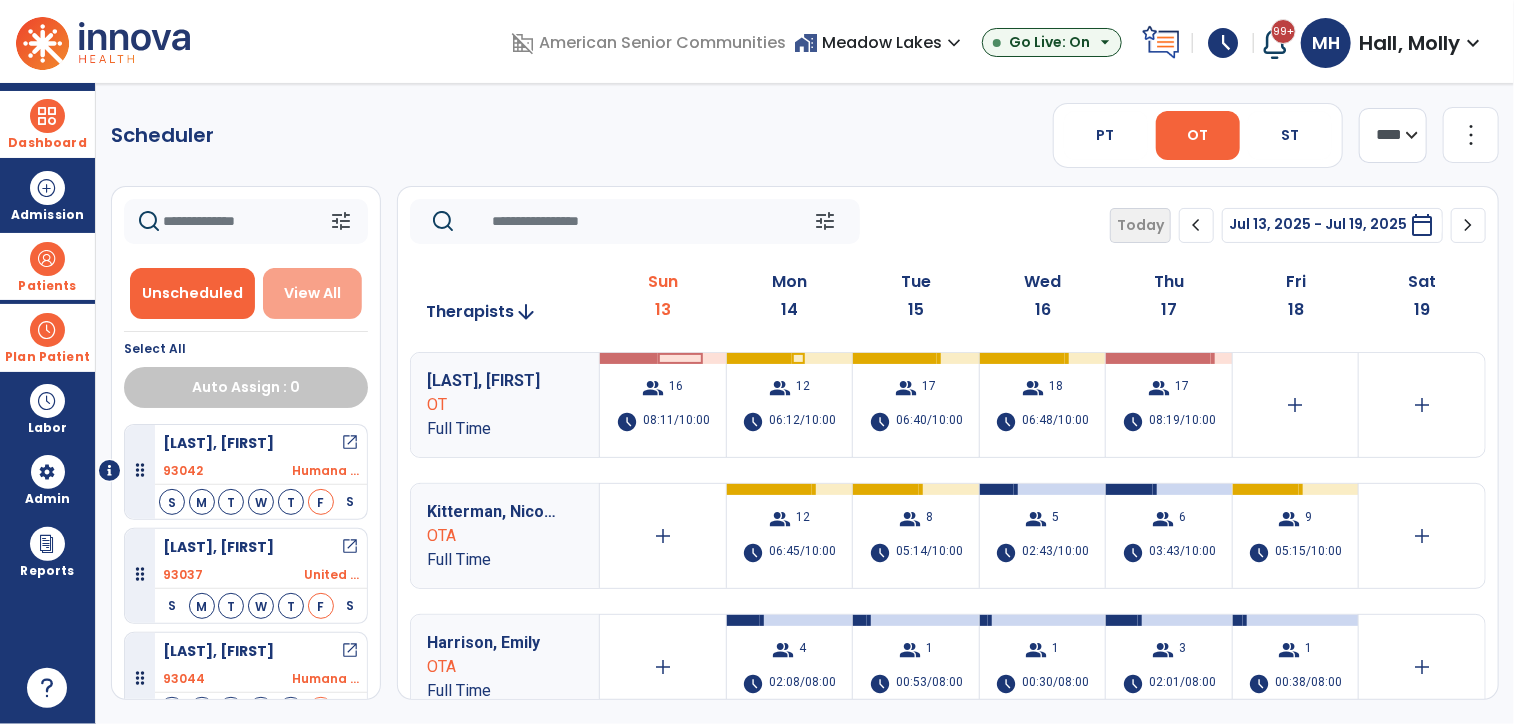 click on "View All" at bounding box center (312, 293) 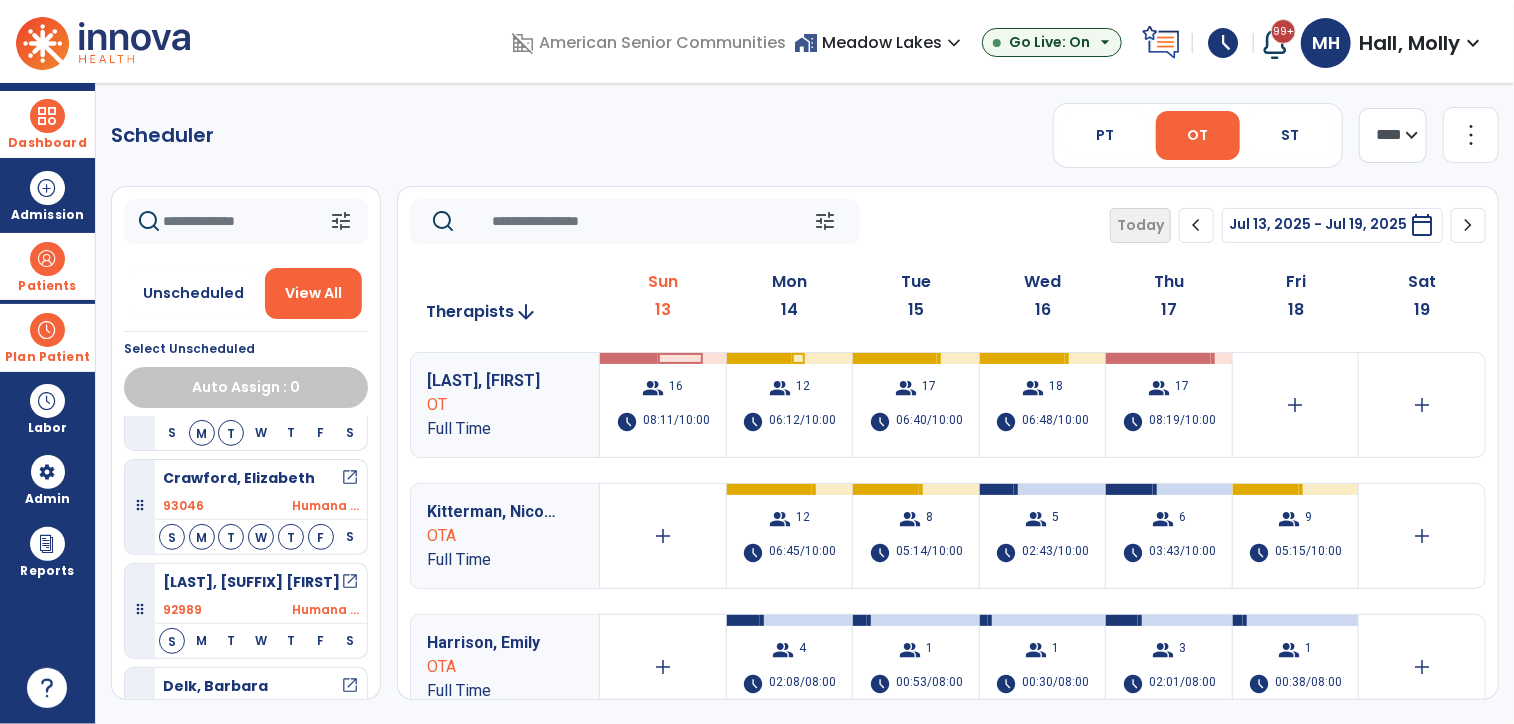 scroll, scrollTop: 200, scrollLeft: 0, axis: vertical 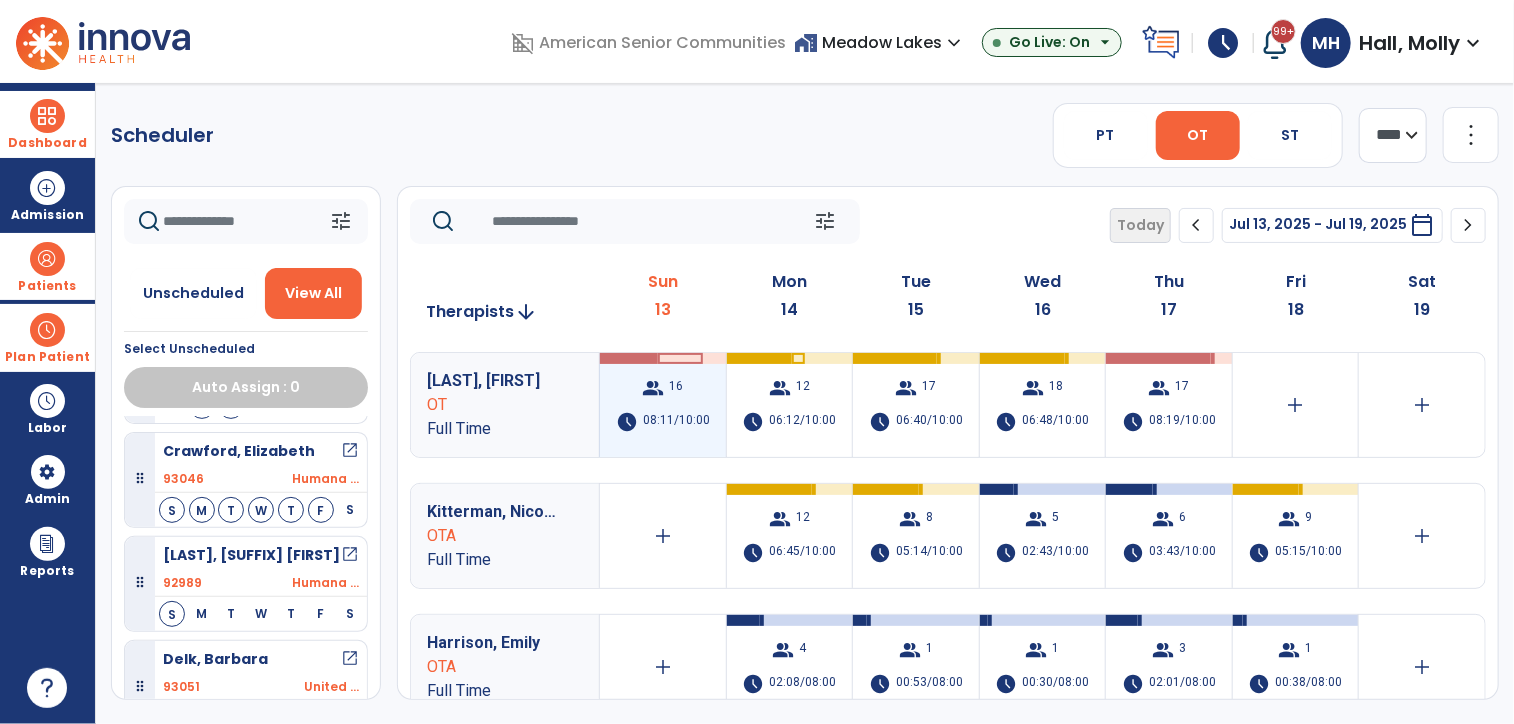 click on "08:11/10:00" at bounding box center (676, 422) 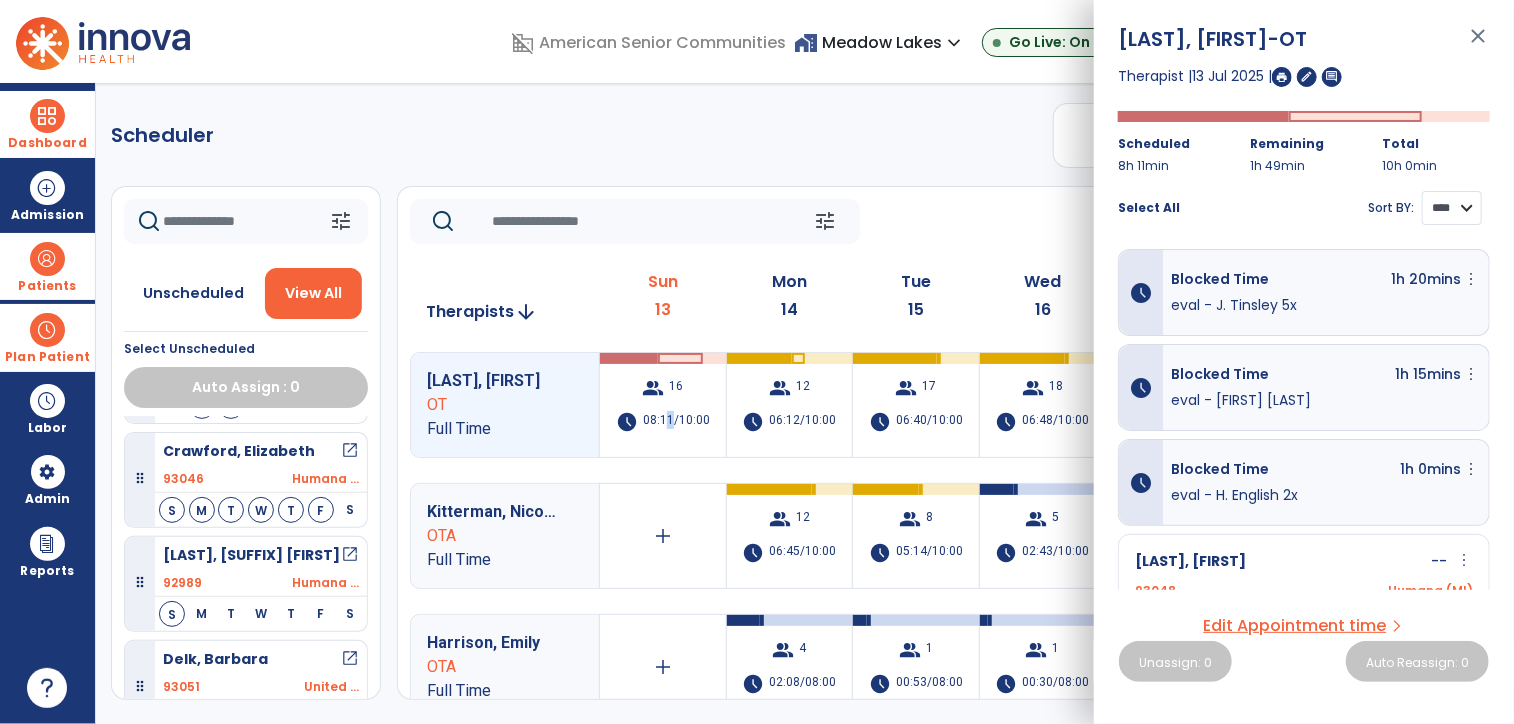 drag, startPoint x: 1460, startPoint y: 203, endPoint x: 1448, endPoint y: 207, distance: 12.649111 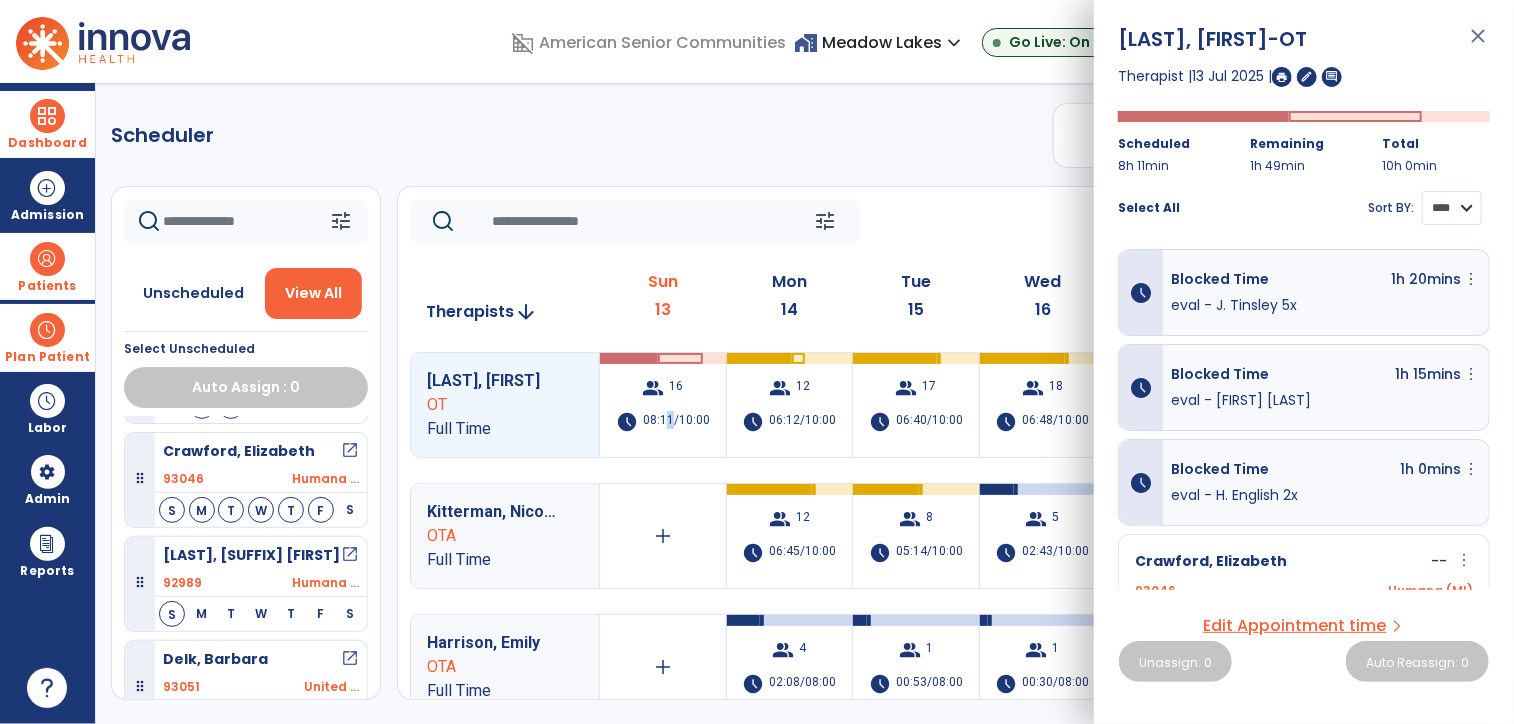 click on "**** ****" at bounding box center (1452, 208) 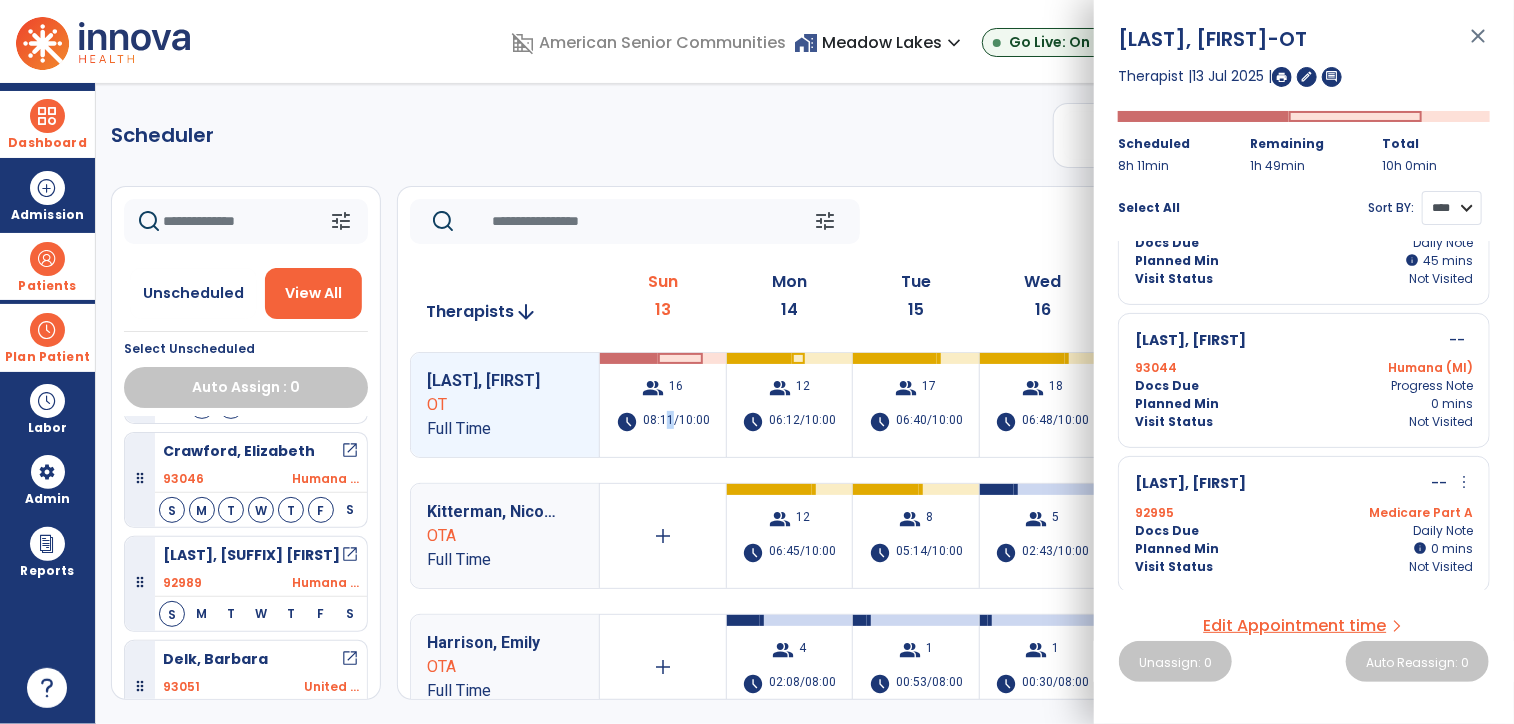 scroll, scrollTop: 2200, scrollLeft: 0, axis: vertical 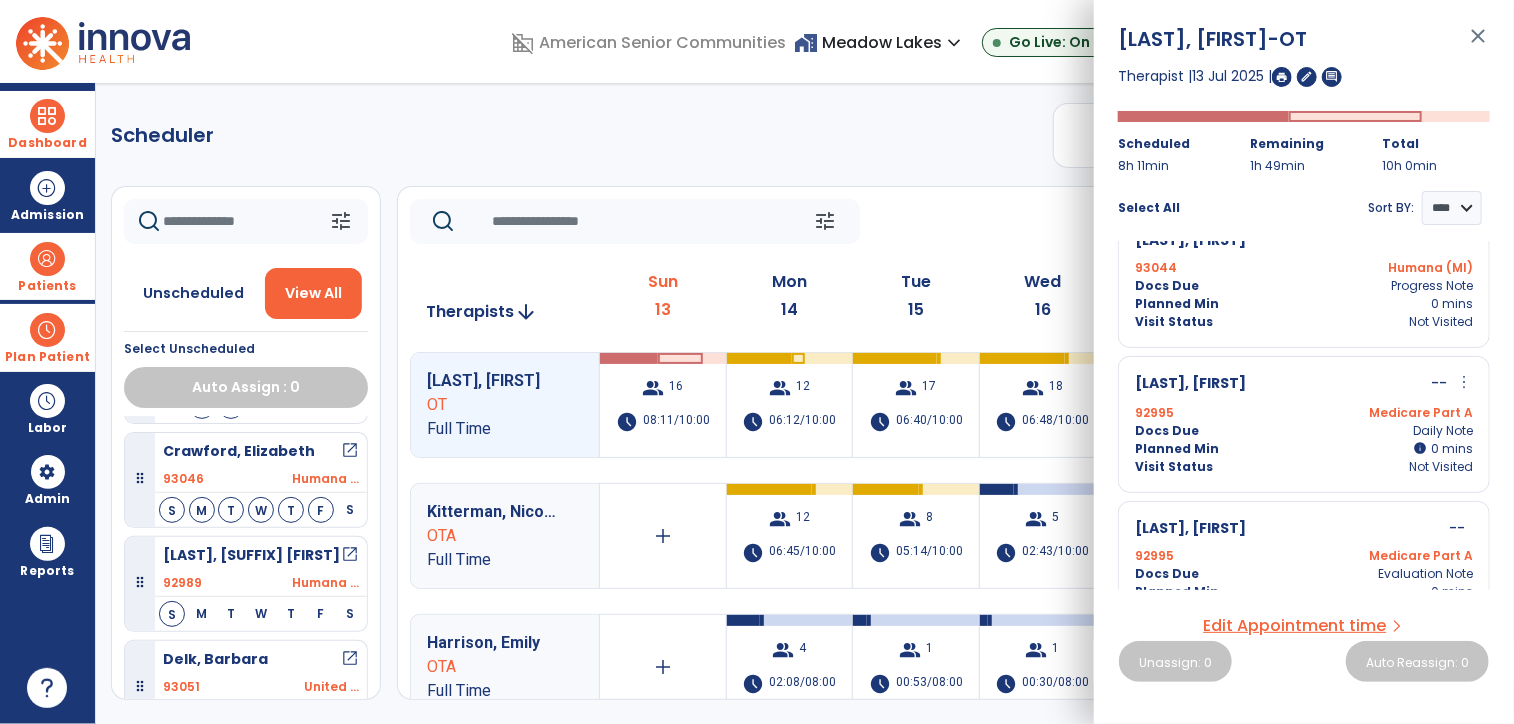 click on "Scheduler   PT   OT   ST  **** *** more_vert  Manage Labor   View All Therapists   Print" 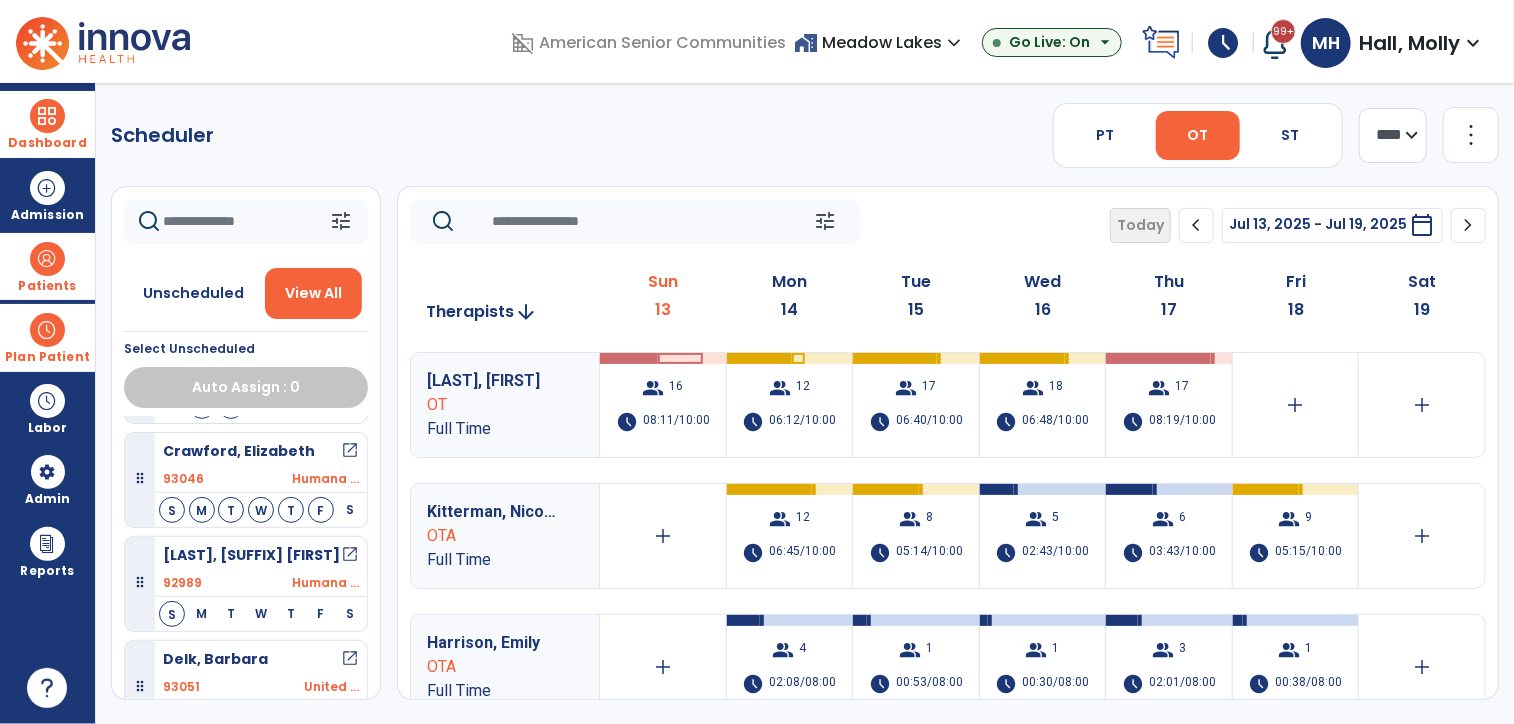 click on "Bowling, Truman   open_in_new  93050 United ...  S M T W T F S Wednesday Visit Status:  Scheduled  Docs Due: Daily Note Planned min 00:30 Therapist  Osborne, Dawn   OT     Visit Status:  Scheduled  Docs Due: Progress Note Therapist  Osborne, Dawn   OT      Coates, Zachary   open_in_new  92647 Medicaid  S M T W T F S  Crawford, Elizabeth   open_in_new  93046 Humana ...  S M T W T F S  Crooks, Jr Geoffrey   open_in_new  92989 Humana ...  S M T W T F S Sunday Visit Status:  Scheduled  Docs Due: Daily Note Planned min 00:00 Therapist  Osborne, Dawn   OT     Visit Status:  Scheduled  Docs Due: Evaluation Note Therapist  Osborne, Dawn   OT      Delk, Barbara   open_in_new  93051 United ...  S M T W T F S  Doyle, Sharon   open_in_new  93042 Humana ...  S M T W T F S  English, Hayden   open_in_new  93052 Medicaid  S M T W T F S  Fugate, Lynette   open_in_new  93048 Humana ...  S M T W T F S  Gilliland, Cynthia   open_in_new  92074 MB2 (WPS)  S M T" 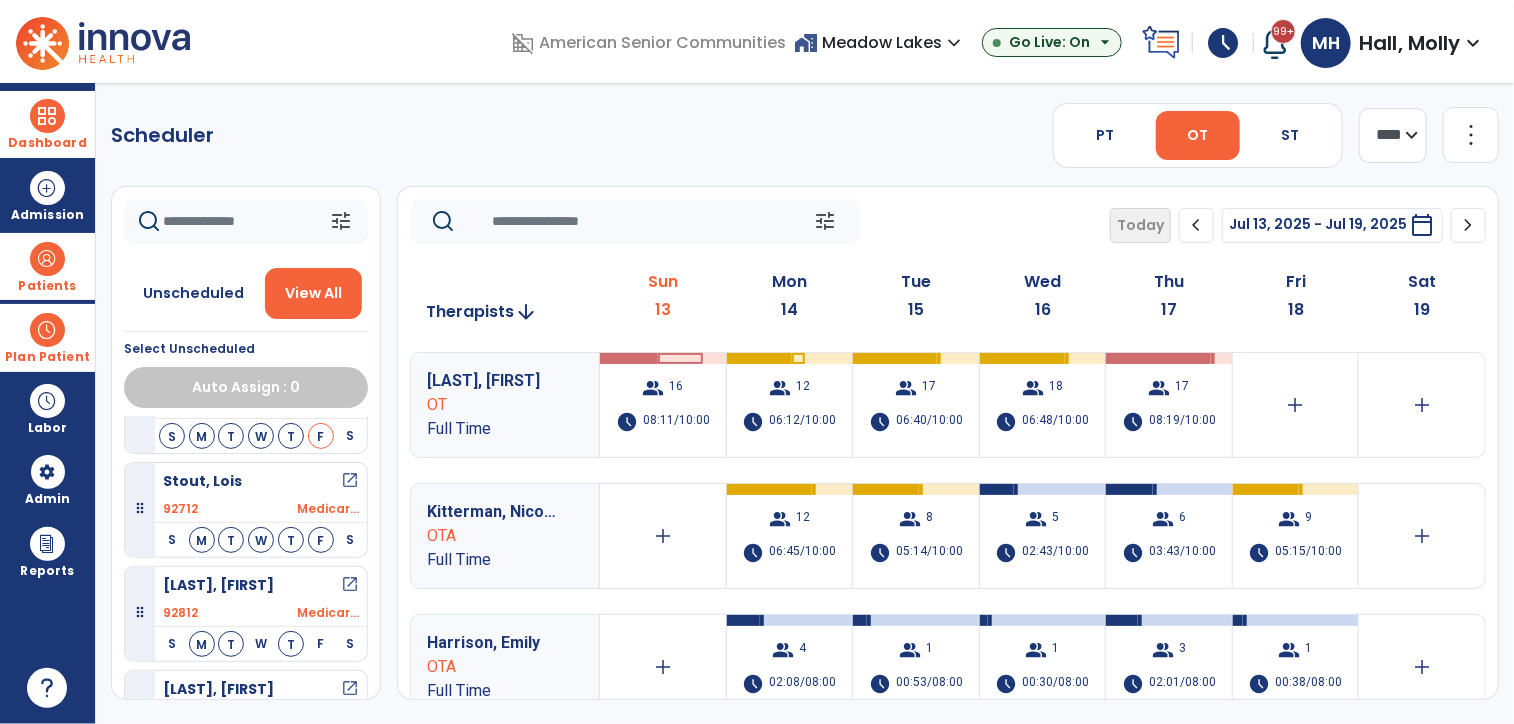 scroll, scrollTop: 2809, scrollLeft: 0, axis: vertical 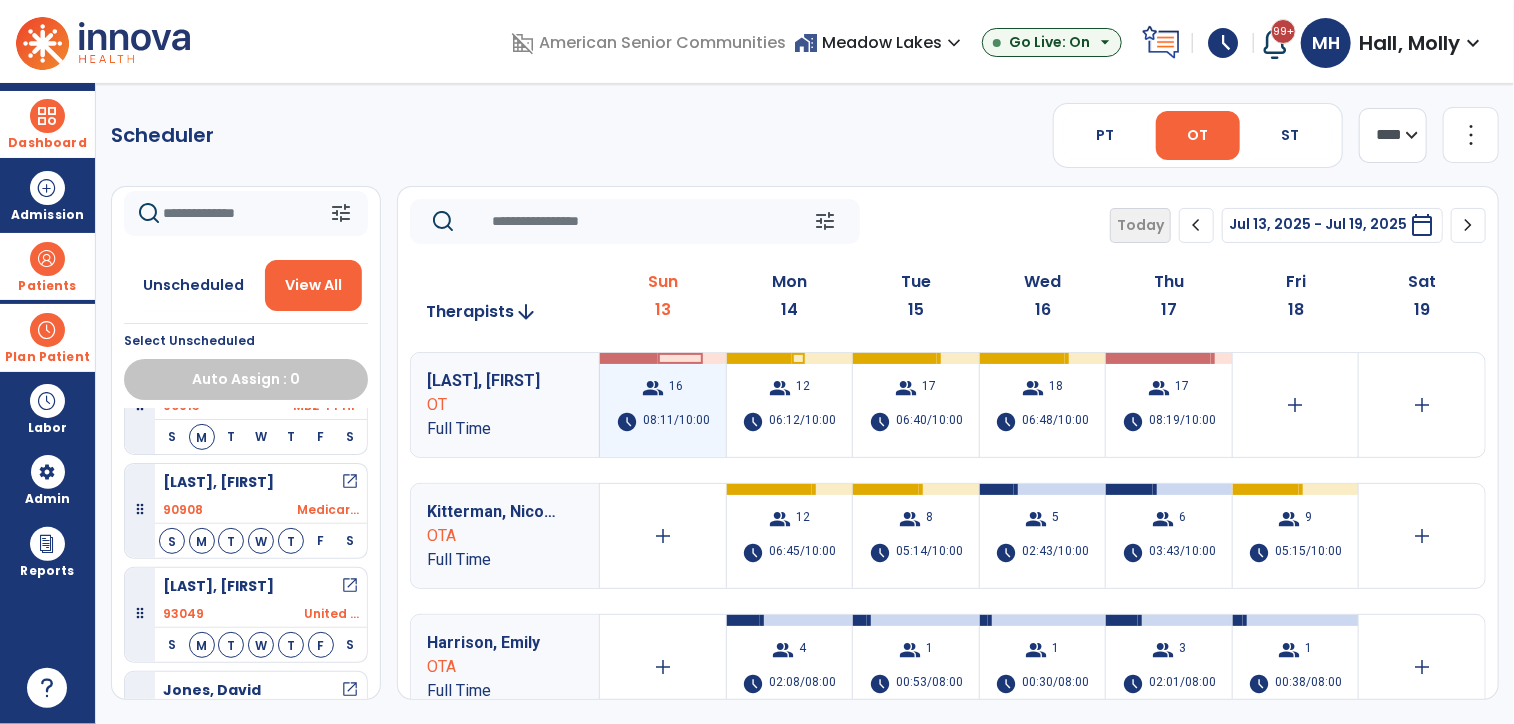 click on "08:11/10:00" at bounding box center [676, 422] 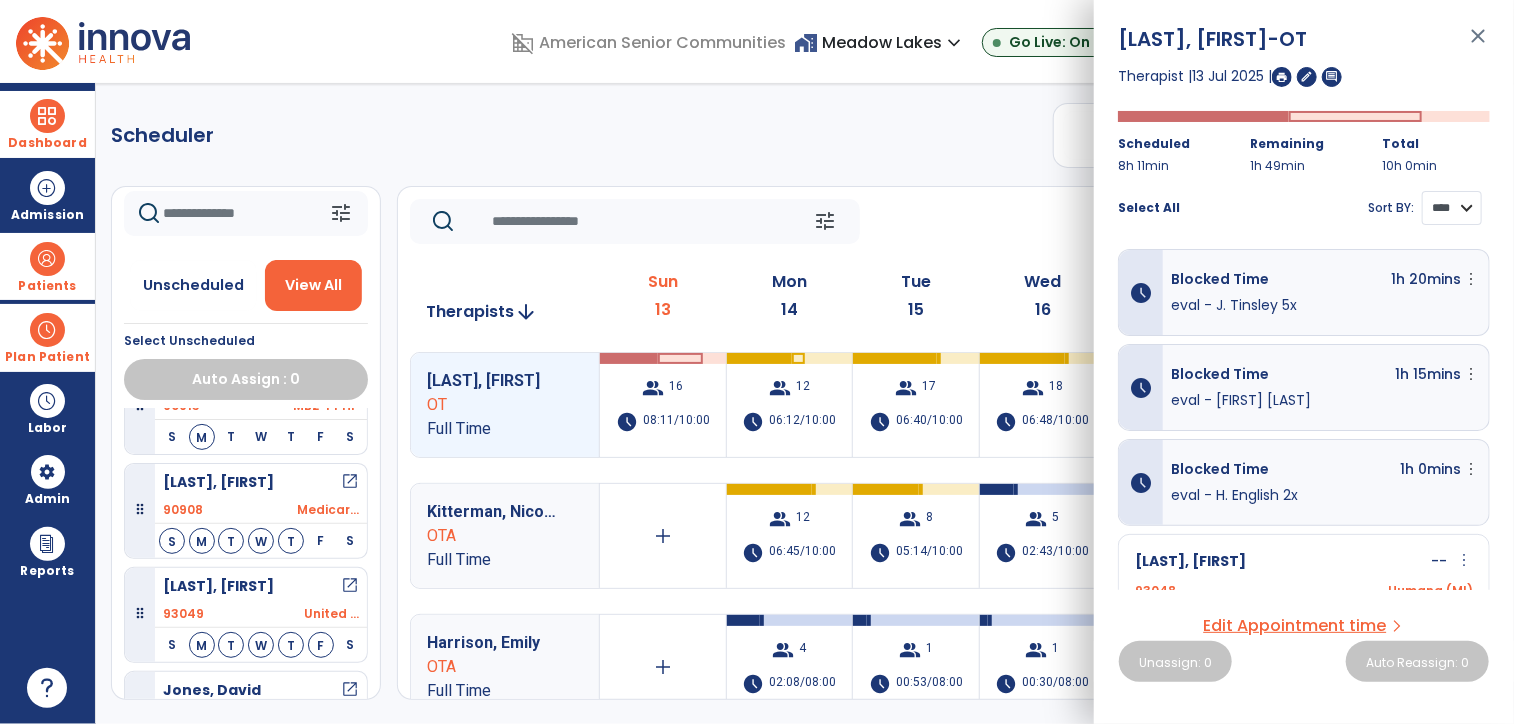 click on "[LAST], [FIRST] - OT close  Therapist |   [DATE] |   edit   comment  Scheduled 8h 11min Remaining  1h 49min  Total 10h 0min  Select All   Sort BY:  **** ****  schedule  Blocked Time  1h 20mins   more_vert   Edit   Delete   eval - J. Tinsley 5x   schedule  Blocked Time  1h 15mins   more_vert   Edit   Delete   eval - G. Crooks   schedule  Blocked Time  1h 0mins   more_vert   Edit   Delete   eval - H. English 2x   Fugate, Lynette   --  more_vert  edit   Edit Session   alt_route   Split Minutes  93048 Humana (MI)  Docs Due Daily Note   Planned Min  info   46 I 46 mins  Visit Status  Not Visited   Crawford, Elizabeth   --  more_vert  edit   Edit Session   alt_route   Split Minutes  93046 Humana (MI)  Docs Due Daily Note   Planned Min  info   45 I 45 mins  Visit Status  Not Visited   Shaw, David   --  chat more_vert  edit   Edit Session   alt_route   Split Minutes  93044 Humana (MI)  Docs Due Daily Note   Planned Min  info   45 I 45 mins  Visit Status  Not Visited   Goodall, Sylvia   --  more_vert  edit   41" at bounding box center (1304, 362) 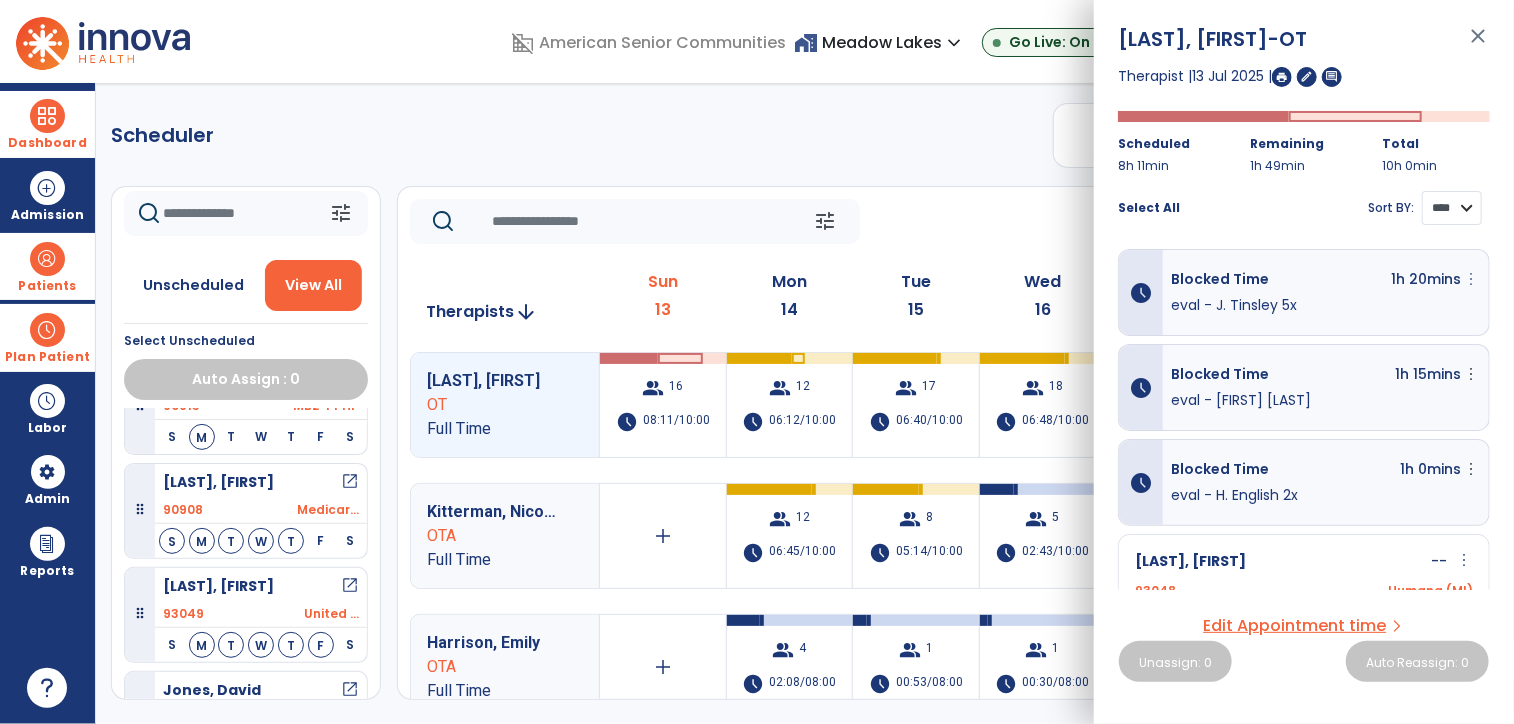 select on "****" 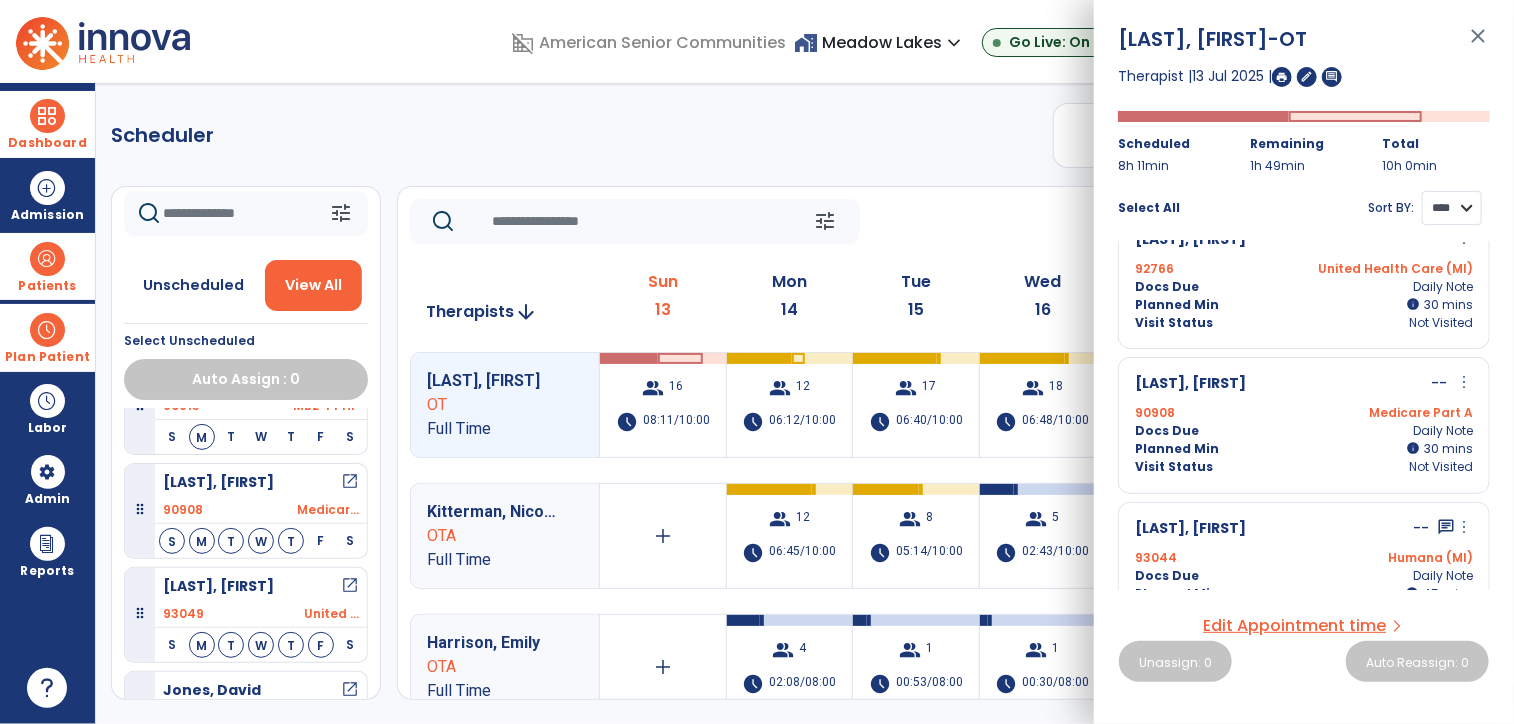 scroll, scrollTop: 1800, scrollLeft: 0, axis: vertical 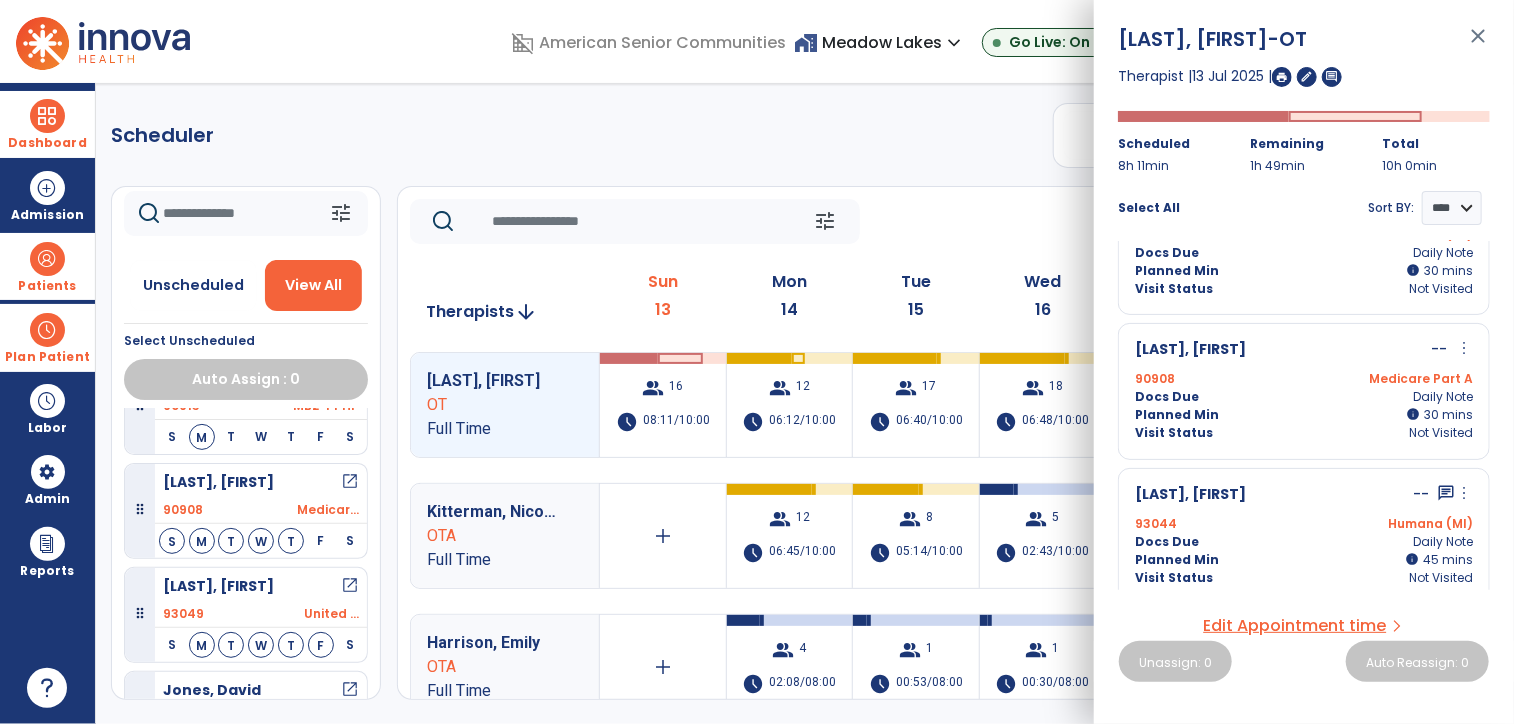 click on "more_vert" at bounding box center [1464, 349] 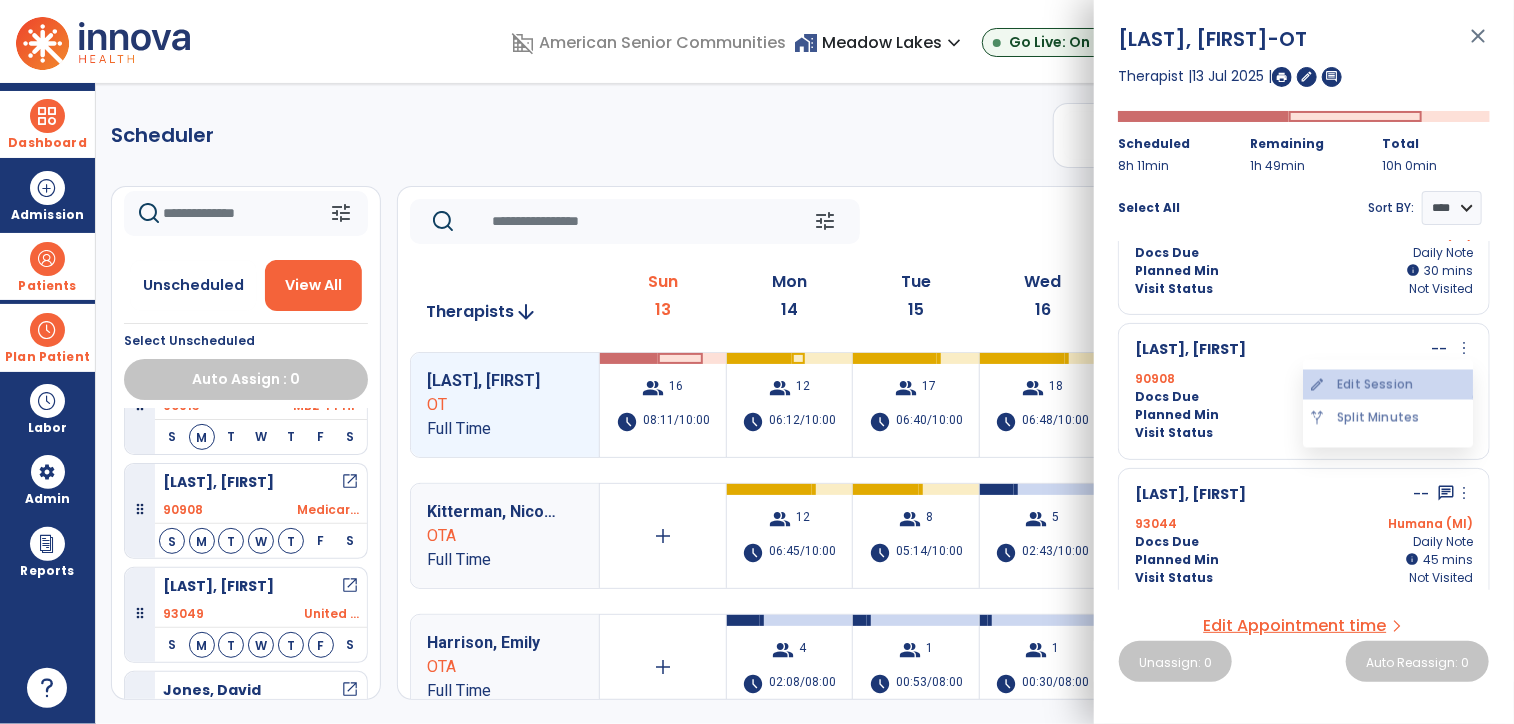 click on "edit   Edit Session" at bounding box center [1388, 385] 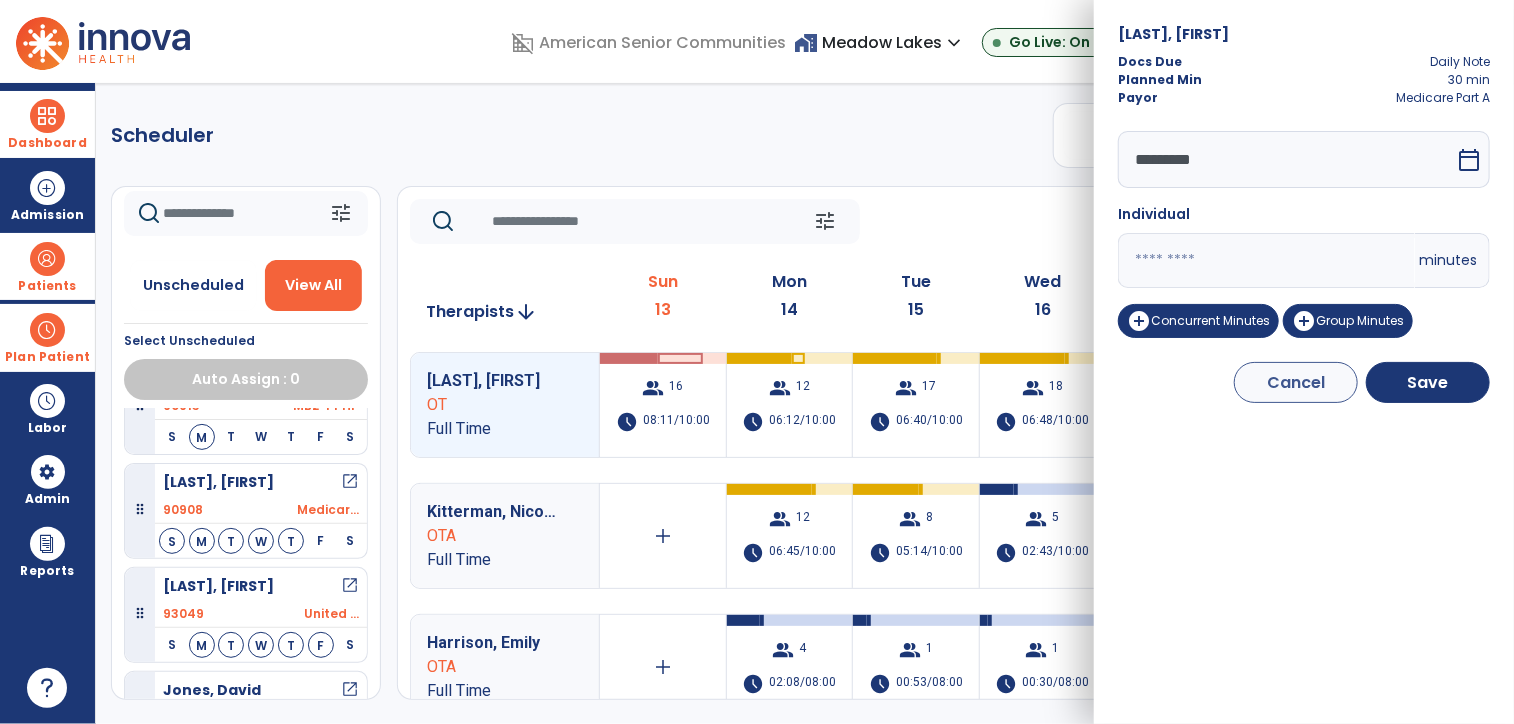 click on "*********" at bounding box center (1286, 159) 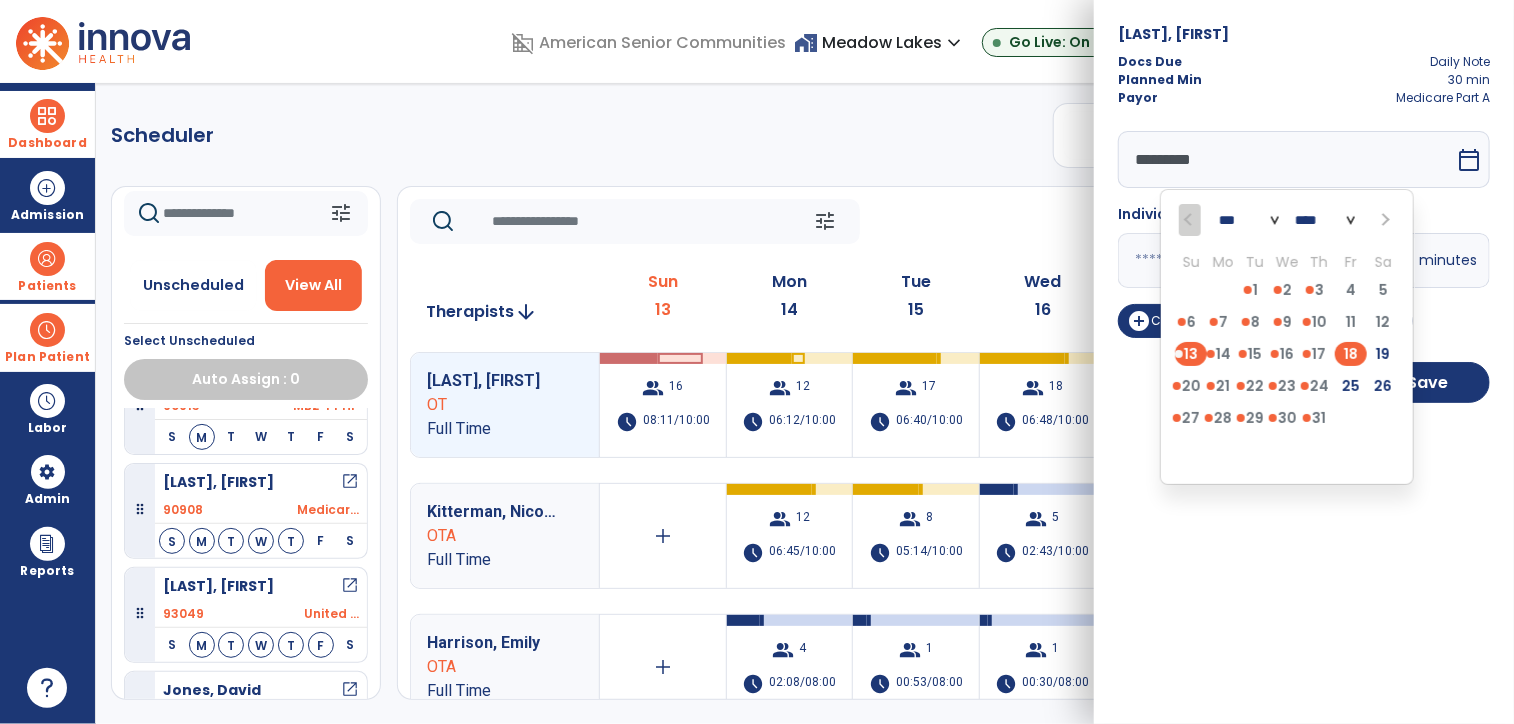 click on "18" at bounding box center (1351, 354) 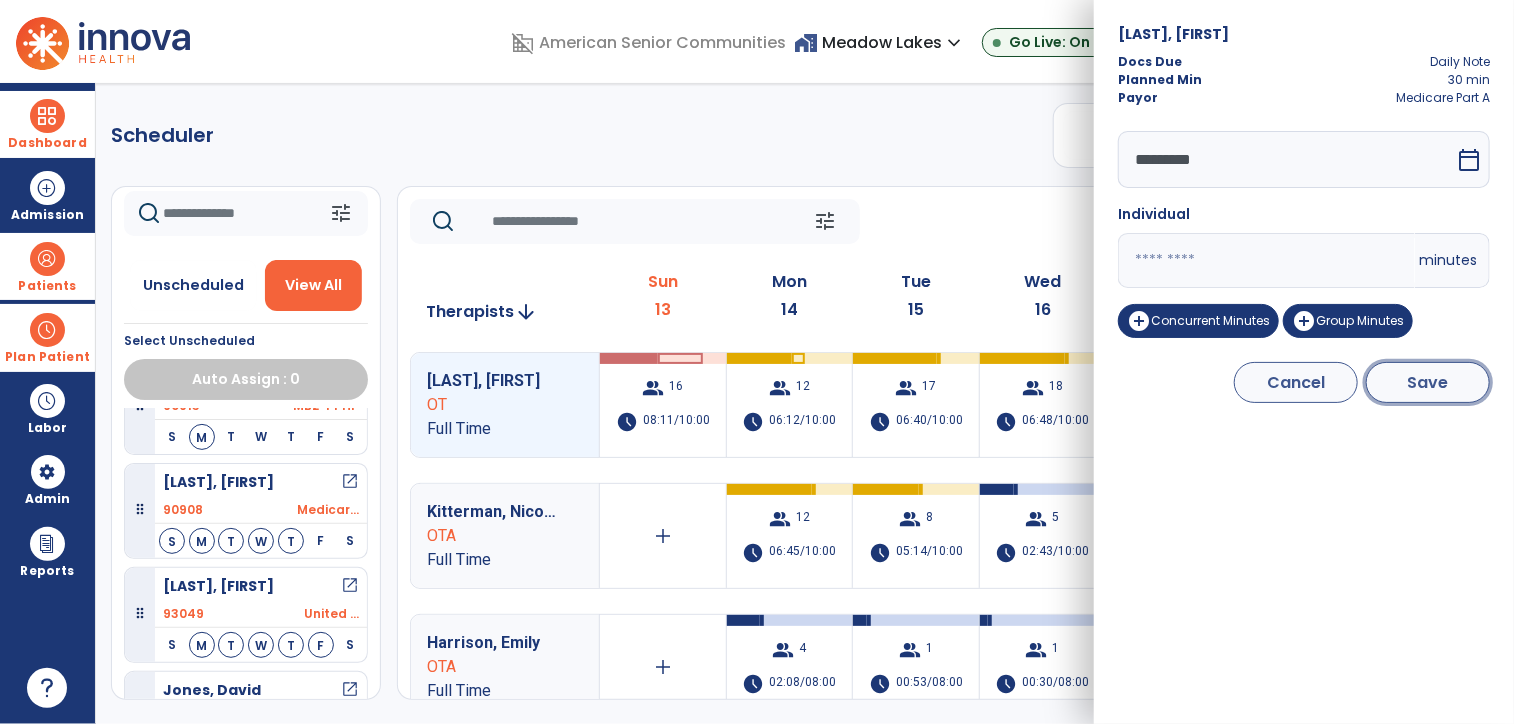 click on "Save" at bounding box center [1428, 382] 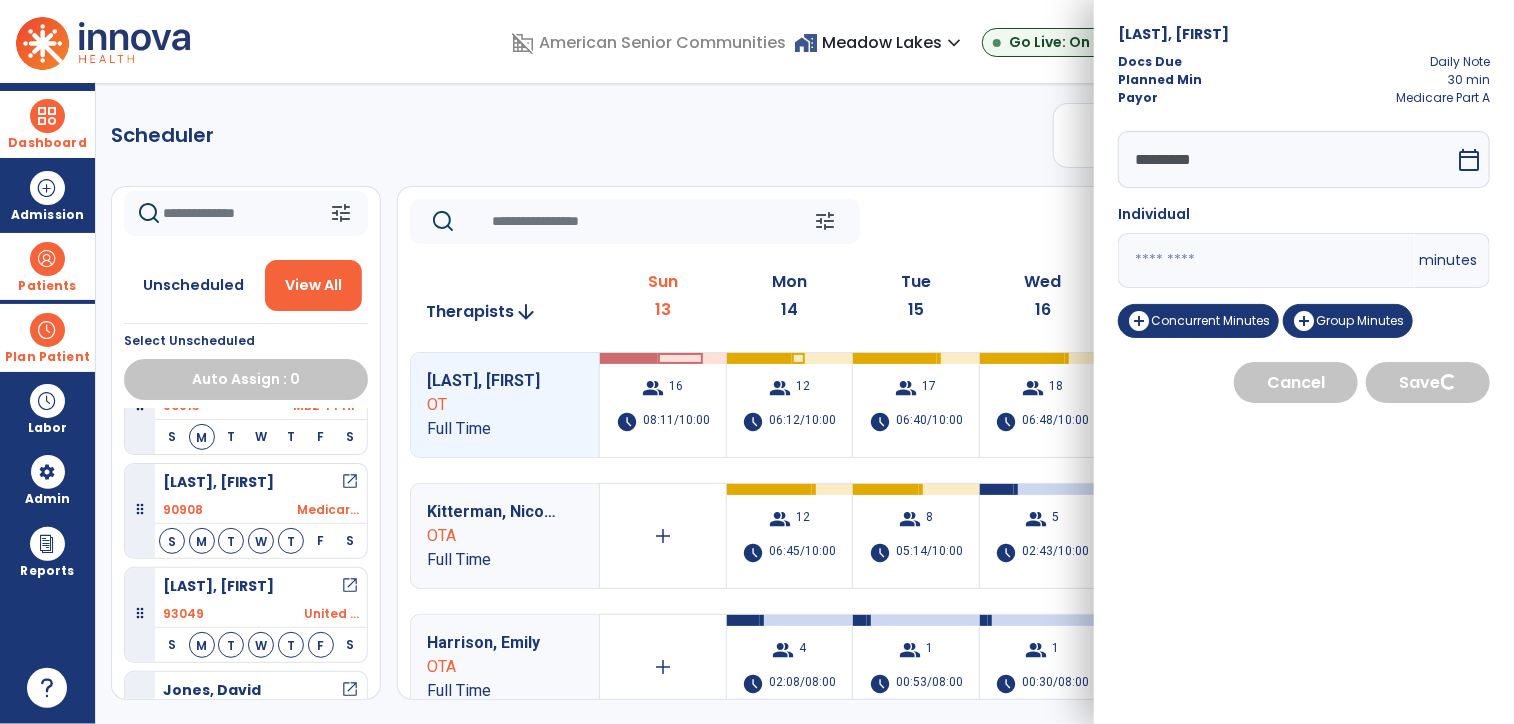 select on "****" 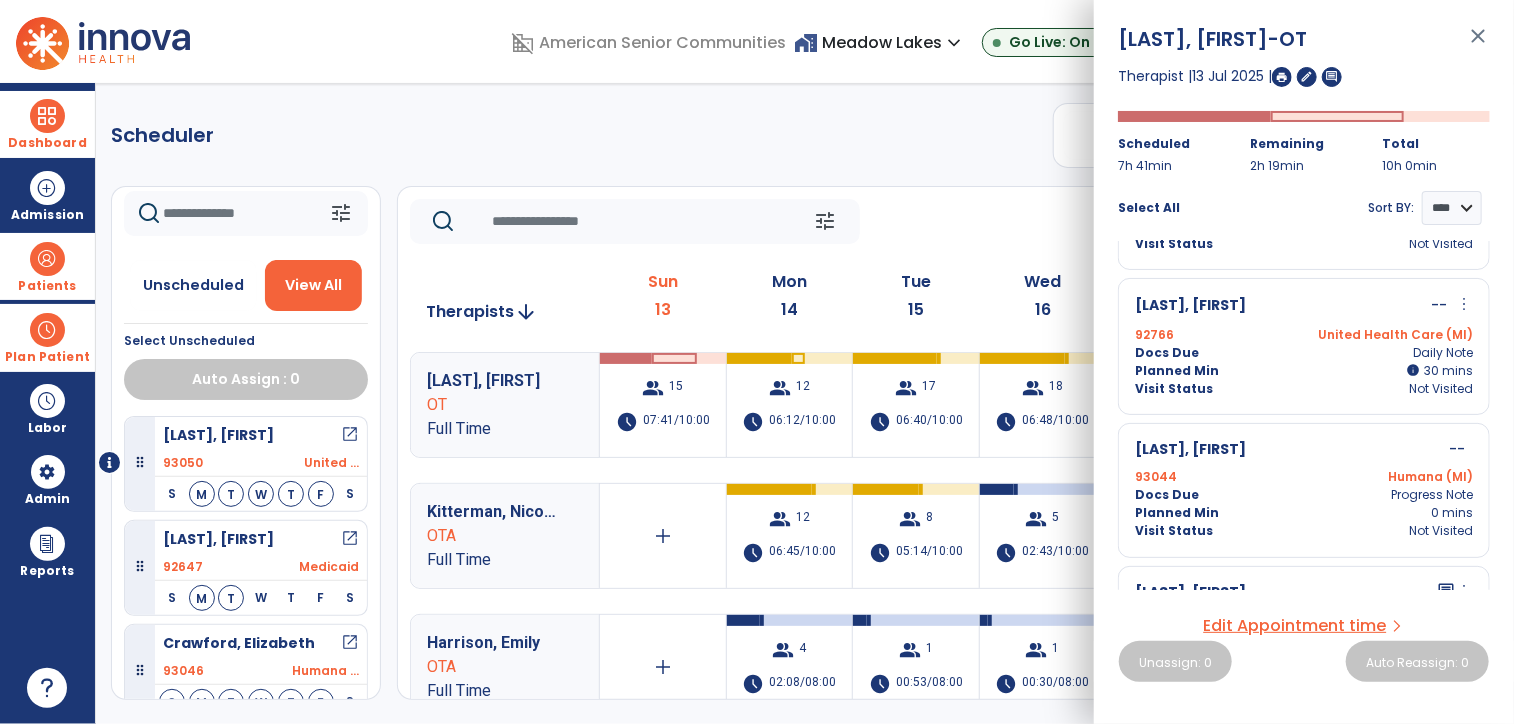 scroll, scrollTop: 2092, scrollLeft: 0, axis: vertical 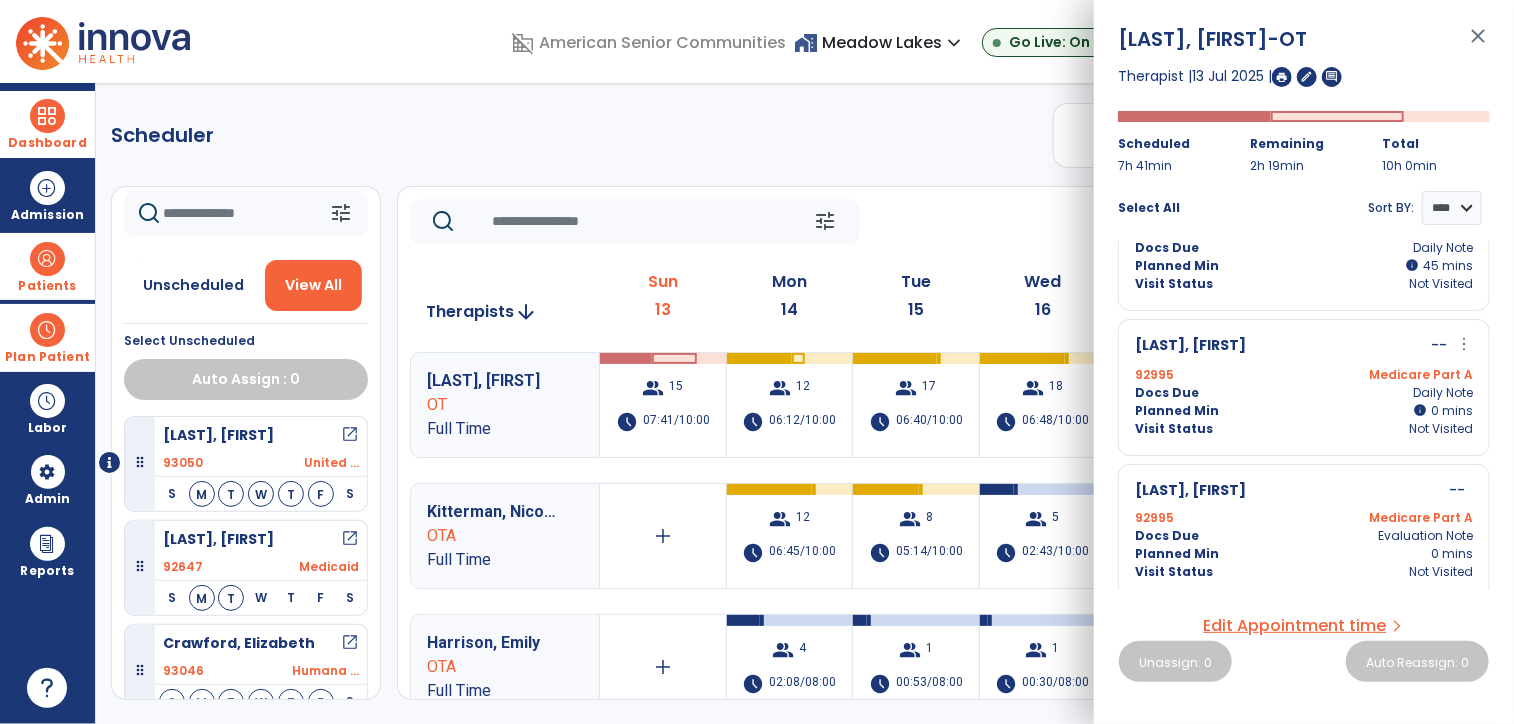 click on "Scheduler   PT   OT   ST  **** *** more_vert  Manage Labor   View All Therapists   Print" 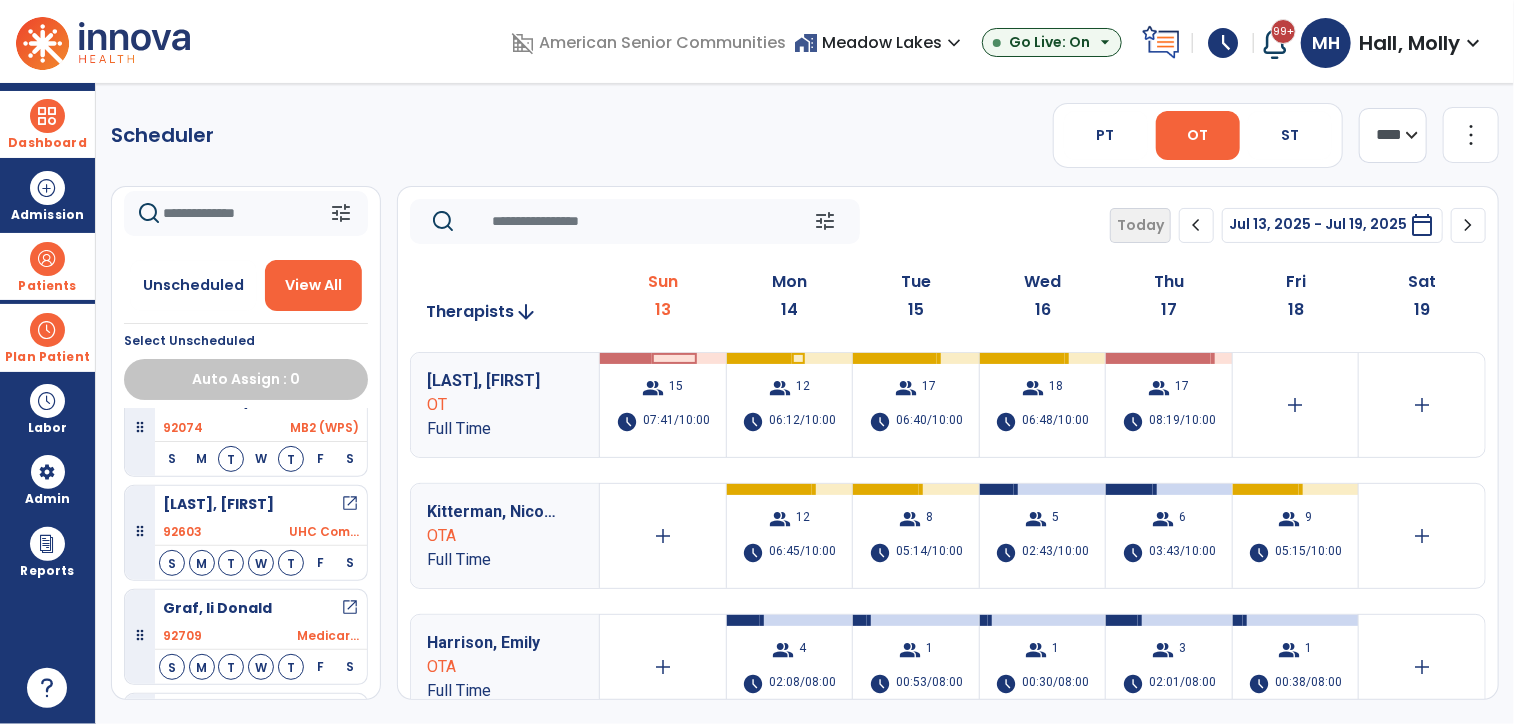 scroll, scrollTop: 900, scrollLeft: 0, axis: vertical 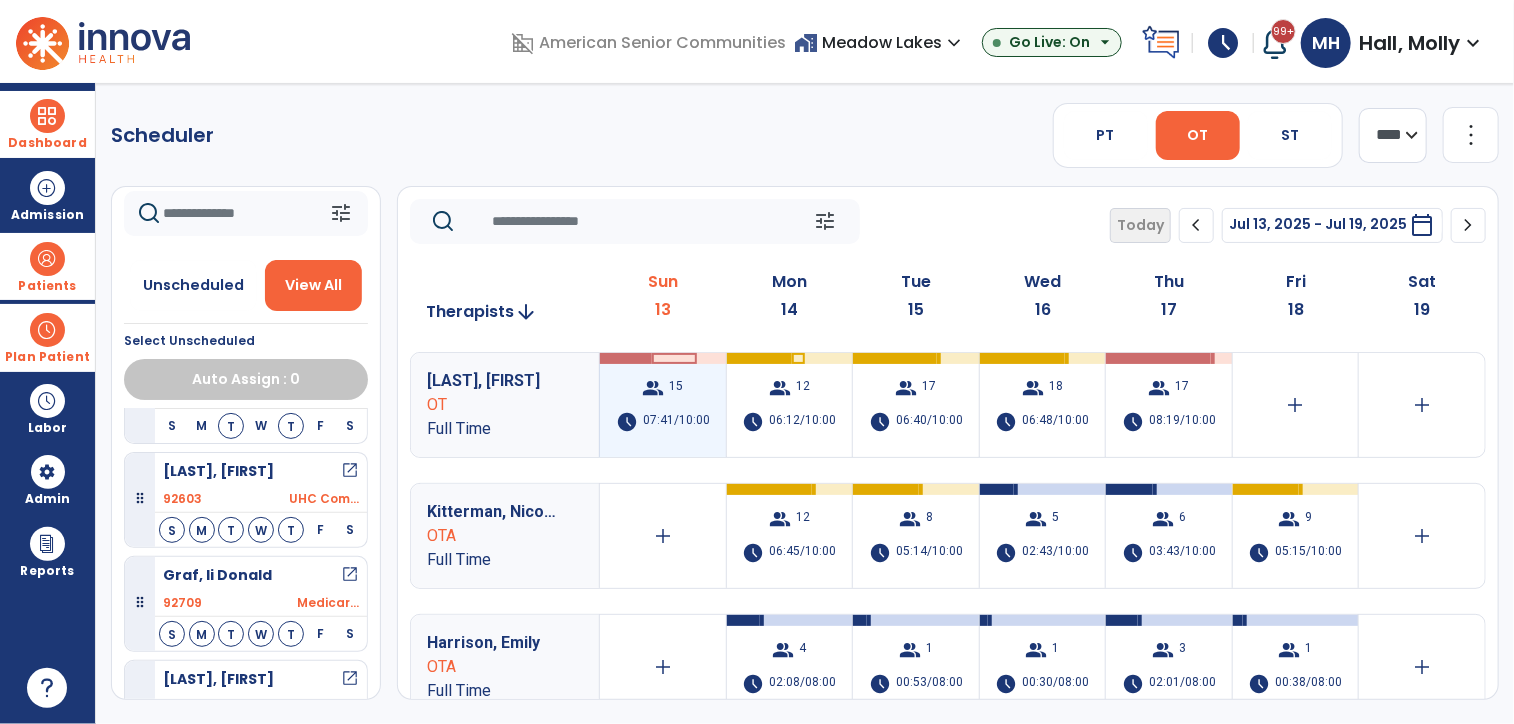 click on "group  15  schedule  [TIME]/[TIME]" at bounding box center (663, 405) 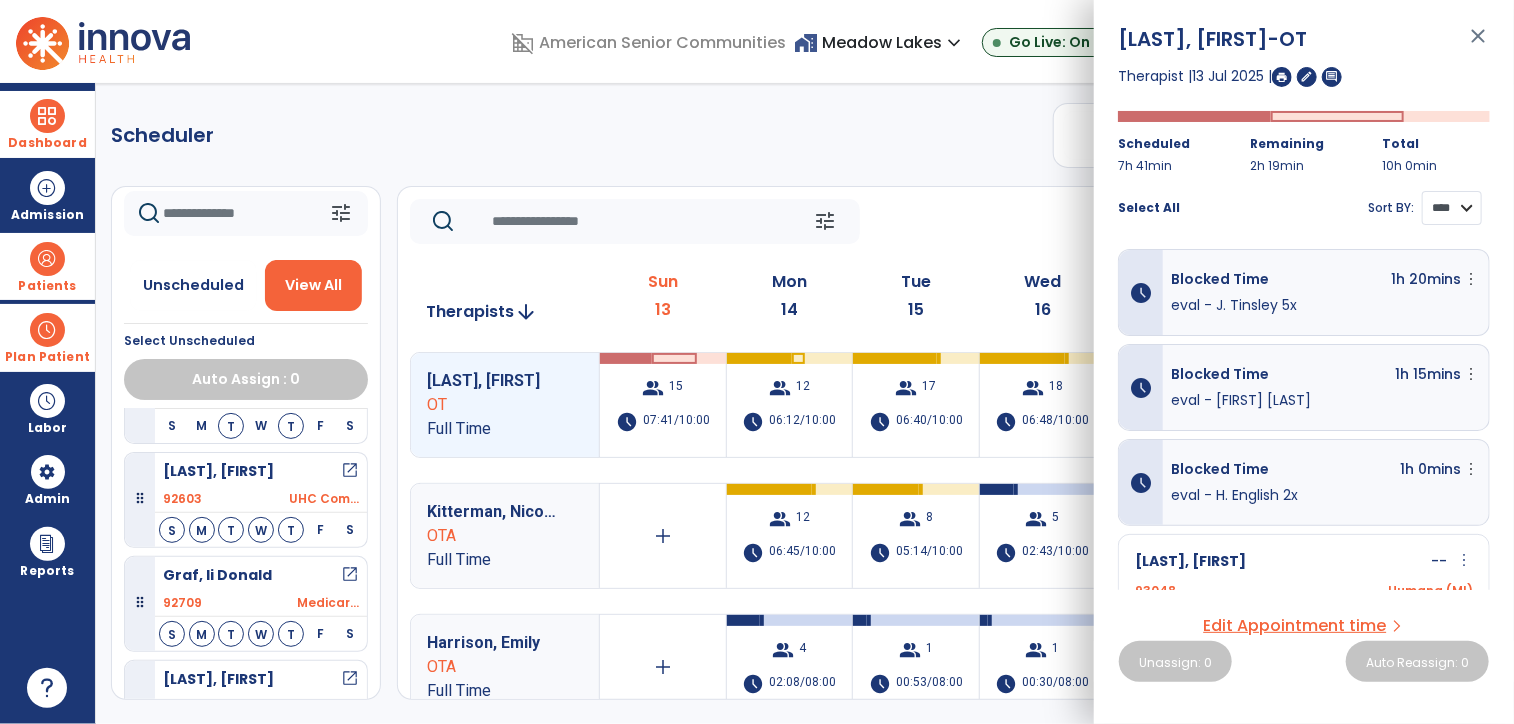 click on "**** ****" at bounding box center [1452, 208] 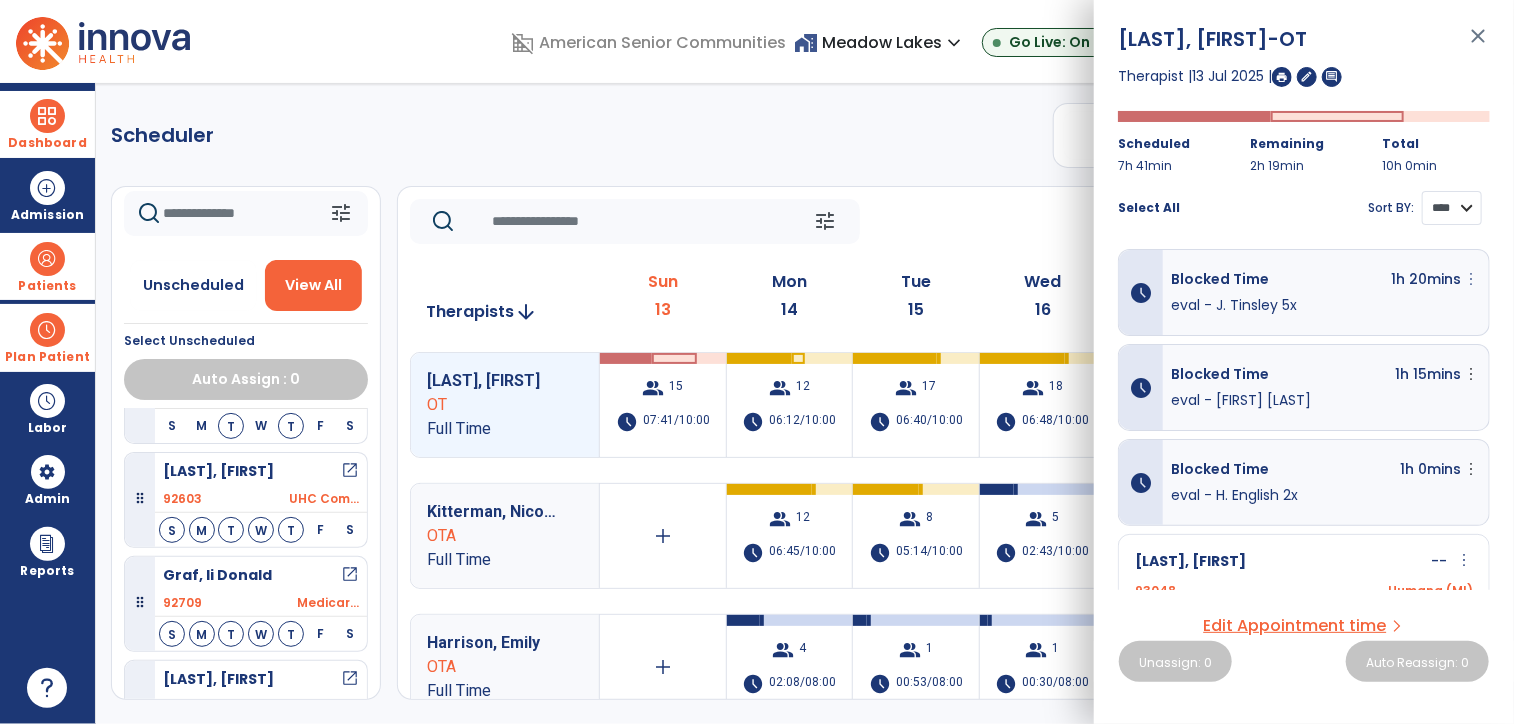 select on "****" 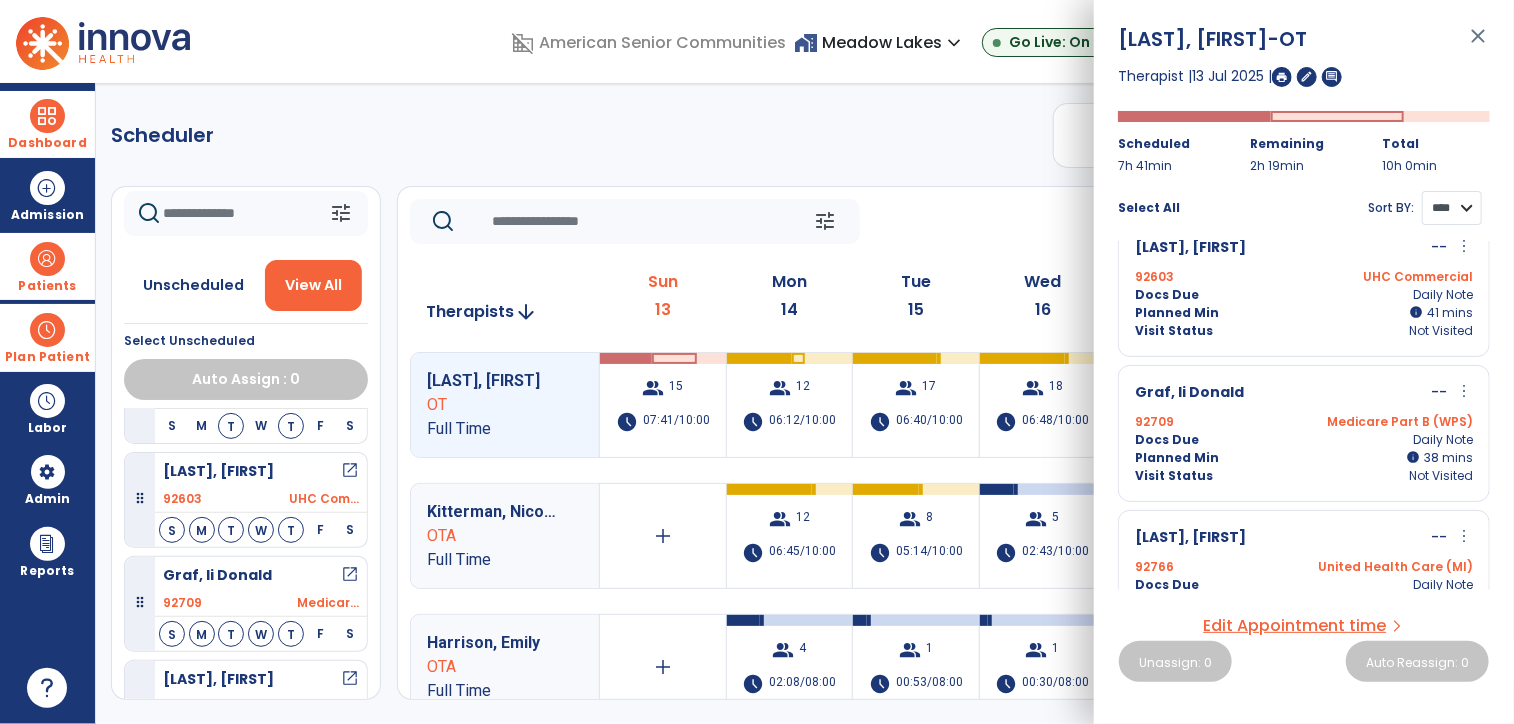 scroll, scrollTop: 1500, scrollLeft: 0, axis: vertical 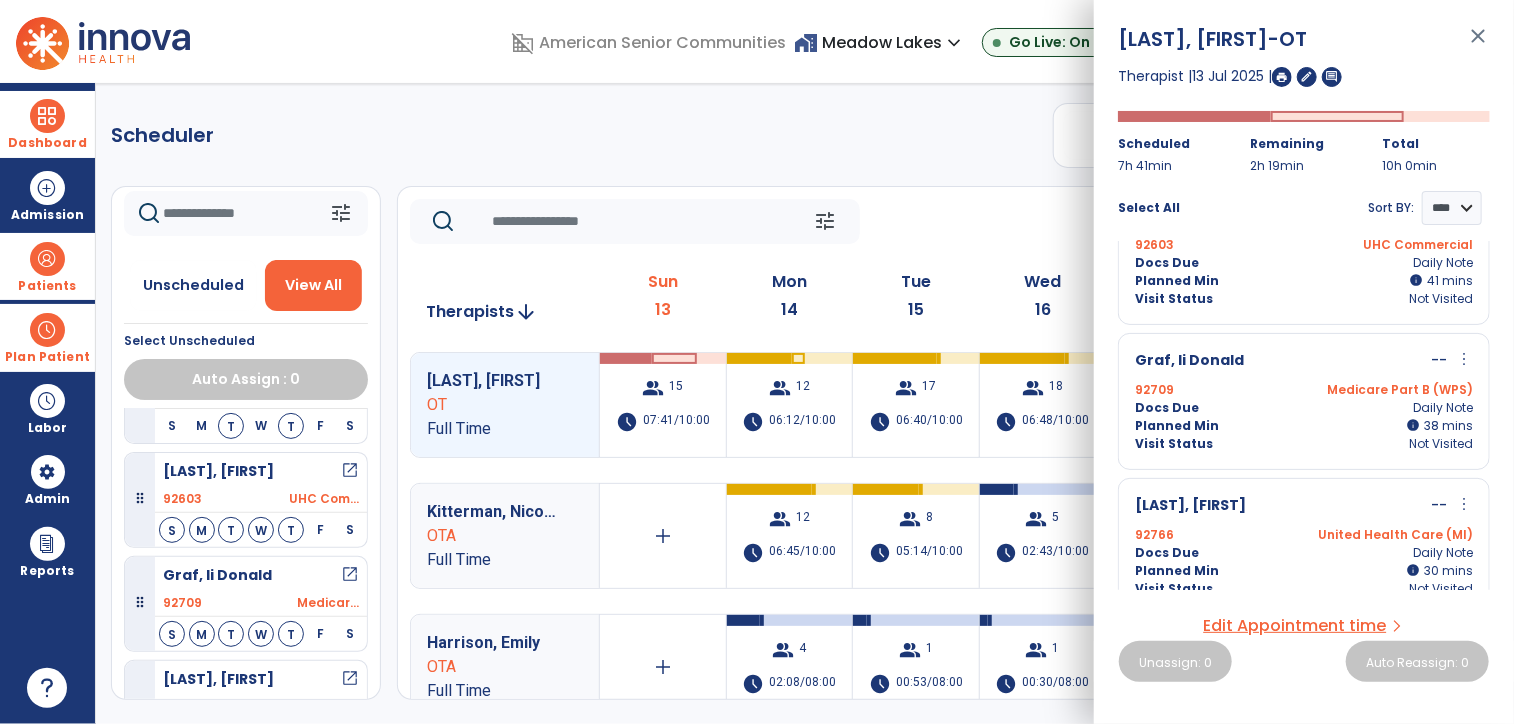 click on "more_vert" at bounding box center (1464, 359) 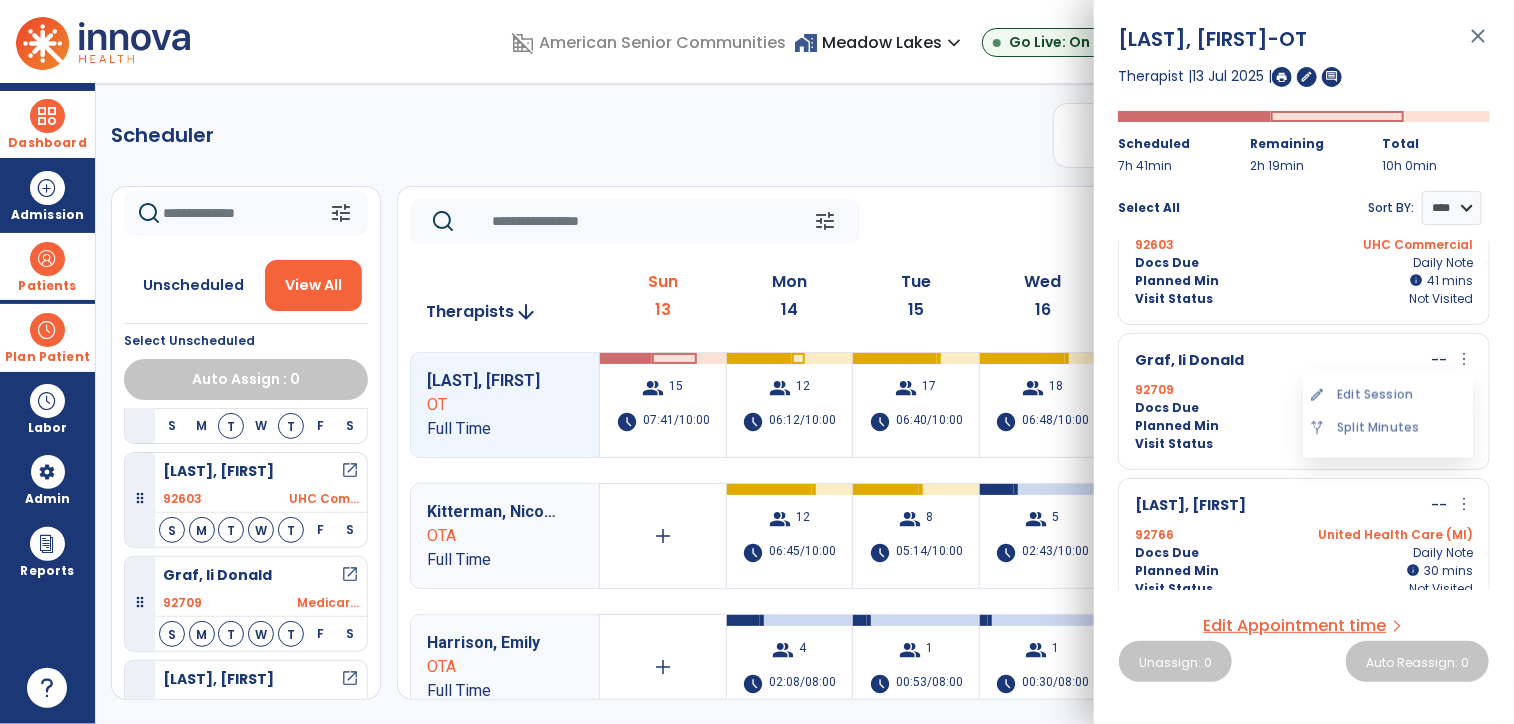 click on "edit   Edit Session" at bounding box center [1388, 395] 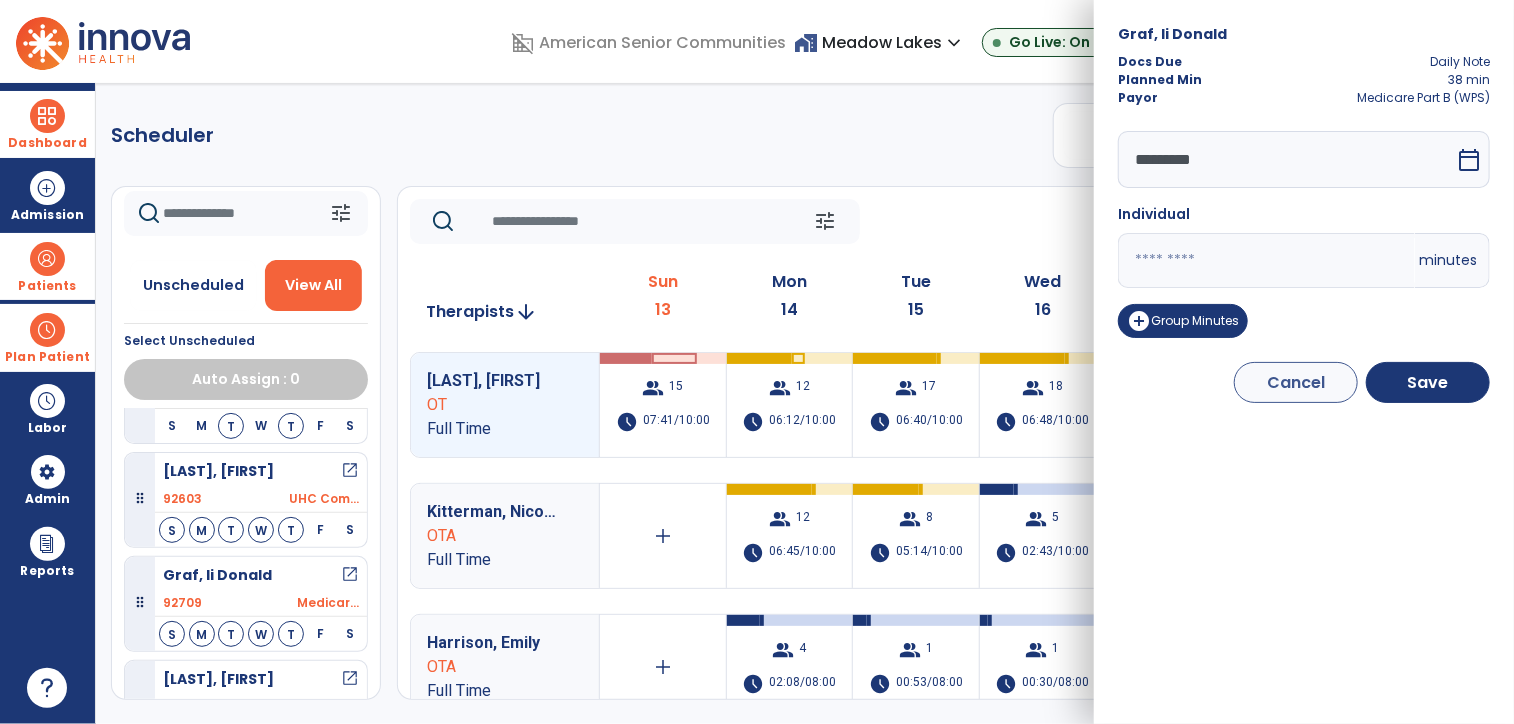 click on "*********  calendar_today  Individual  ** minutes  add_circle   Group Minutes" at bounding box center (1304, 238) 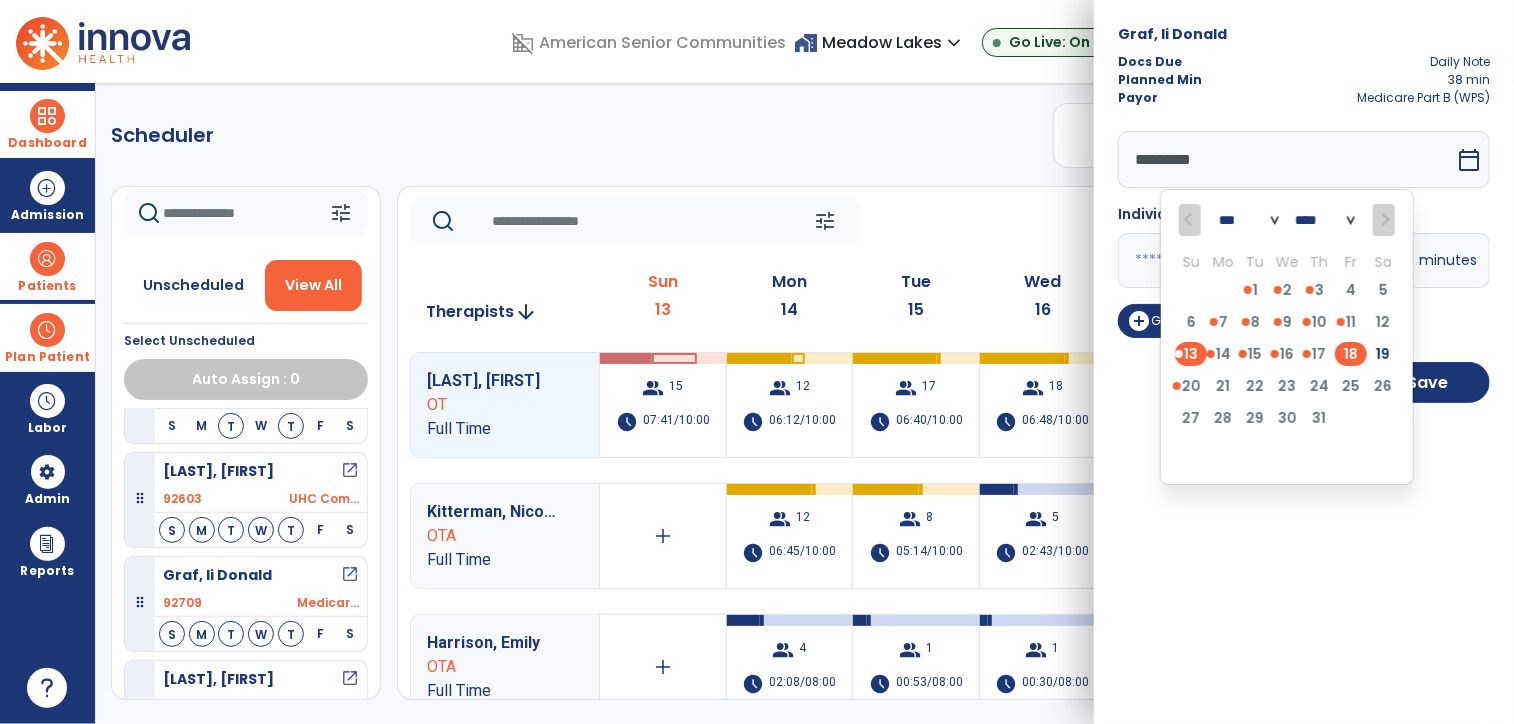 click on "18" at bounding box center [1351, 354] 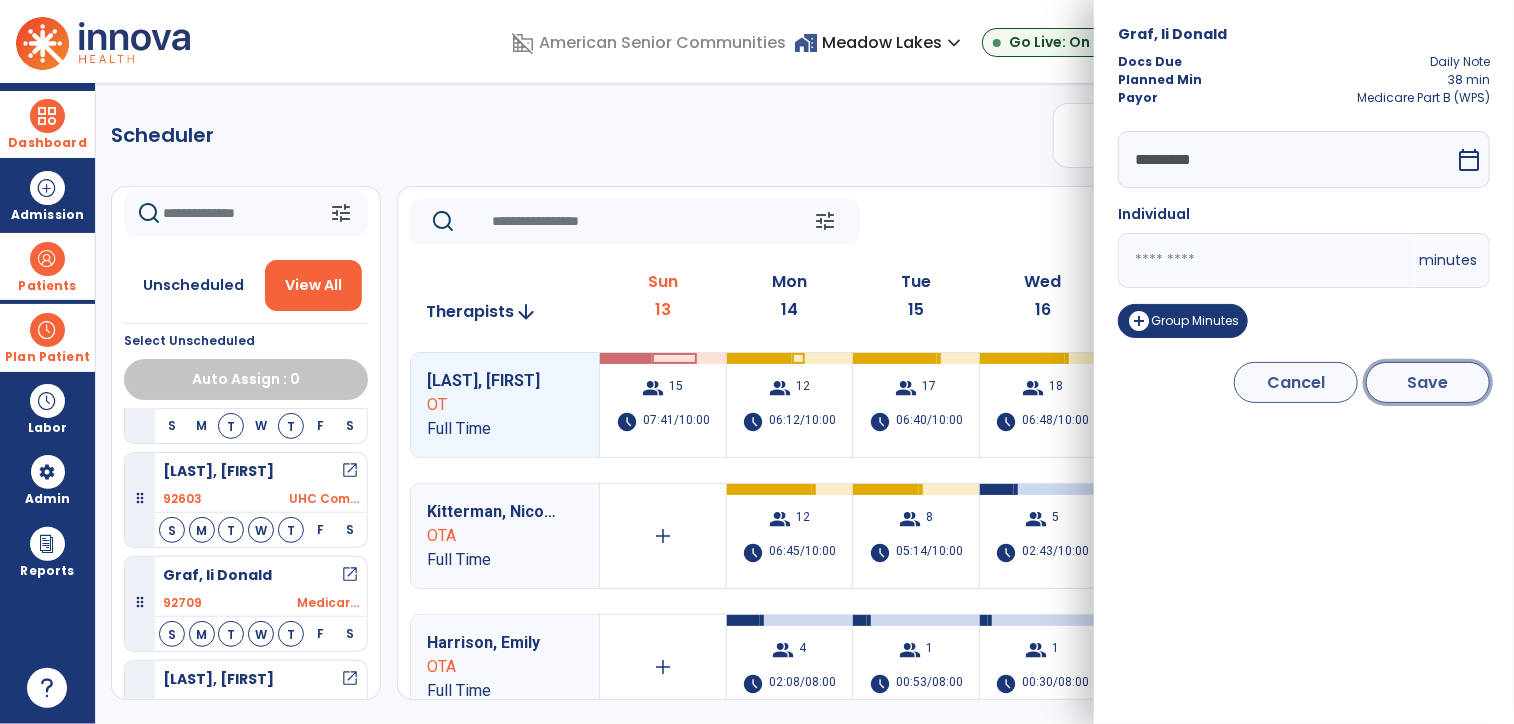click on "Save" at bounding box center [1428, 382] 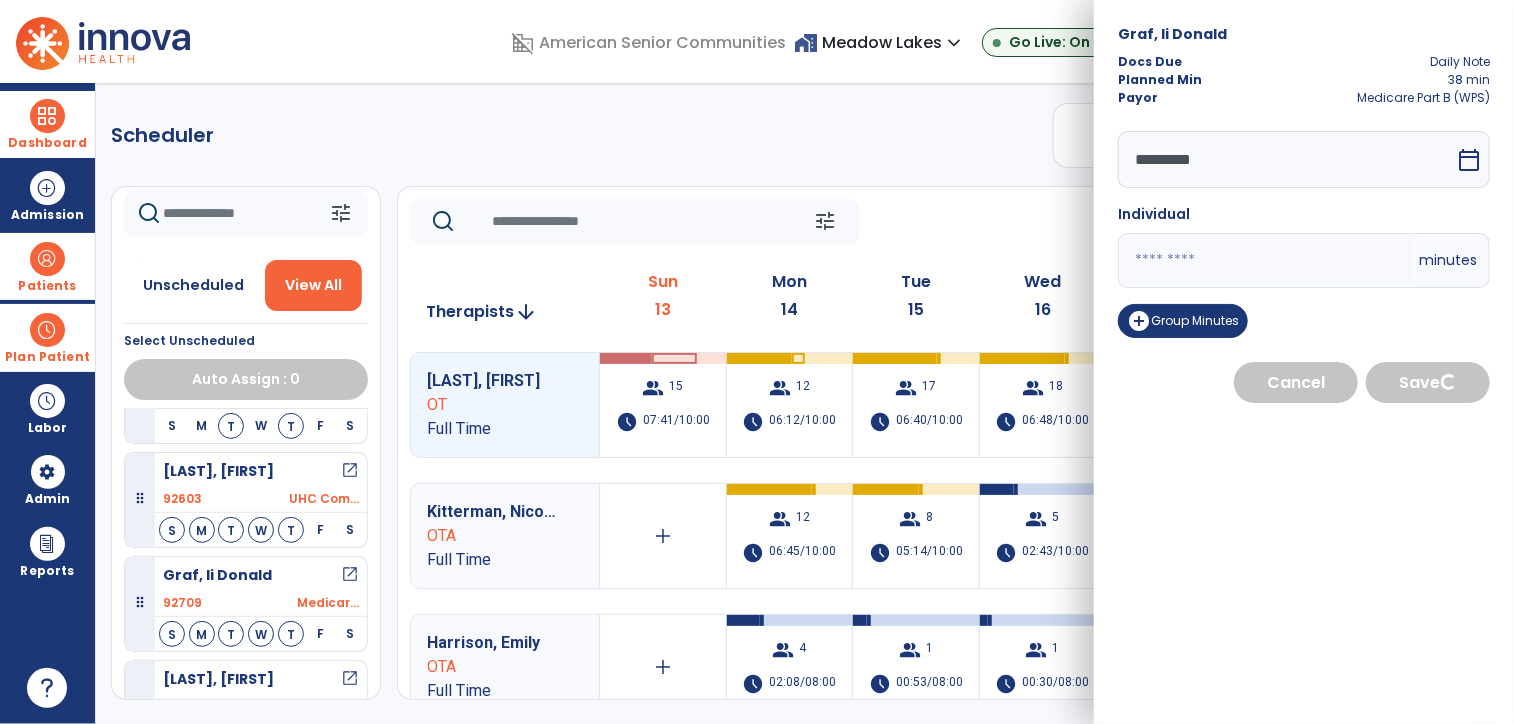 select on "****" 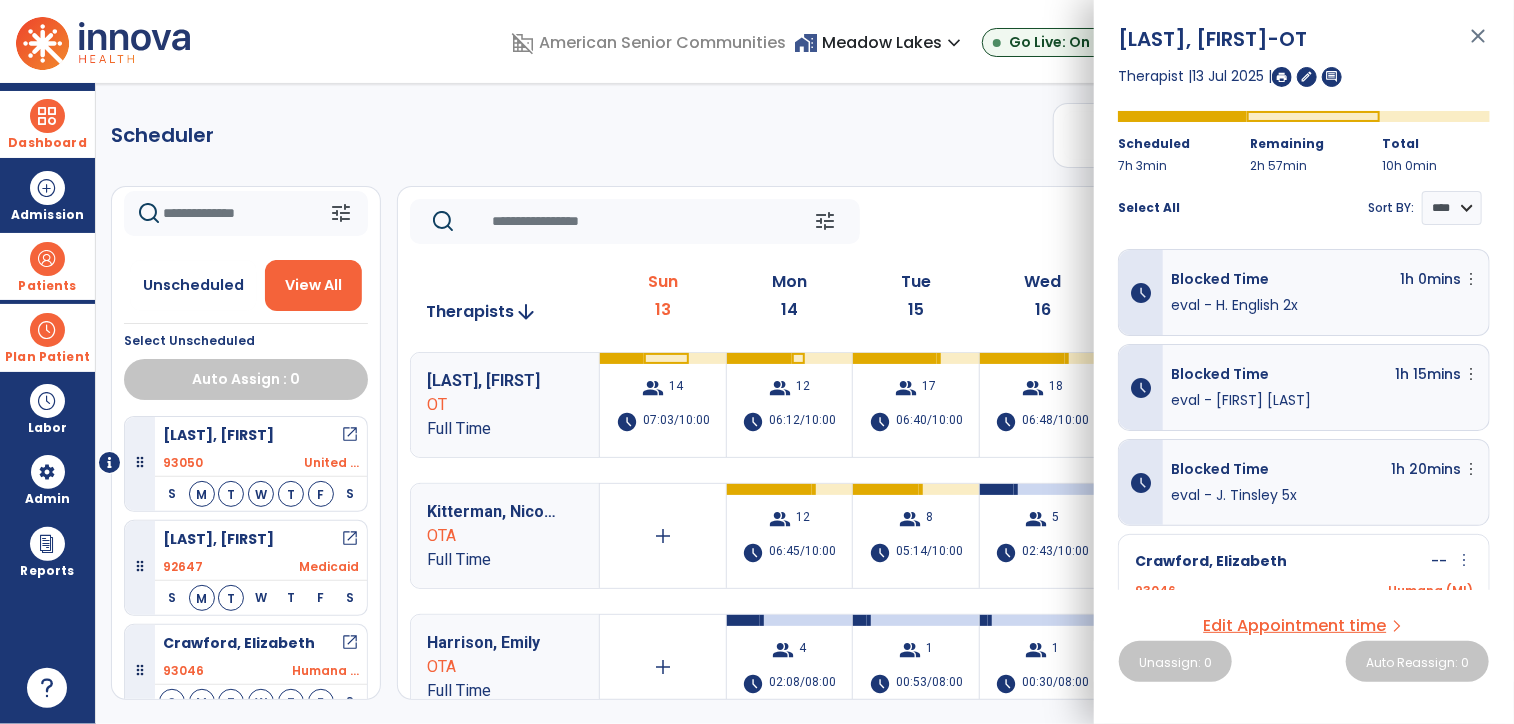 click on "Scheduler   PT   OT   ST  **** *** more_vert  Manage Labor   View All Therapists   Print" 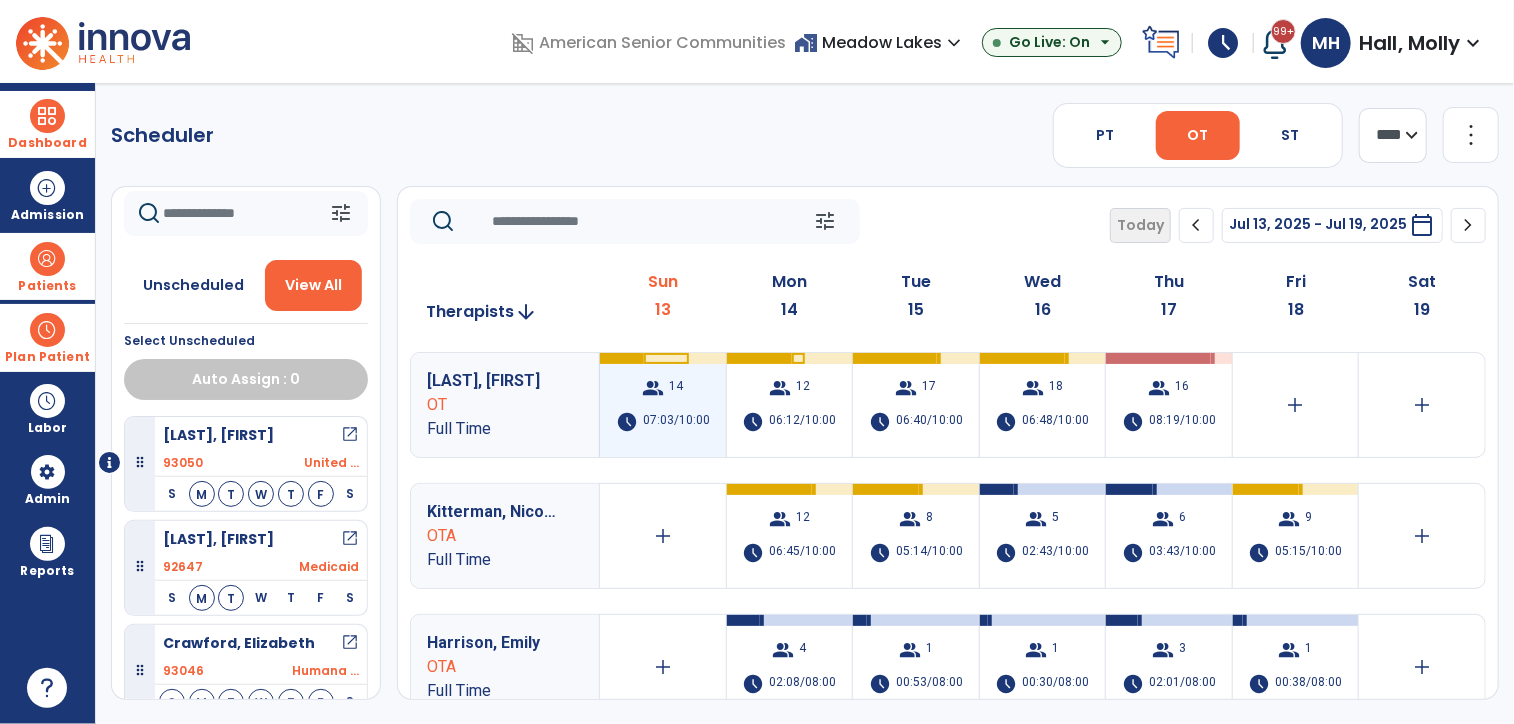 click on "group  14  schedule  07:03/10:00" at bounding box center [663, 405] 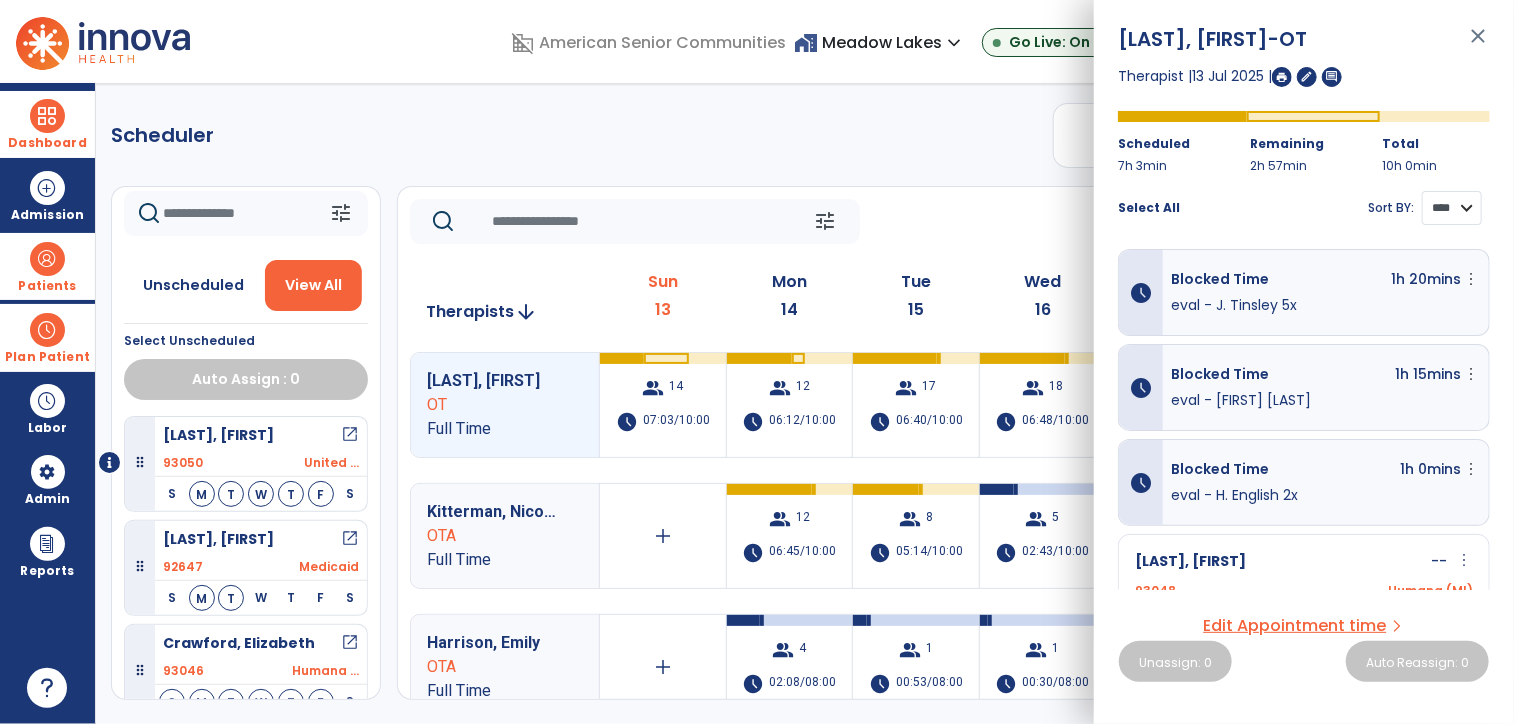 click on "**** ****" at bounding box center [1452, 208] 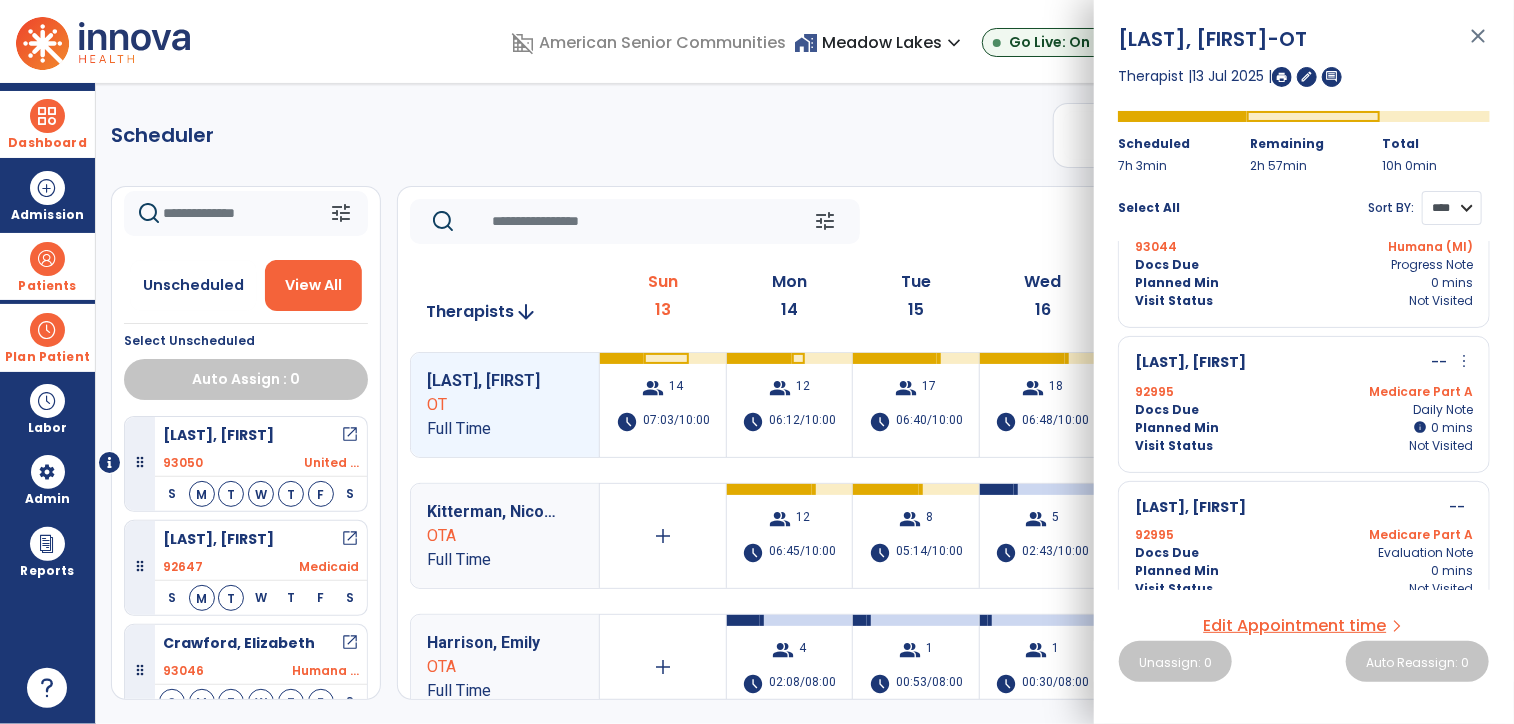 scroll, scrollTop: 1947, scrollLeft: 0, axis: vertical 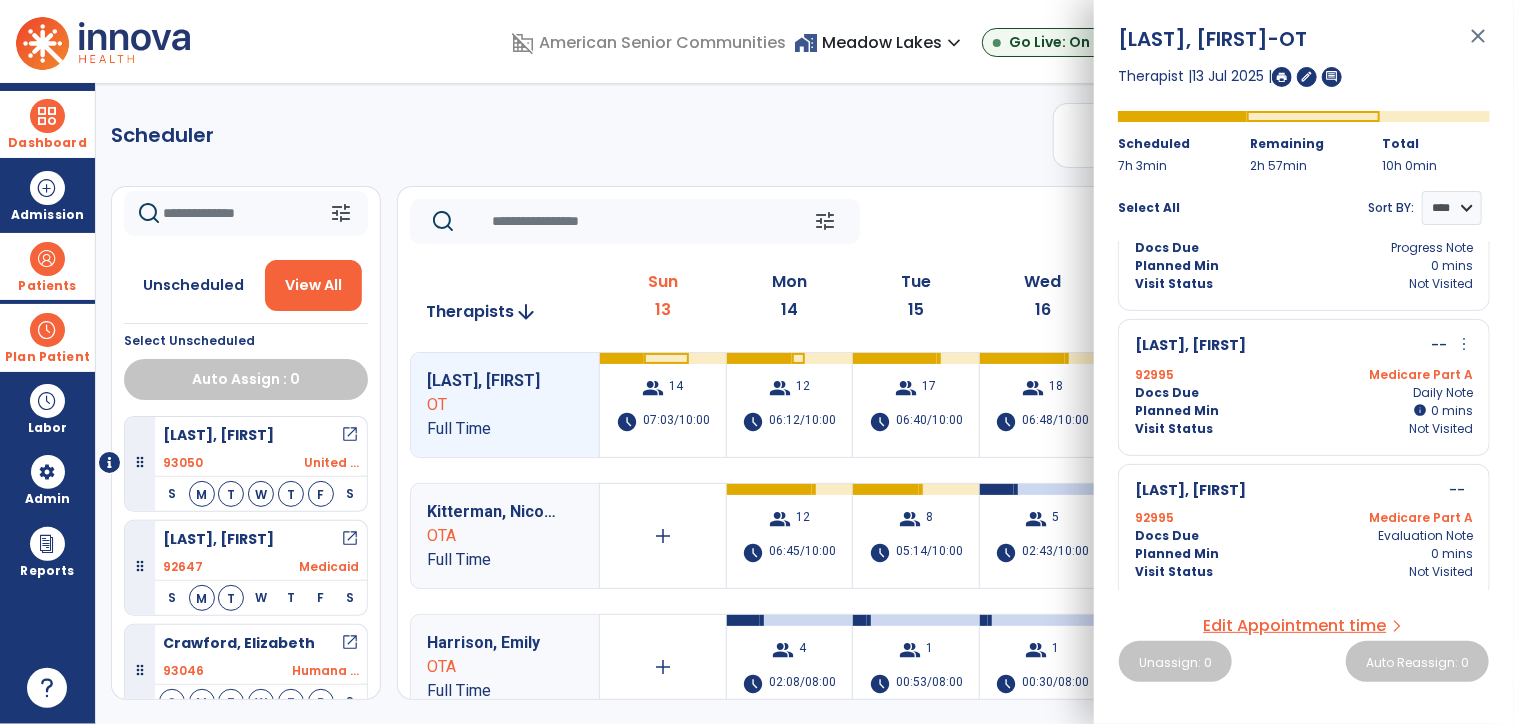 click on "Scheduler   PT   OT   ST  **** *** more_vert  Manage Labor   View All Therapists   Print" 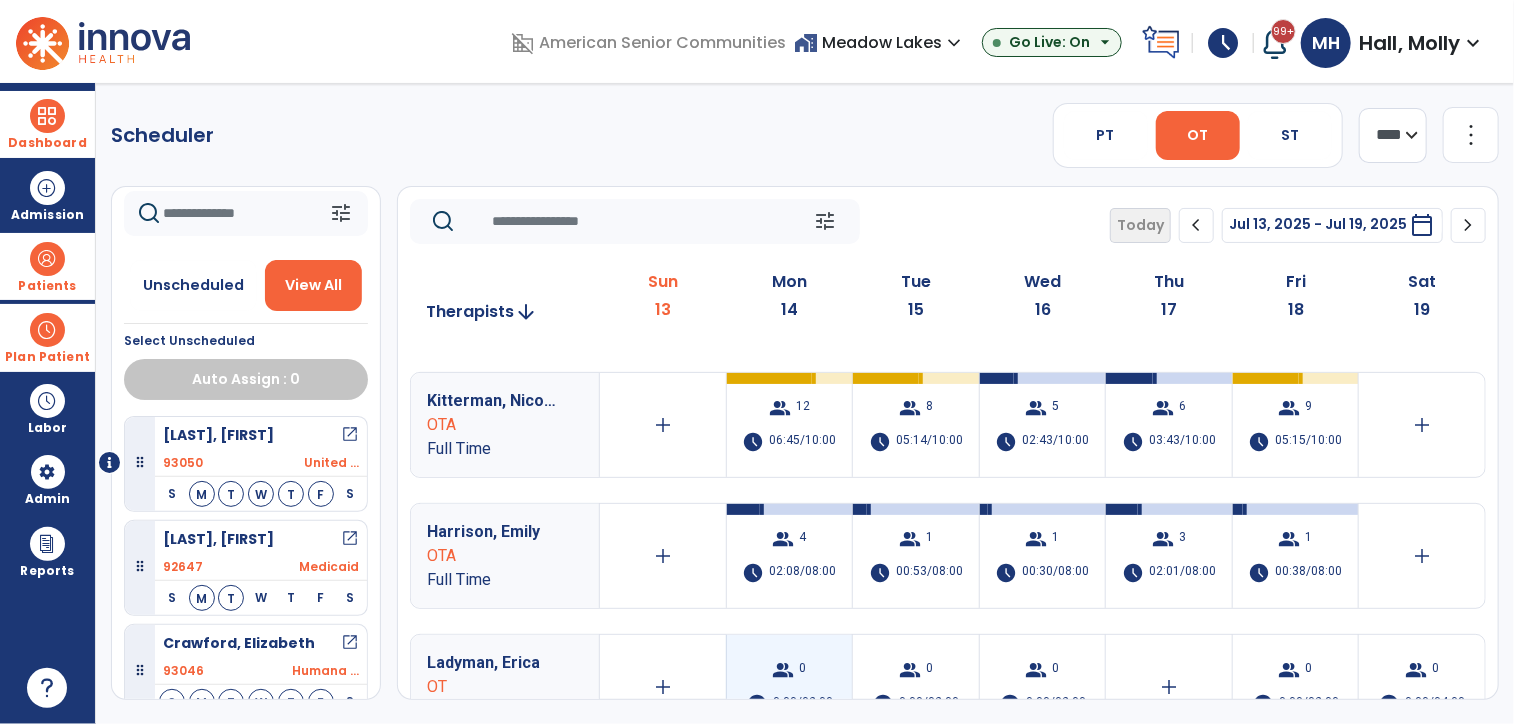 scroll, scrollTop: 0, scrollLeft: 0, axis: both 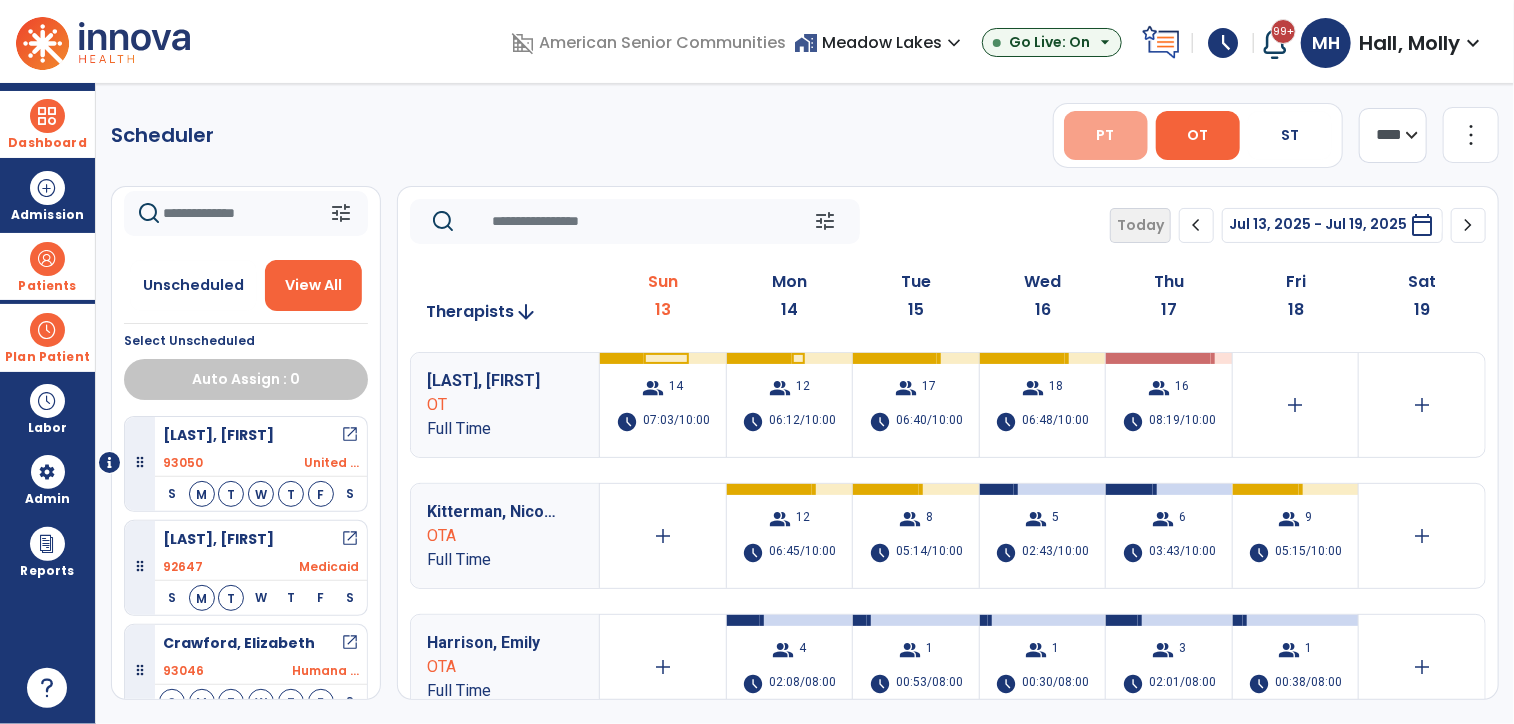 click on "PT" at bounding box center (1106, 135) 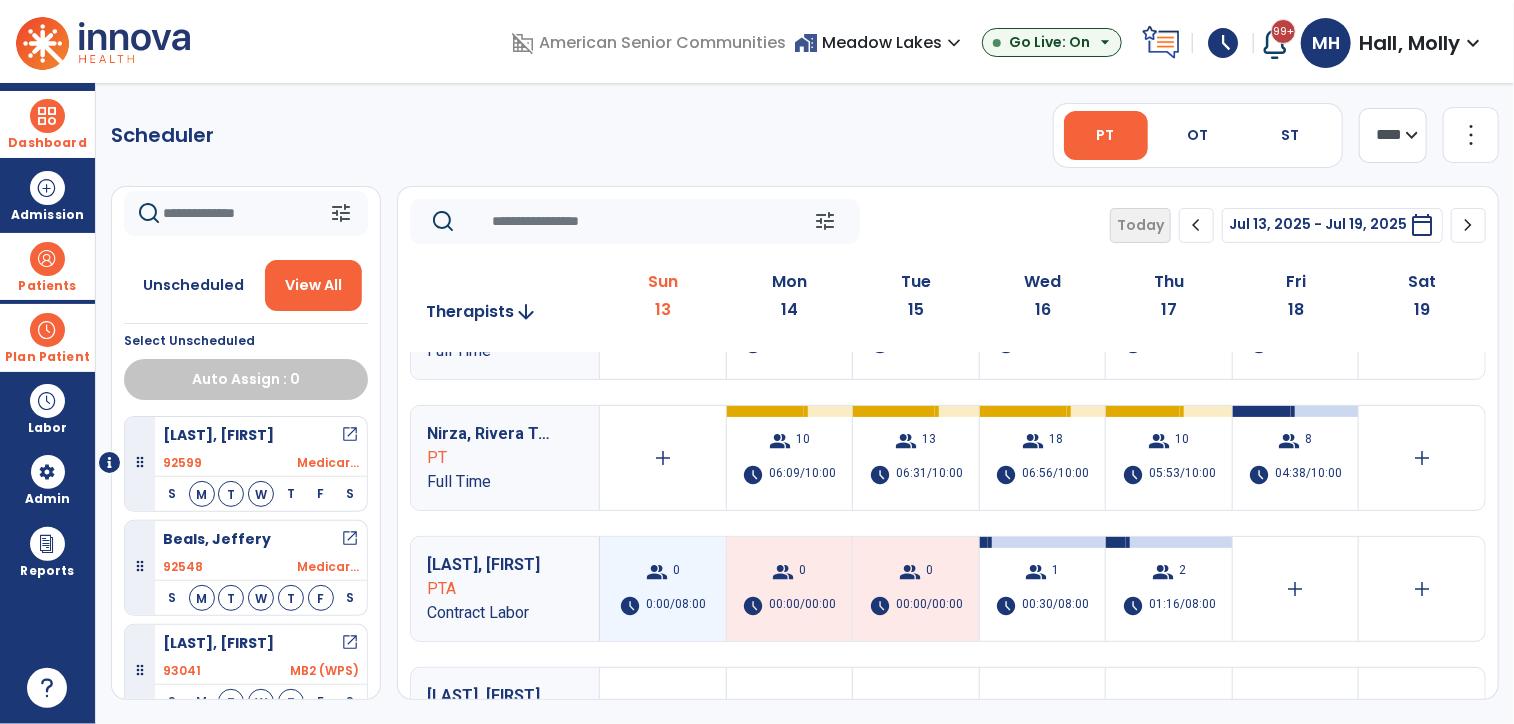 scroll, scrollTop: 149, scrollLeft: 0, axis: vertical 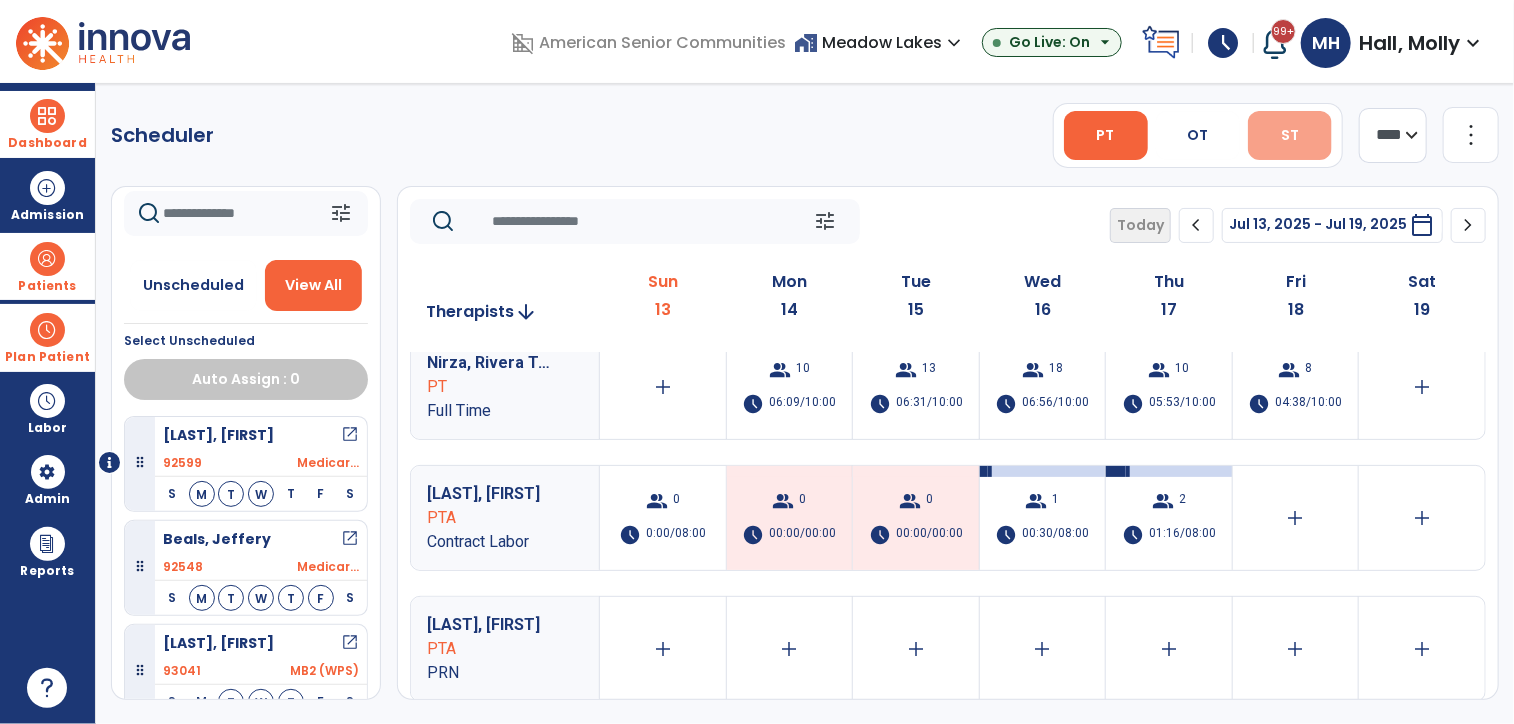 click on "ST" at bounding box center (1290, 135) 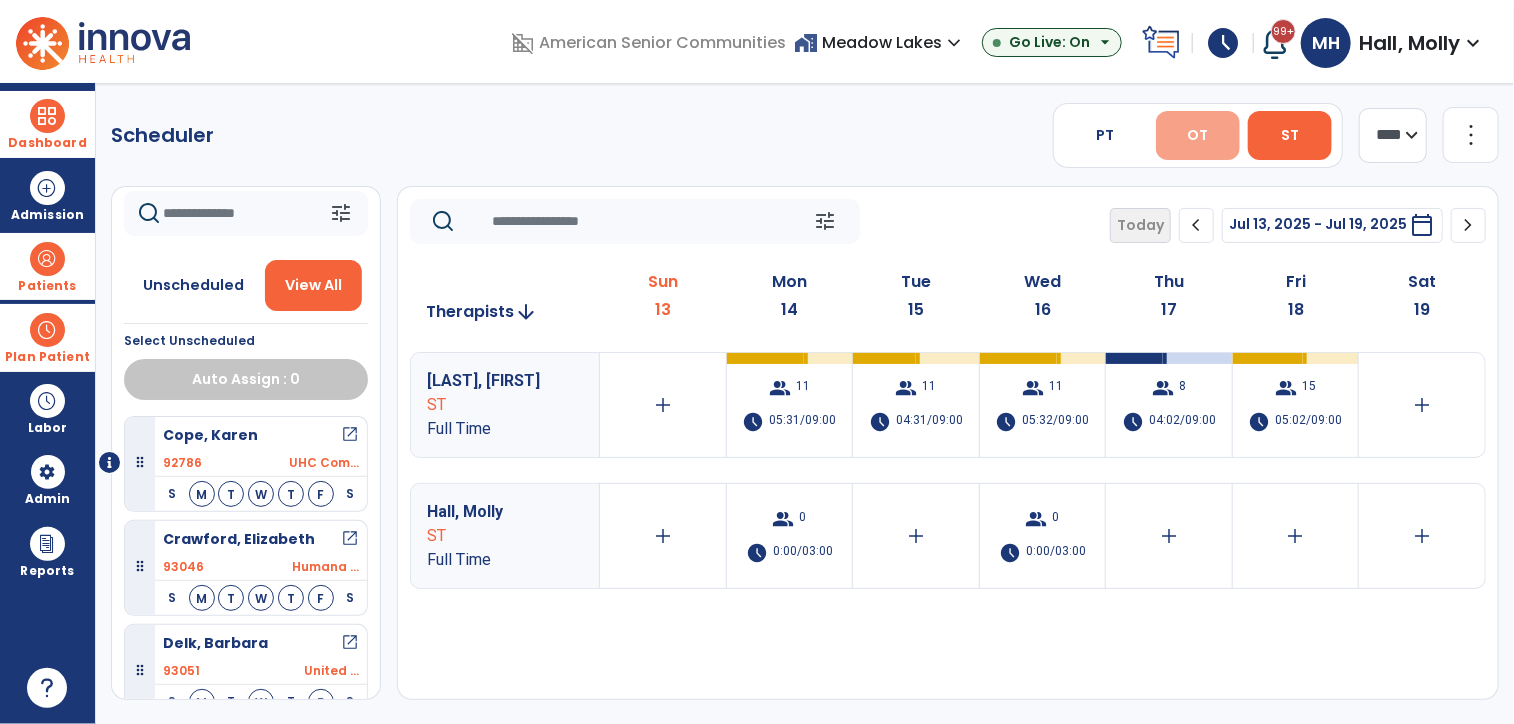 click on "OT" at bounding box center (1198, 135) 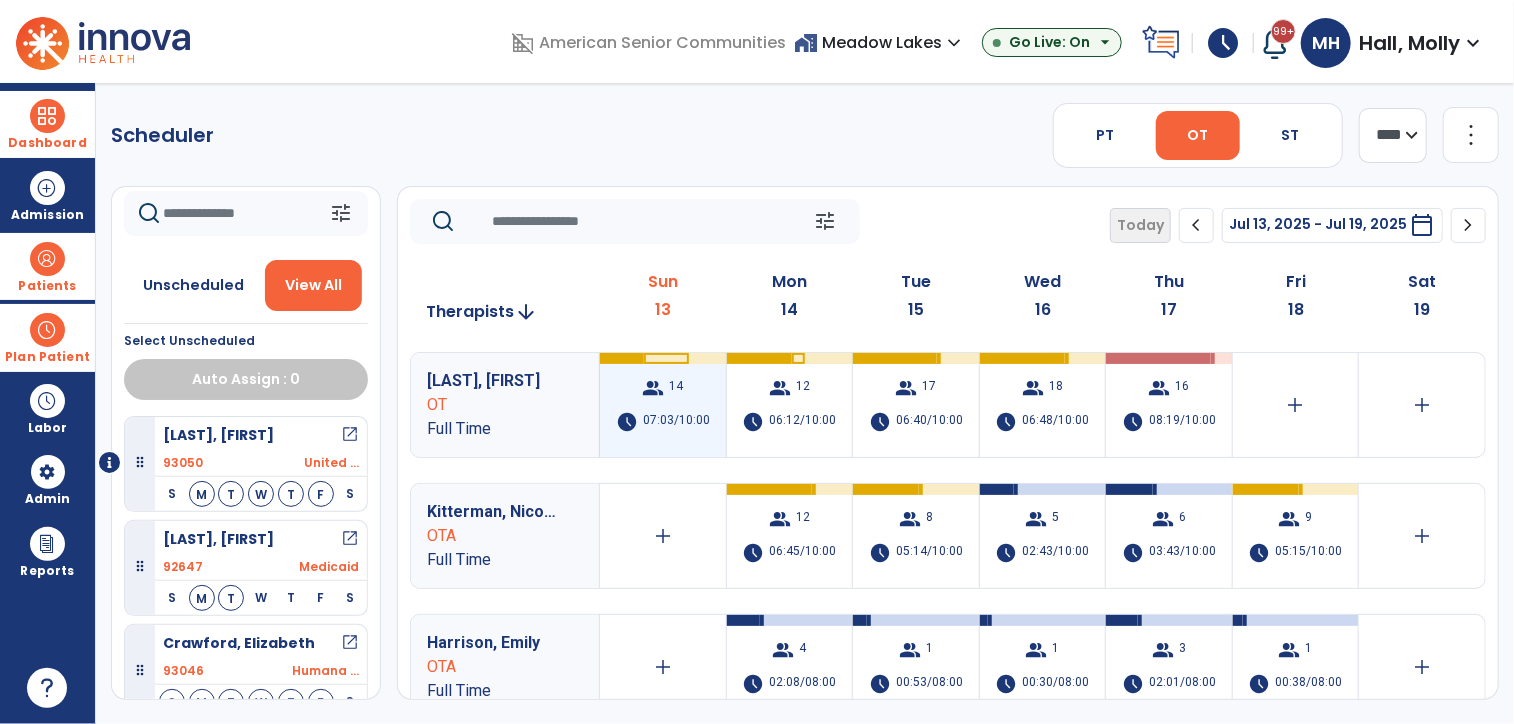 click on "group  14  schedule  07:03/10:00" at bounding box center (663, 405) 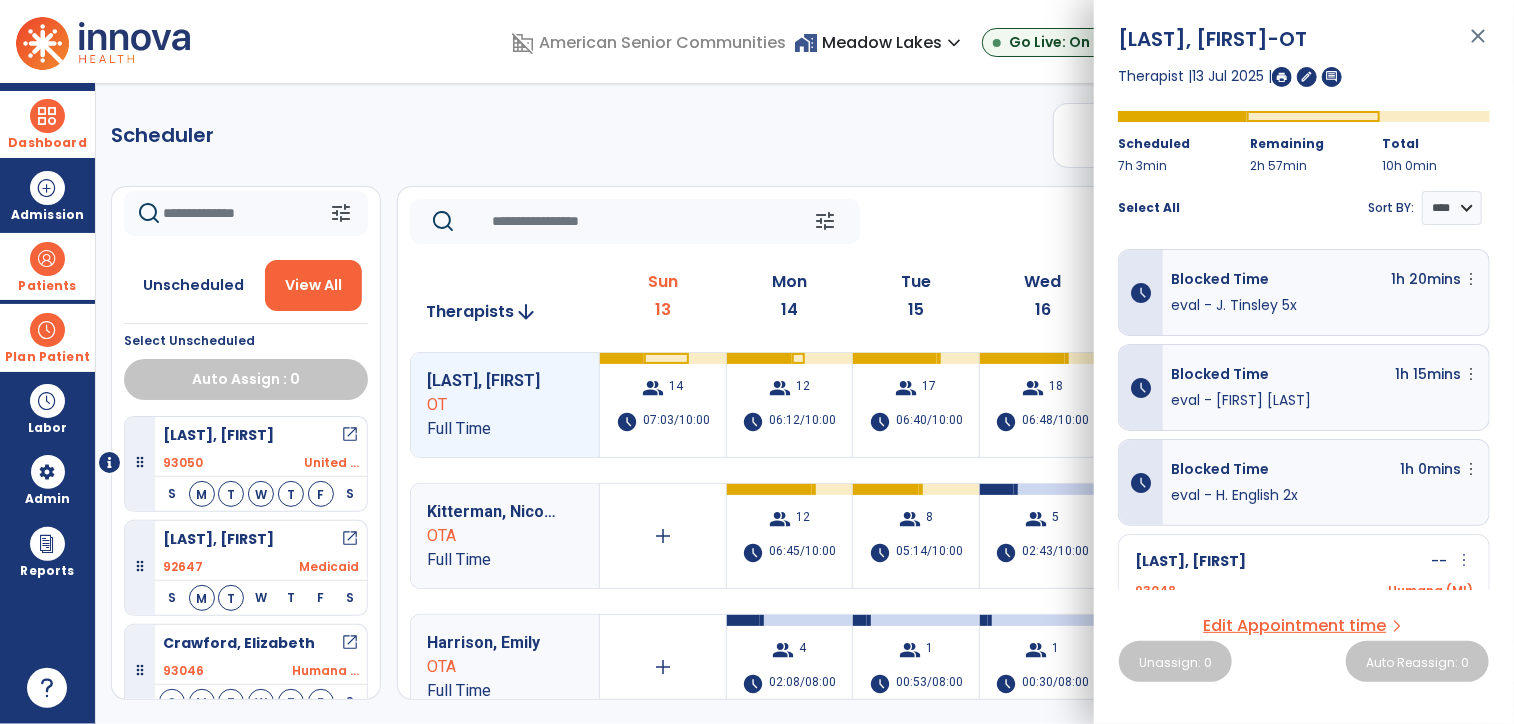 click on "Select All   Sort BY:  **** ****" at bounding box center [1304, 200] 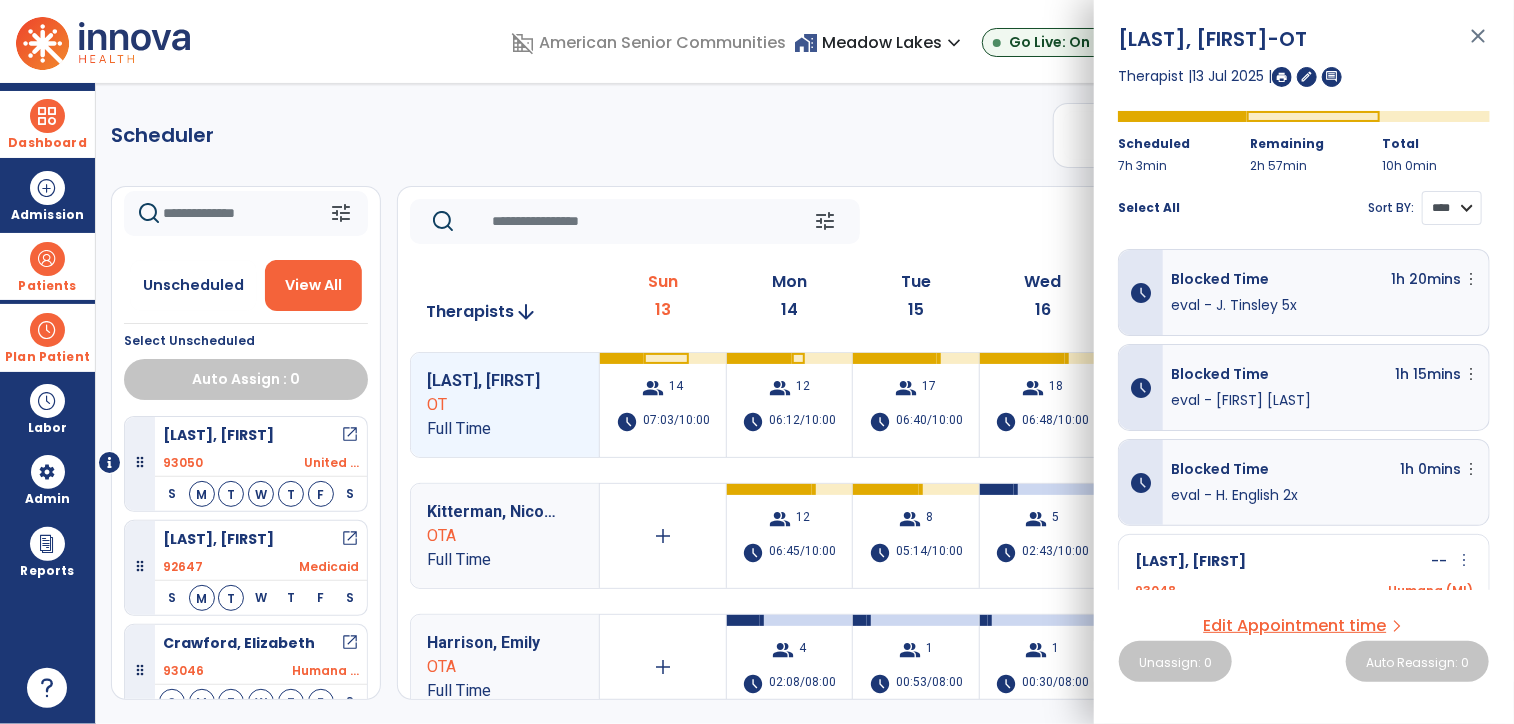click on "**** ****" at bounding box center [1452, 208] 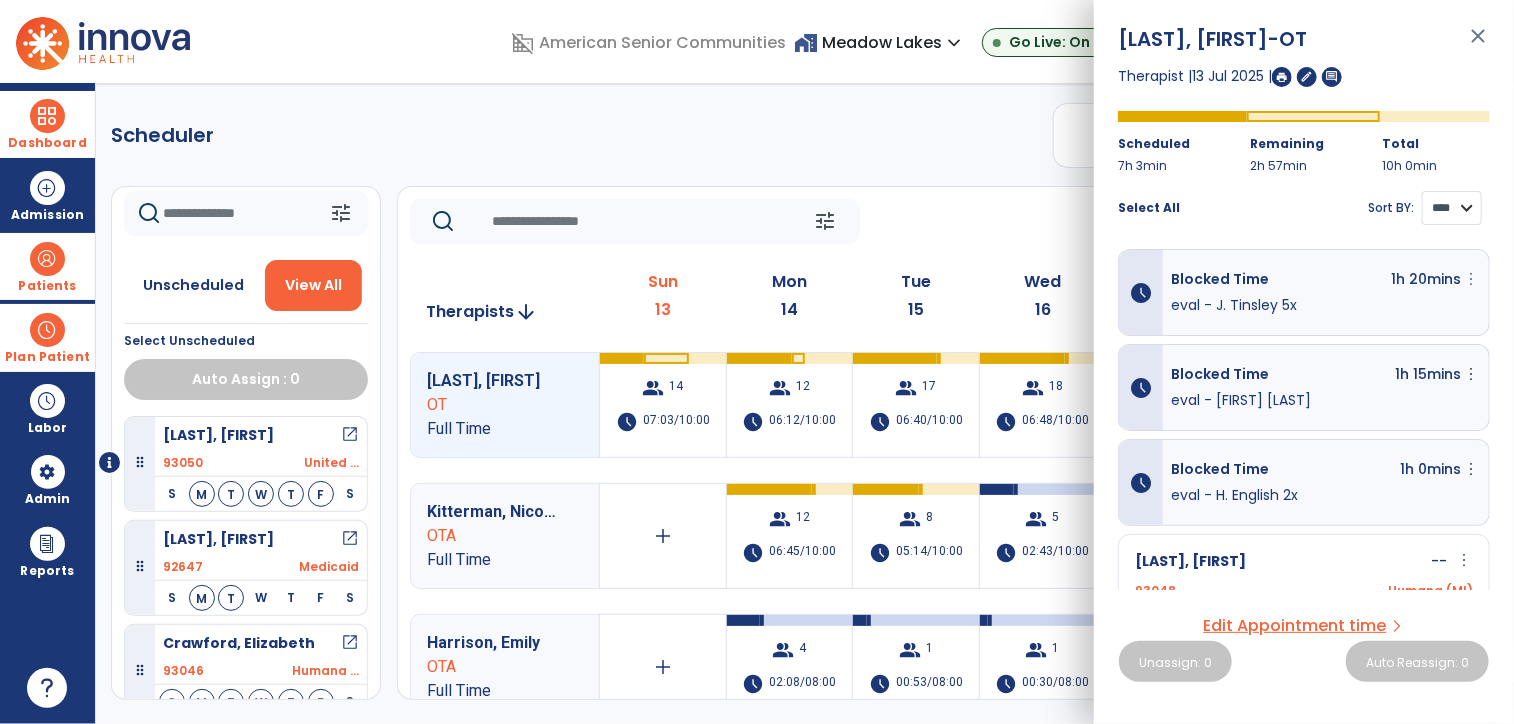 select on "****" 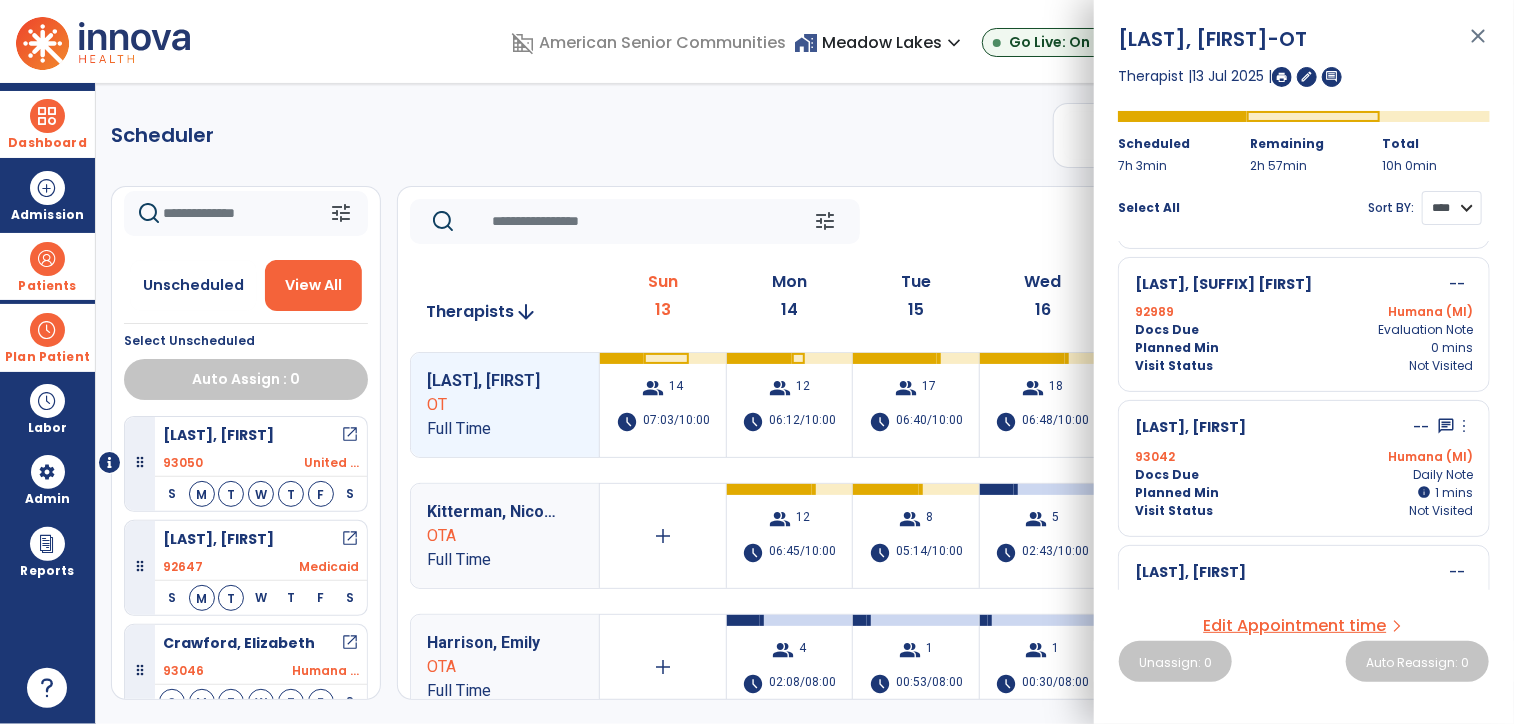scroll, scrollTop: 700, scrollLeft: 0, axis: vertical 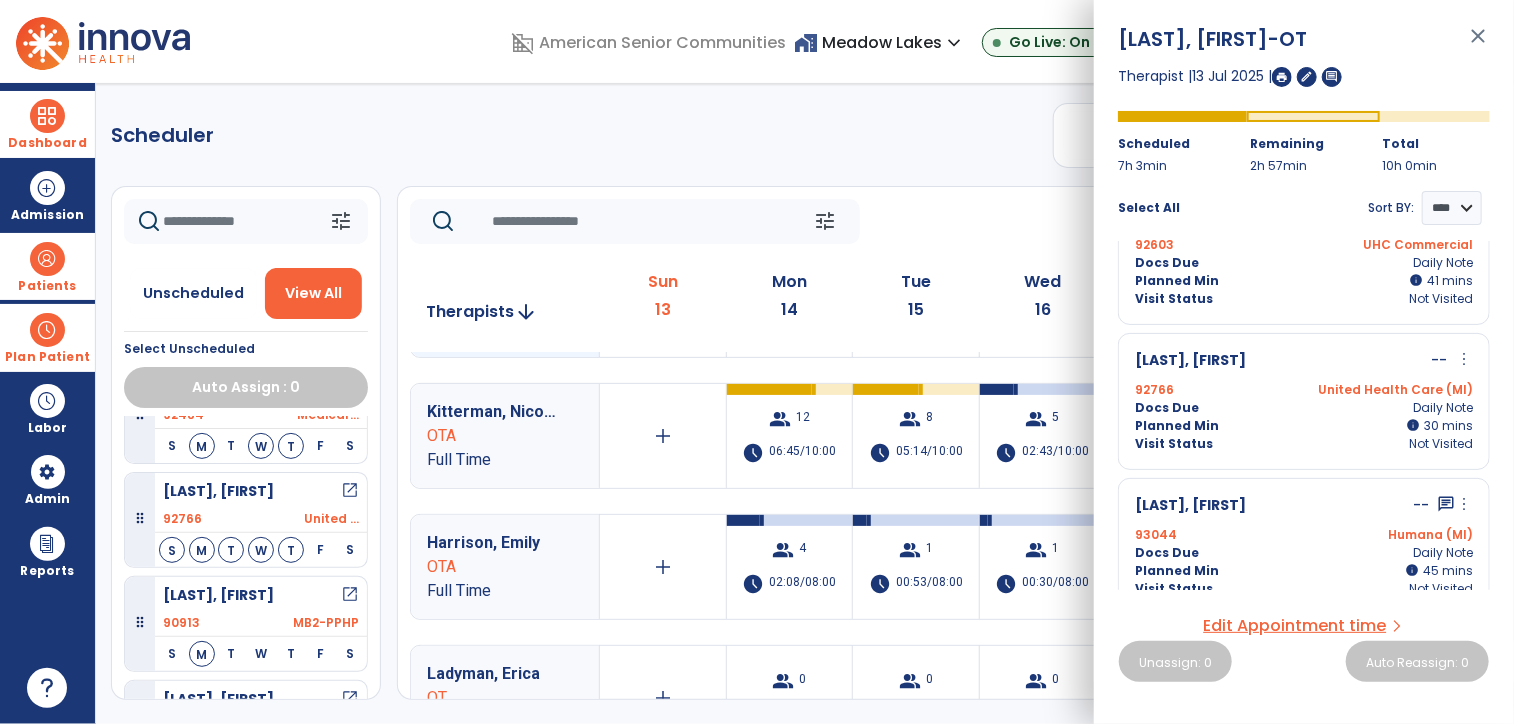 click on "more_vert" at bounding box center [1464, 359] 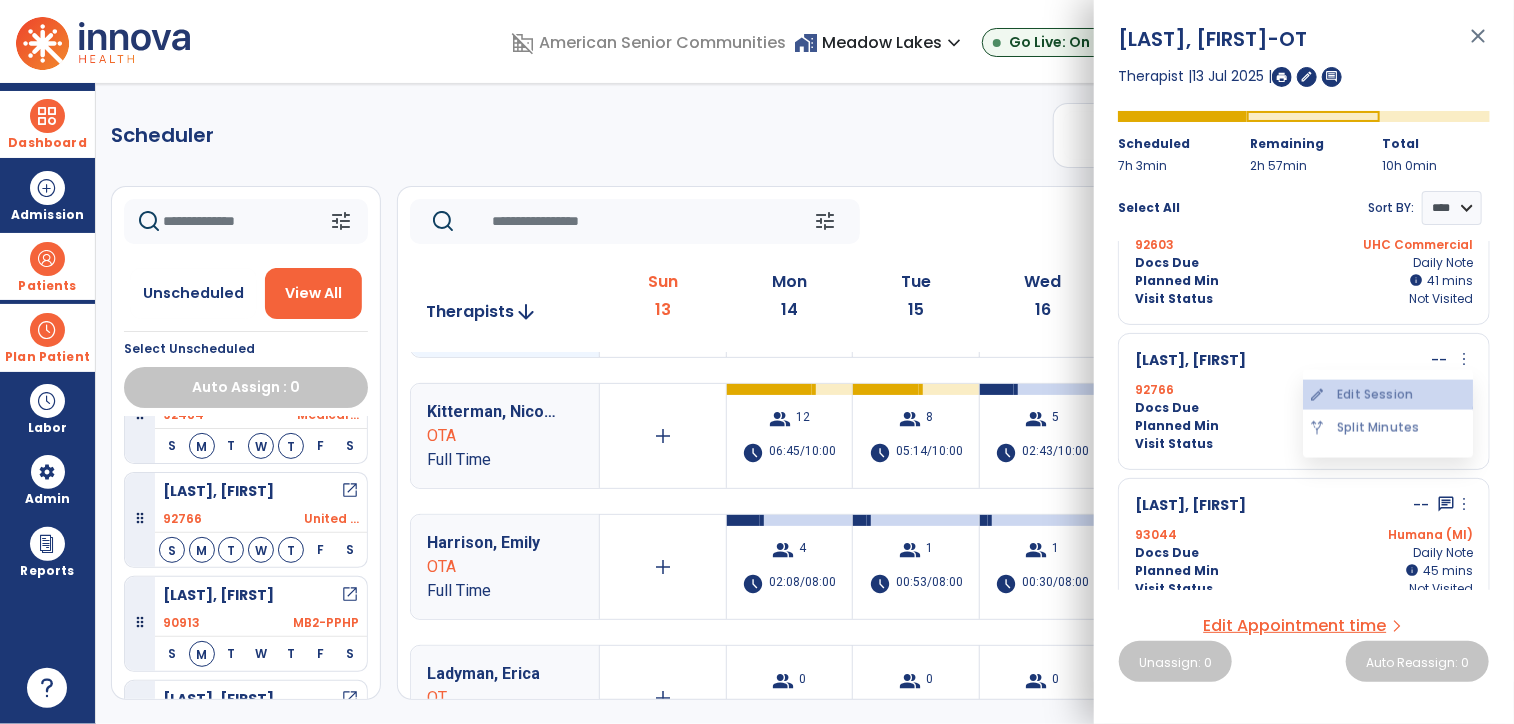 click on "edit   Edit Session" at bounding box center [1388, 395] 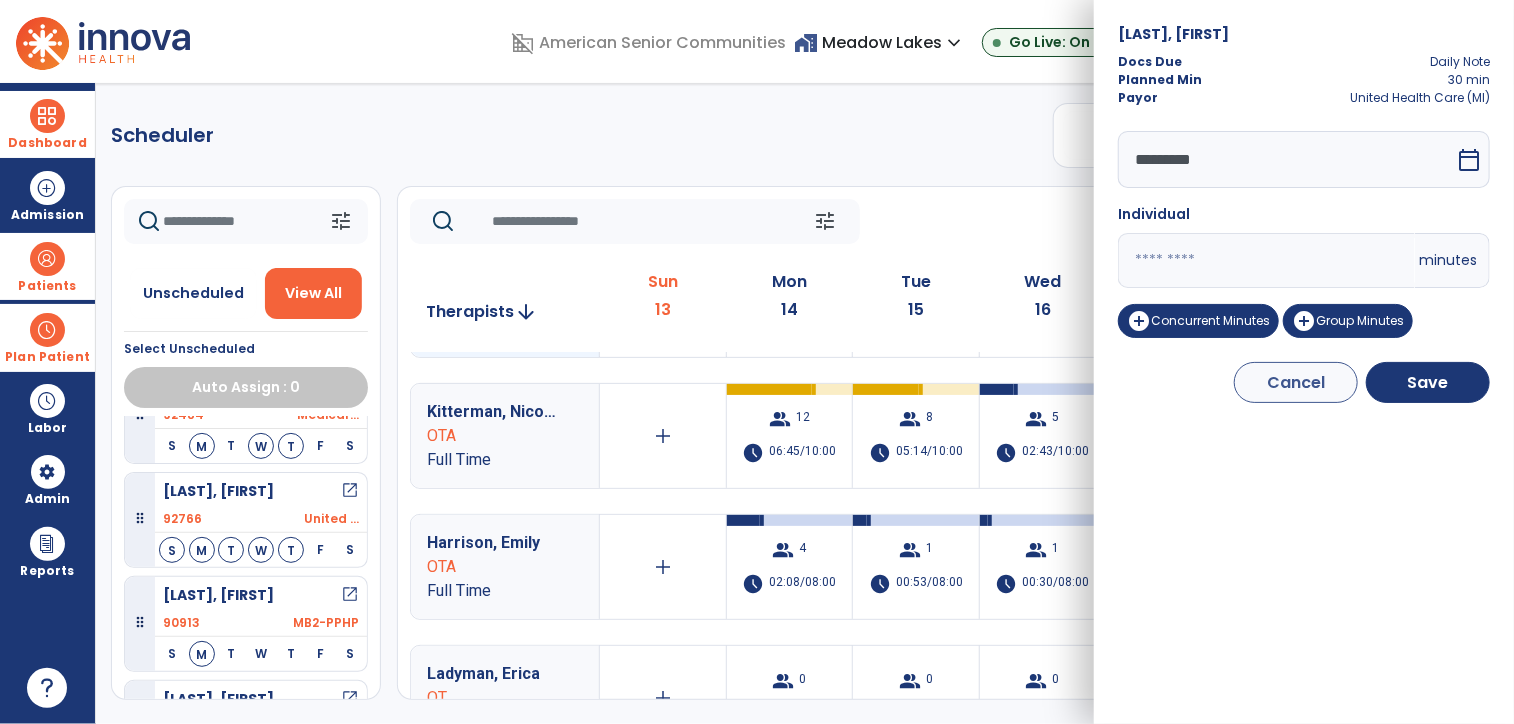 click on "*********  calendar_today  Individual  ** minutes  add_circle   Concurrent Minutes  add_circle   Group Minutes" at bounding box center [1304, 238] 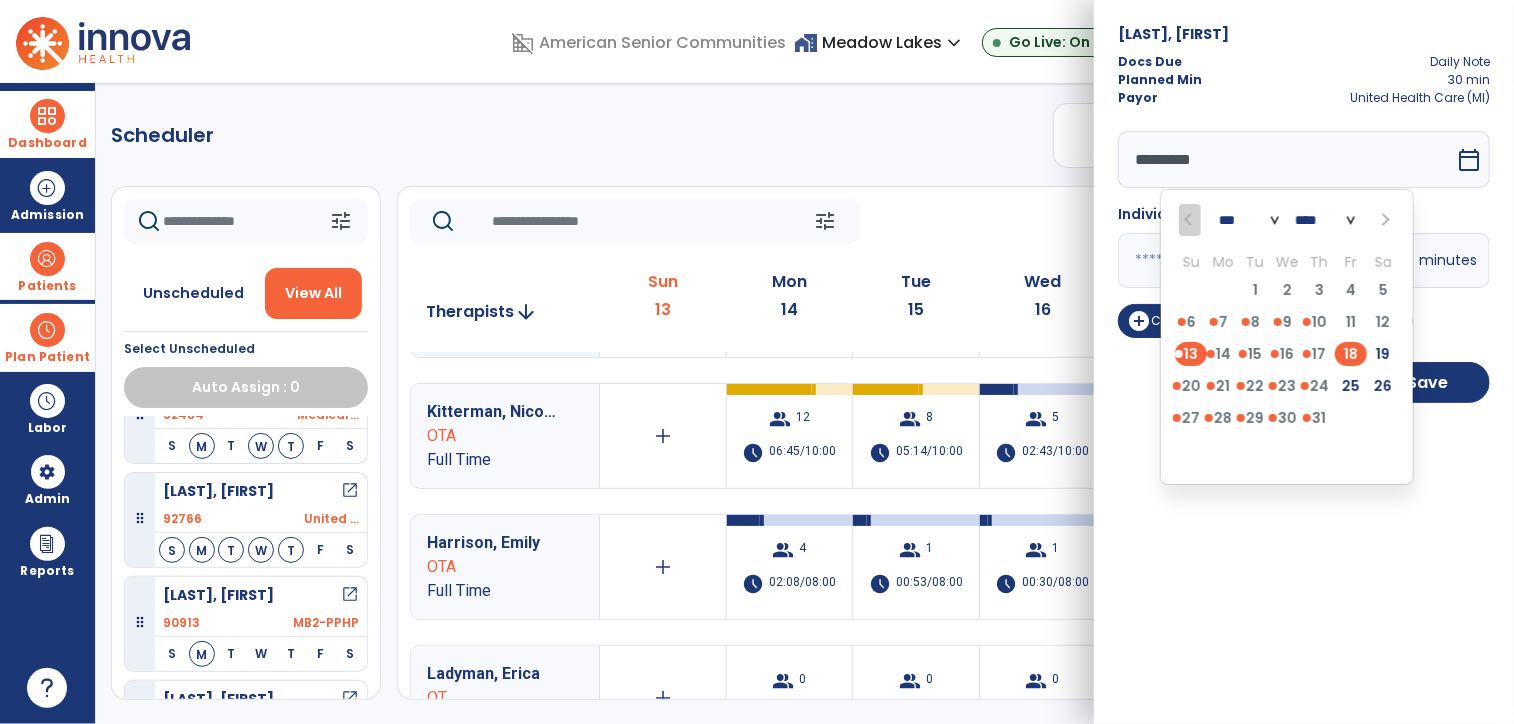 click on "18" at bounding box center (1351, 354) 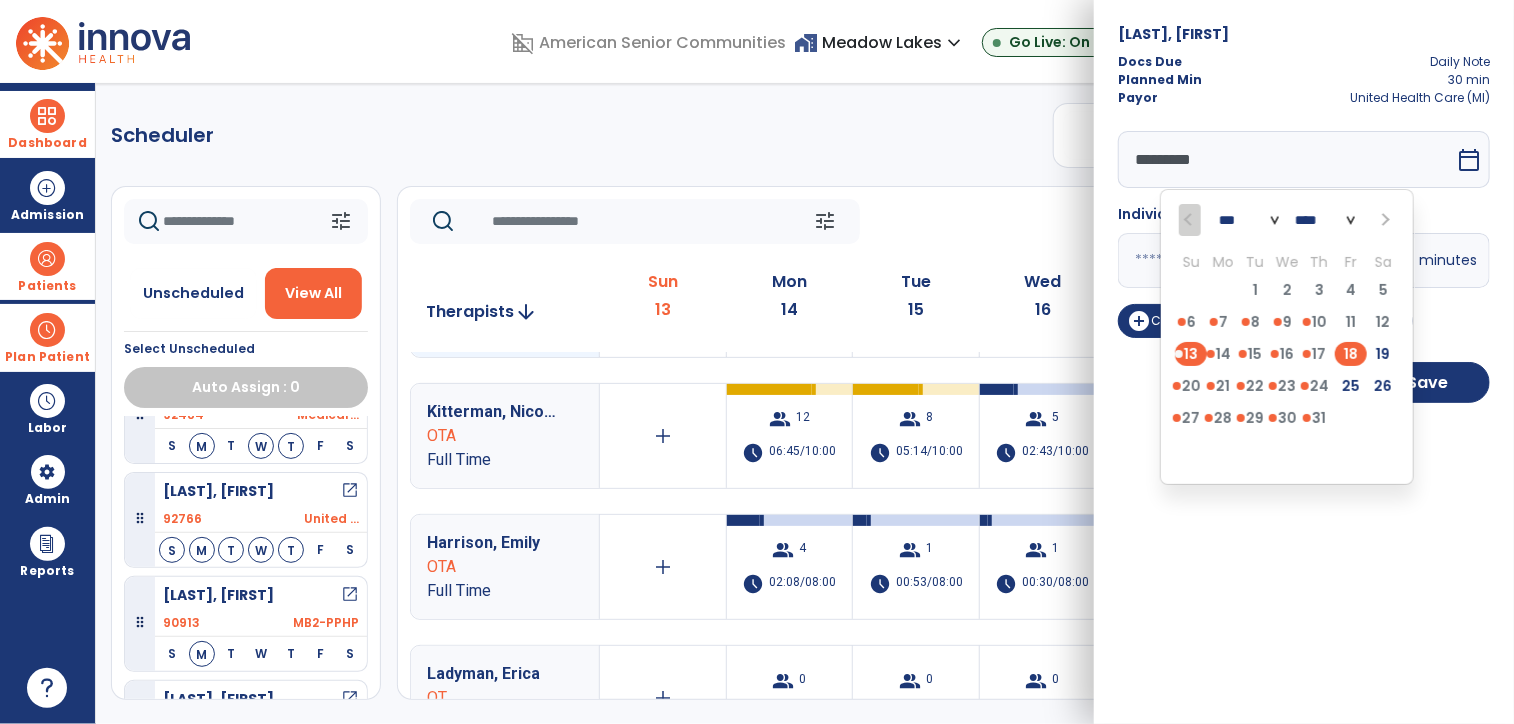 type on "*********" 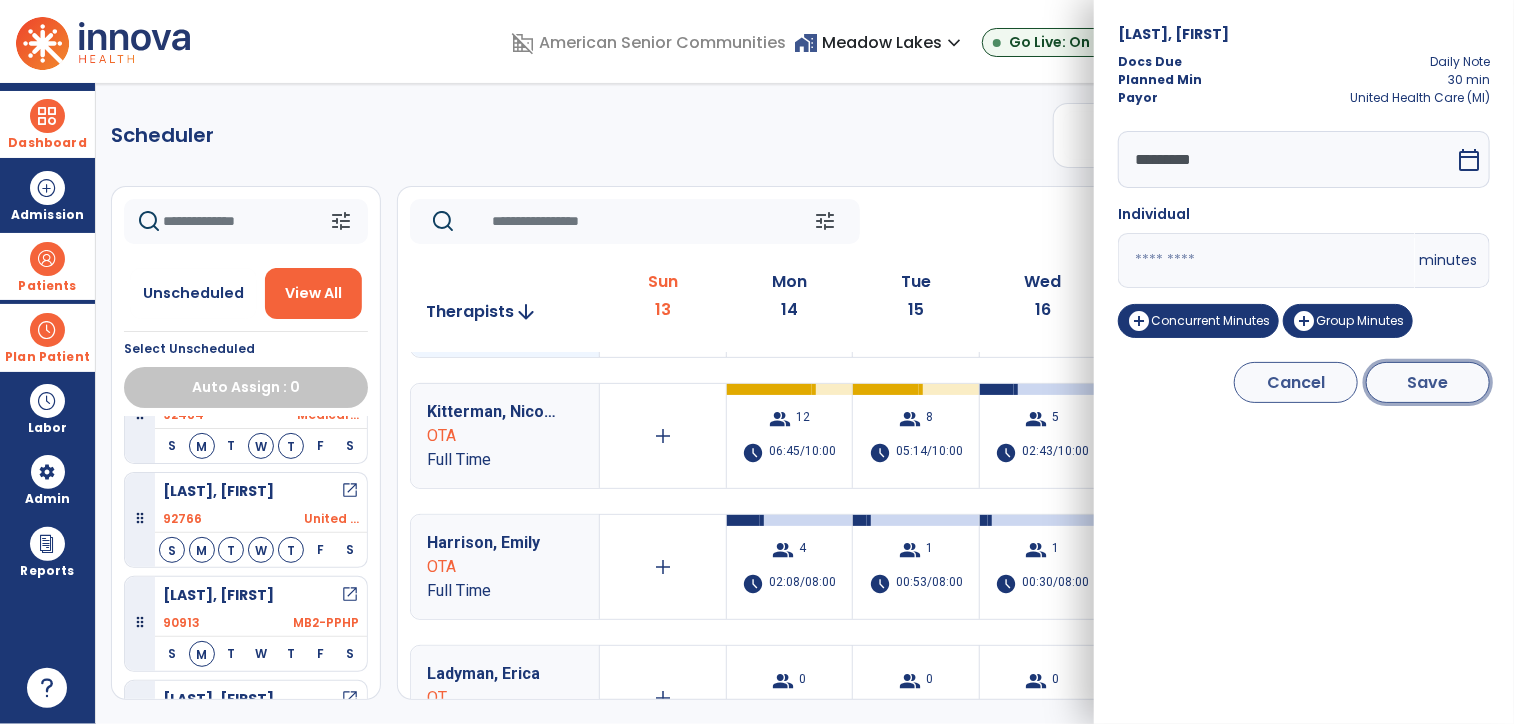 click on "Save" at bounding box center (1428, 382) 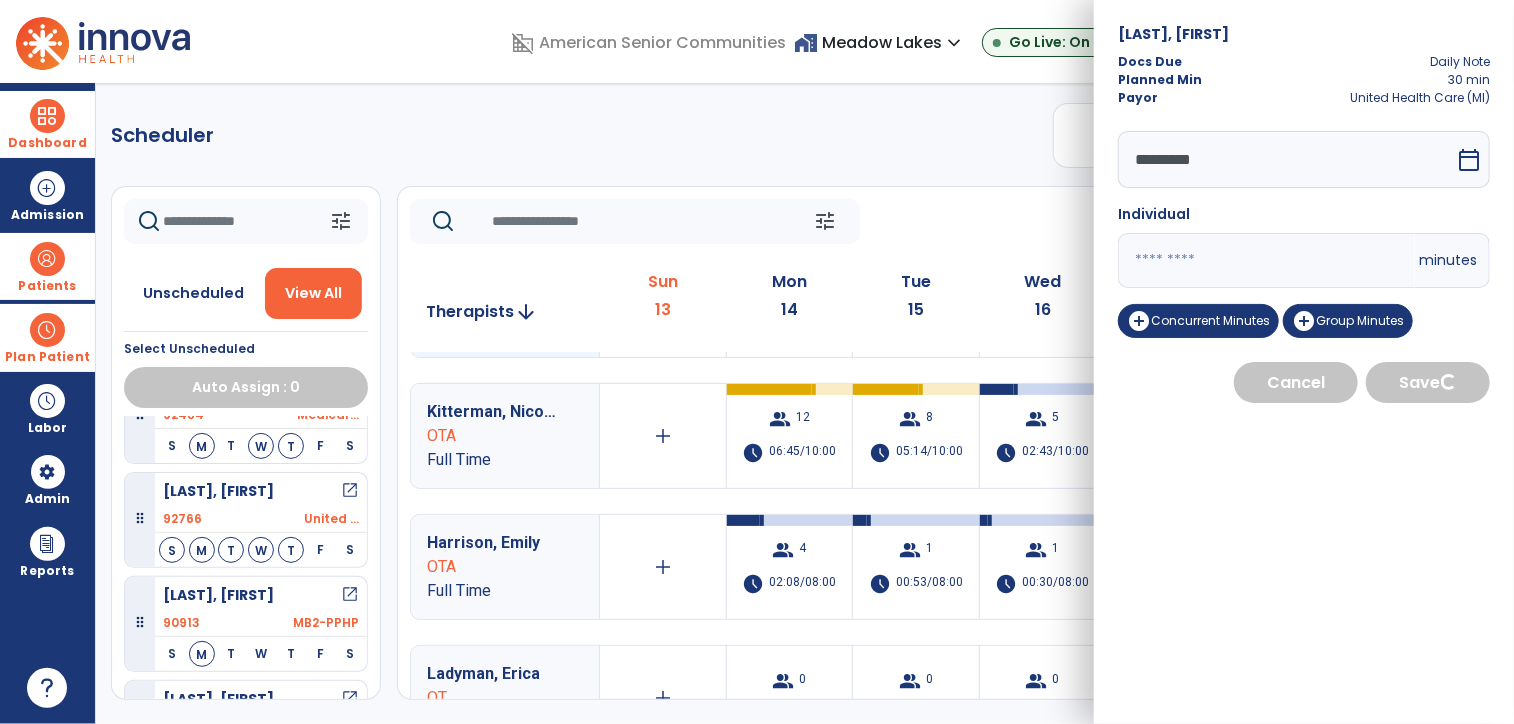 select on "****" 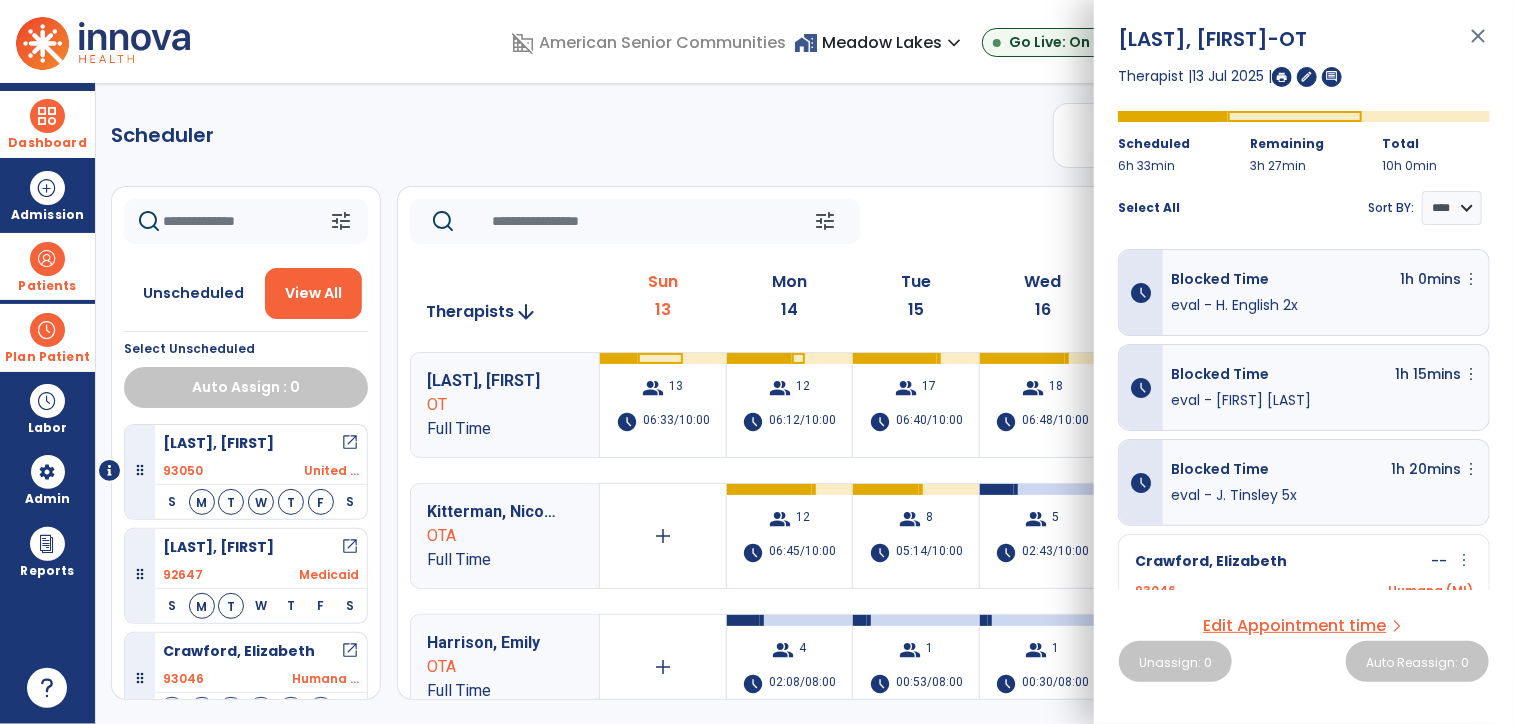 click on "Scheduler   PT   OT   ST  **** *** more_vert  Manage Labor   View All Therapists   Print" 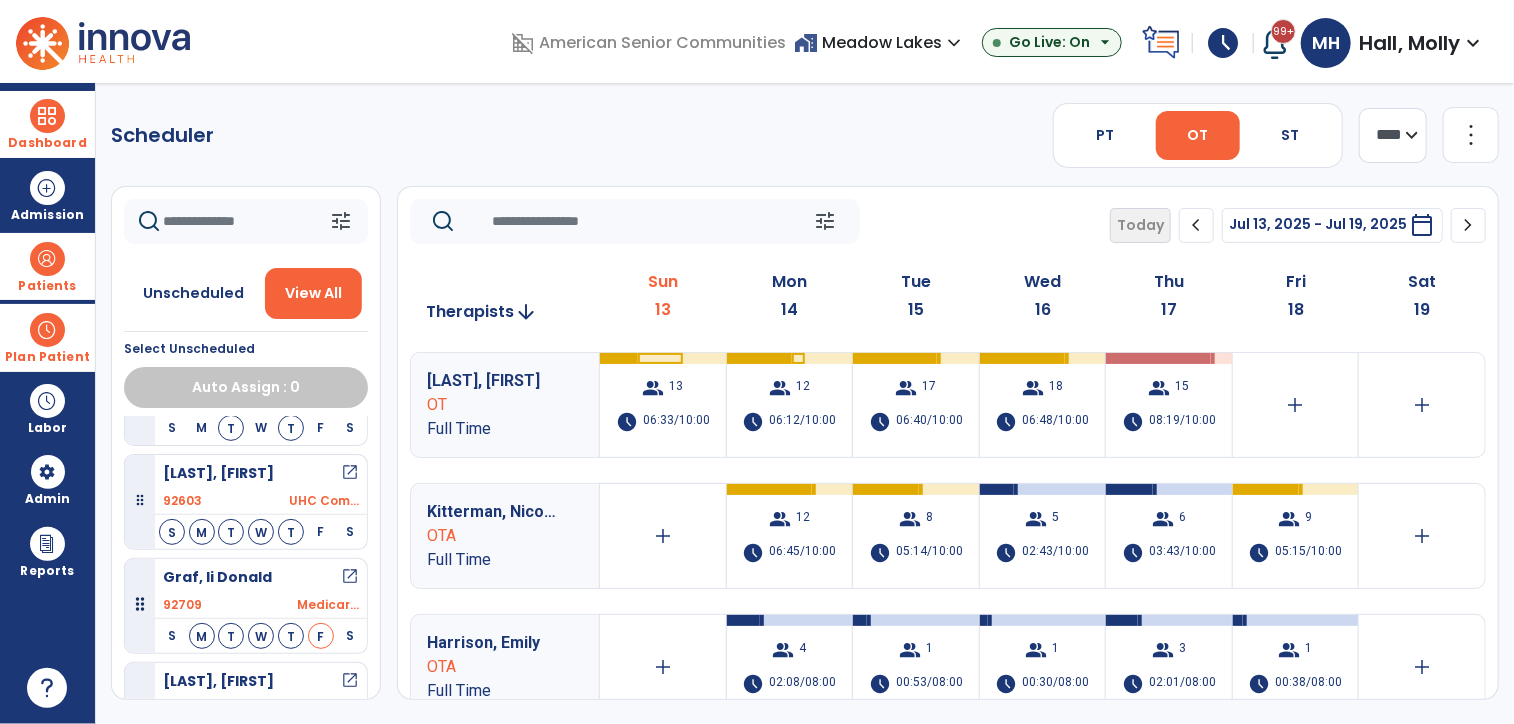 scroll, scrollTop: 1100, scrollLeft: 0, axis: vertical 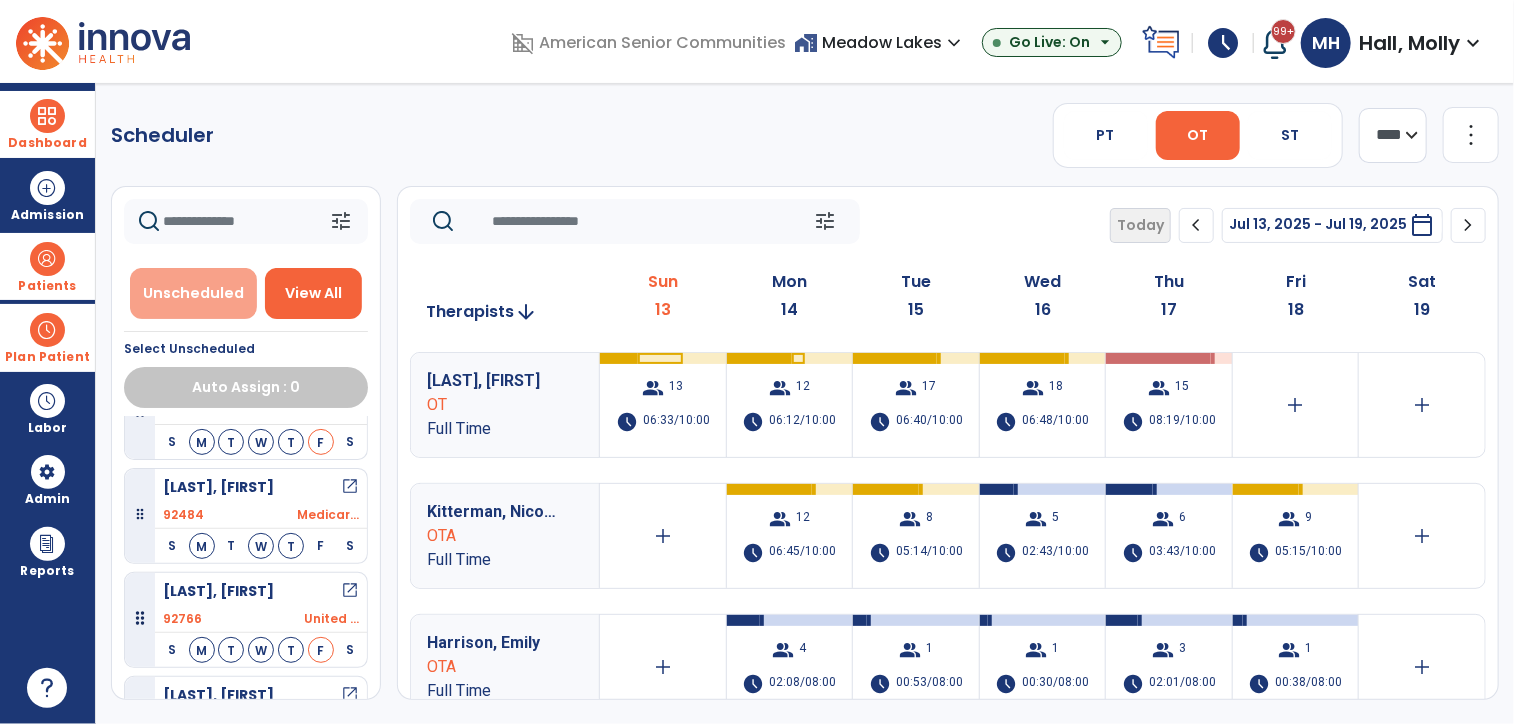 click on "Unscheduled" at bounding box center (193, 293) 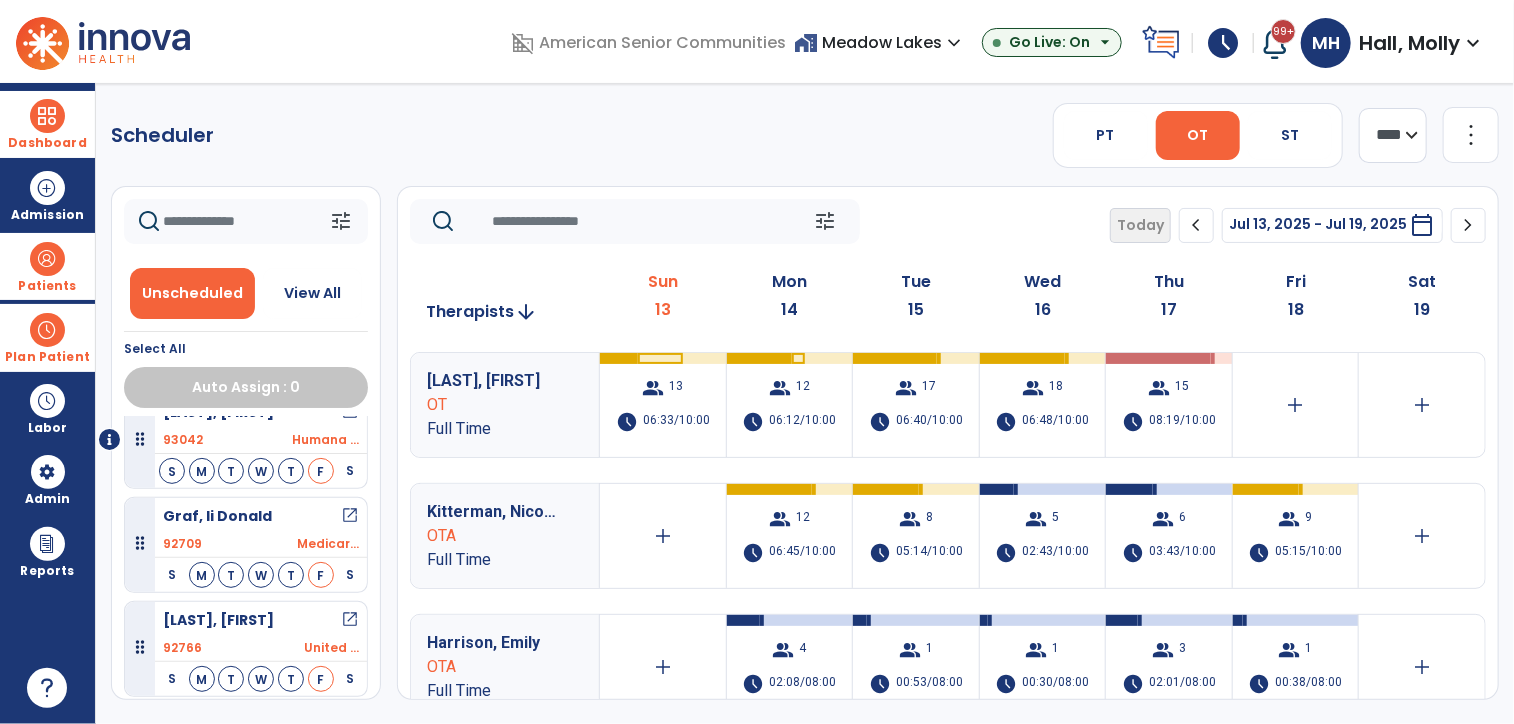 scroll, scrollTop: 0, scrollLeft: 0, axis: both 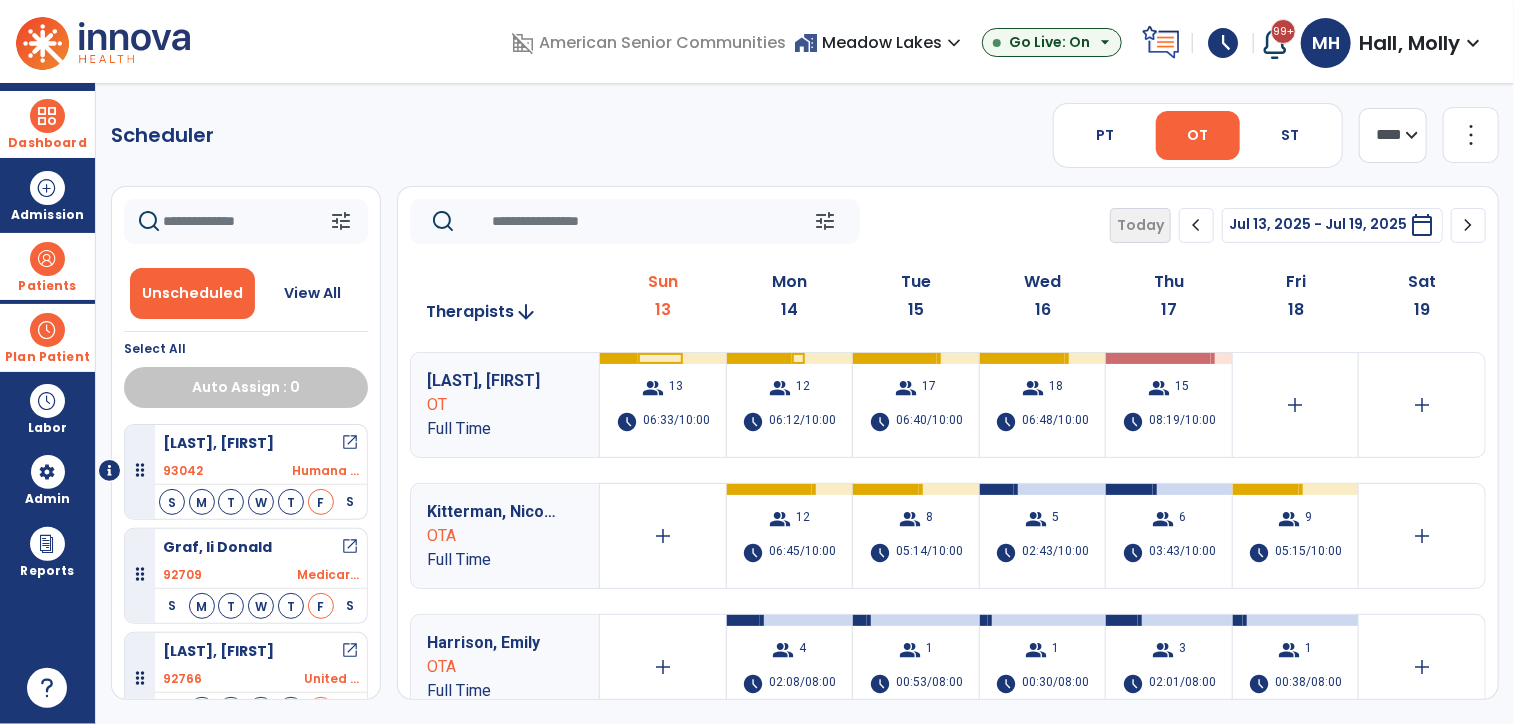 click on "Unscheduled   View All" at bounding box center [246, 293] 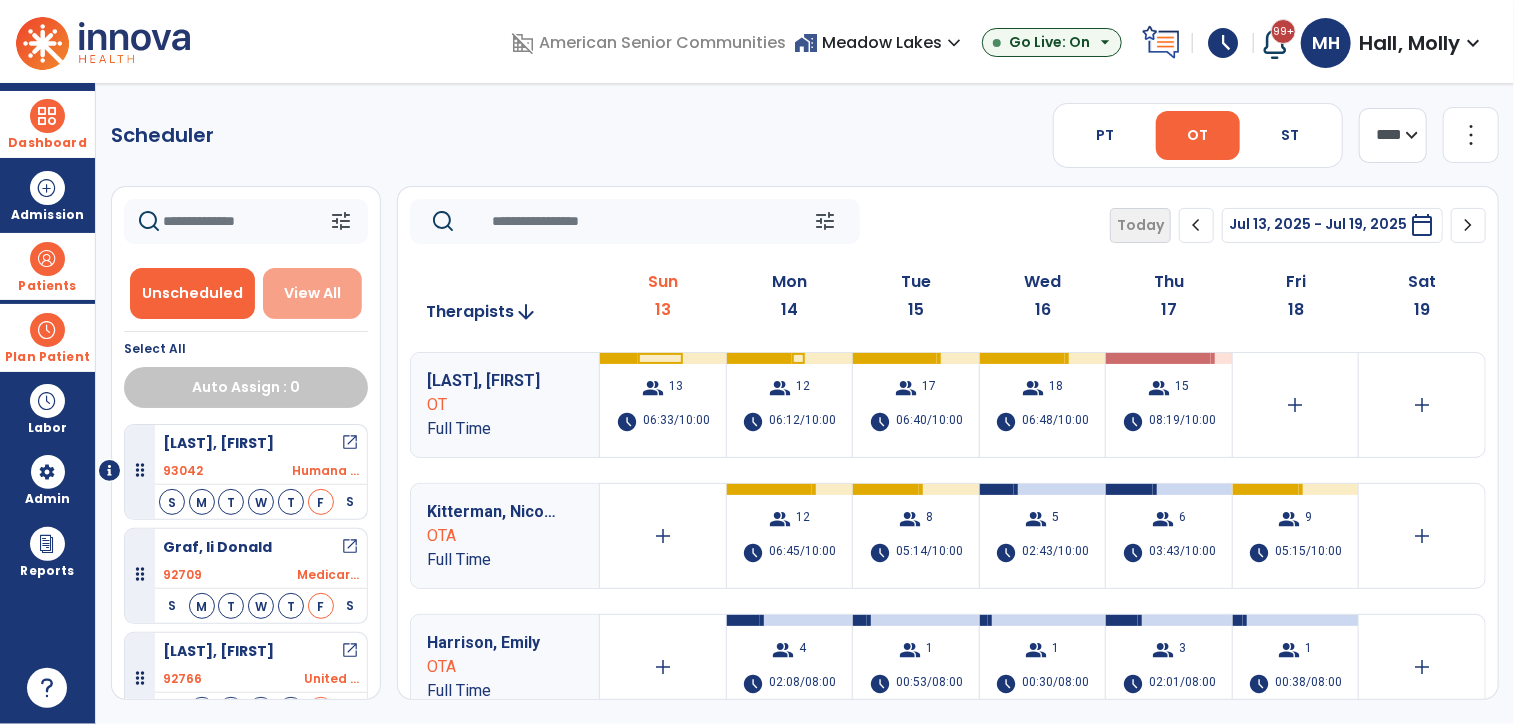 click on "View All" at bounding box center [312, 293] 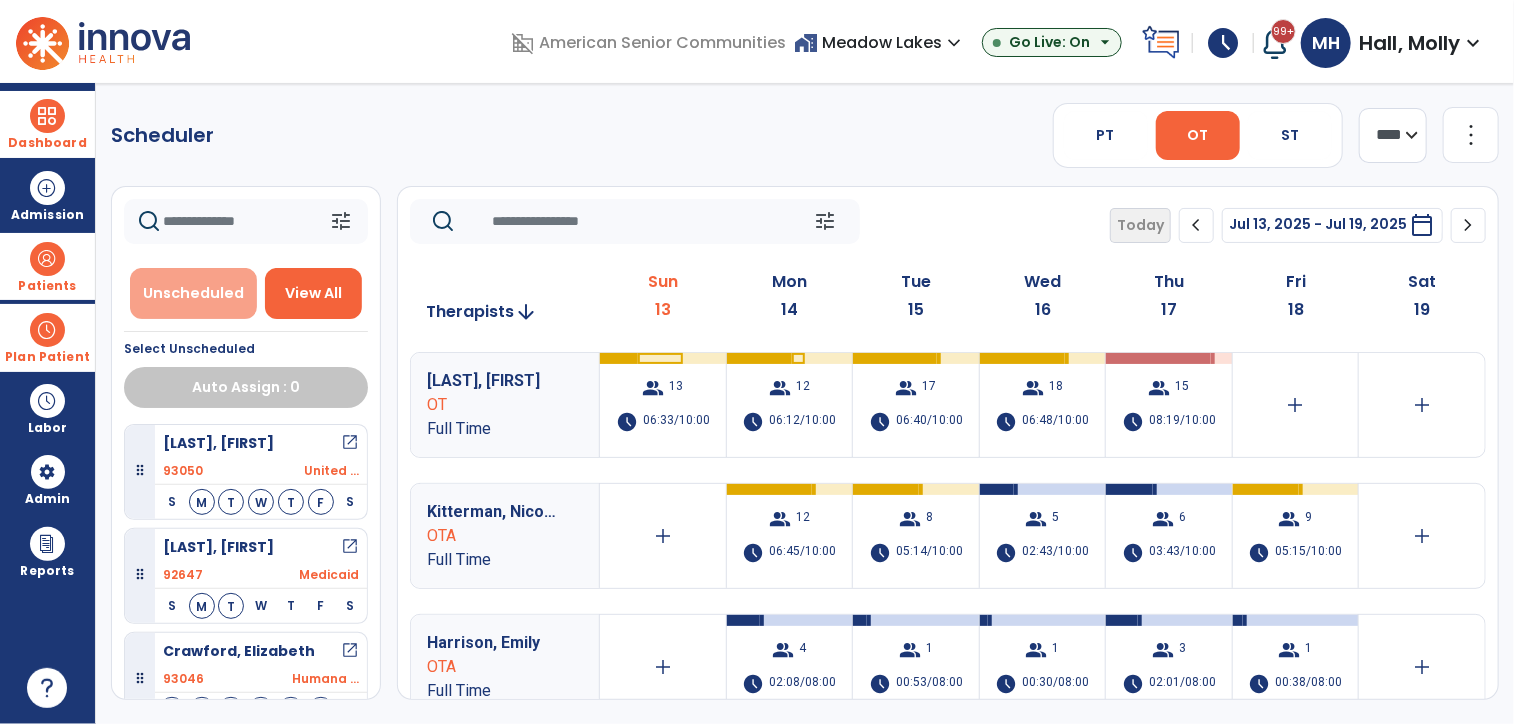 click on "Unscheduled" at bounding box center [193, 293] 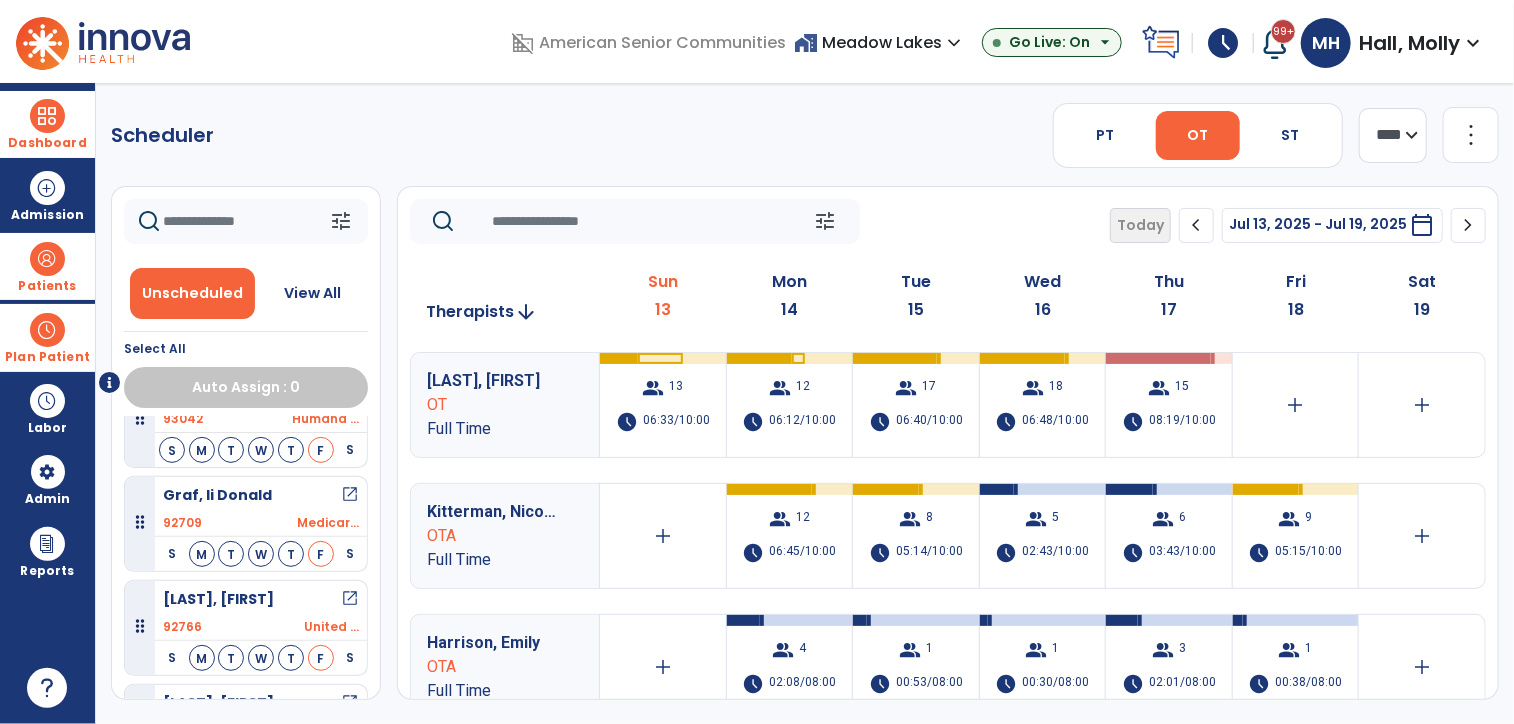 scroll, scrollTop: 100, scrollLeft: 0, axis: vertical 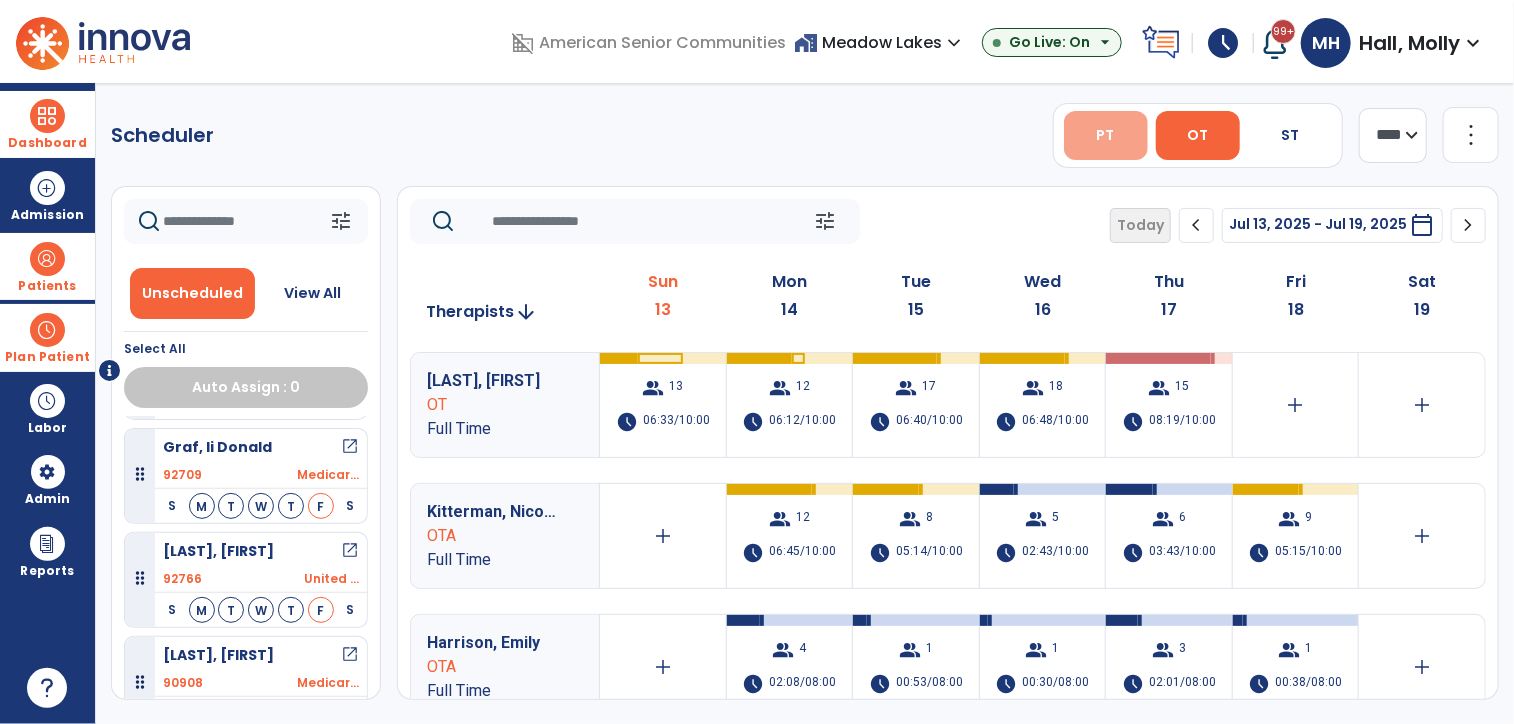 click on "PT" at bounding box center (1106, 135) 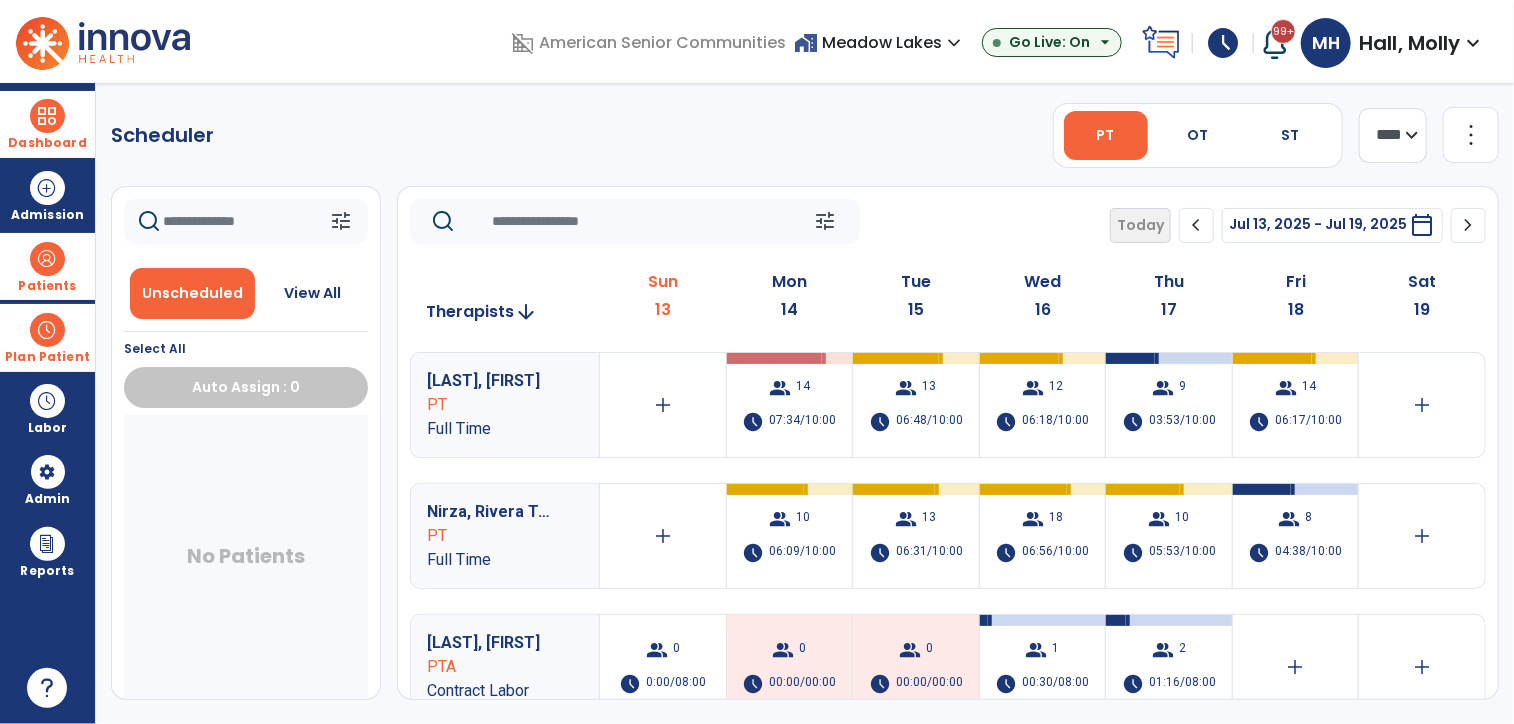 scroll, scrollTop: 3, scrollLeft: 0, axis: vertical 